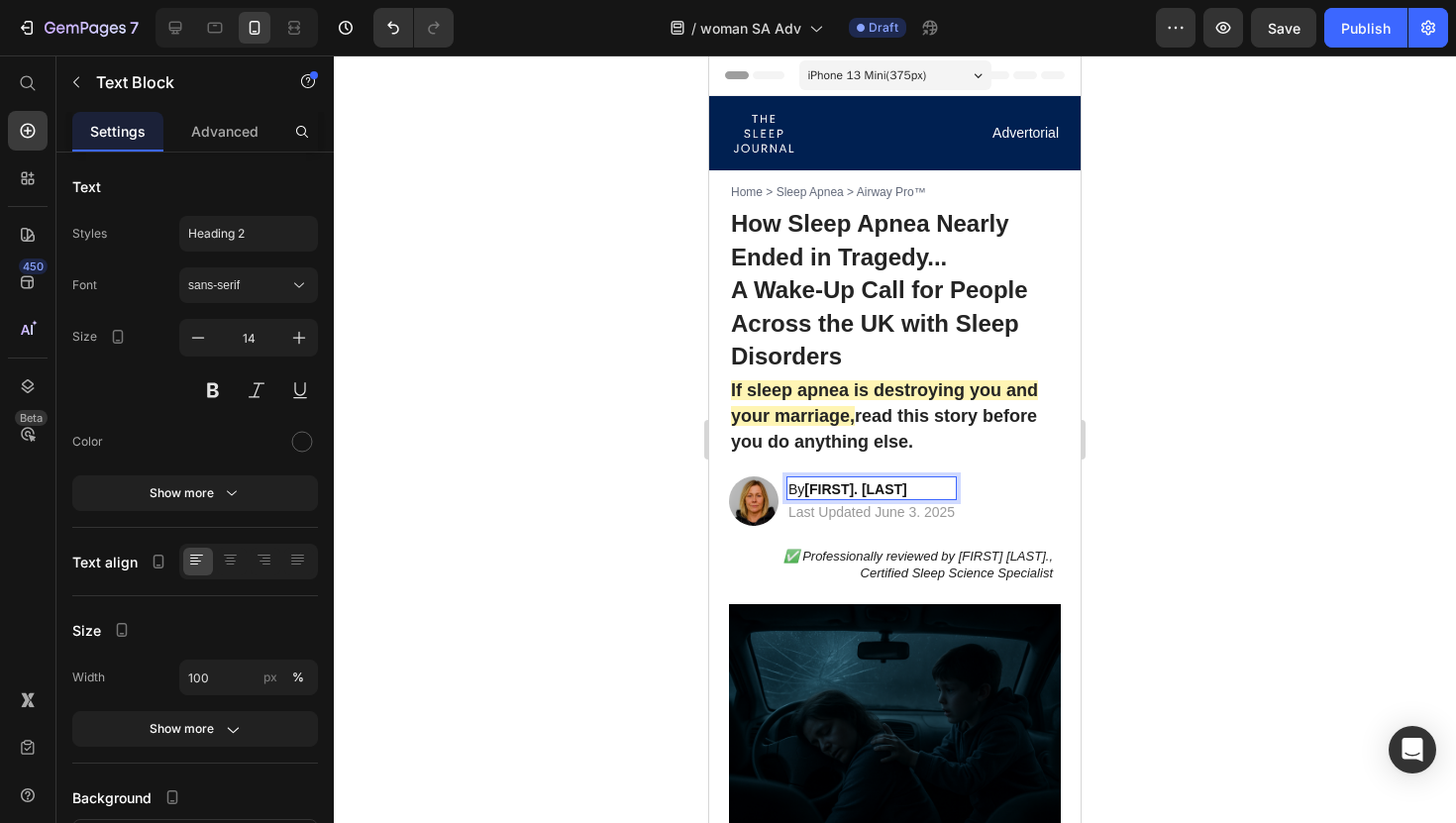 scroll, scrollTop: 17, scrollLeft: 0, axis: vertical 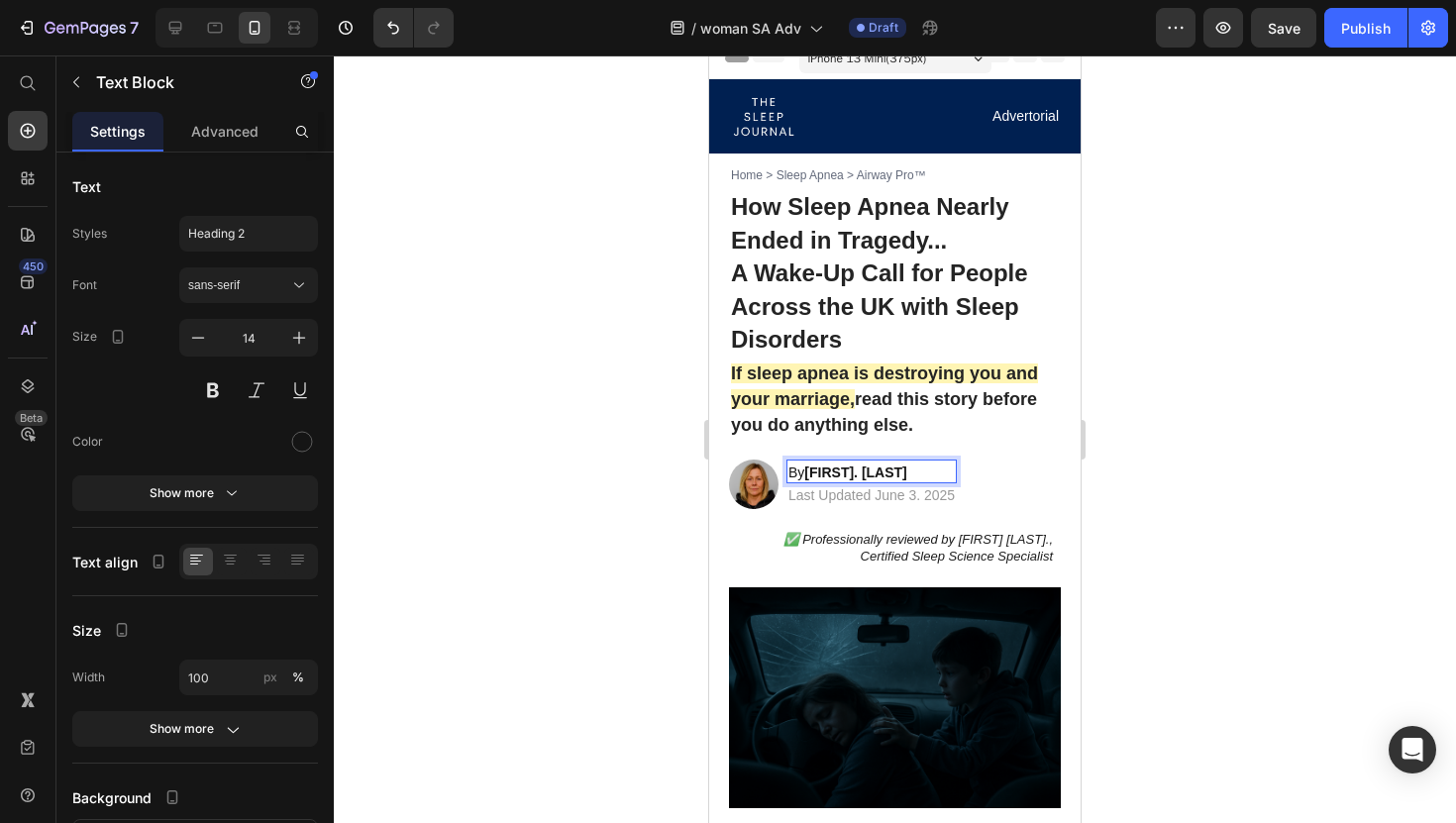 click on "Sarah. B" at bounding box center [855, 472] 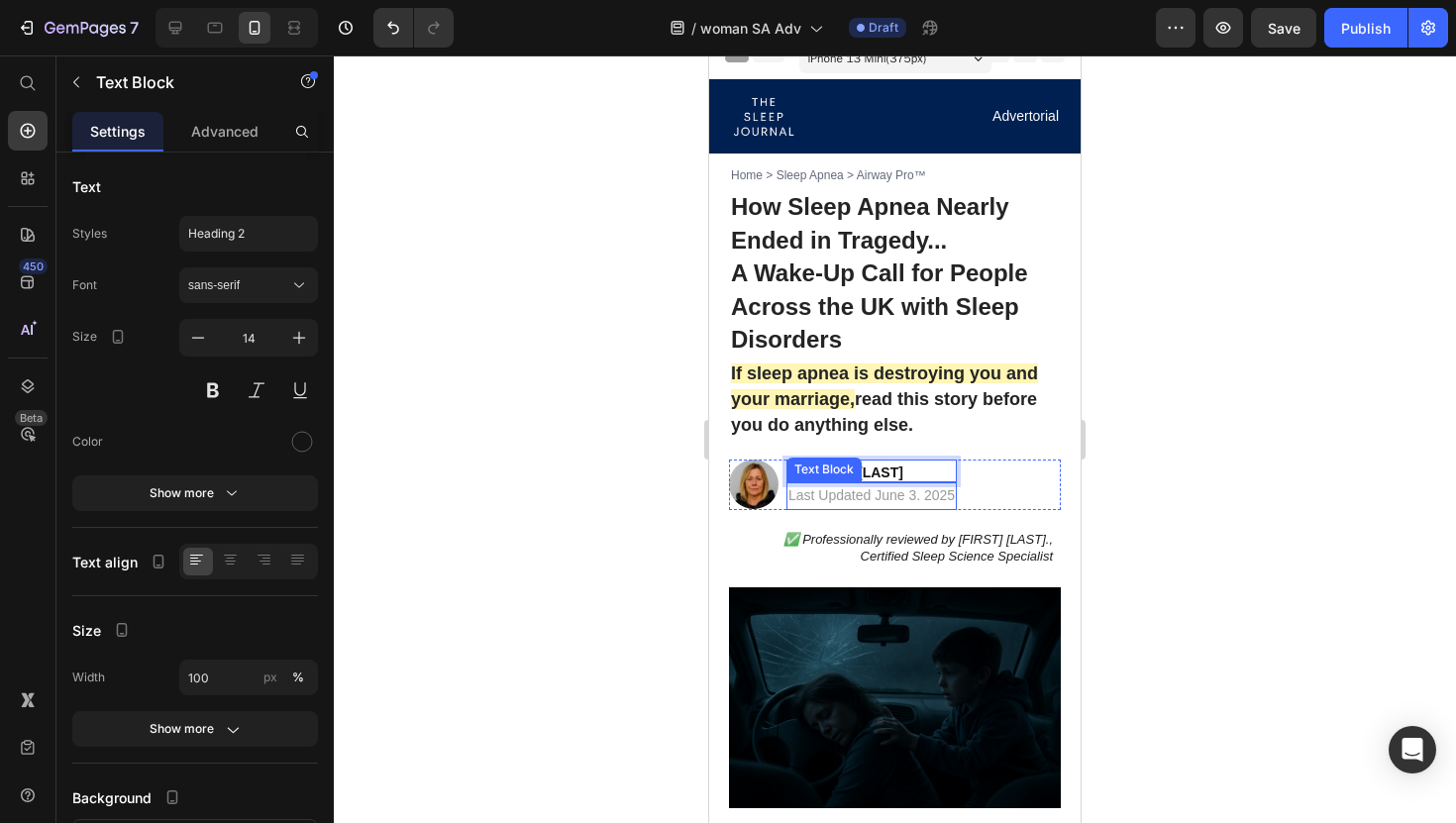 click on "Last Updated June 3. 2025" at bounding box center [872, 495] 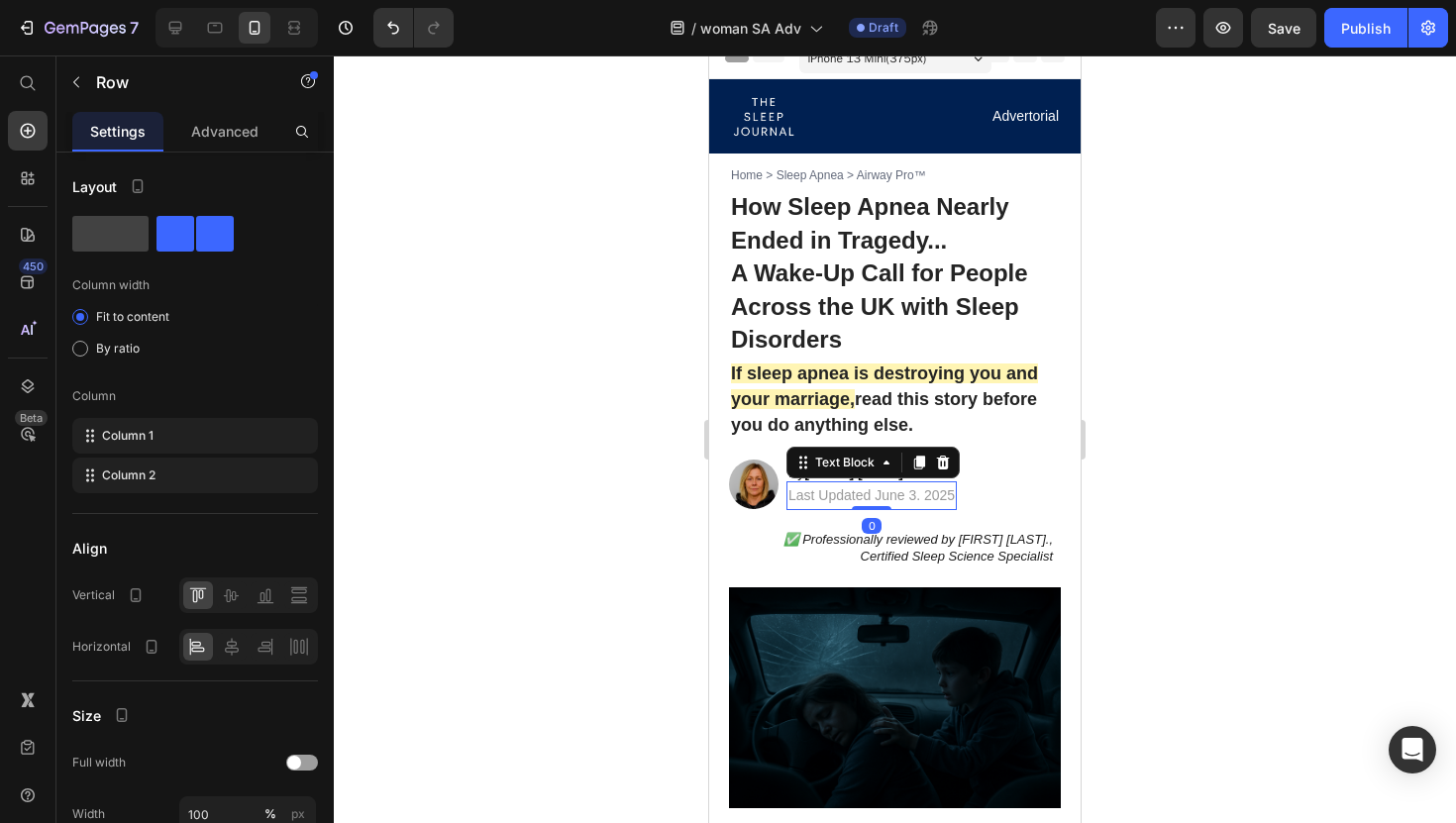 click on "Image By  Sarah B Text Block Last Updated June 3. 2025 Text Block   0 Row" at bounding box center [894, 484] 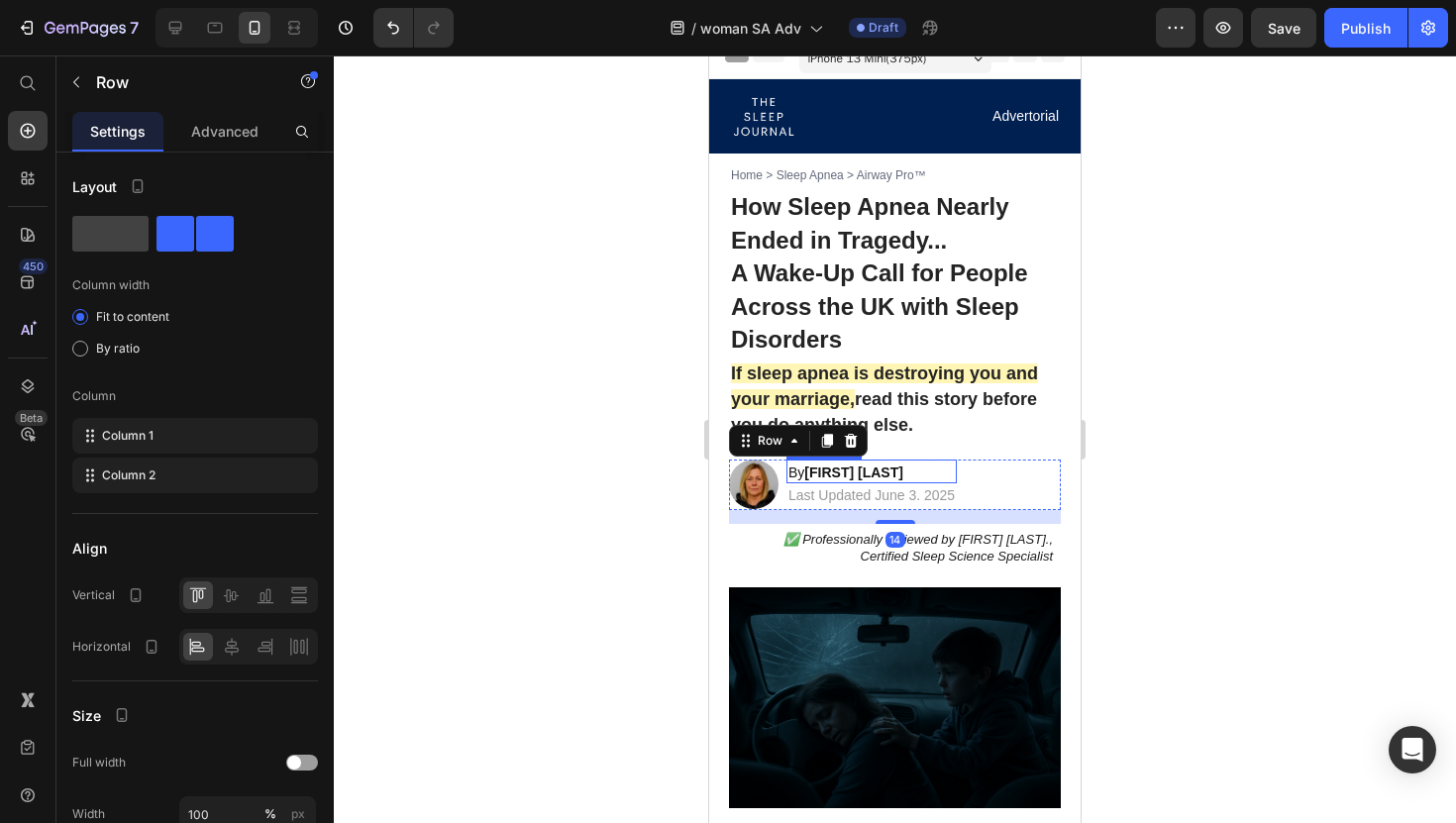 click on "By  Sarah B" at bounding box center [872, 472] 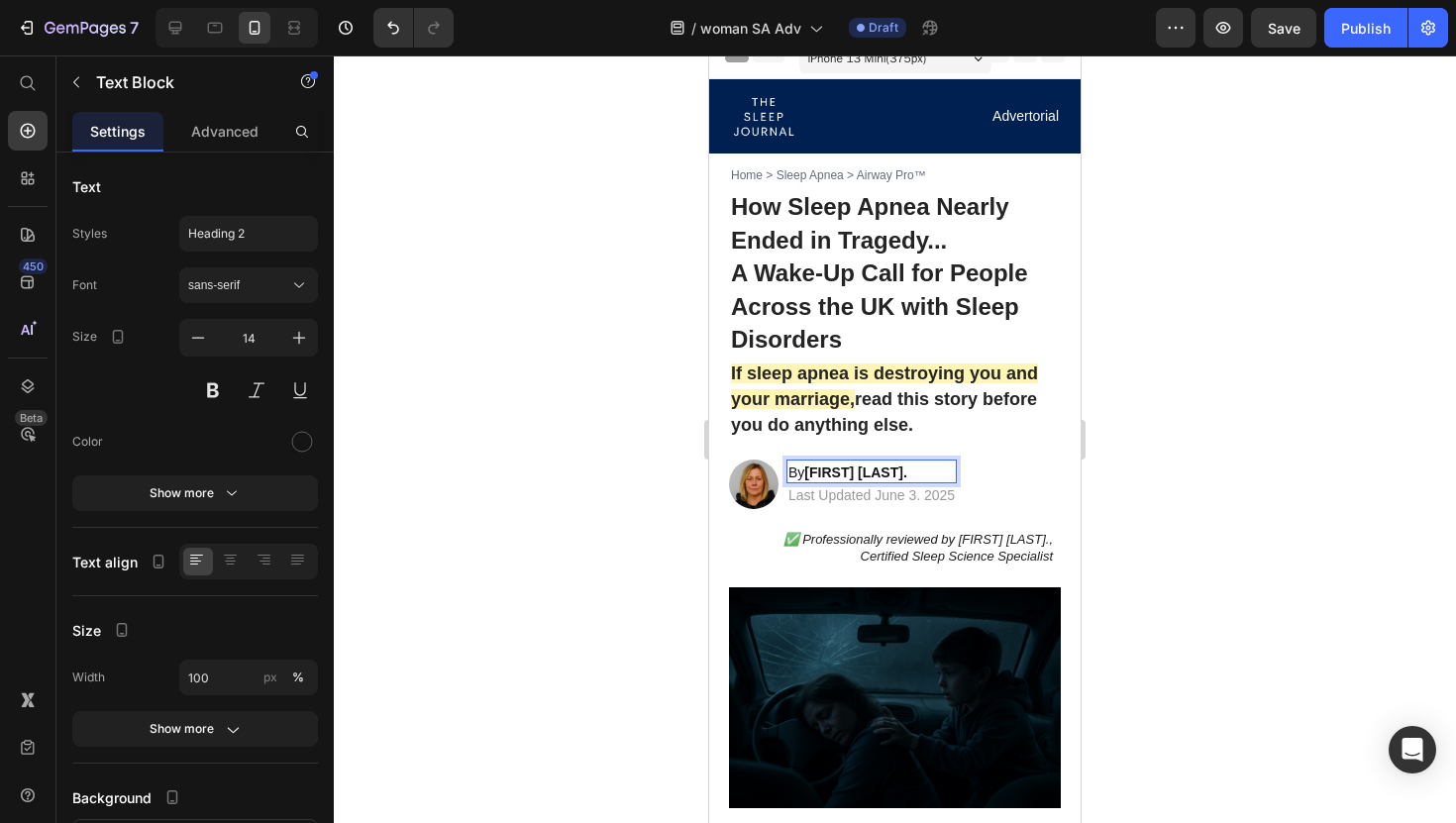 click 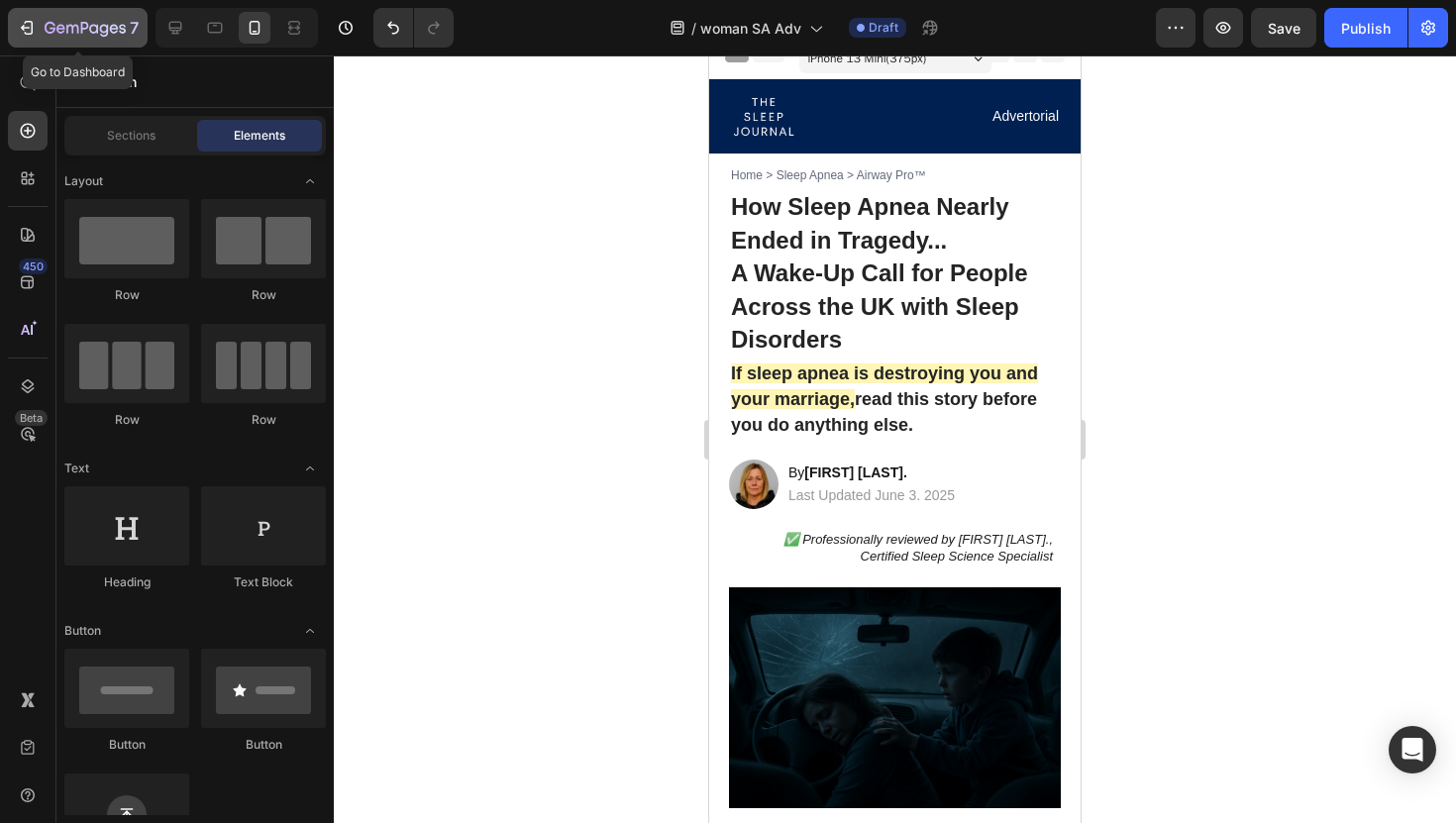 click 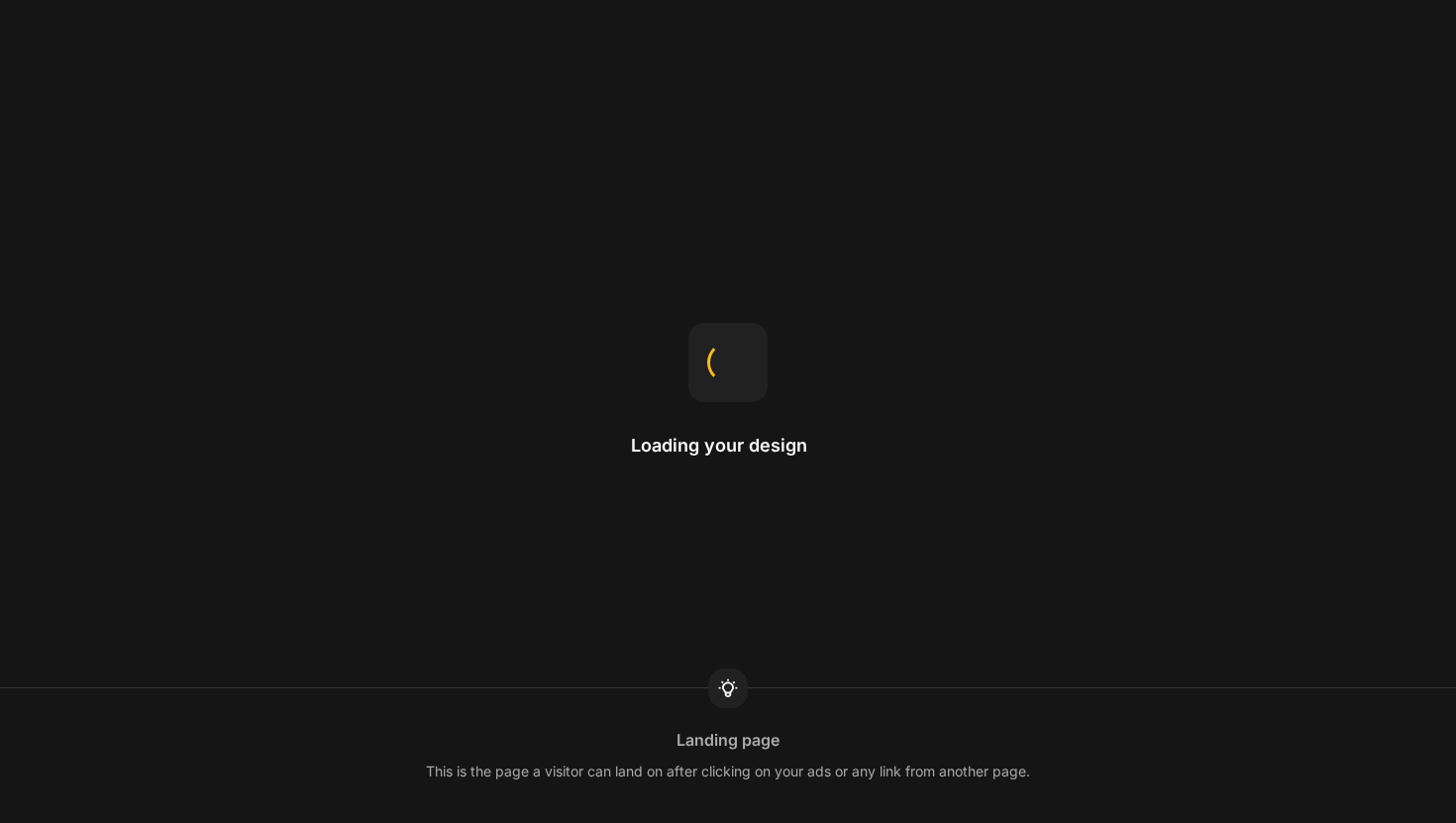 scroll, scrollTop: 0, scrollLeft: 0, axis: both 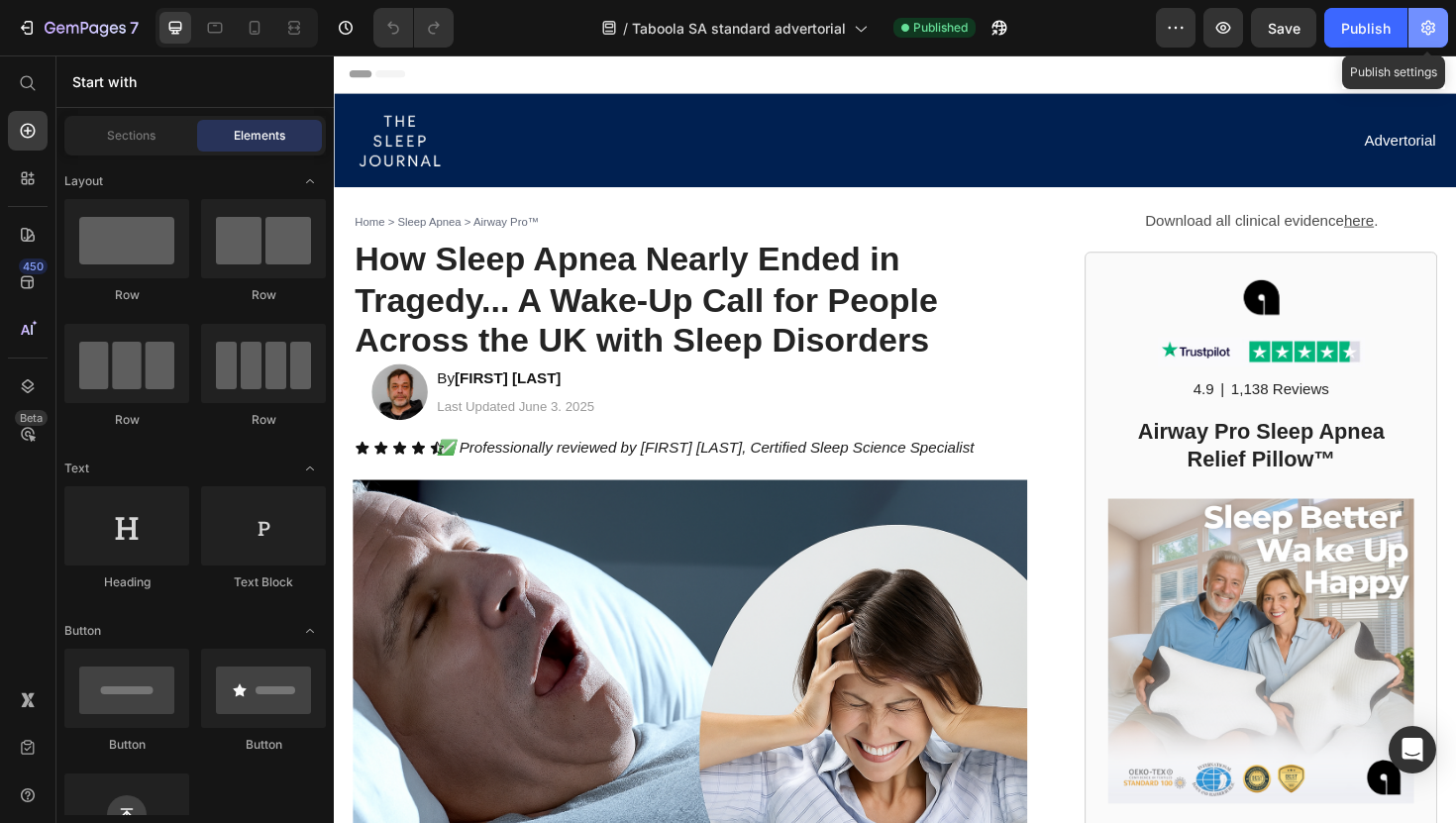 click 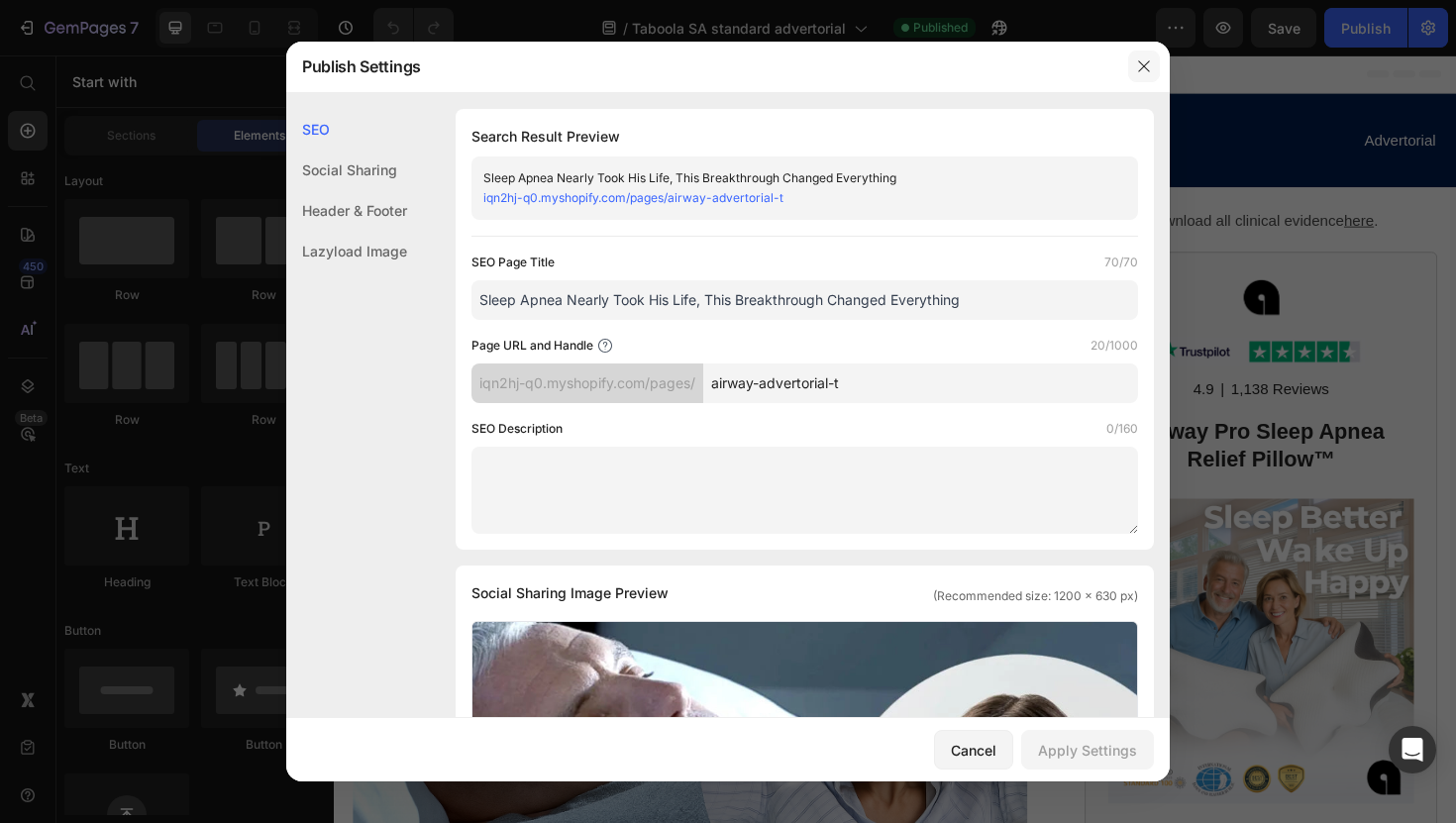 click 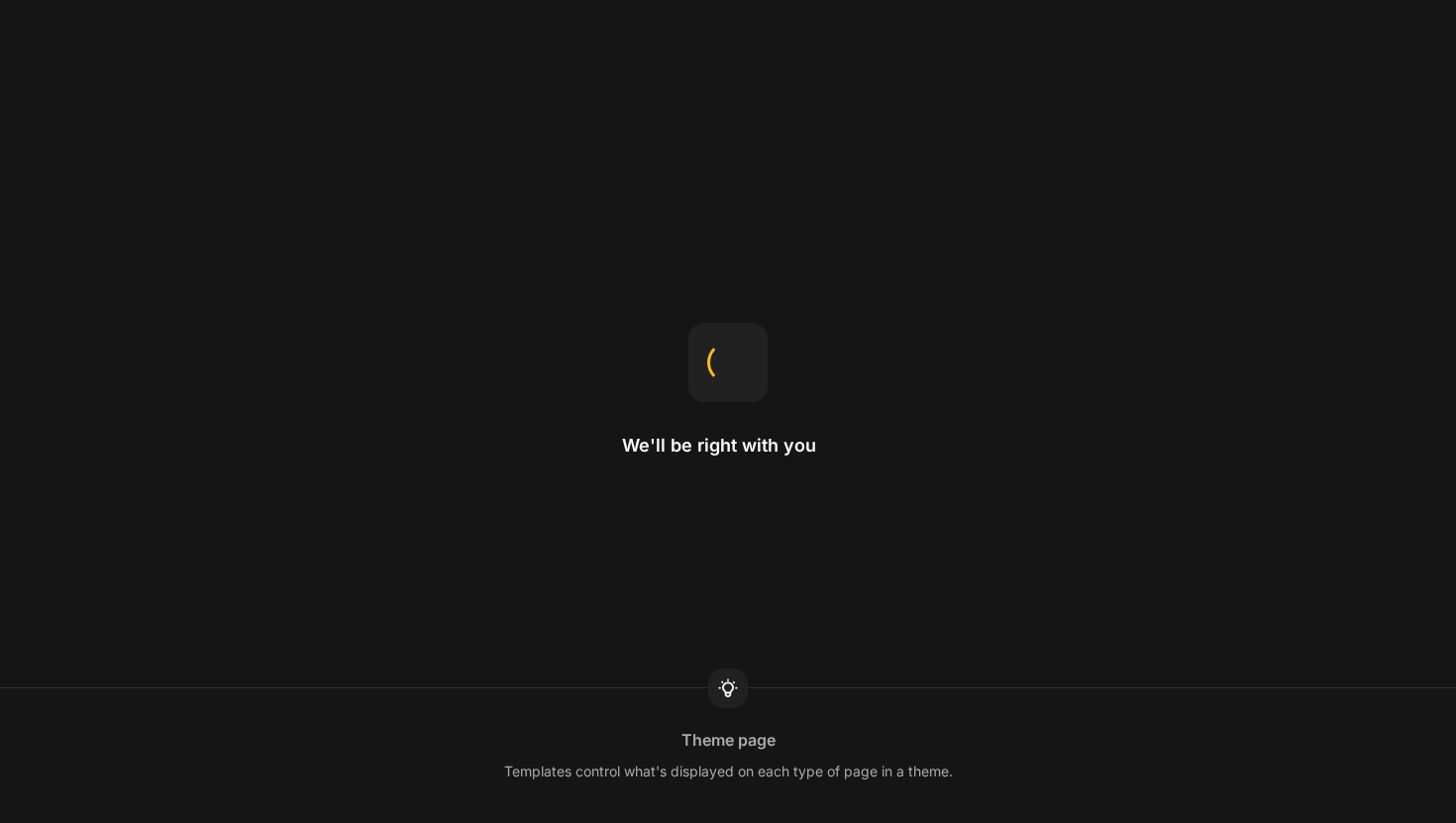 scroll, scrollTop: 0, scrollLeft: 0, axis: both 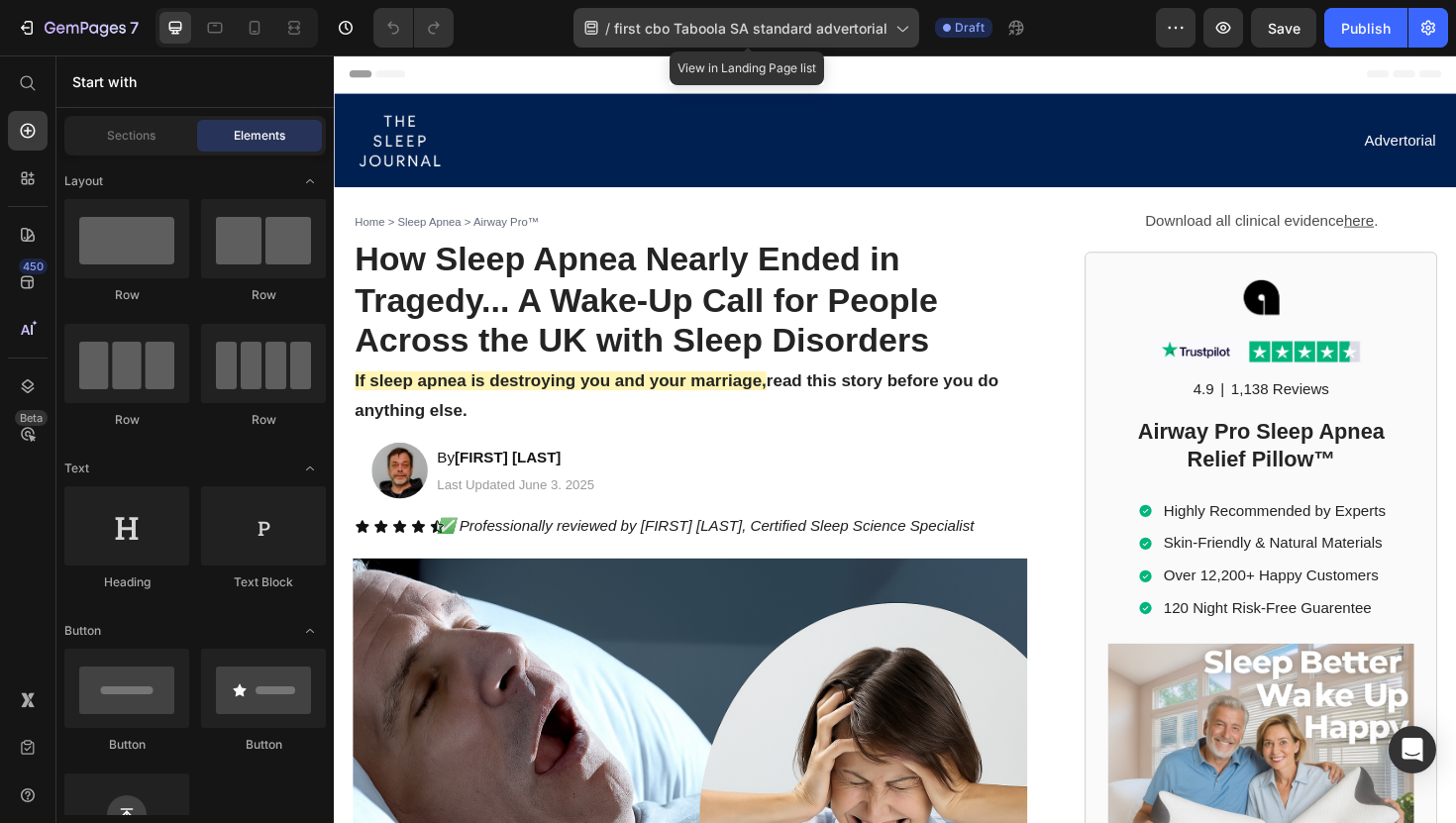 click 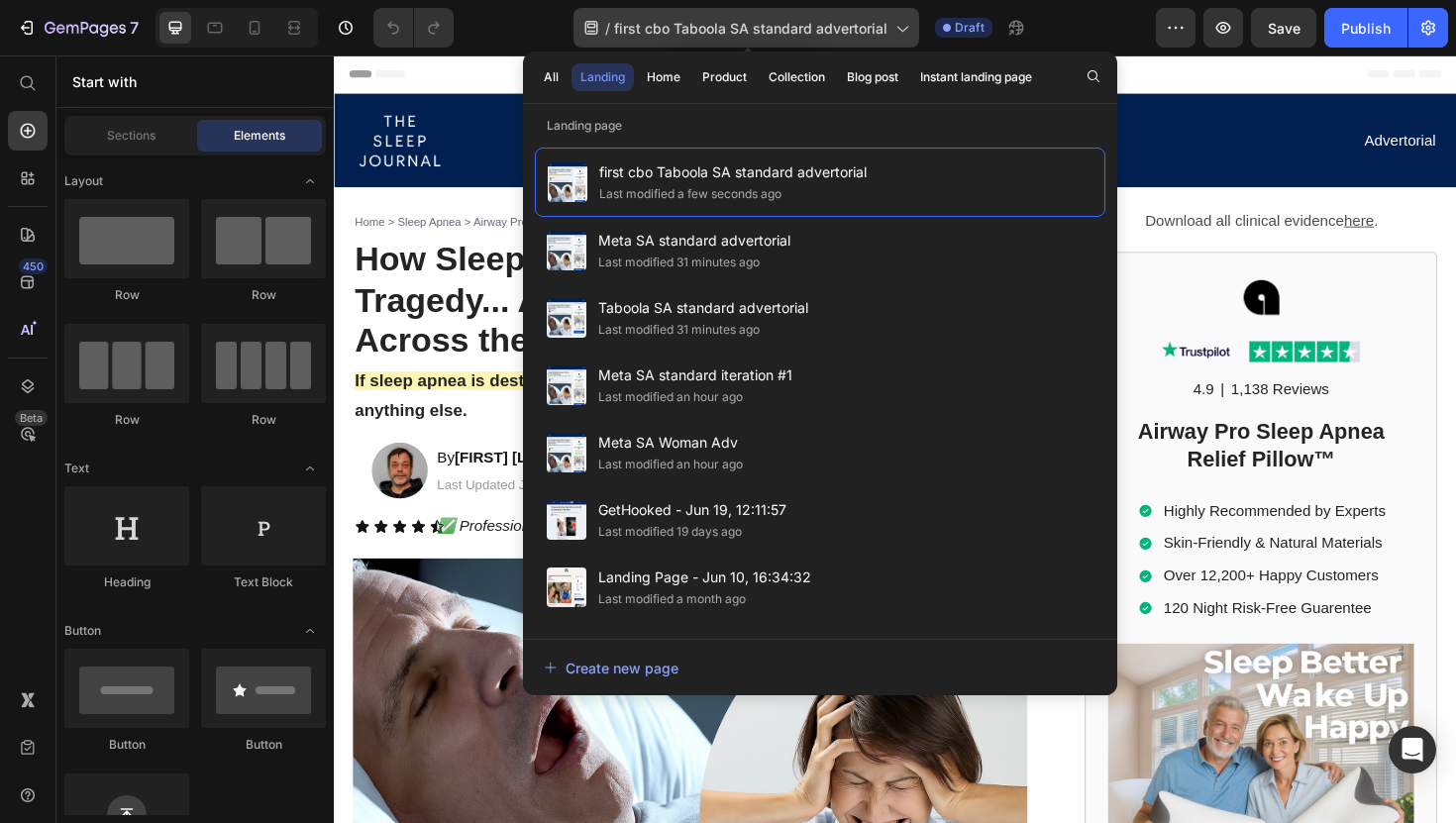 click 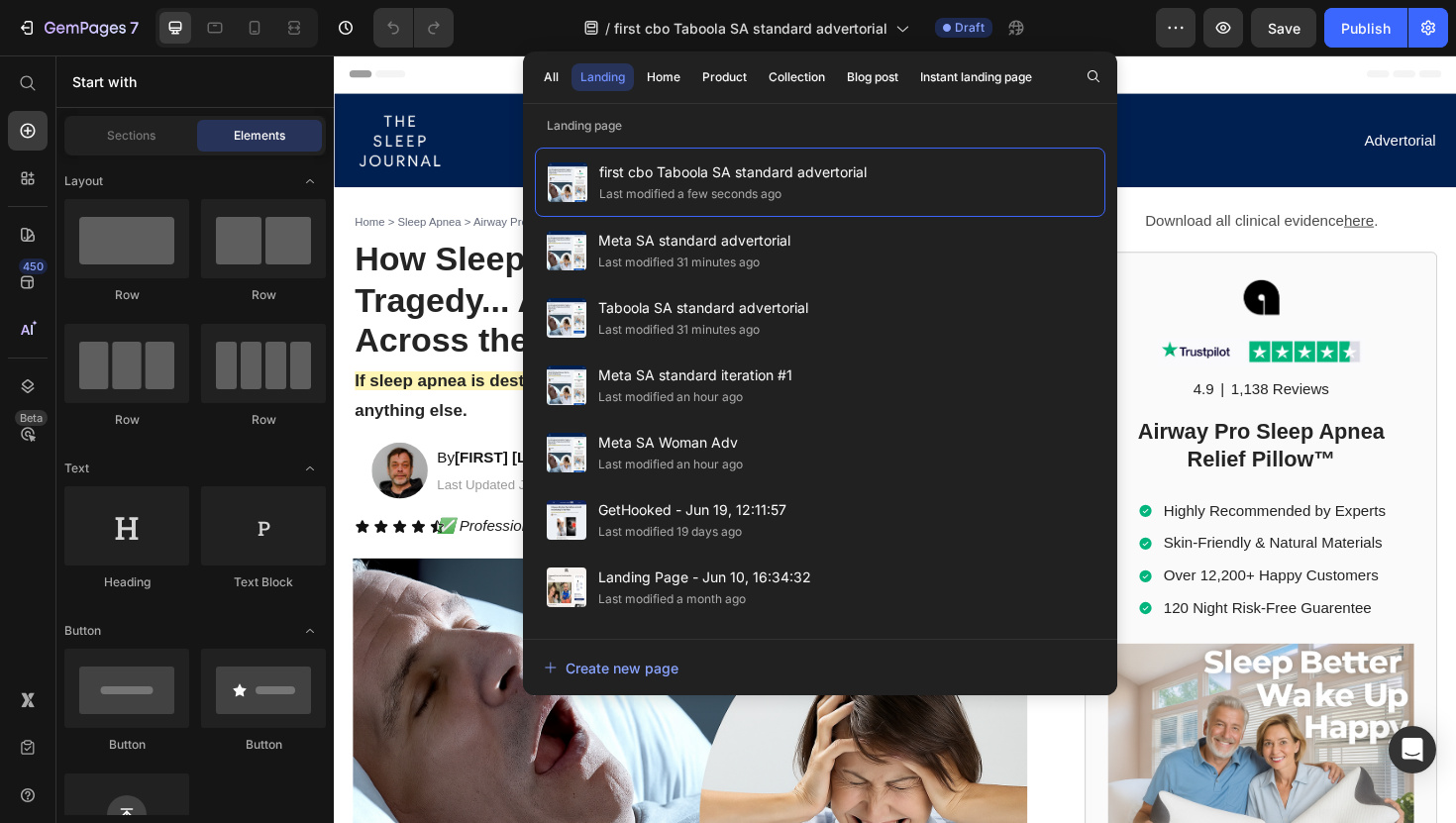 click on "/  first cbo Taboola SA standard advertorial Draft" 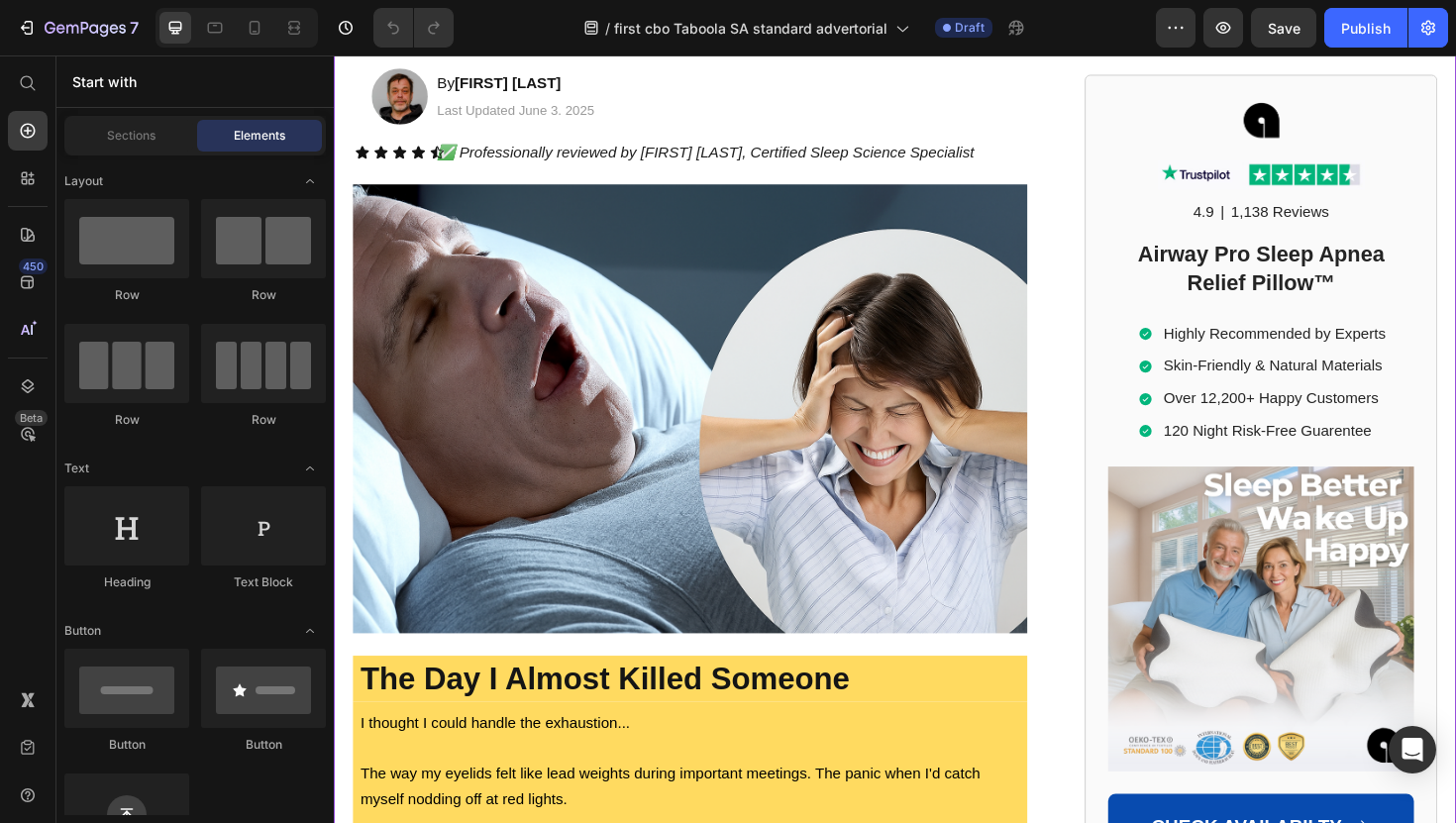 scroll, scrollTop: 0, scrollLeft: 0, axis: both 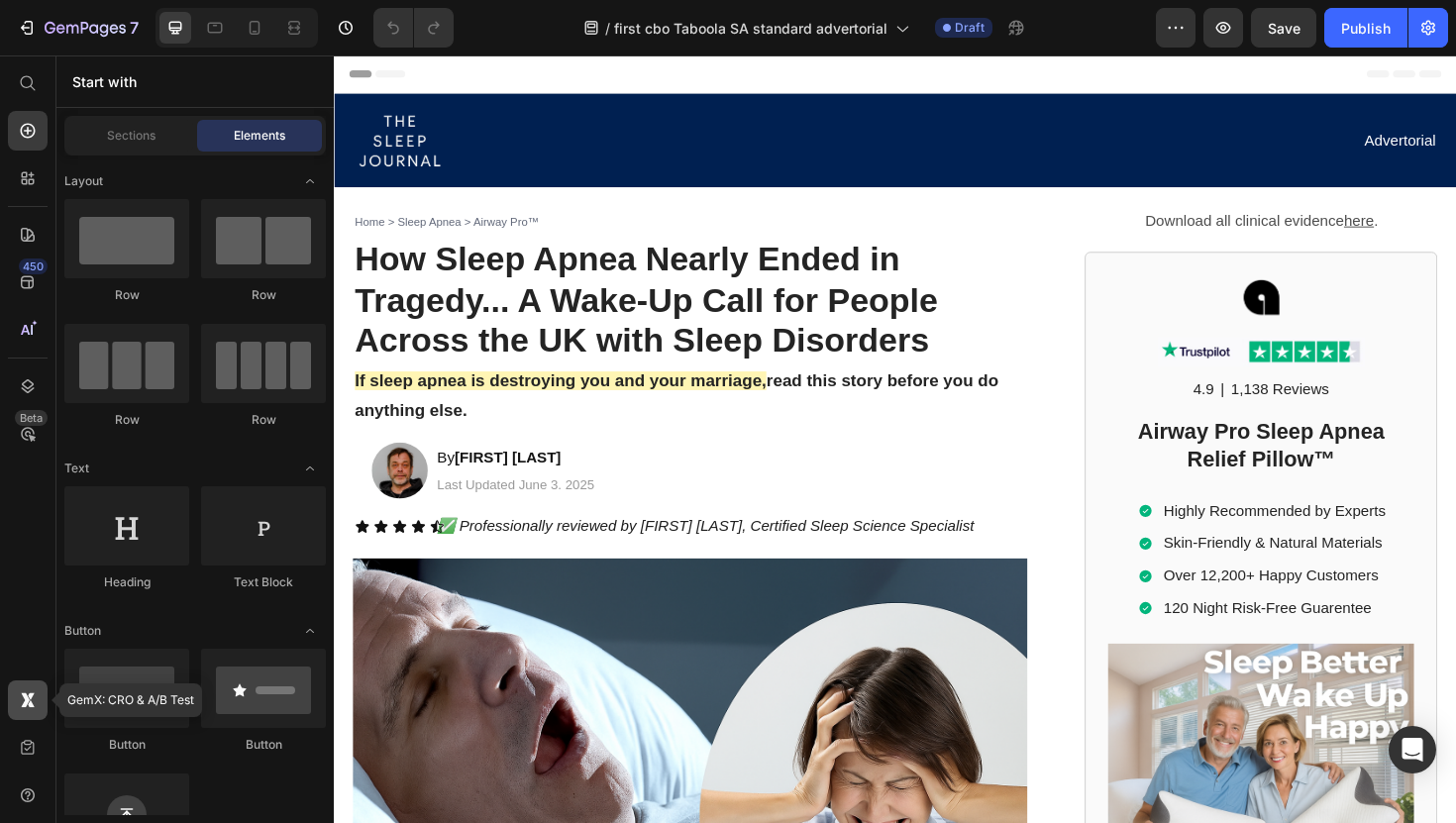 click 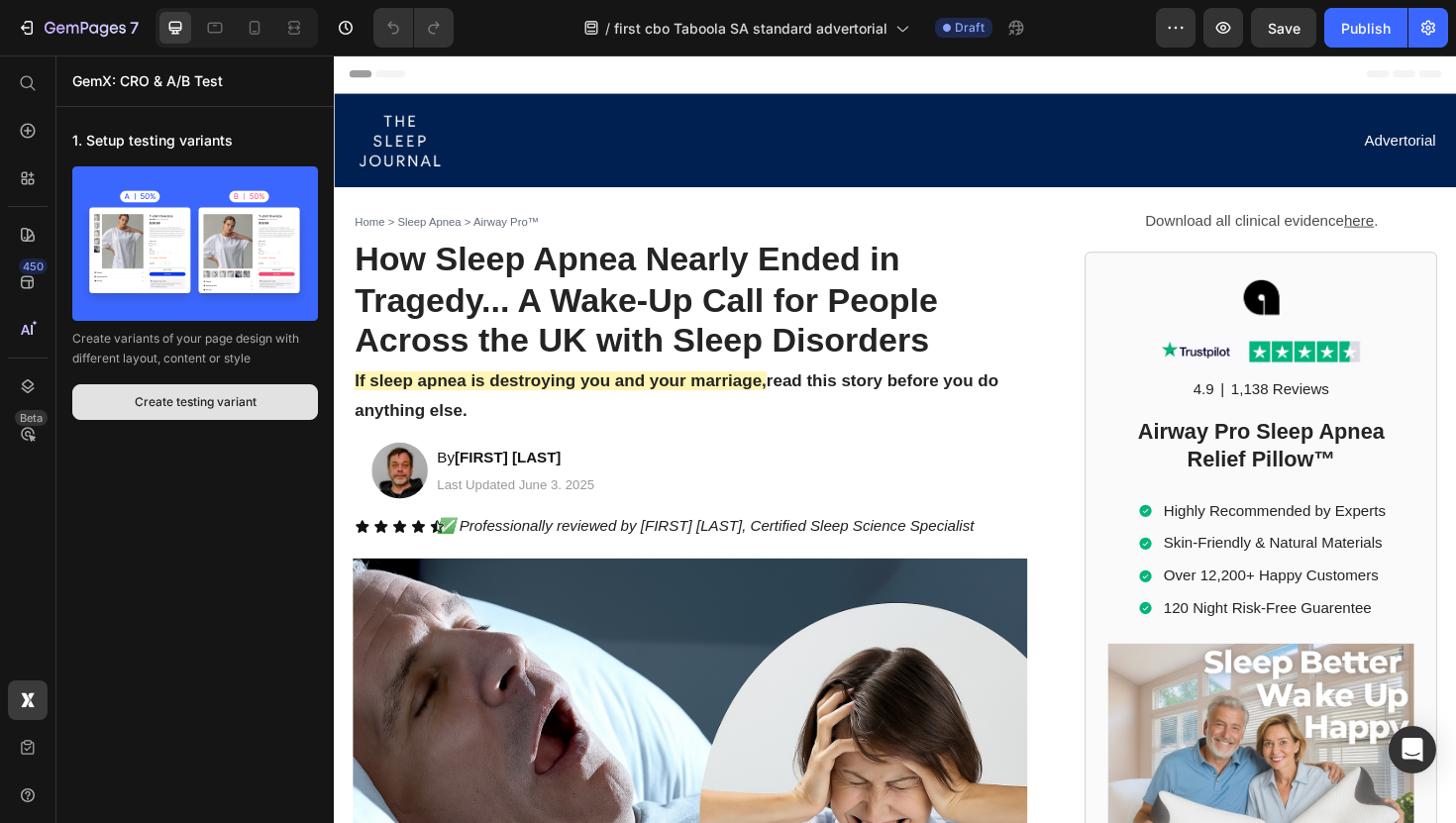 click on "Create testing variant" at bounding box center (195, 402) 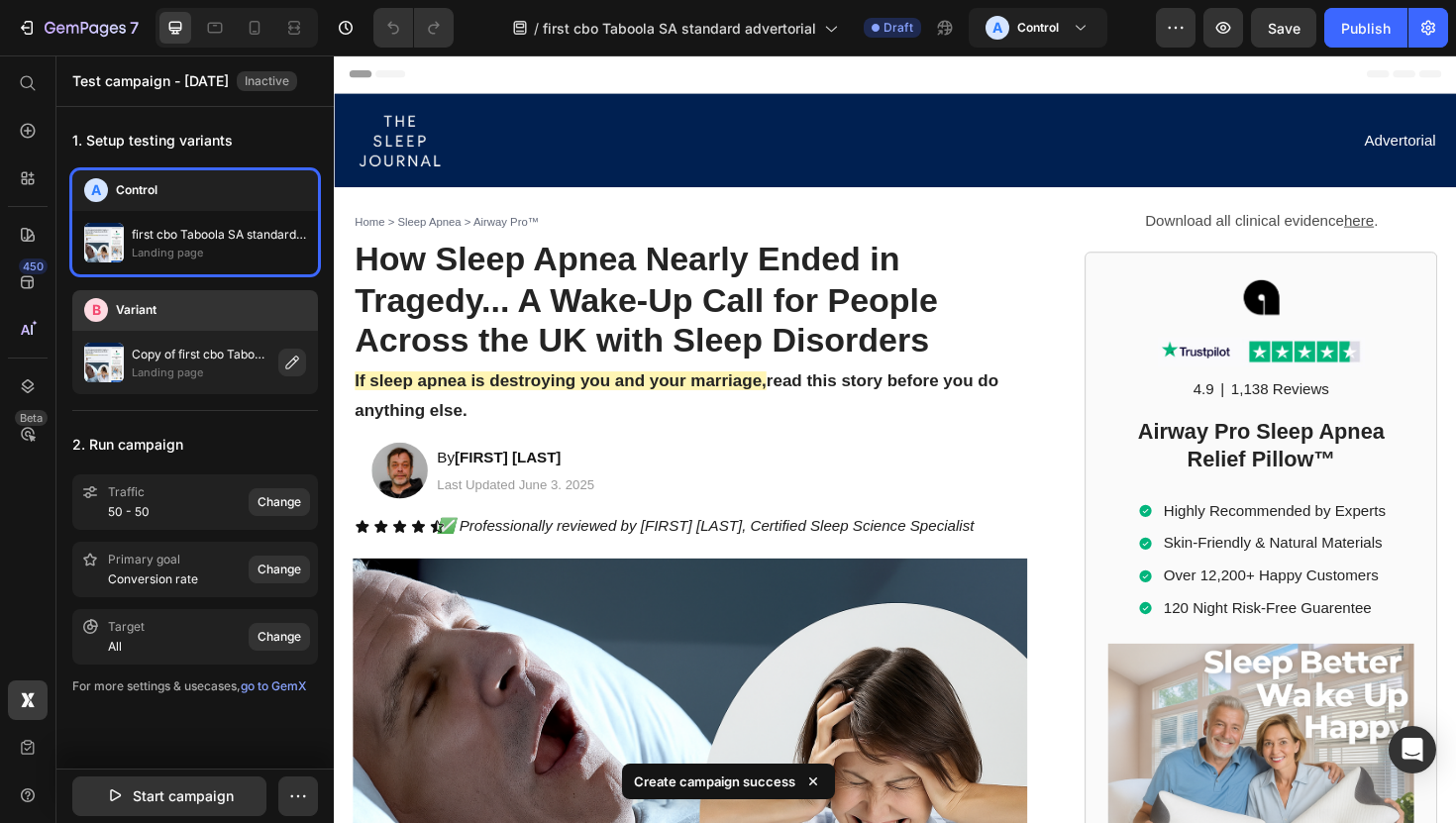 click on "B Variant" at bounding box center [195, 310] 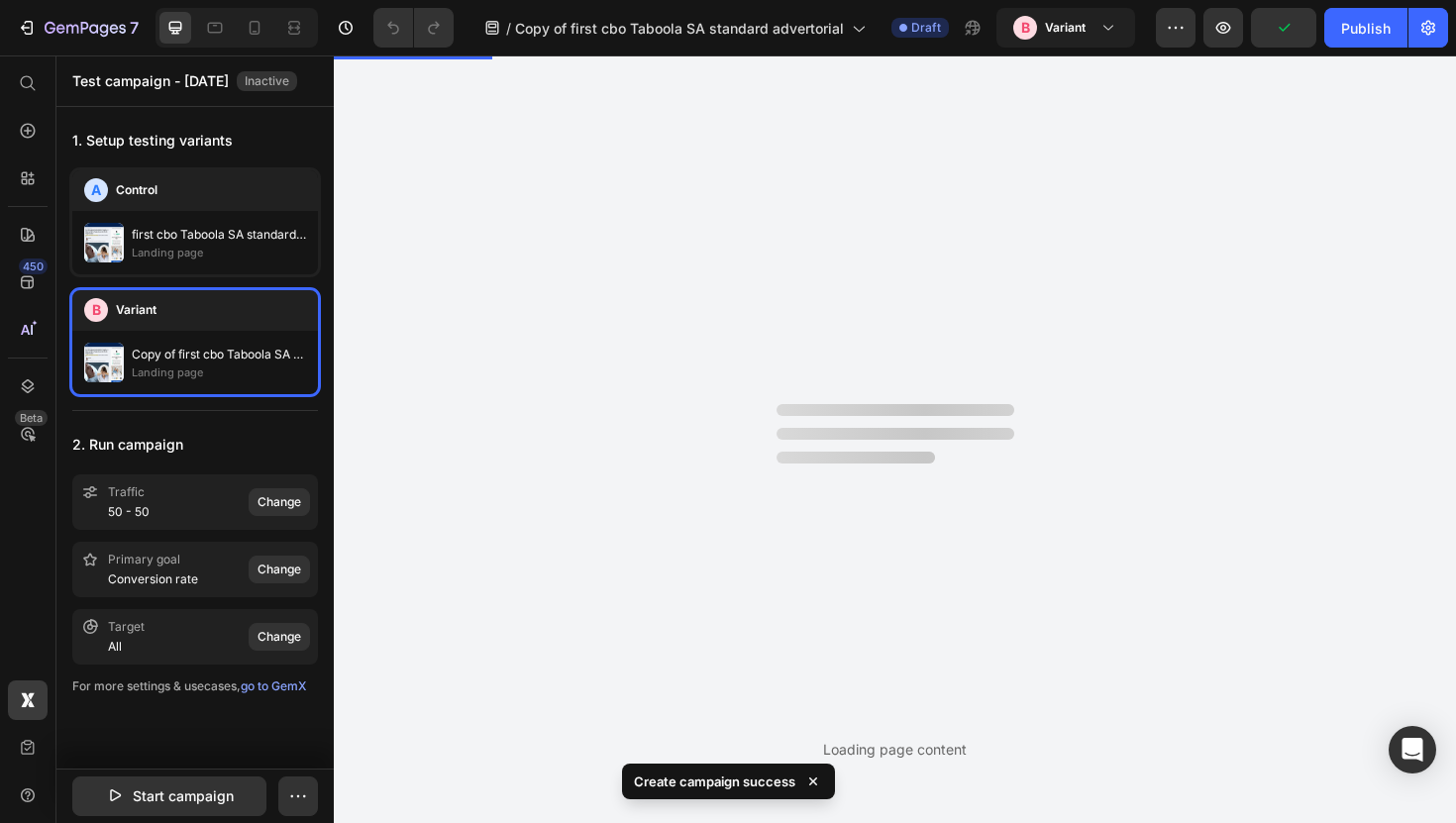 scroll, scrollTop: 0, scrollLeft: 0, axis: both 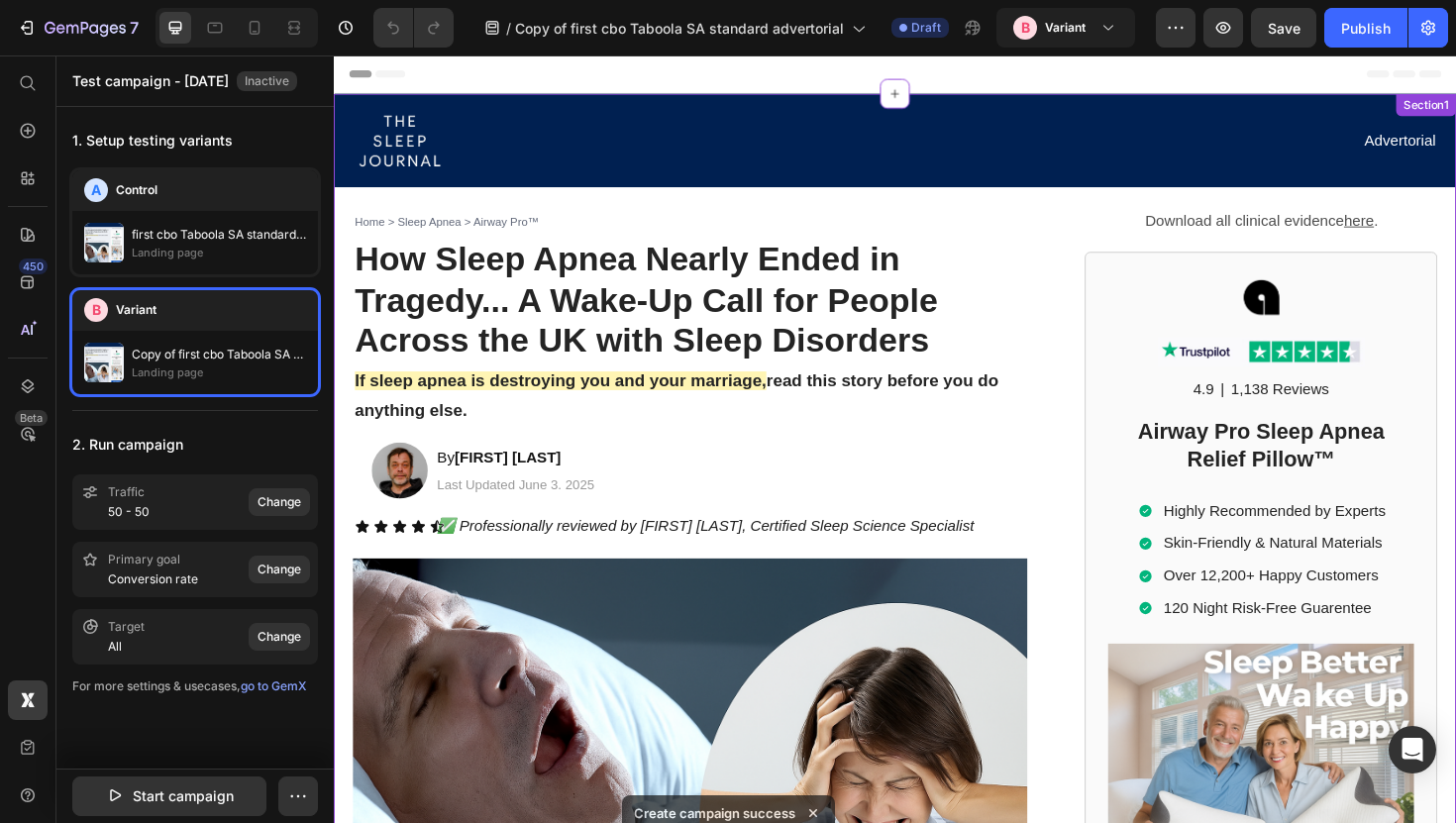 click at bounding box center [710, 826] 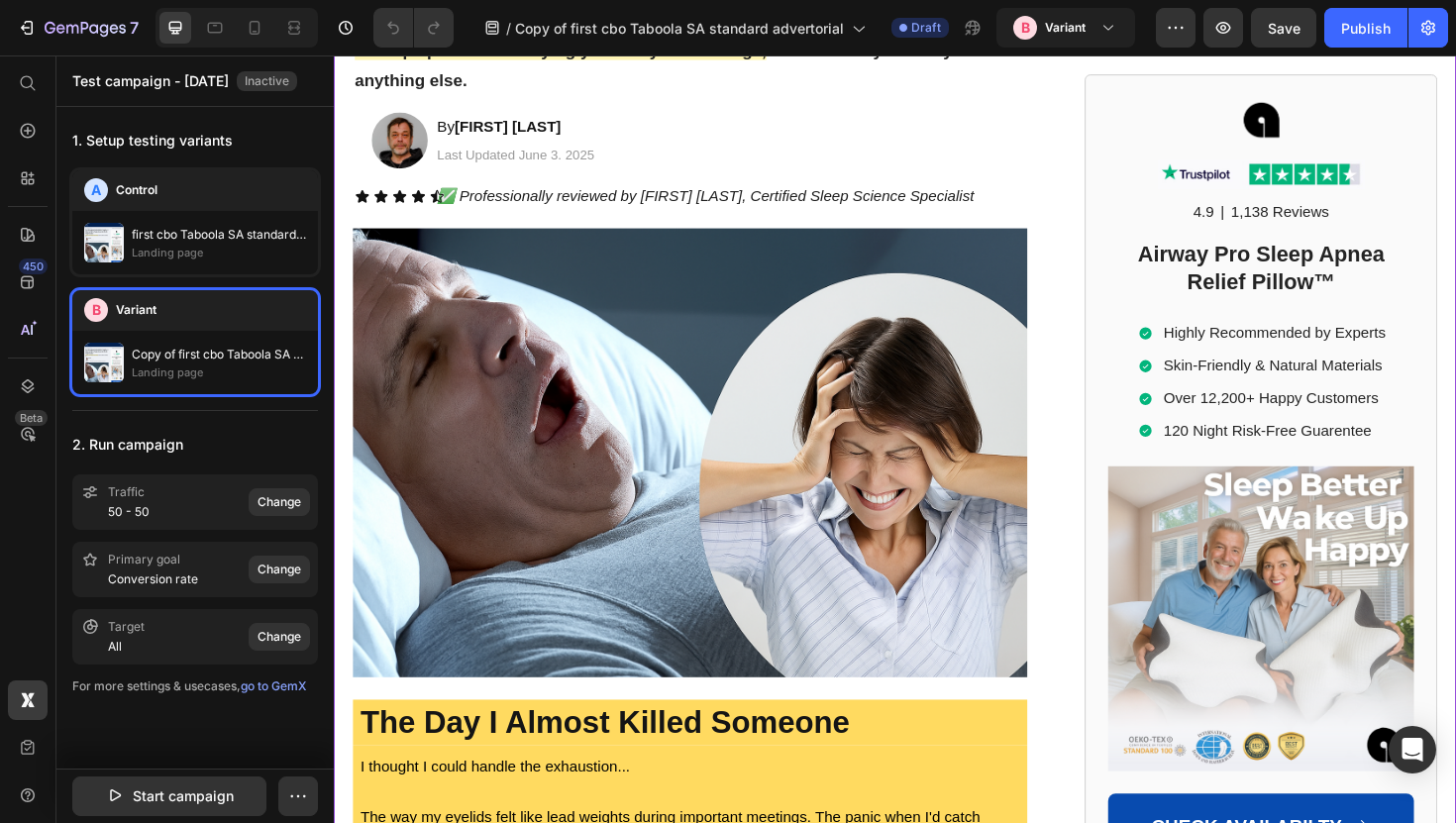 scroll, scrollTop: 396, scrollLeft: 0, axis: vertical 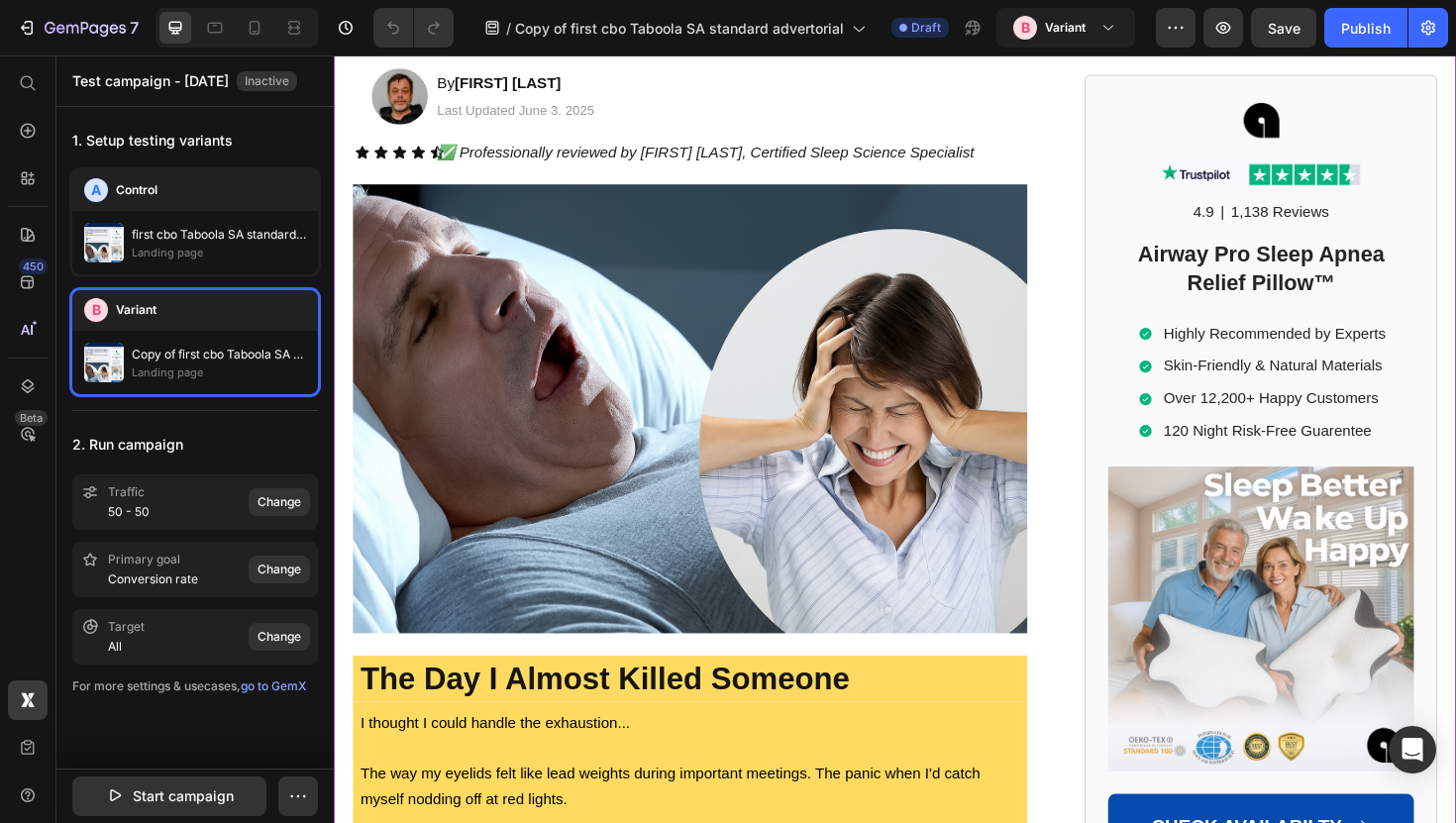click at bounding box center (710, 430) 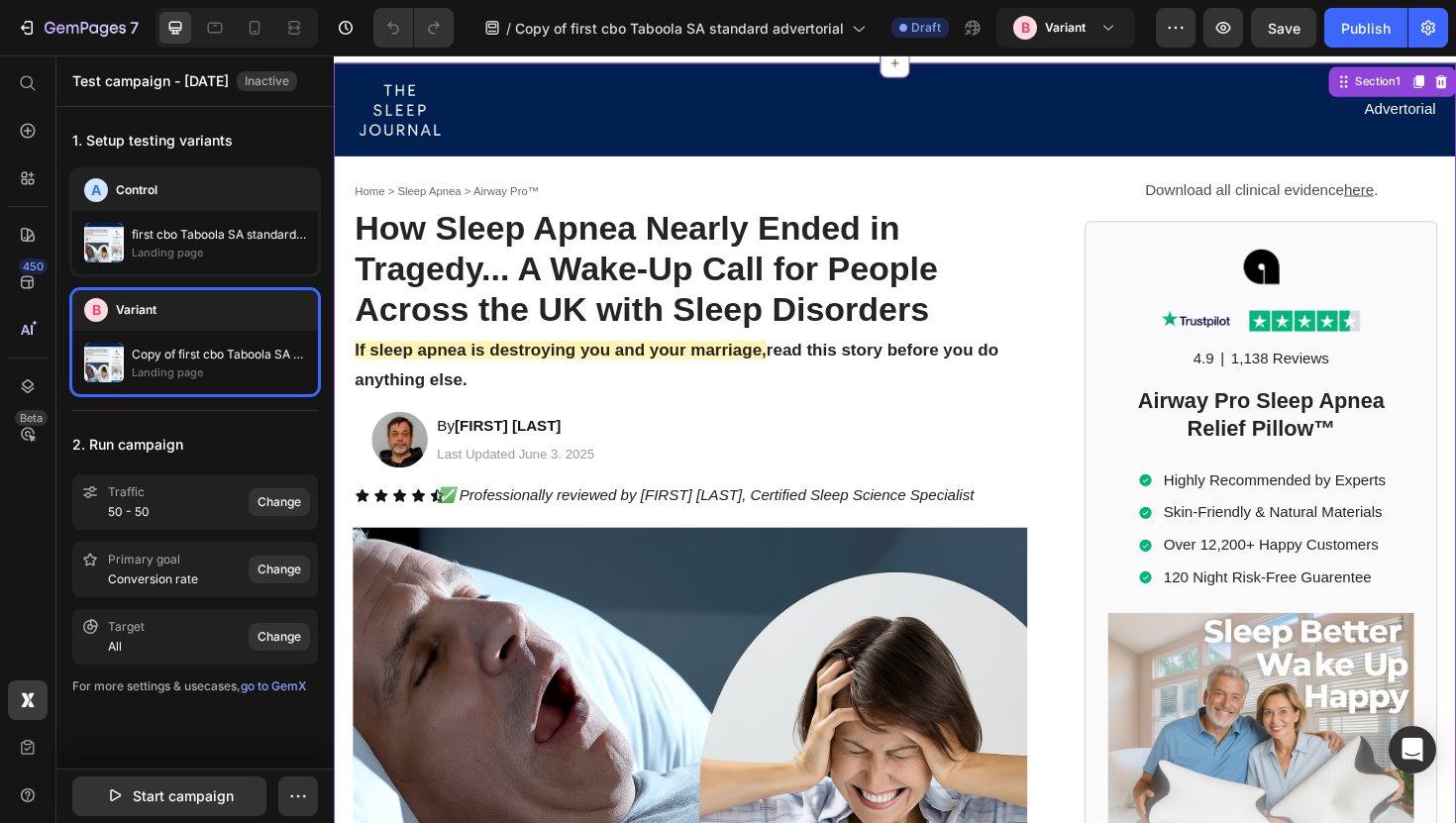 scroll, scrollTop: 0, scrollLeft: 0, axis: both 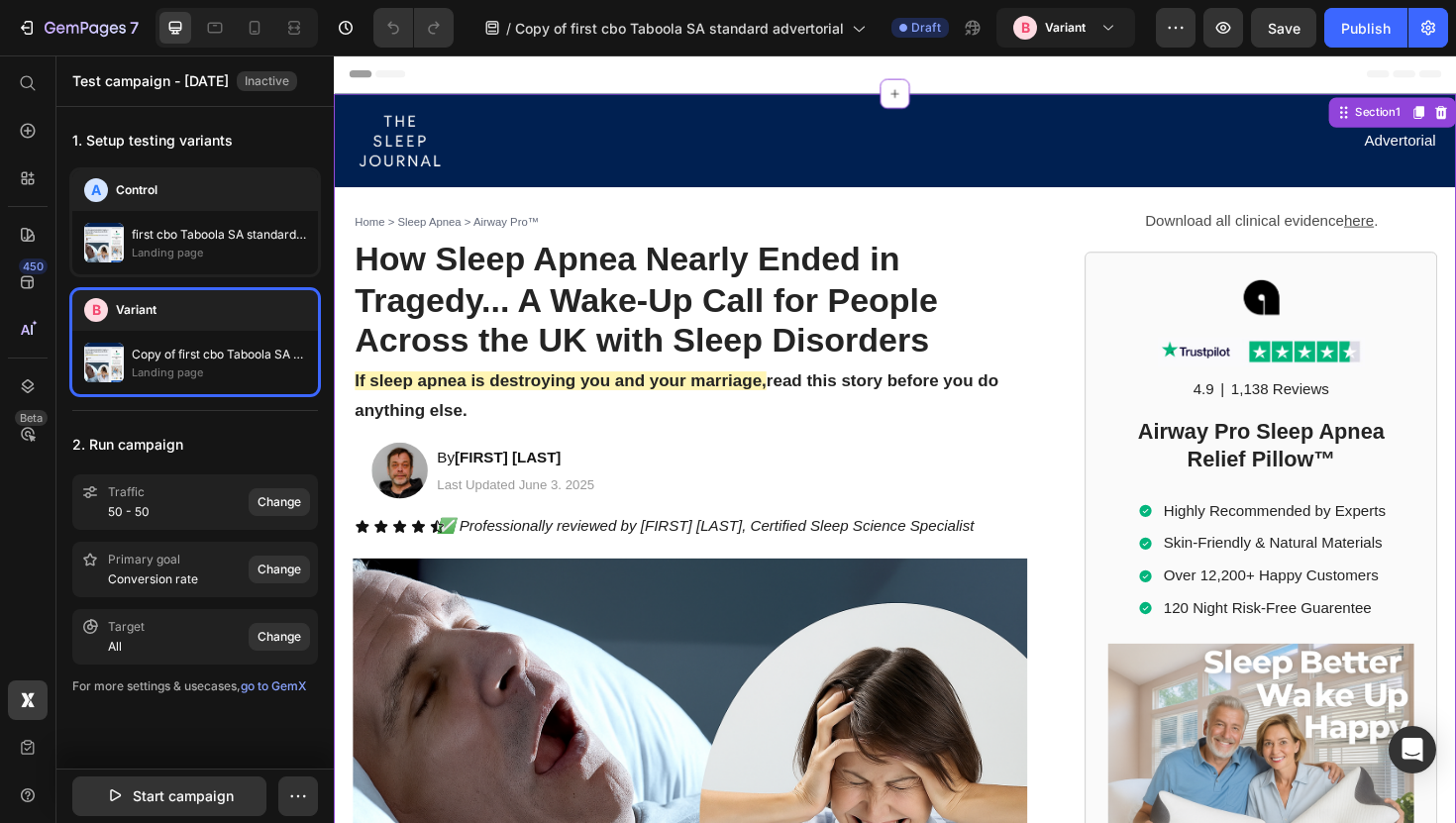 click on "How Sleep Apnea Nearly Ended in Tragedy... A Wake-Up Call for People Across the UK with Sleep Disorders" at bounding box center [664, 314] 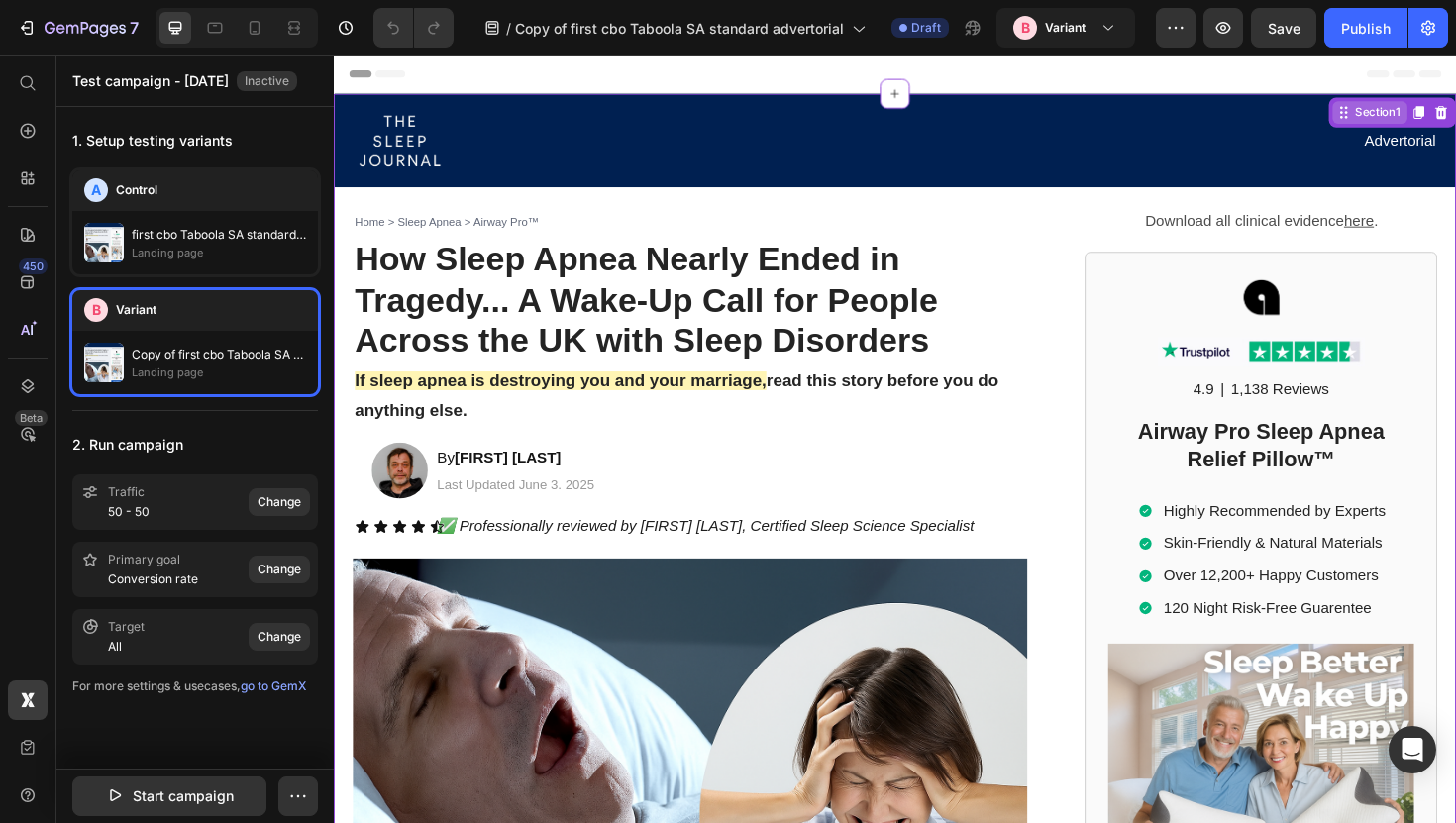 click on "Section1" at bounding box center [1439, 116] 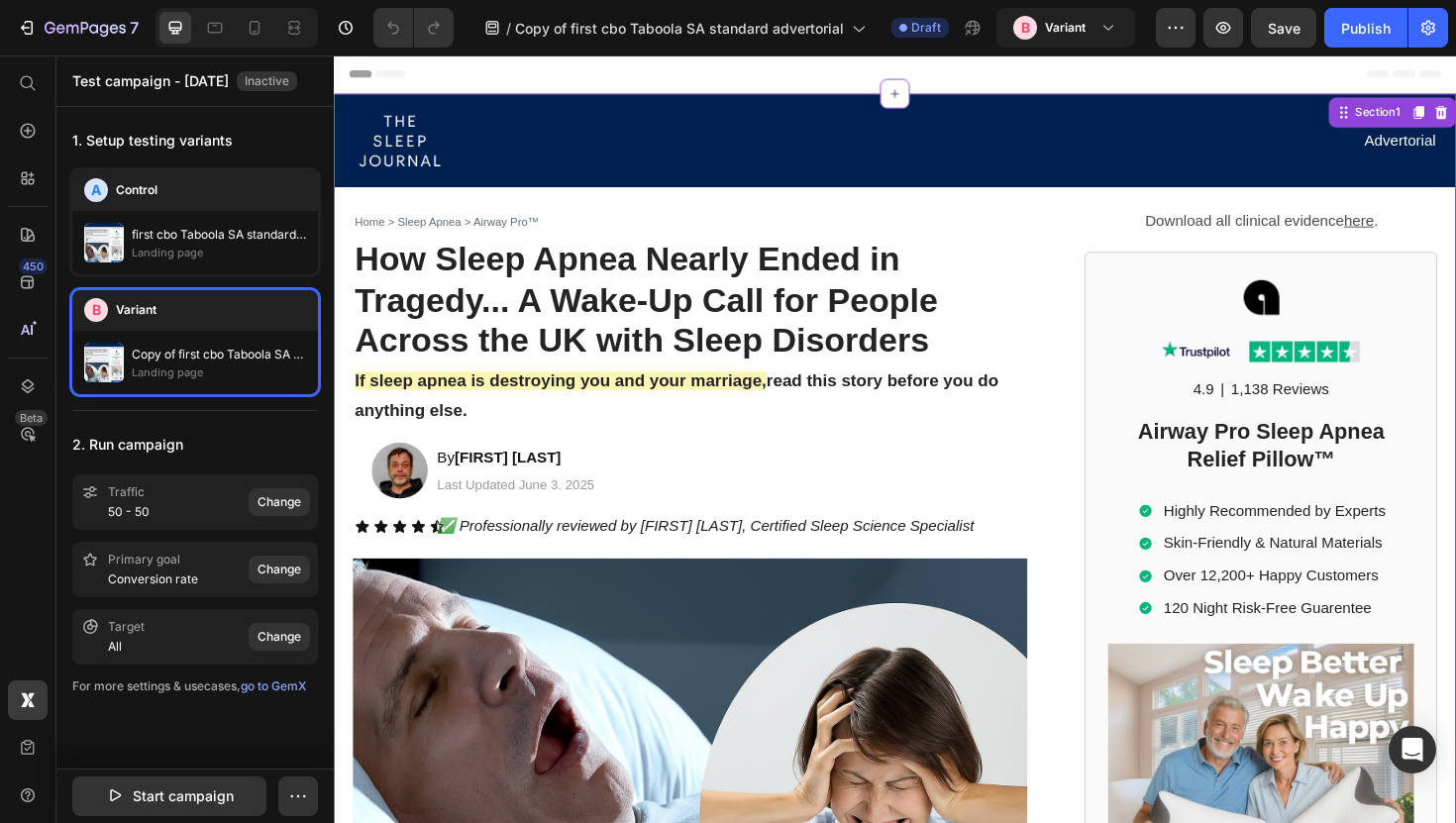 click on "If sleep apnea is destroying you and your marriage,  read this story before you do anything else." at bounding box center (710, 416) 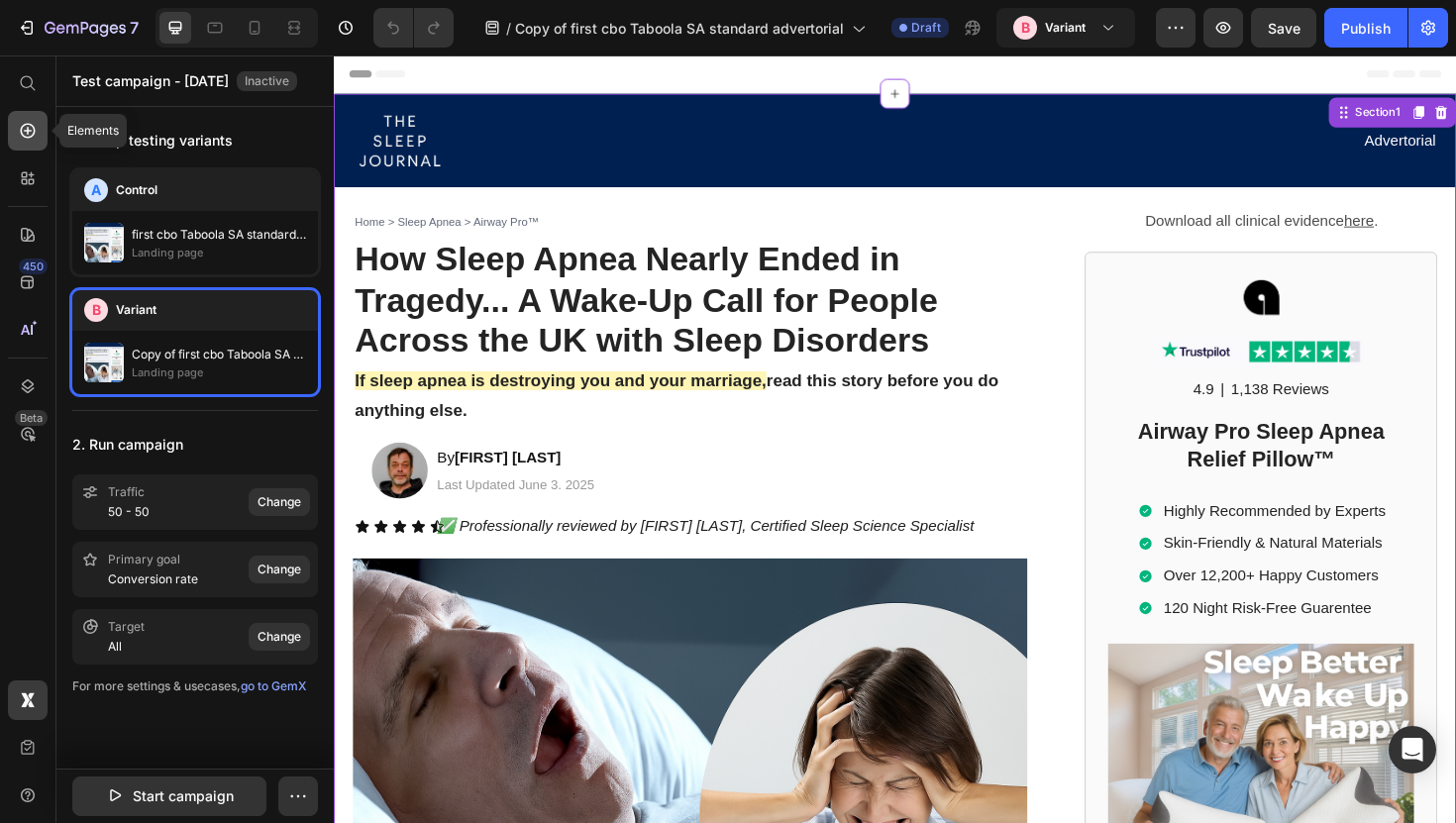 click 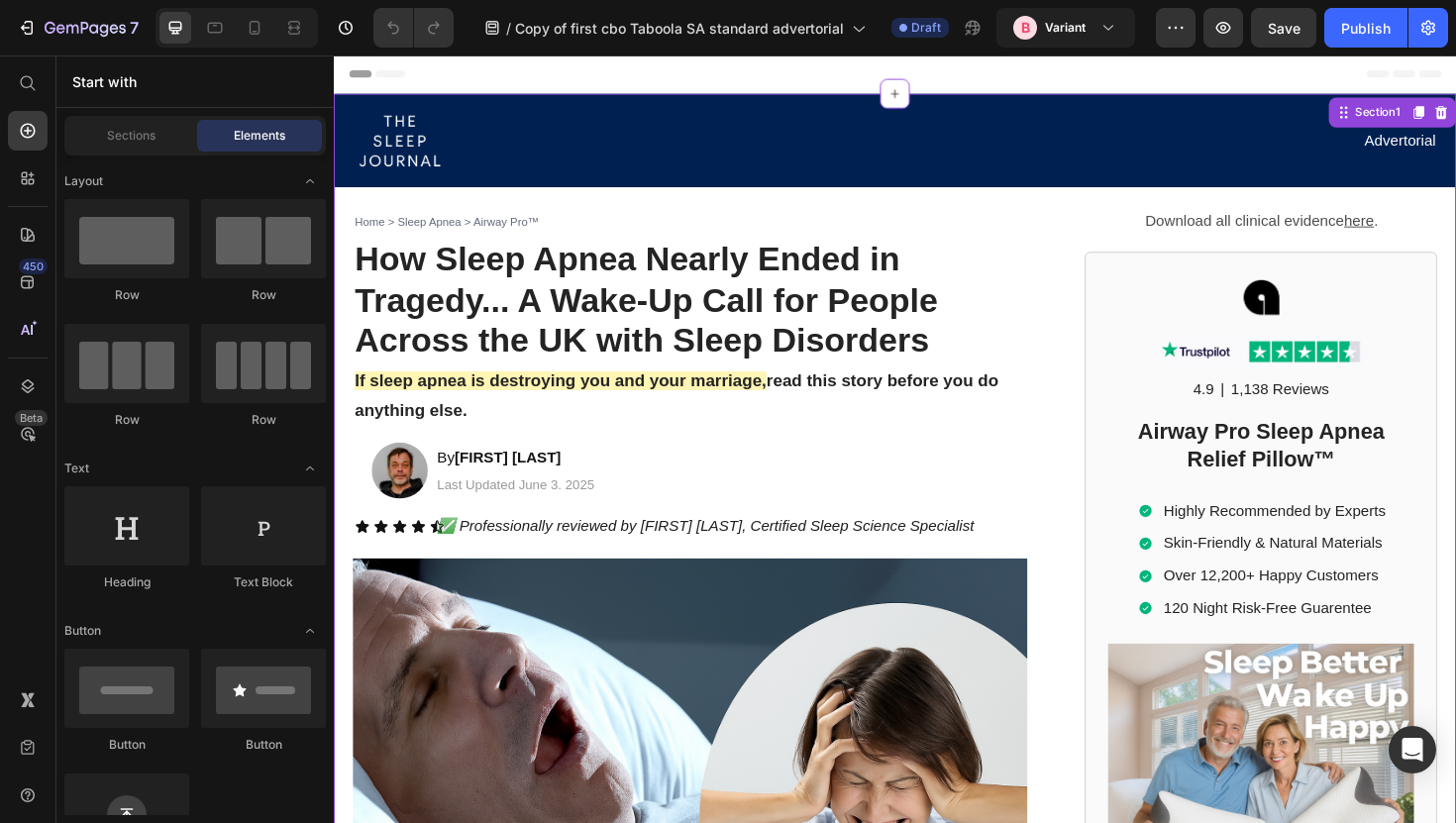click on "Home > Sleep Apnea > Airway Pro™  Text Block How Sleep Apnea Nearly Ended in Tragedy... A Wake-Up Call for People Across the UK with Sleep Disorders Heading How Sleep Apnea Nearly Ended in Tragedy...  A Wake-Up Call for People Across the UK with Sleep Disorders Heading If sleep apnea is destroying you and your marriage,  read this story before you do anything else. Text Block Image By  Steven R. Text Block Last Updated June 3. 2025 Text Block Row ✅ Professionally reviewed by Daniel T., Certified Sleep Science Specialist Text Block Icon Icon Icon Icon Icon Icon List Row Image The Day I Almost Killed Someone Heading I thought I could handle the exhaustion...   The way my eyelids felt like lead weights during important meetings. The panic when I'd catch myself nodding off at red lights.   But when I woke up face-down in my car, blood trickling from my forehead through a cracked windshield, everything changed.   I had fallen asleep behind the wheel—again. My car had rolled off the road into a ditch." at bounding box center [710, 2590] 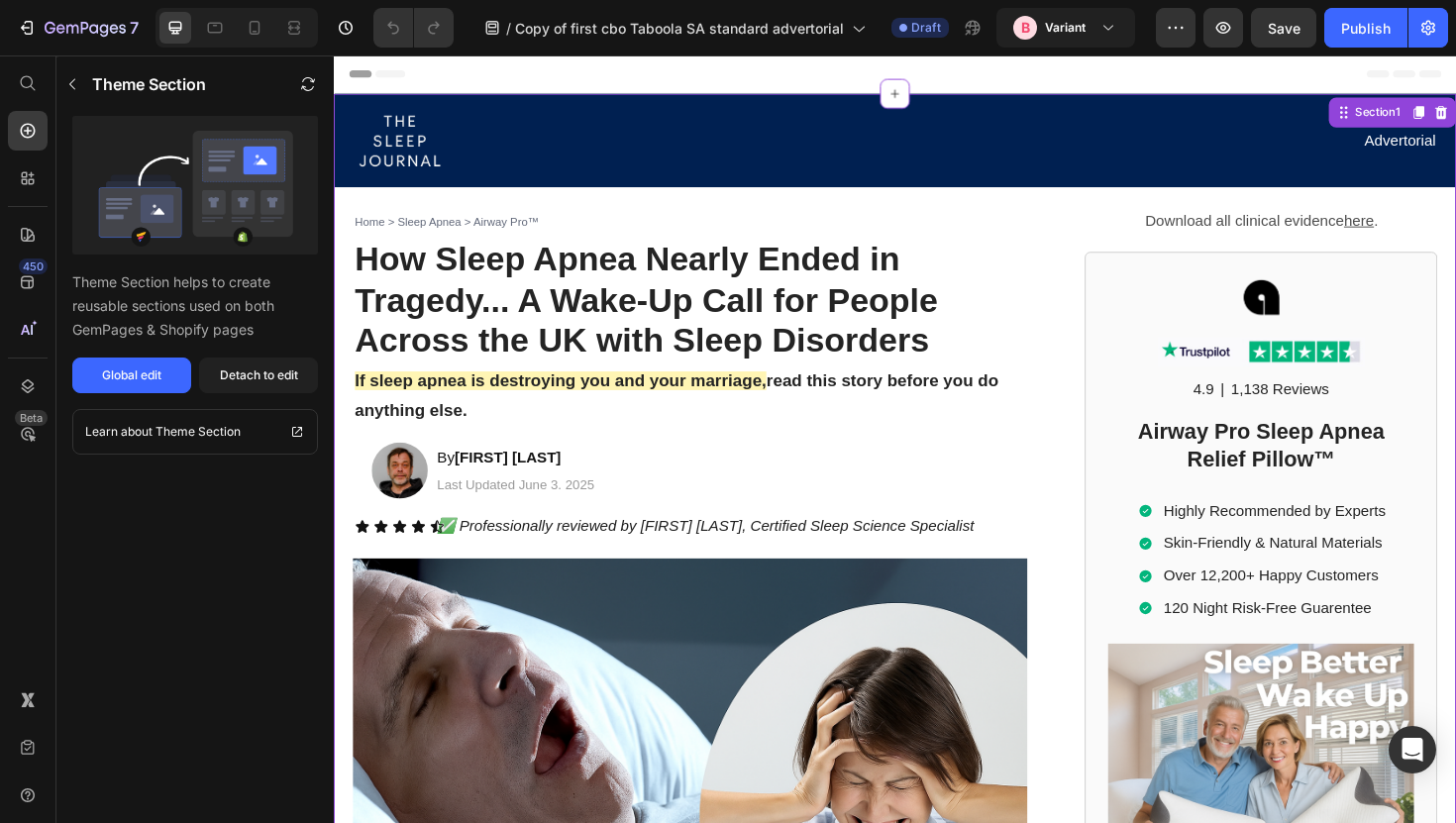click on "How Sleep Apnea Nearly Ended in Tragedy... A Wake-Up Call for People Across the UK with Sleep Disorders" at bounding box center [664, 314] 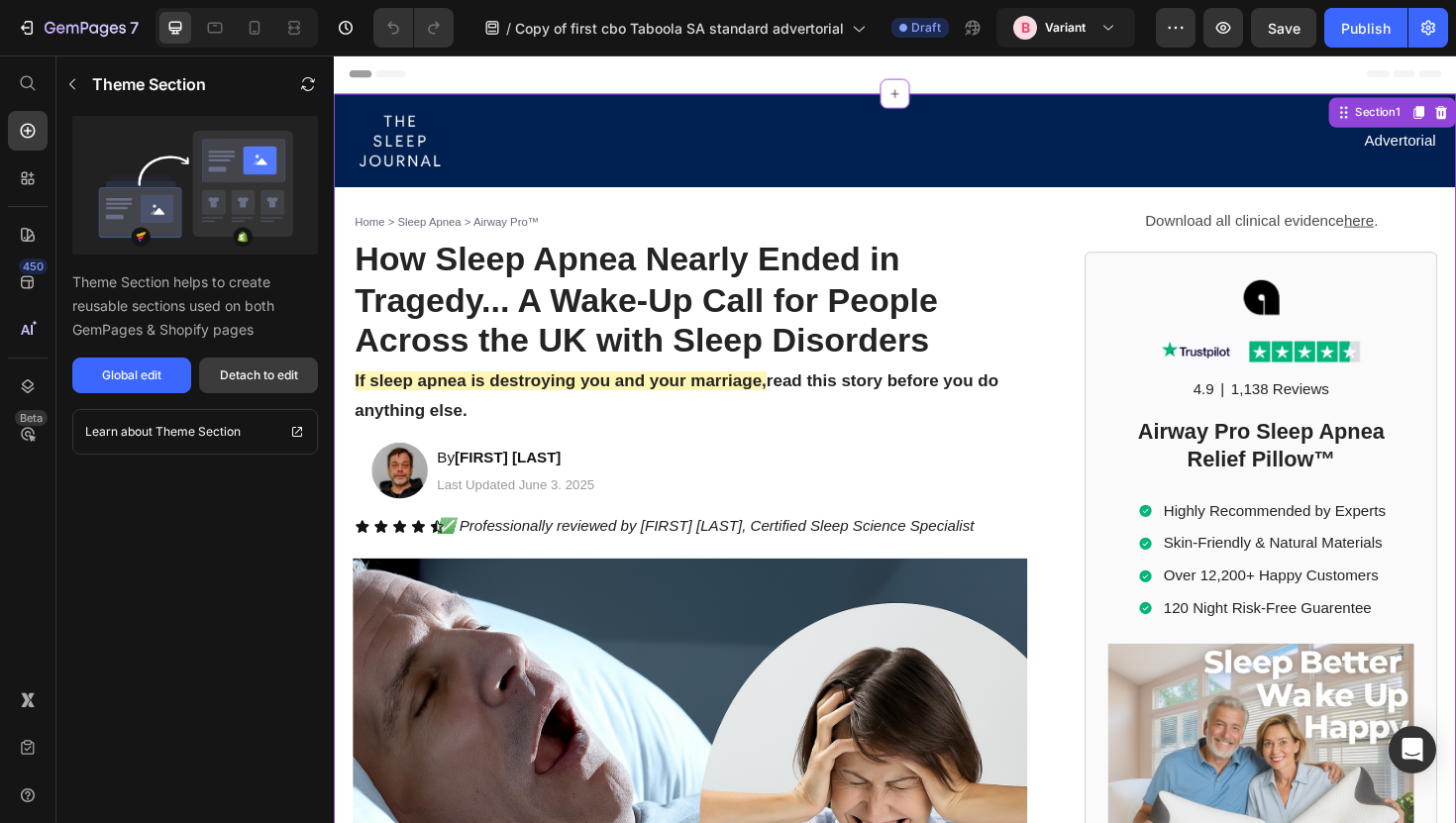 click on "Detach to edit" at bounding box center (259, 375) 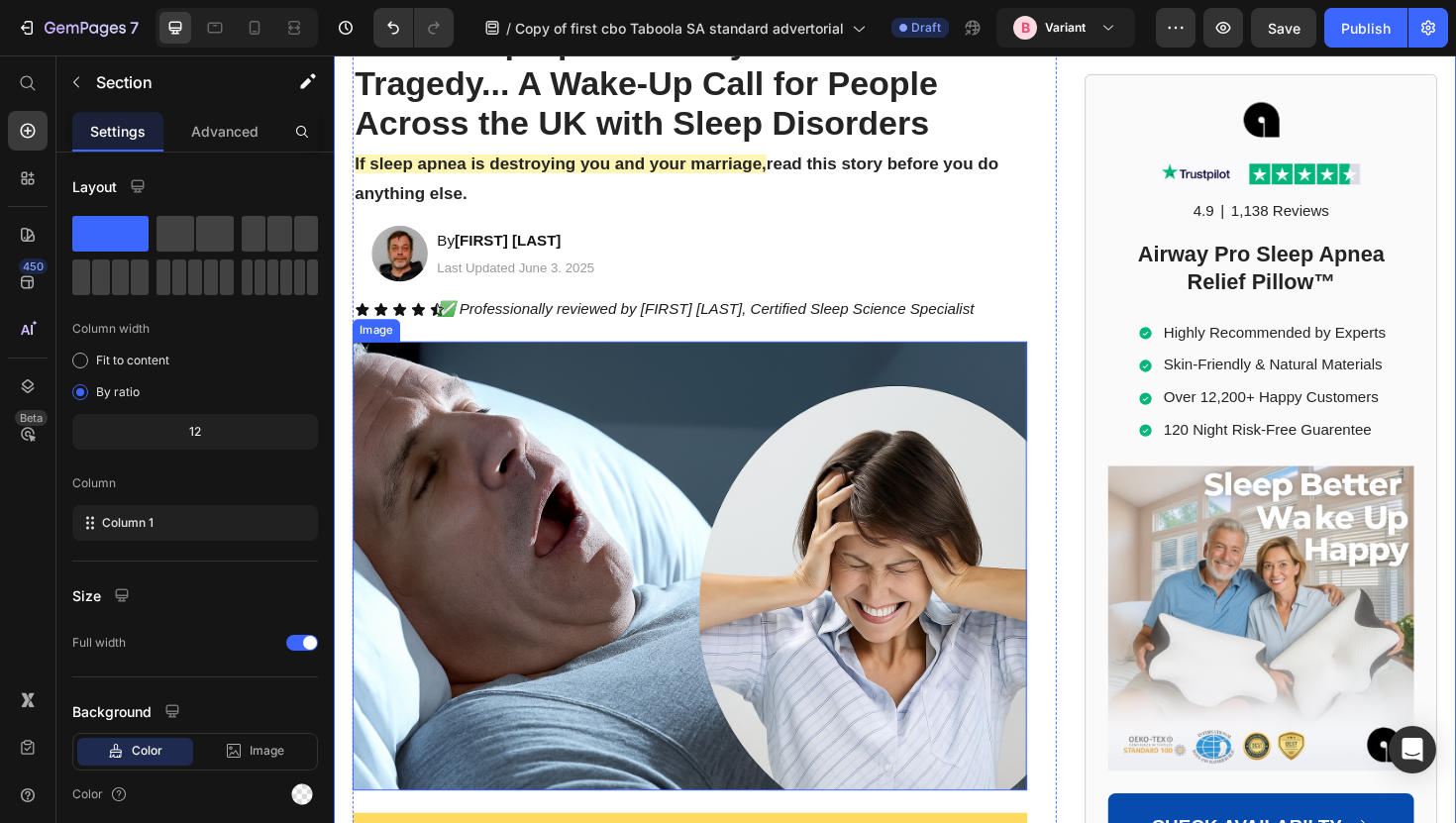 scroll, scrollTop: 273, scrollLeft: 0, axis: vertical 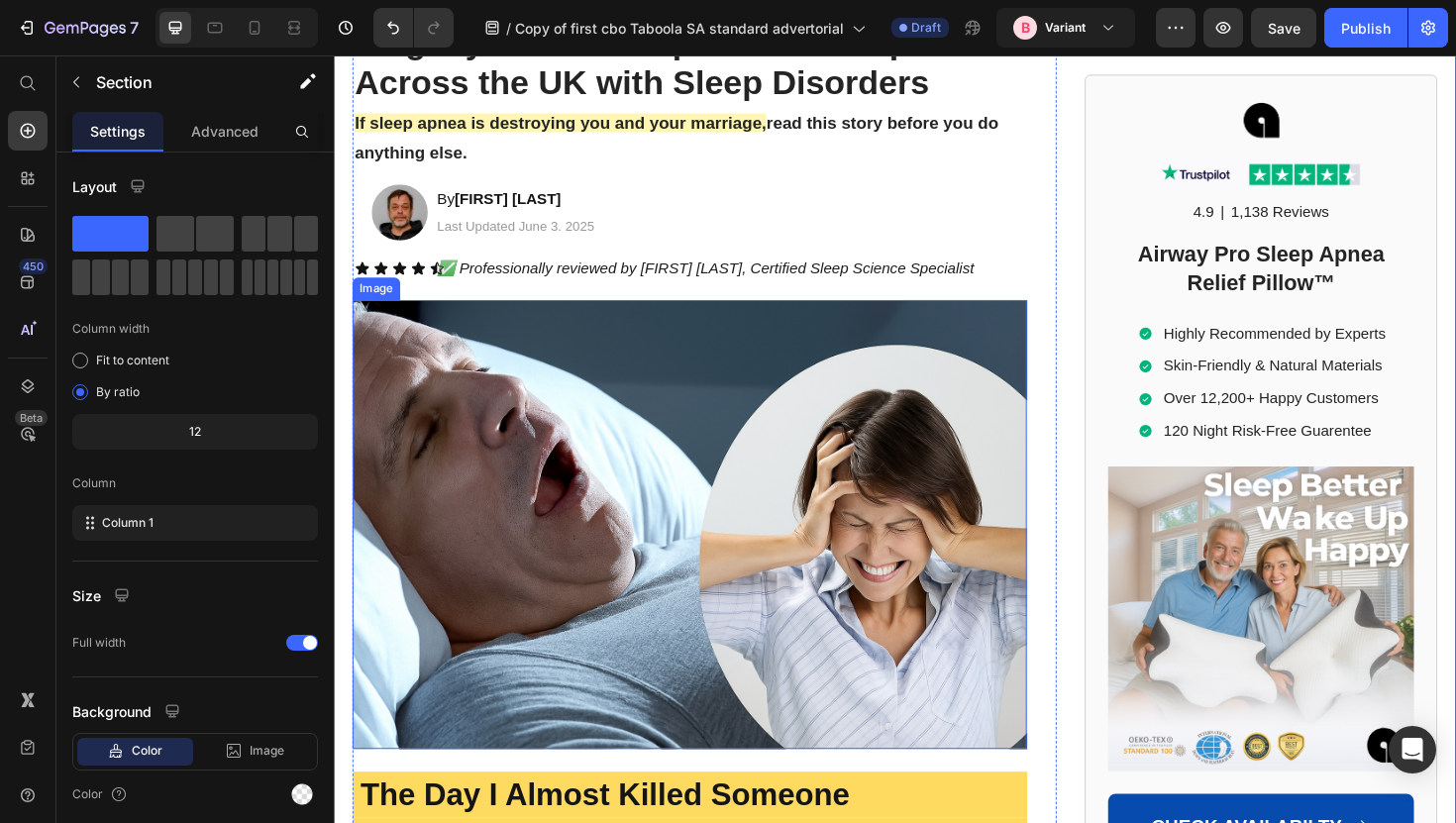 click at bounding box center [710, 553] 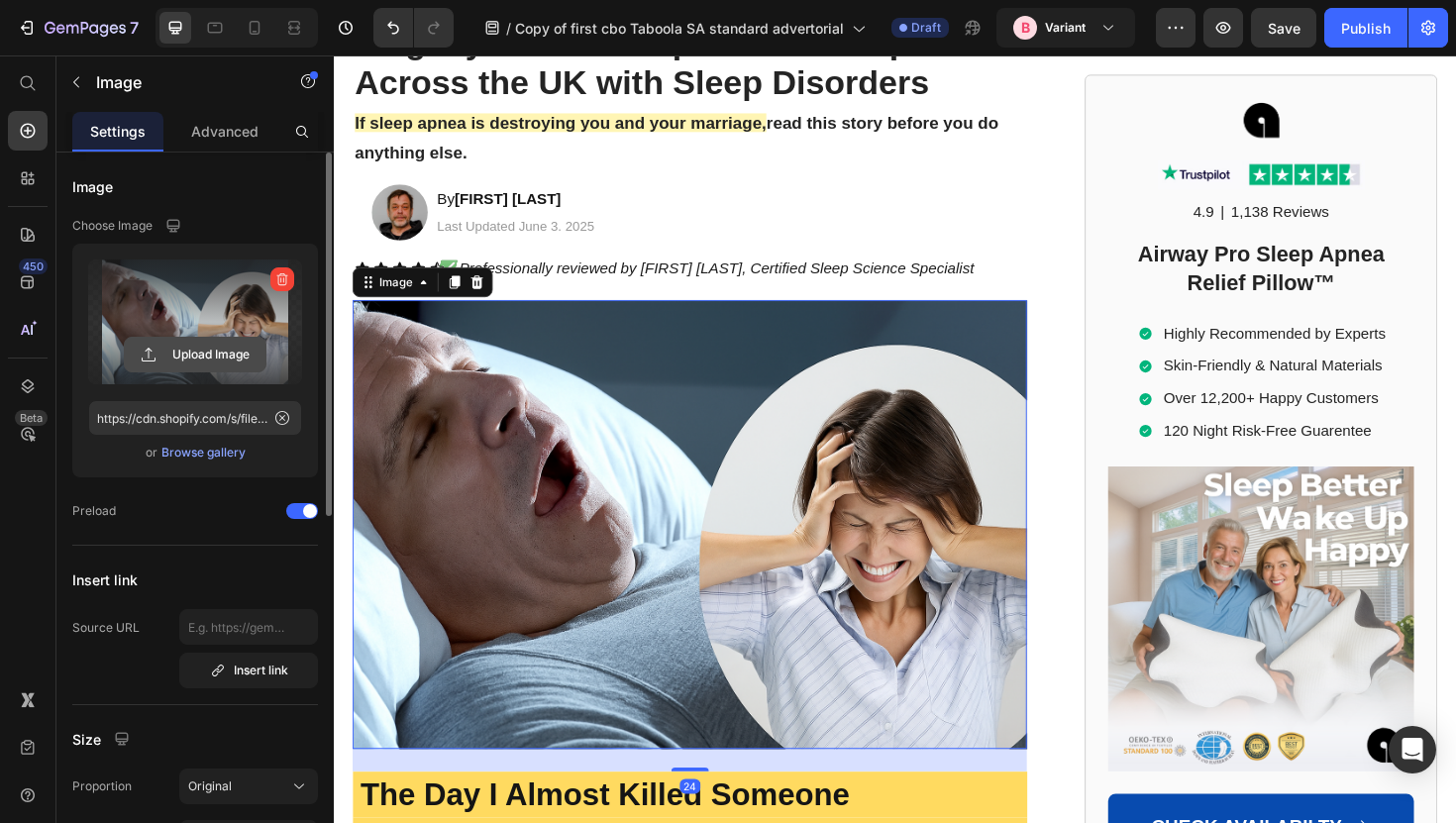 click 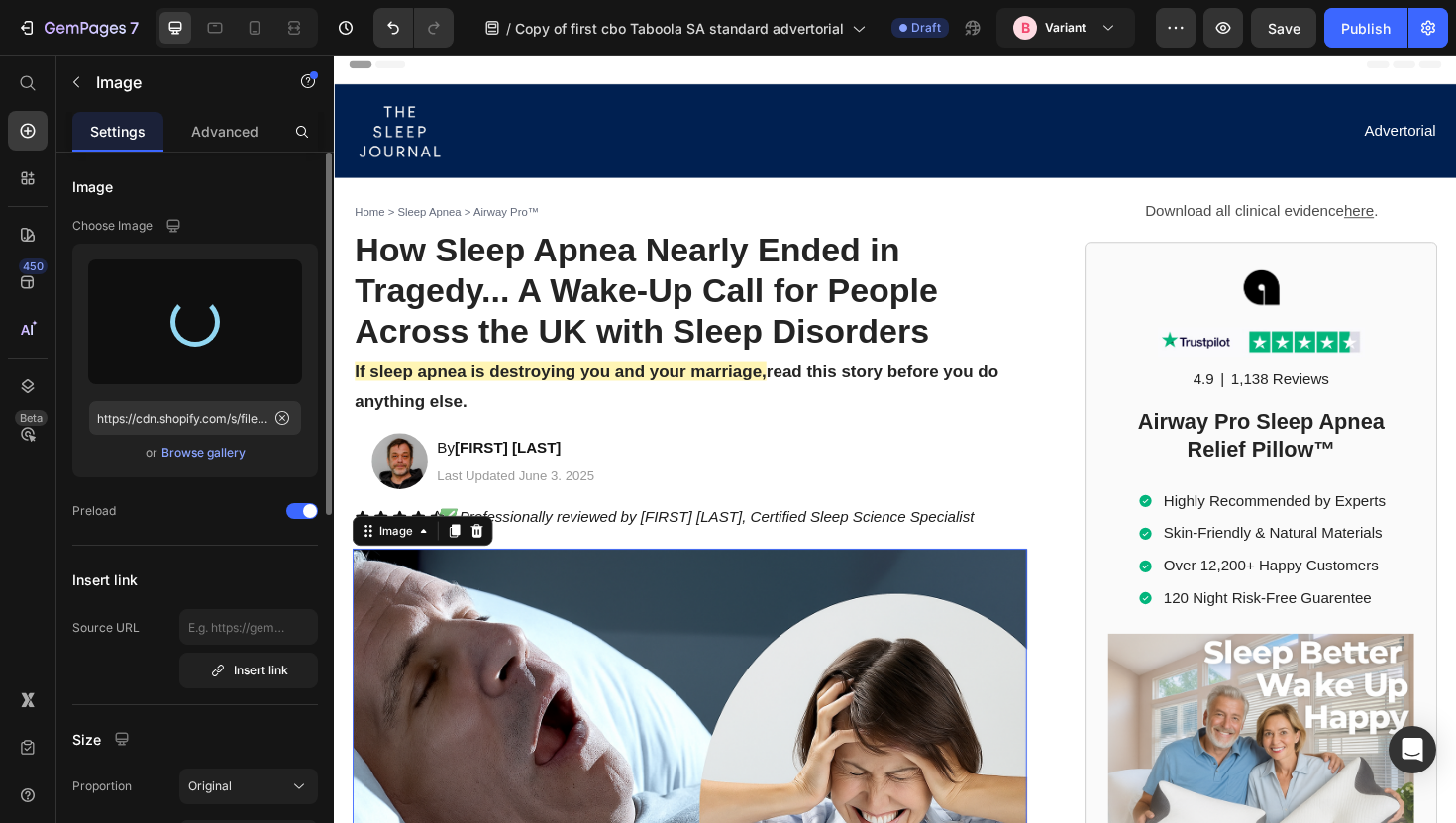 scroll, scrollTop: 0, scrollLeft: 0, axis: both 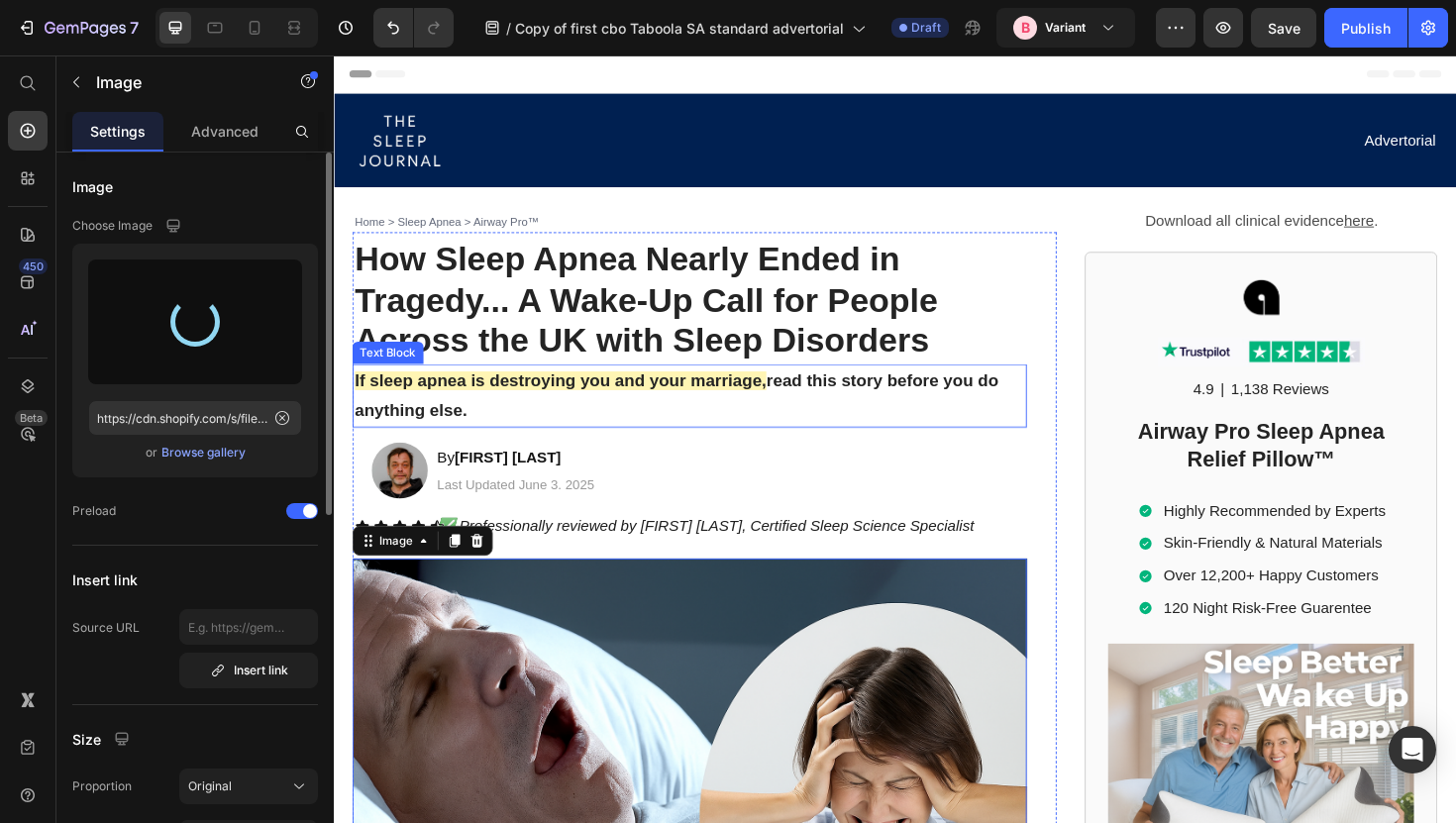 type on "https://cdn.shopify.com/s/files/1/0868/3336/5325/files/gempages_554794443278910544-84bc4d25-d9c8-4ad7-830f-18003cfe52db.png" 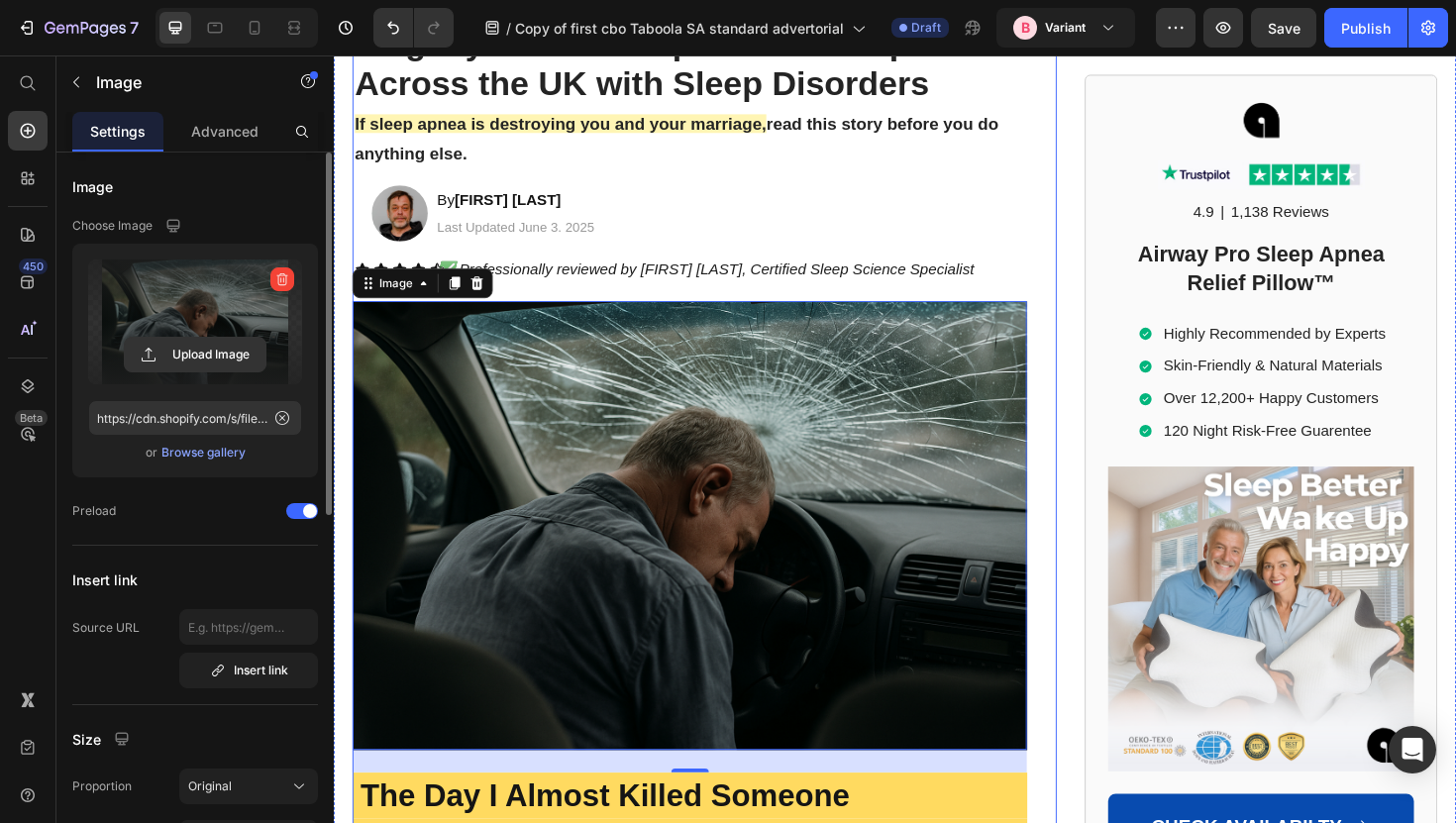 scroll, scrollTop: 0, scrollLeft: 0, axis: both 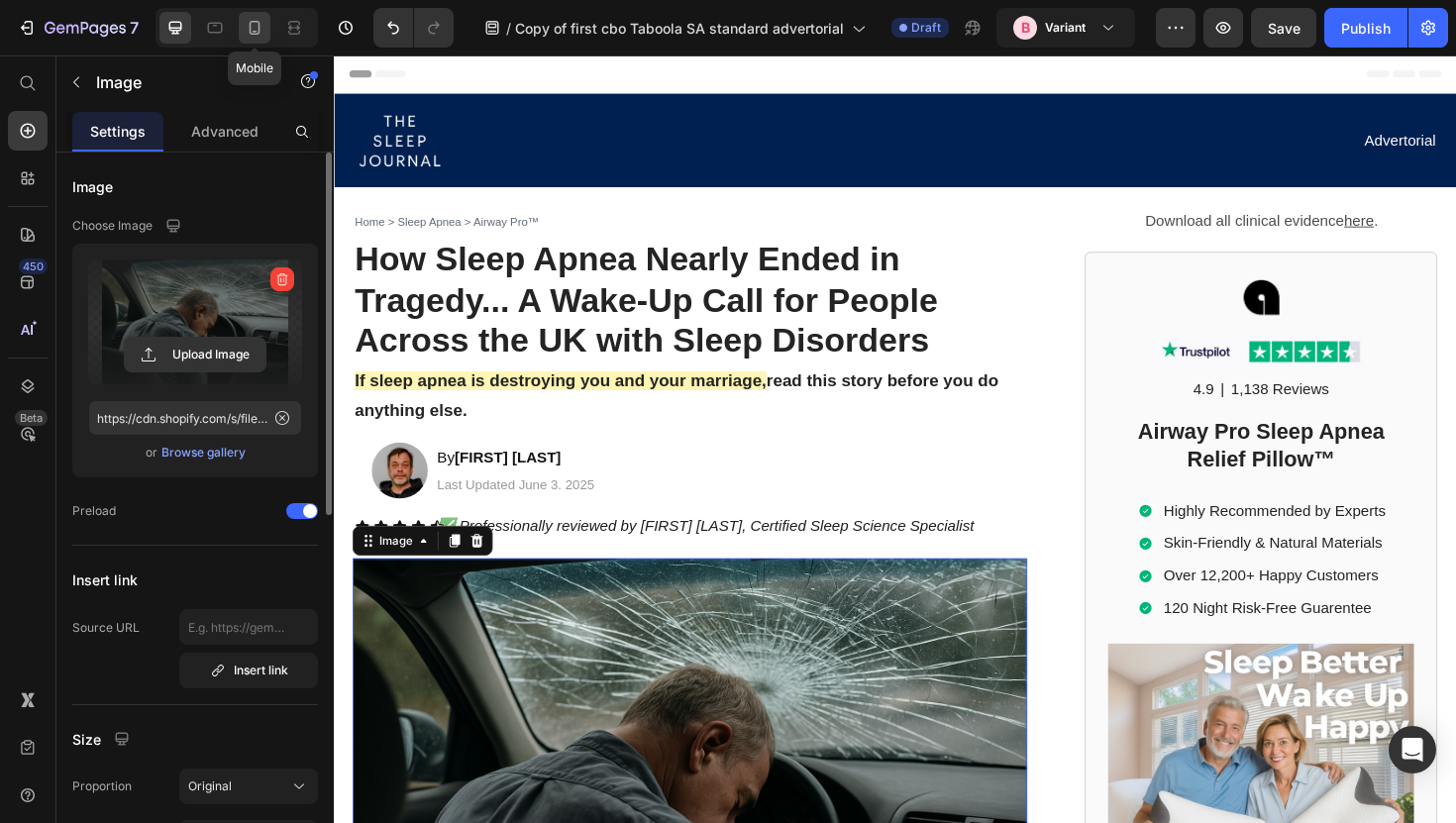 click 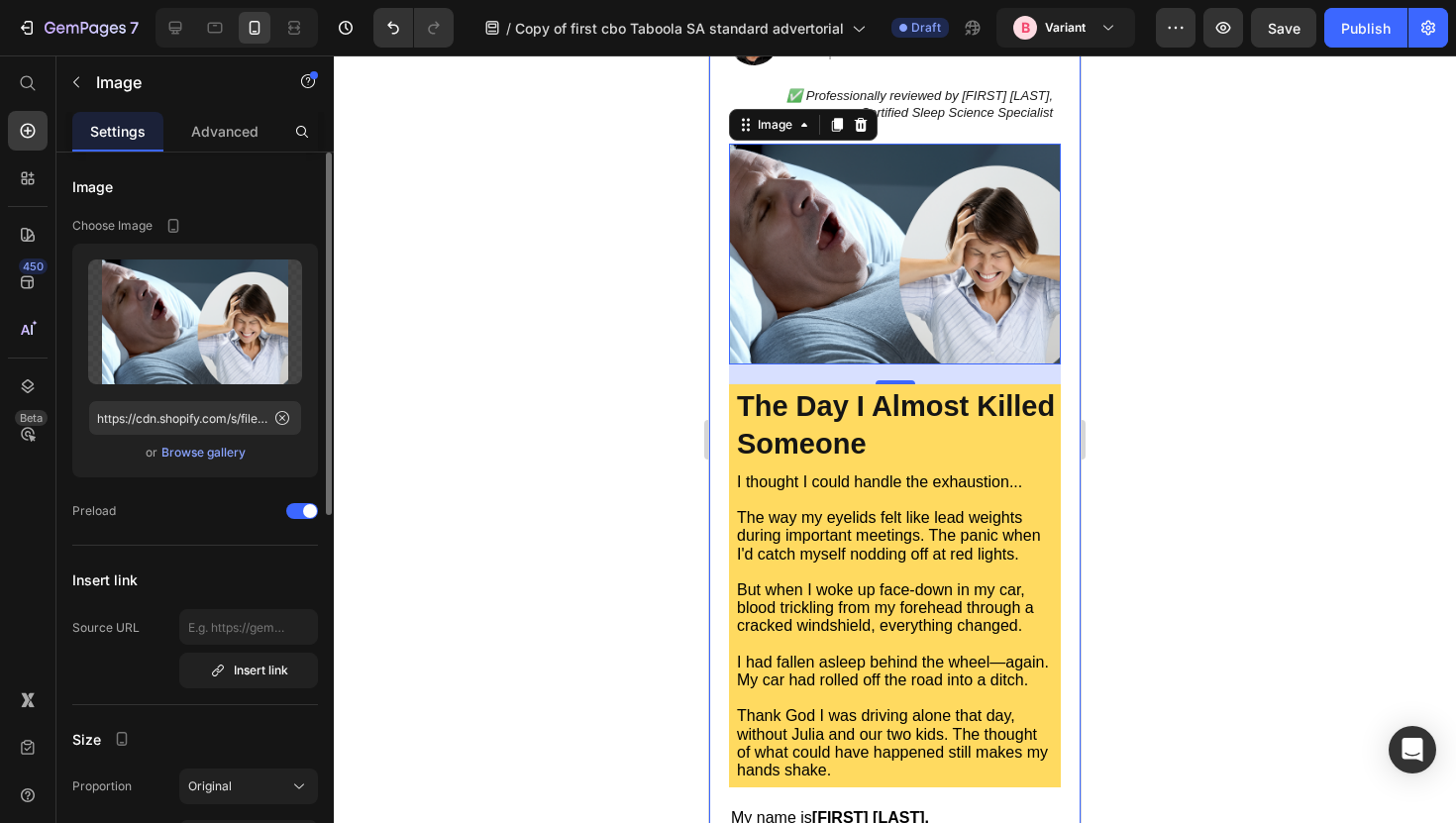 scroll, scrollTop: 476, scrollLeft: 0, axis: vertical 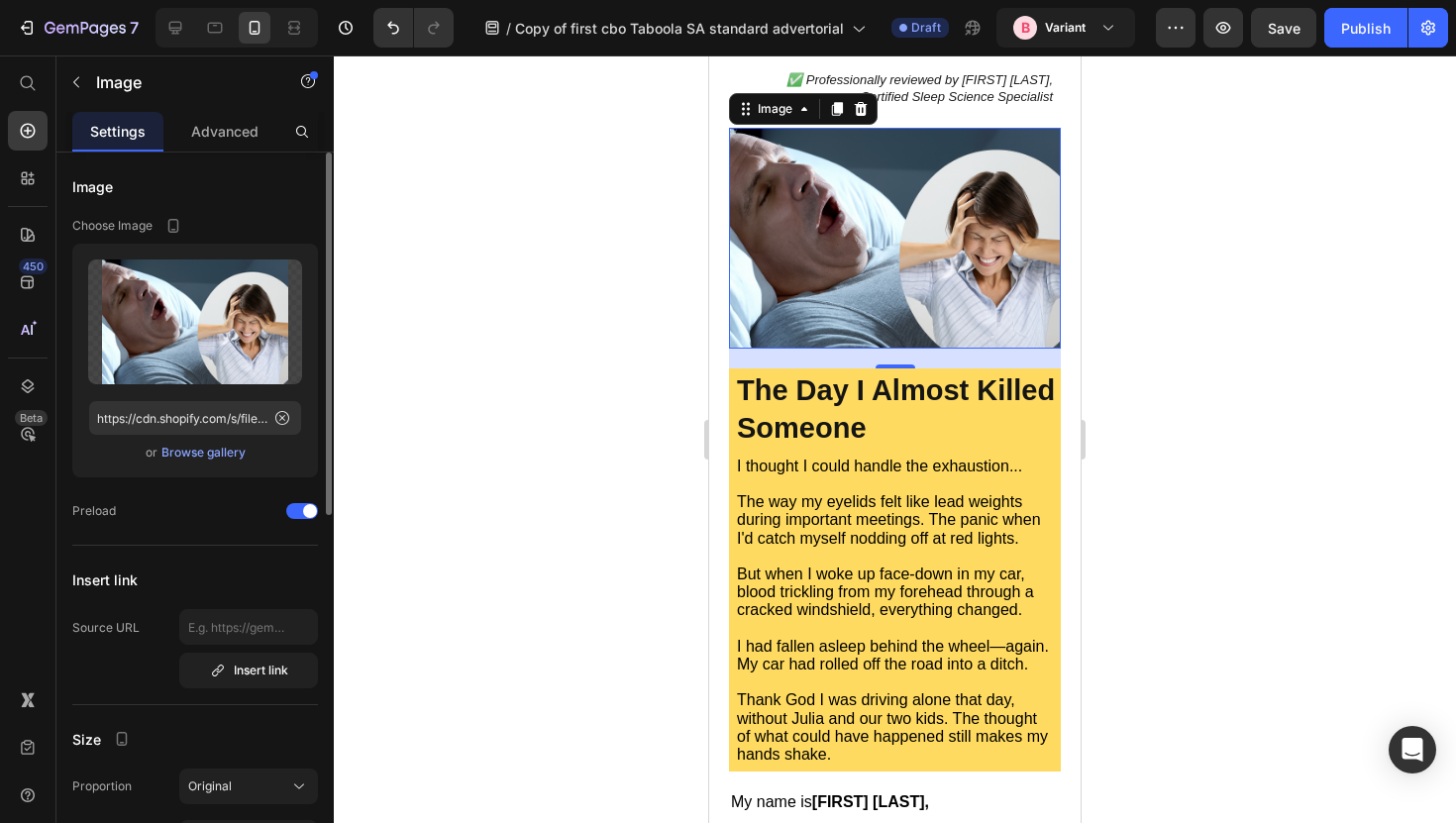 click at bounding box center (894, 238) 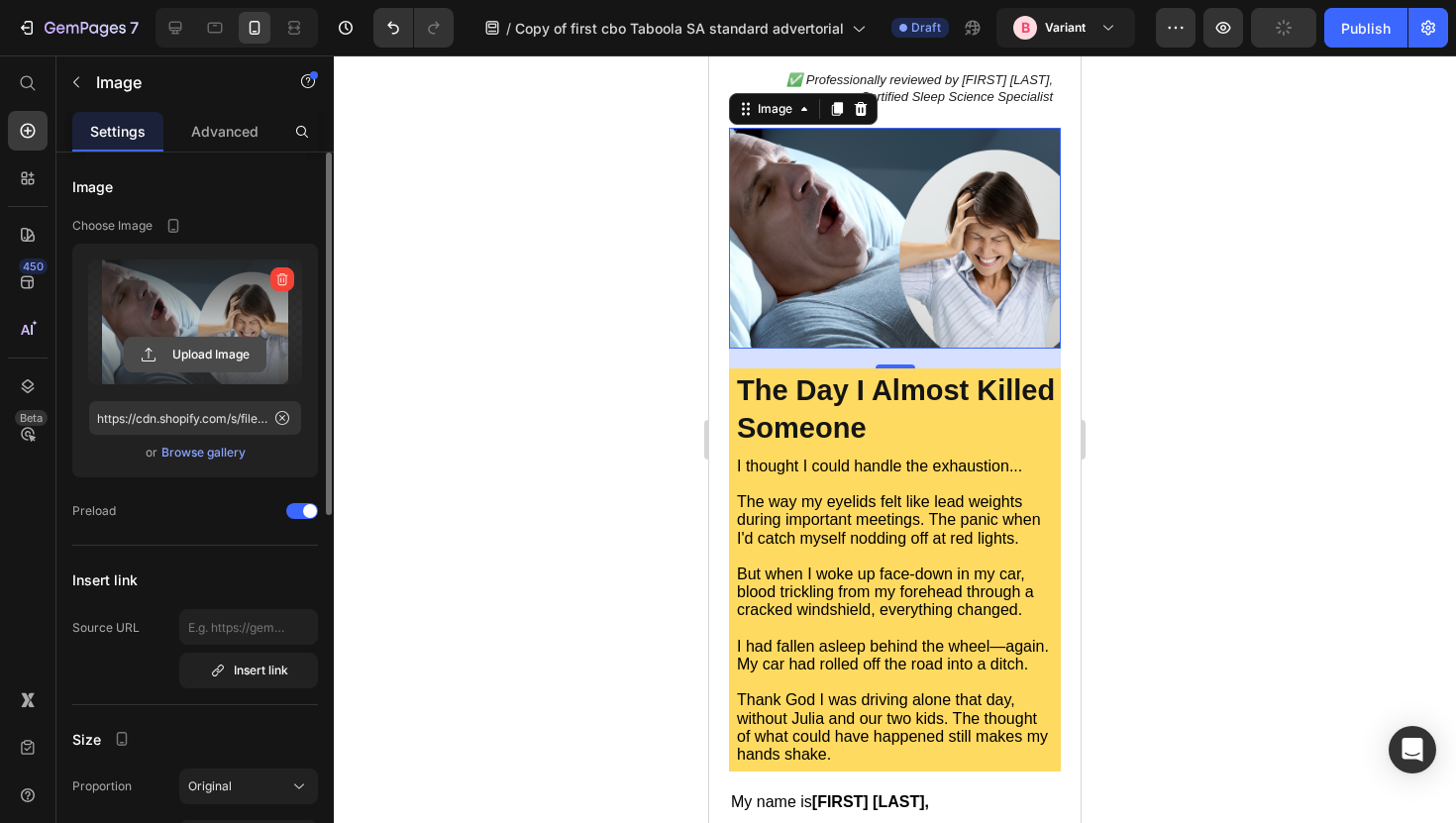 click 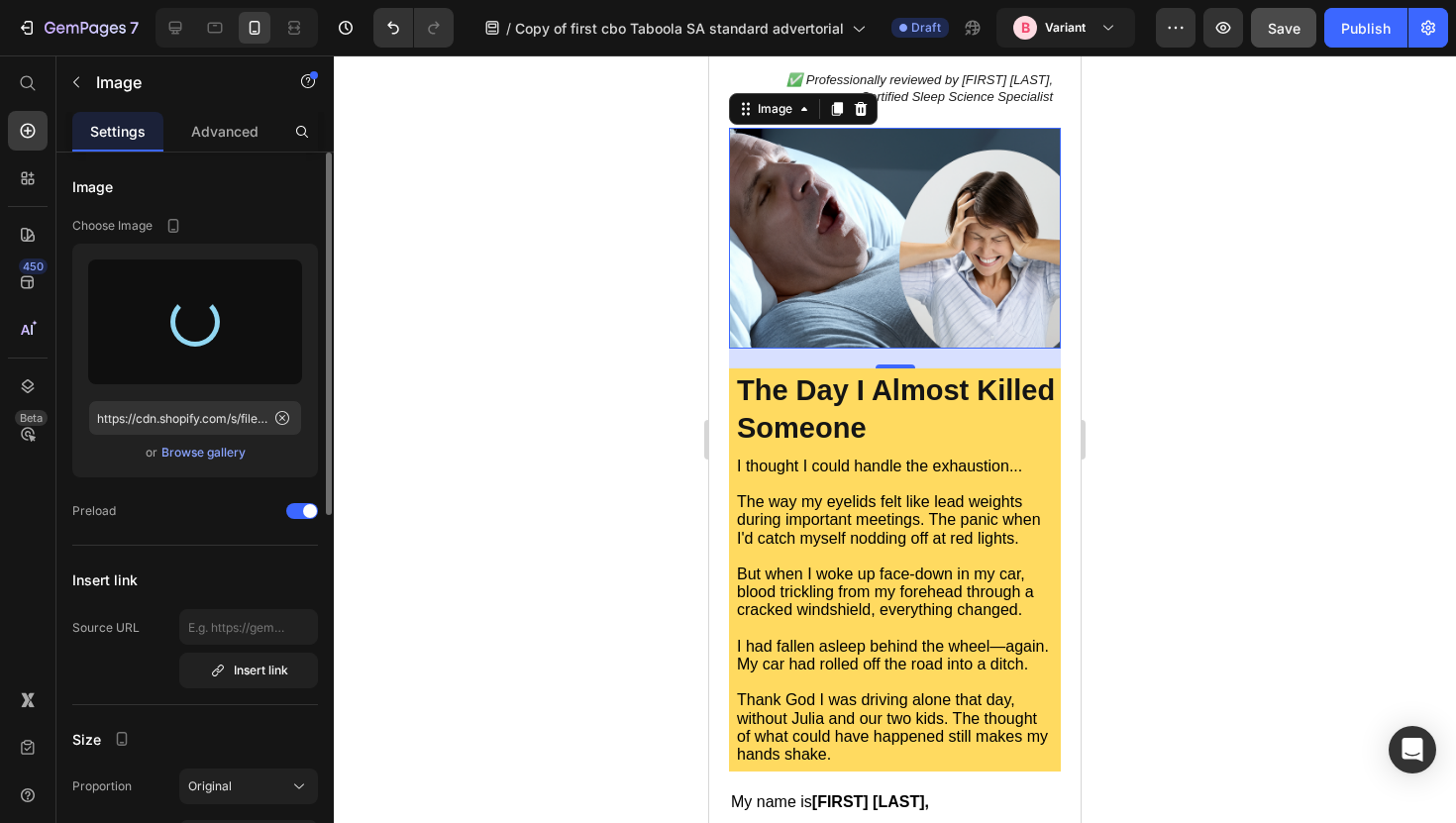 type on "https://cdn.shopify.com/s/files/1/0868/3336/5325/files/gempages_554794443278910544-84bc4d25-d9c8-4ad7-830f-18003cfe52db.png" 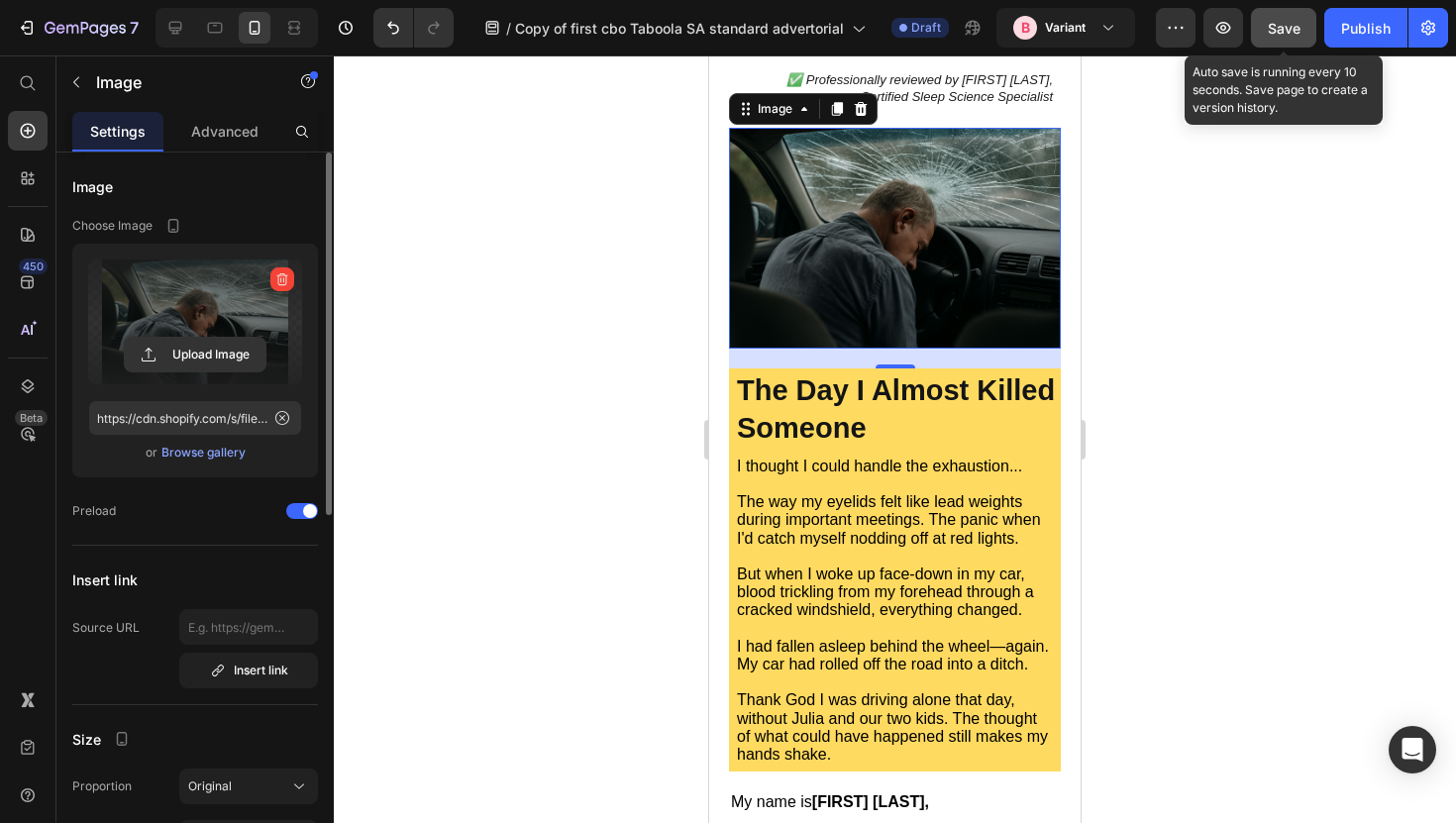 click on "Save" 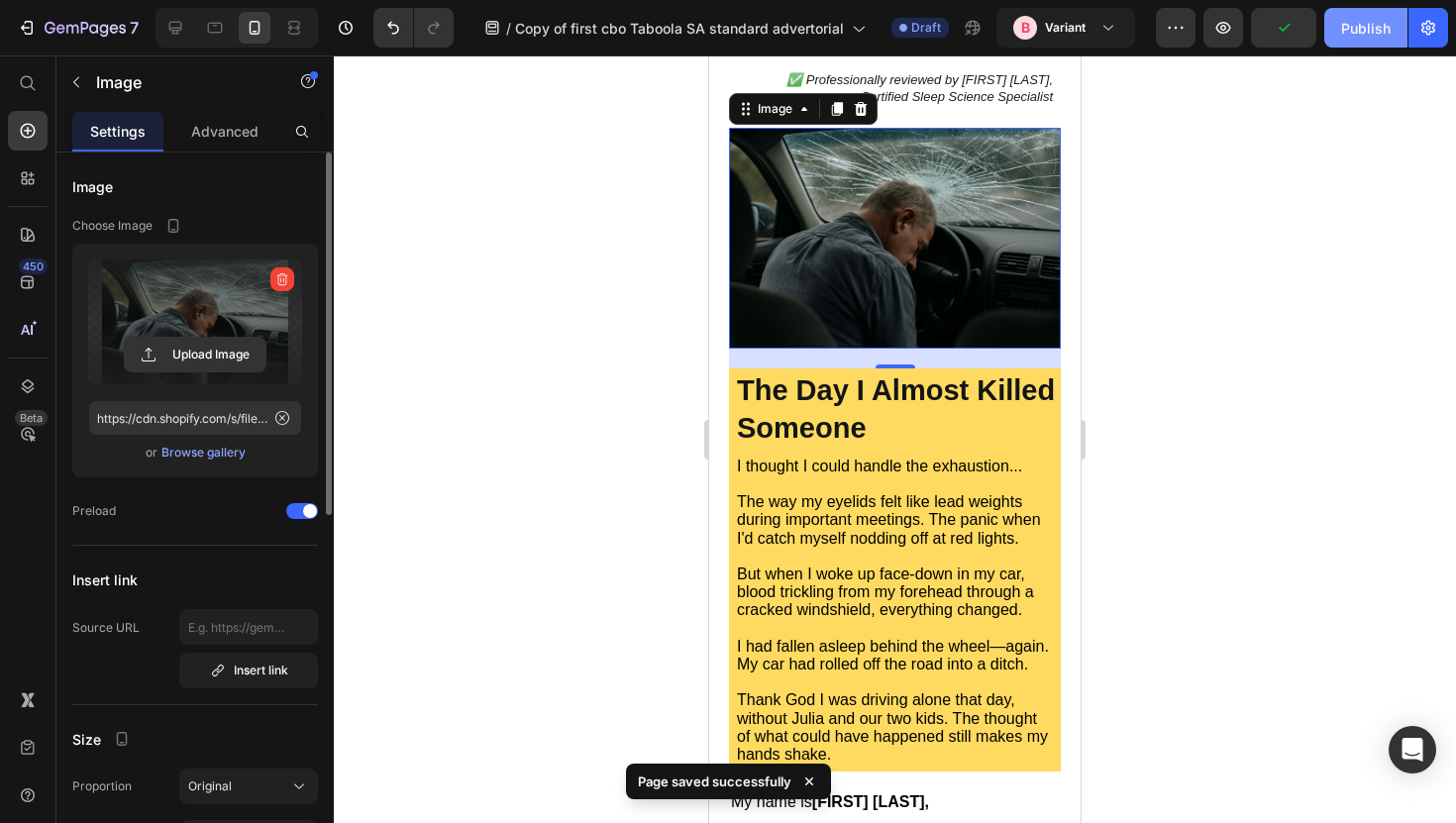 click on "Publish" at bounding box center (1366, 28) 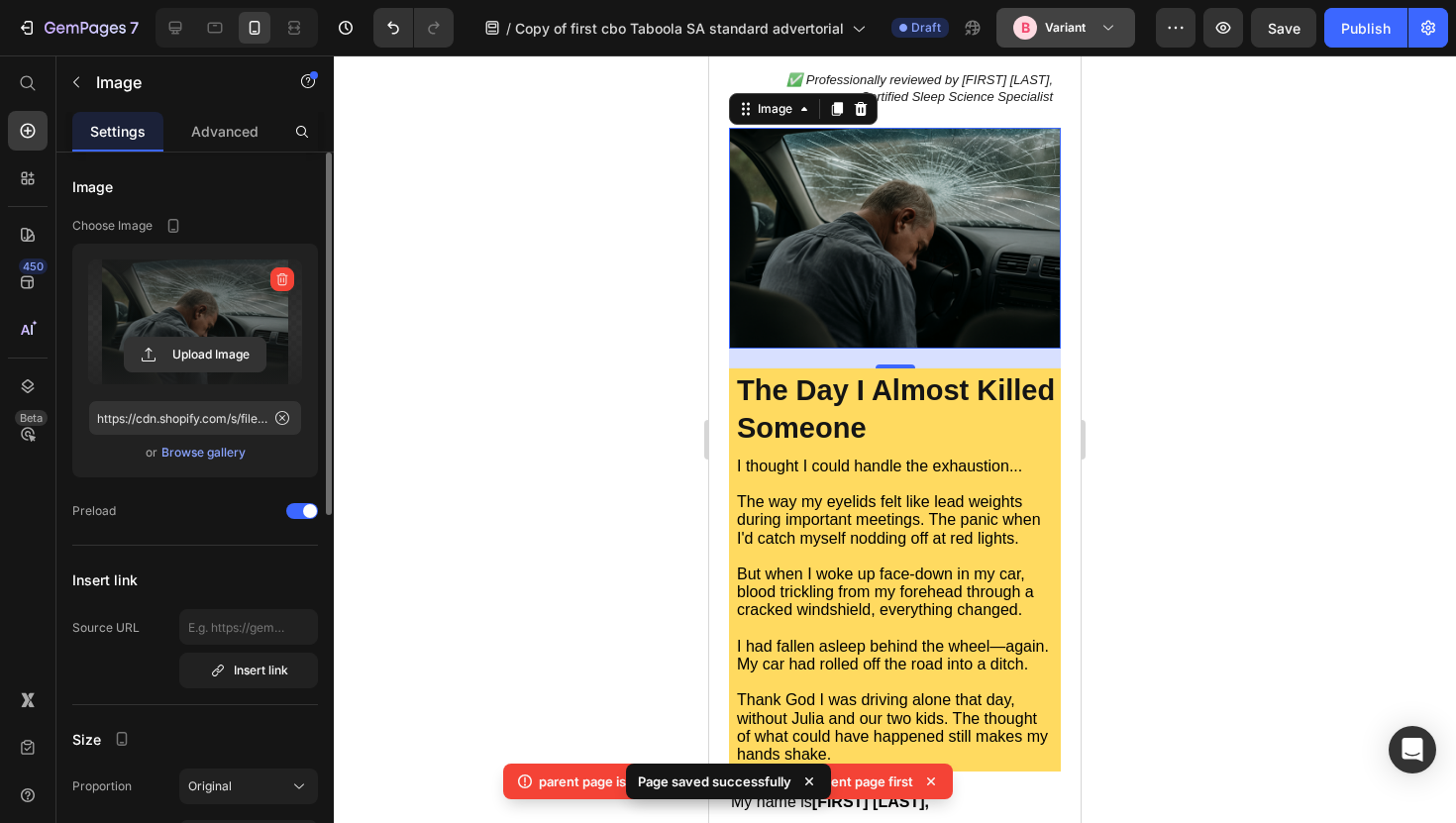 click on "Variant" 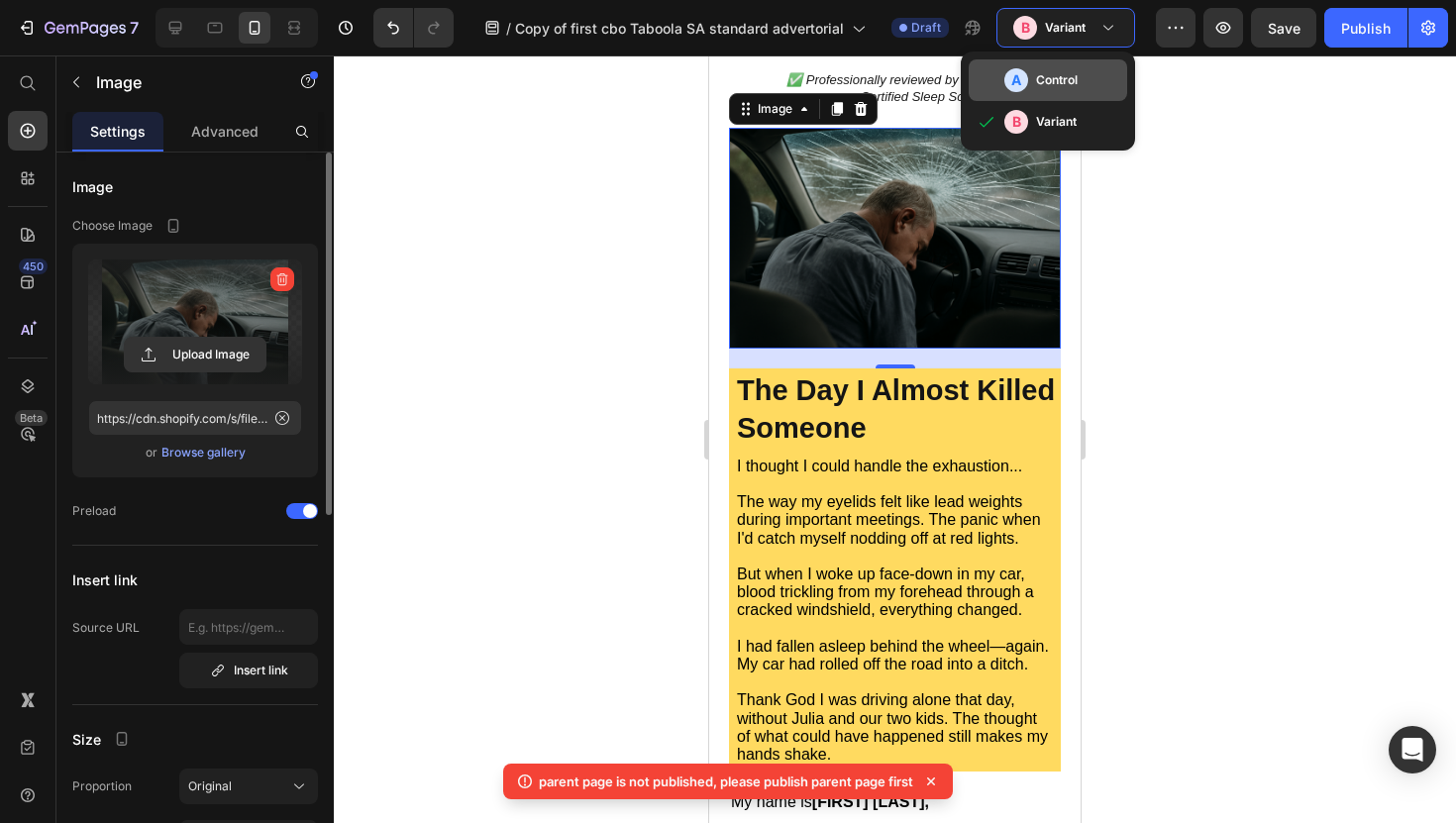 click on "Control" 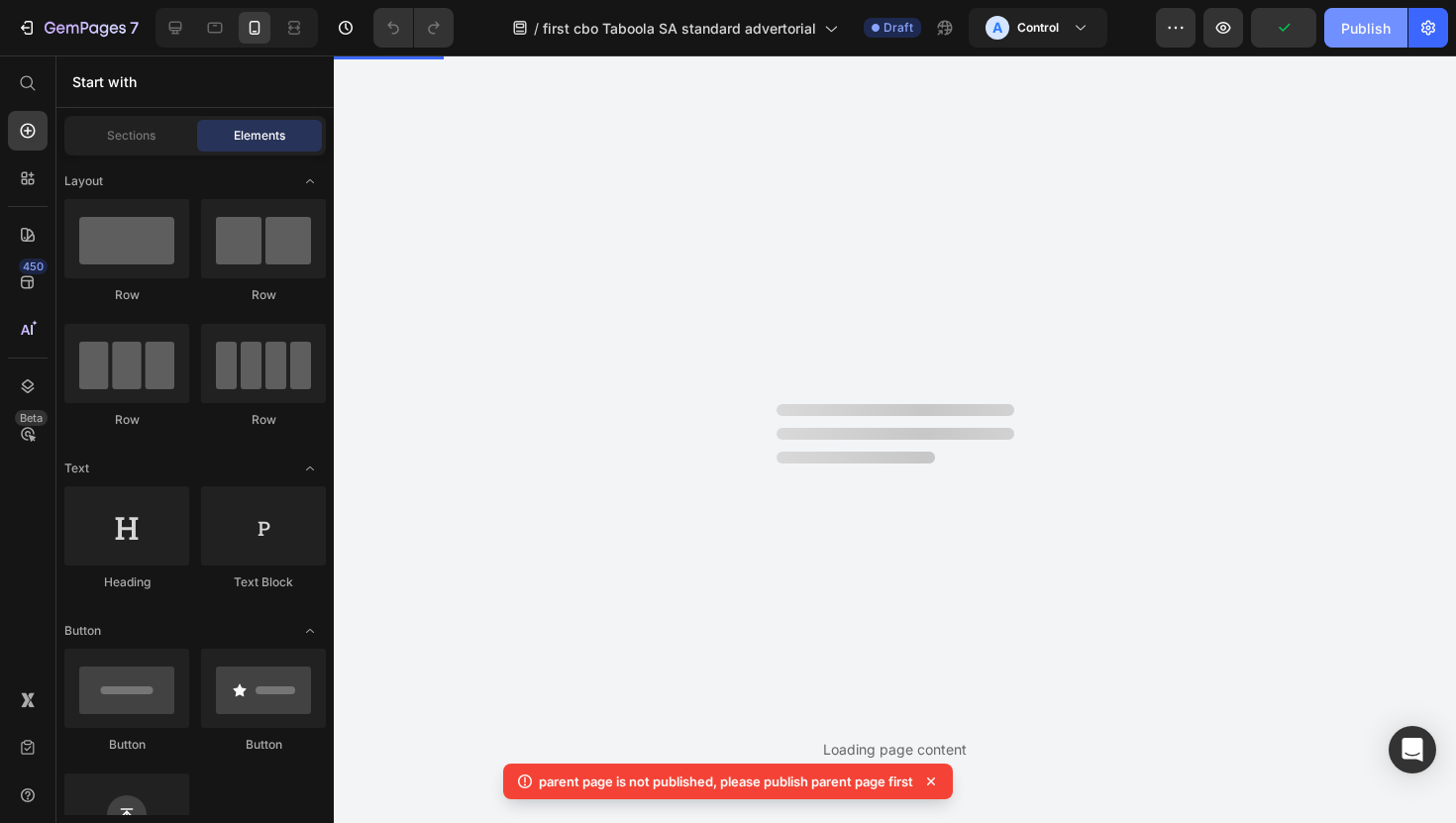 scroll, scrollTop: 0, scrollLeft: 0, axis: both 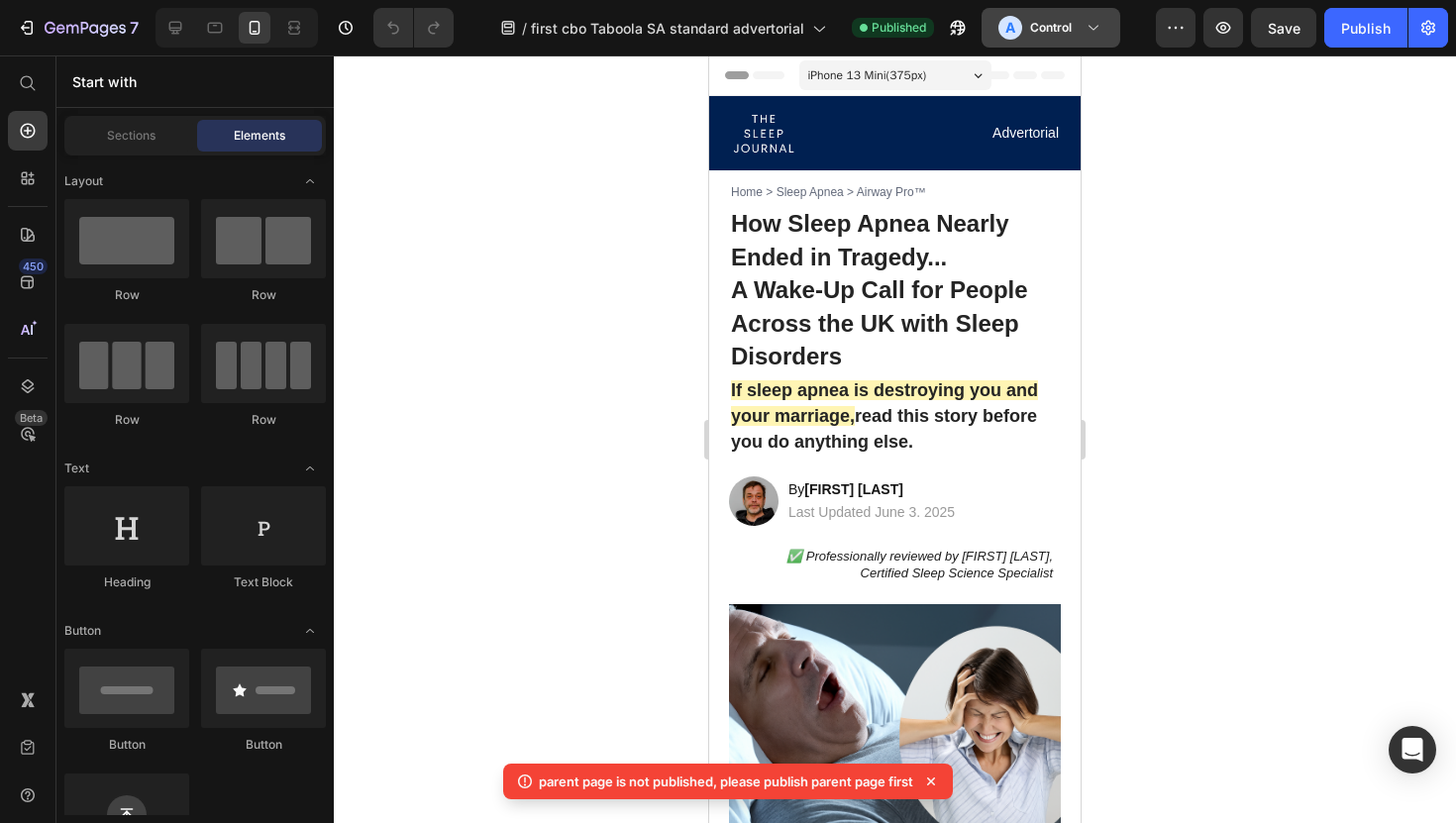 click on "Control" 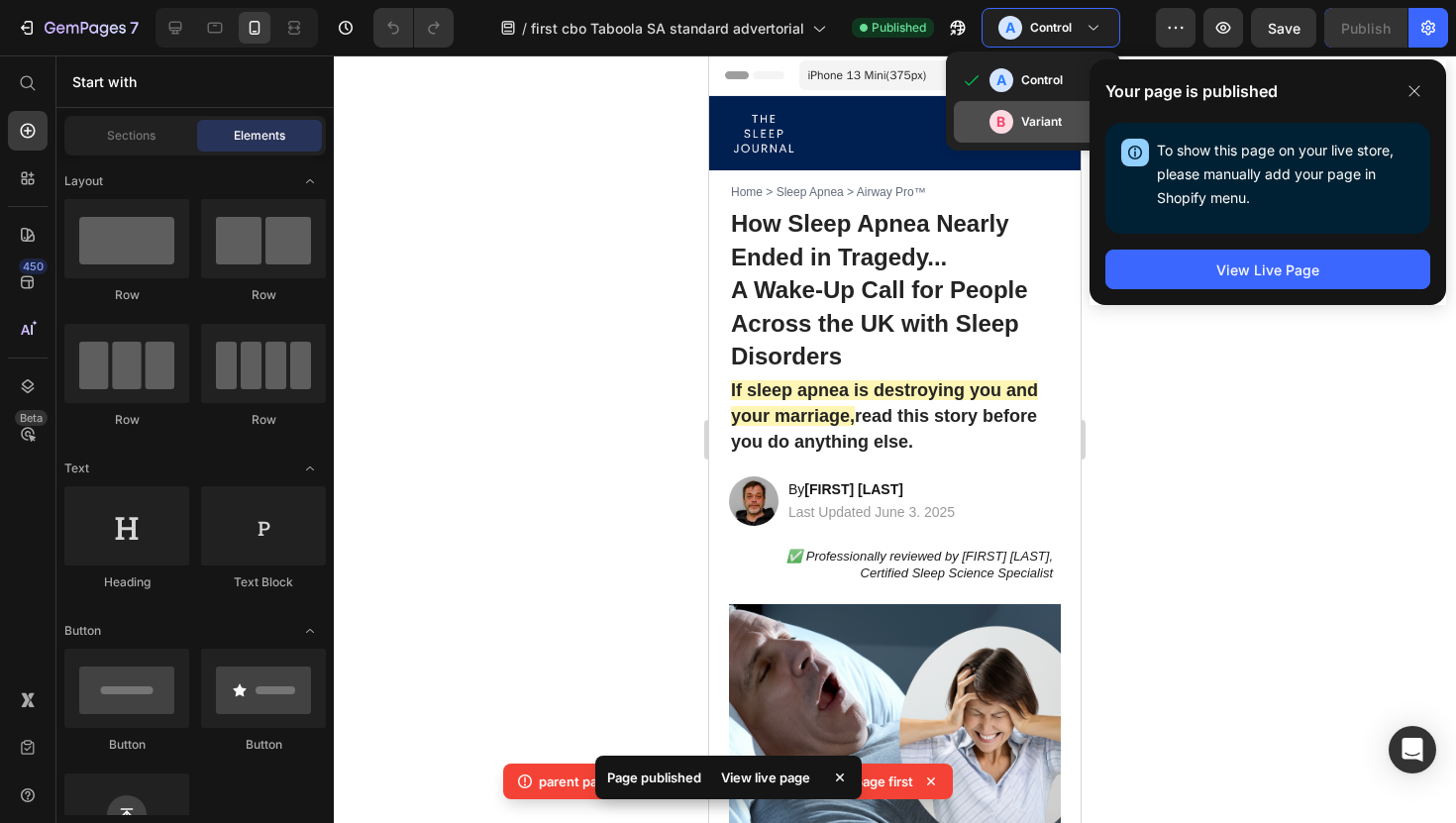 click on "B Variant" 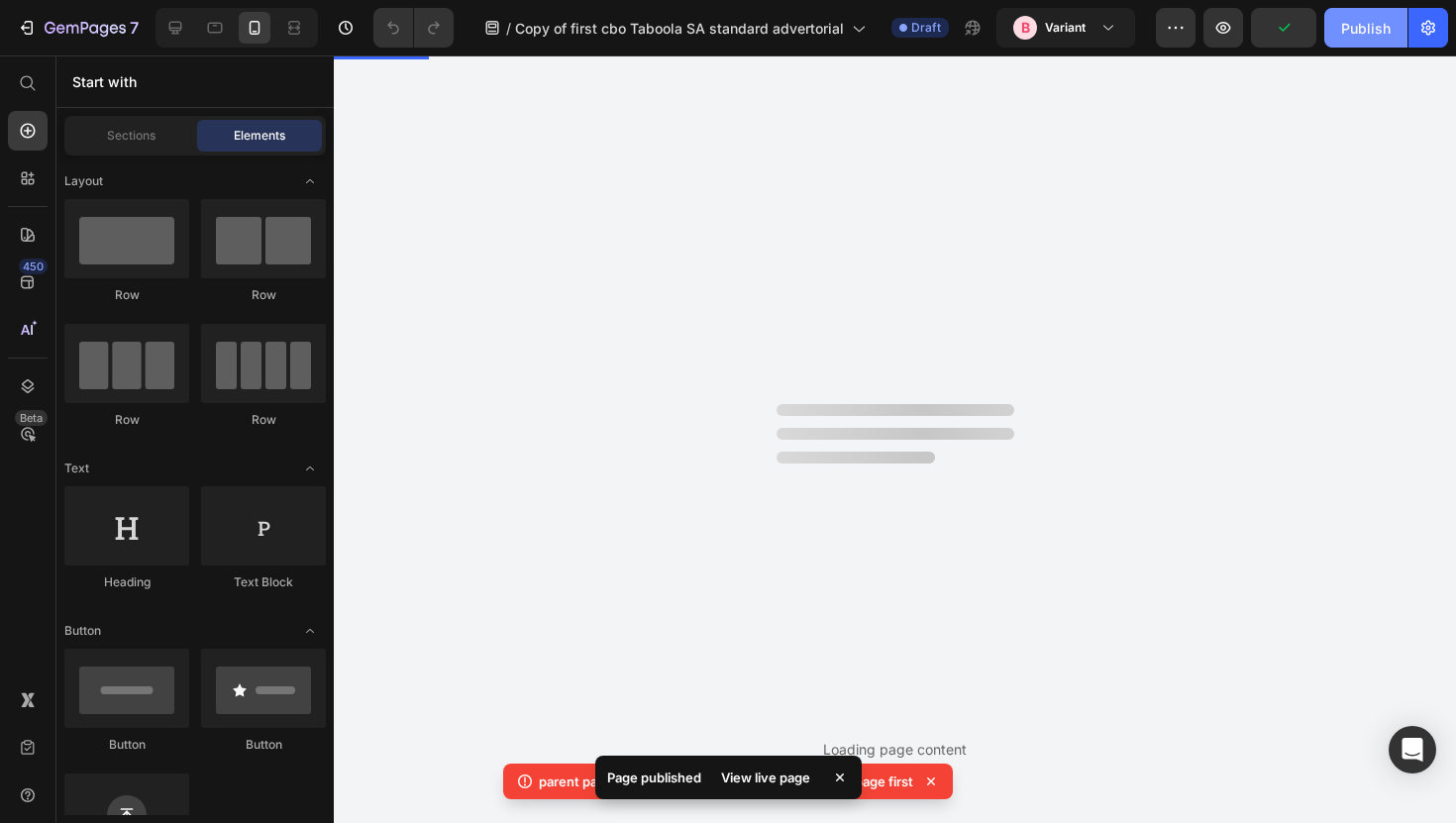 scroll, scrollTop: 0, scrollLeft: 0, axis: both 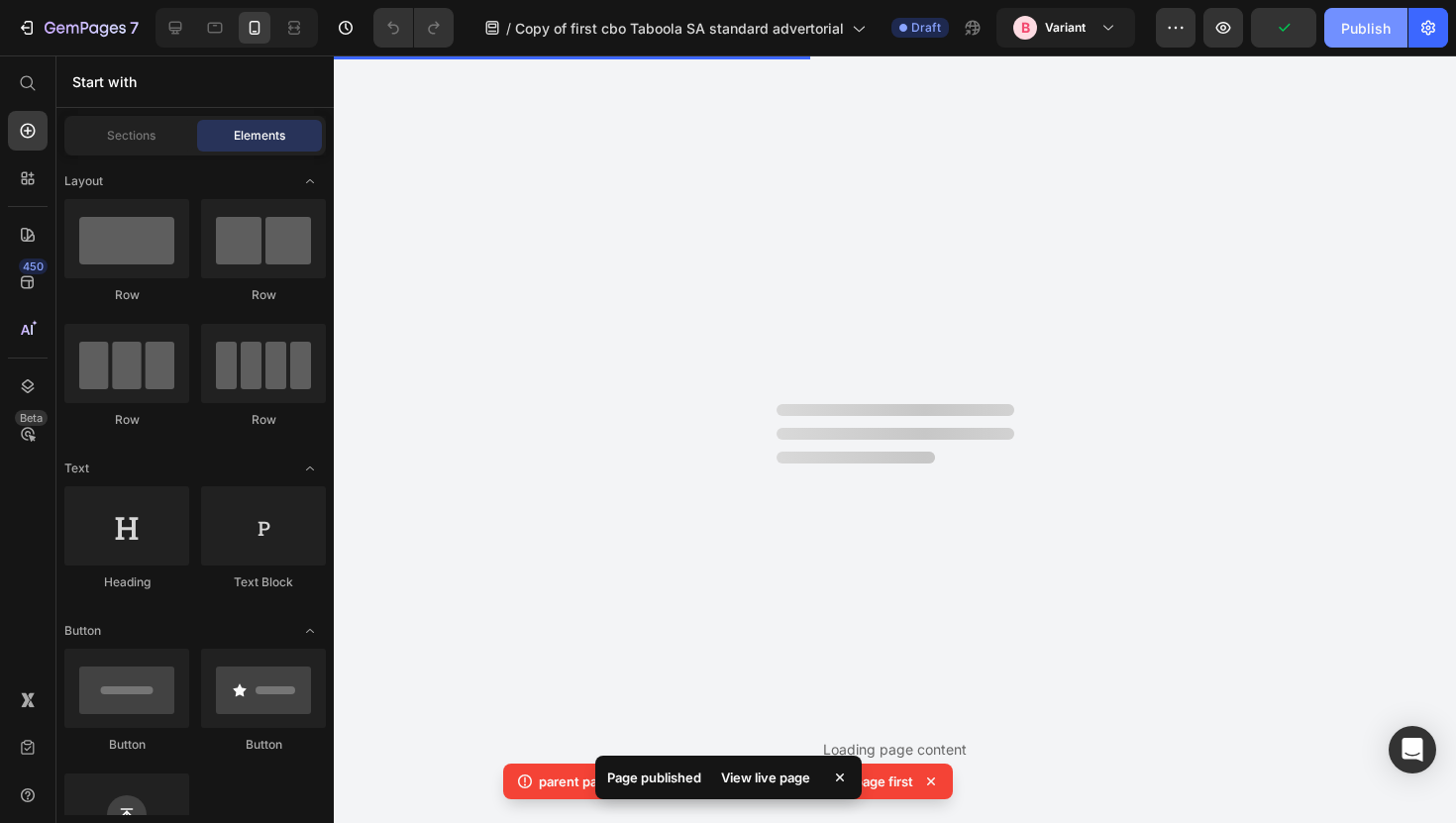 click on "Publish" at bounding box center (1366, 28) 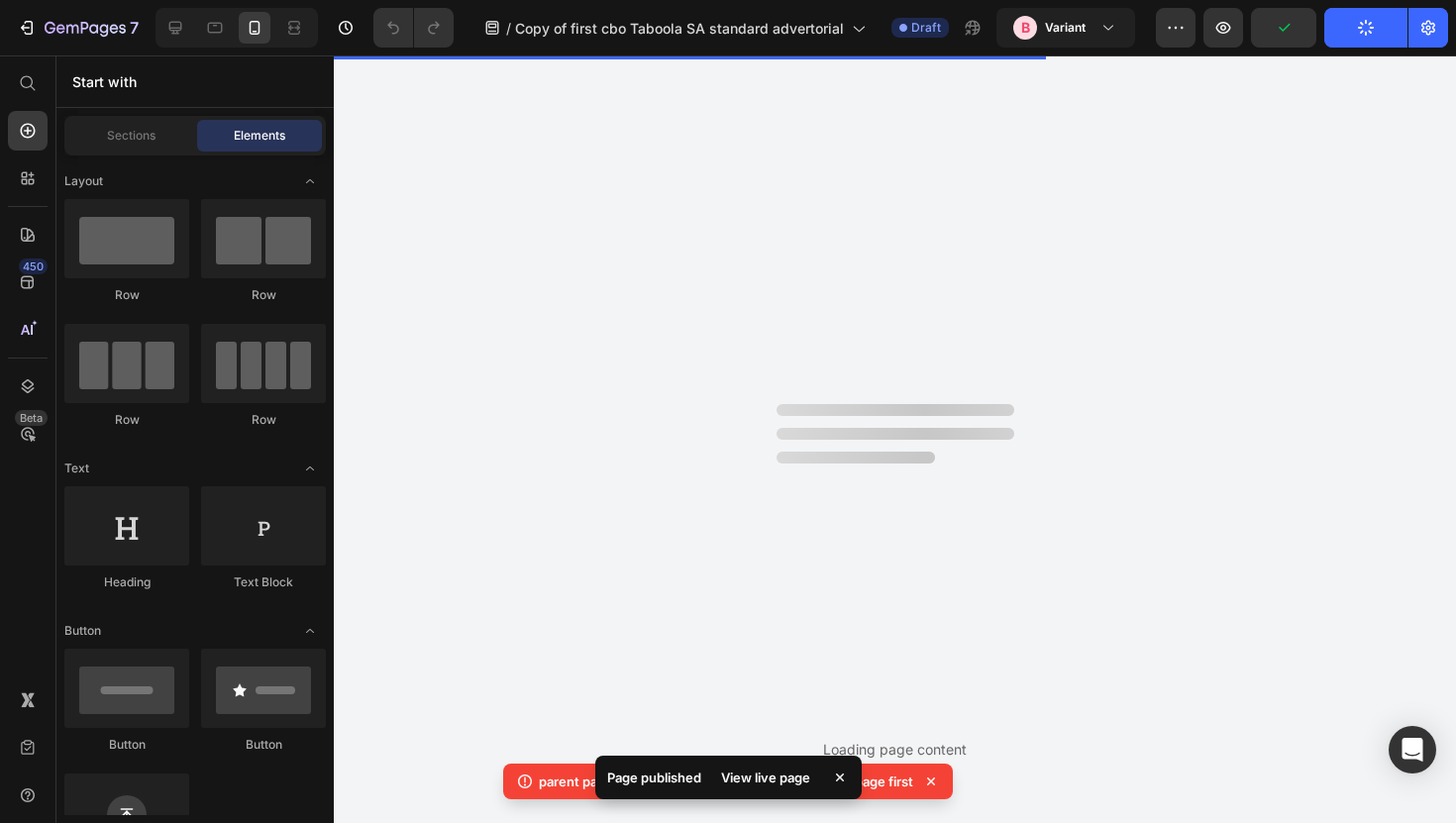 click 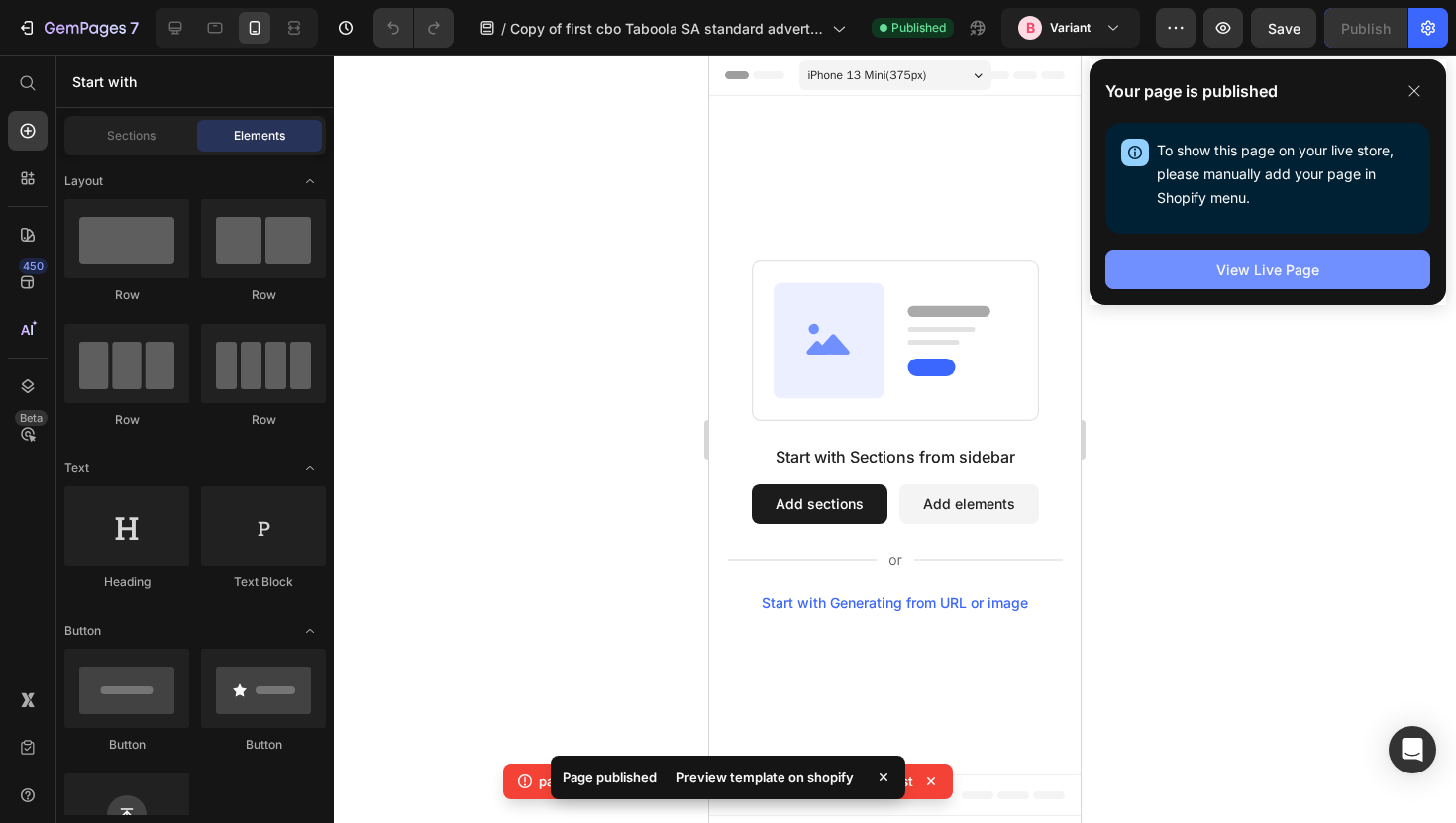 click on "View Live Page" at bounding box center (1268, 269) 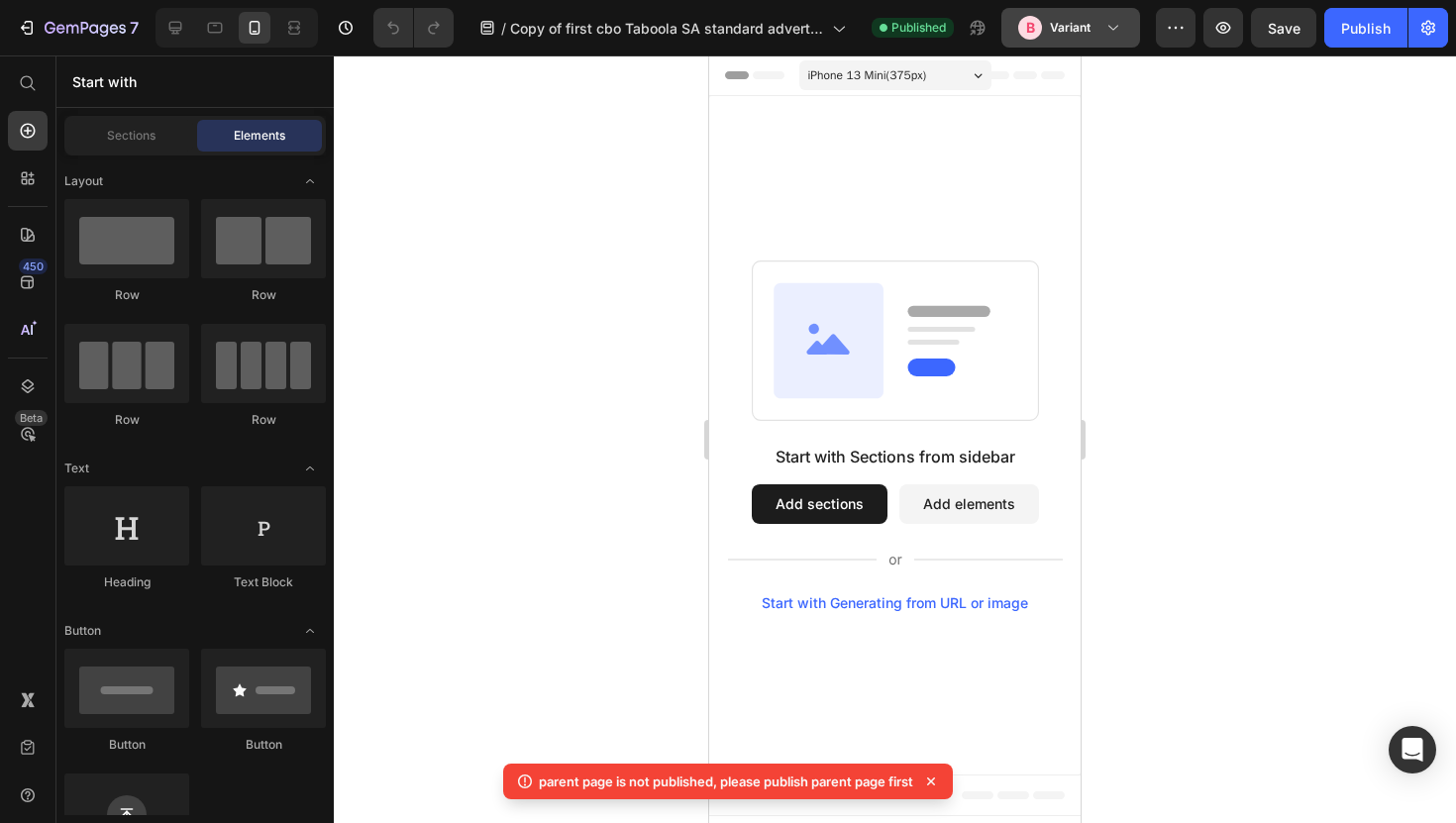 click on "Variant" 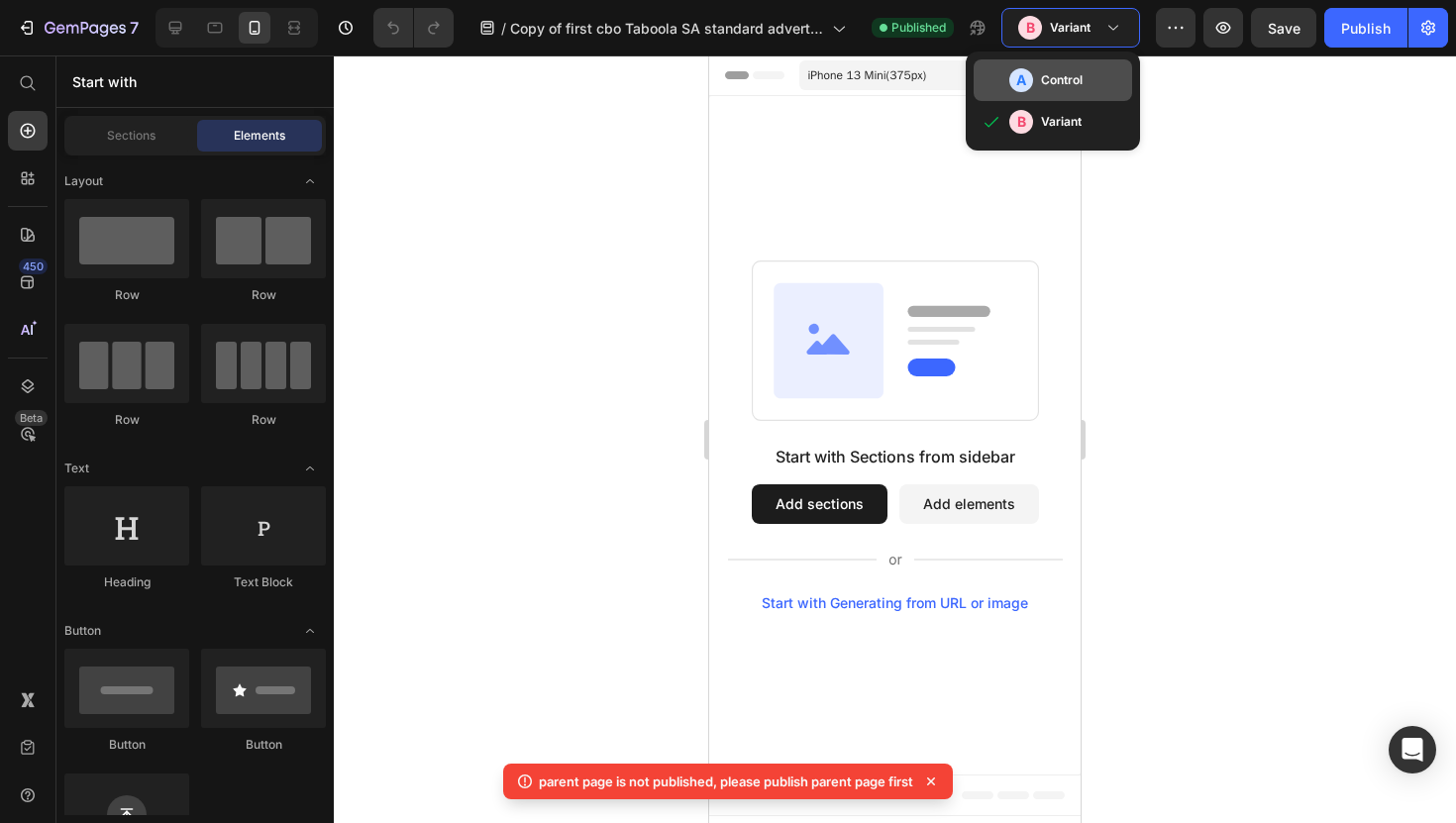 click on "A" 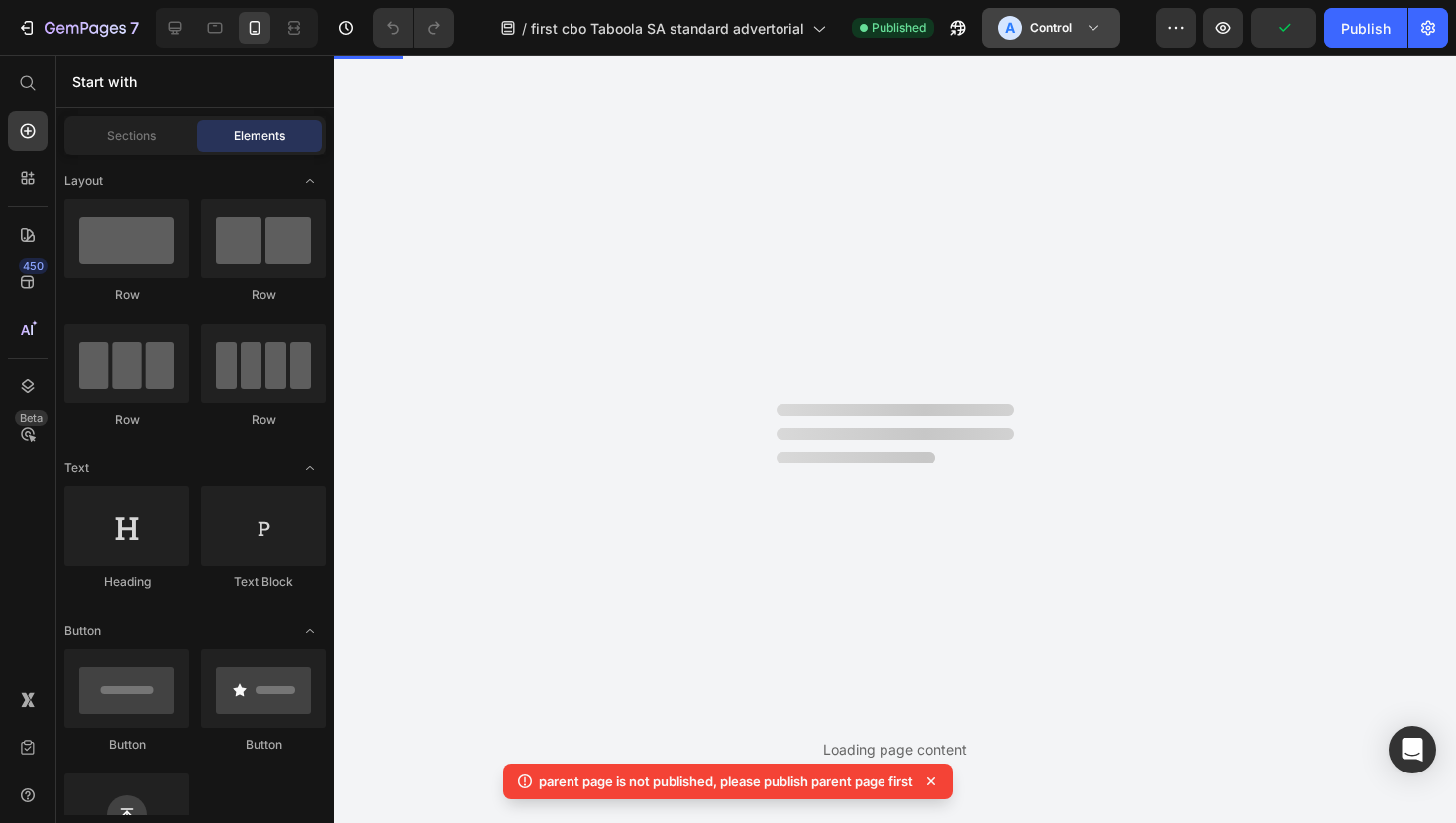 scroll, scrollTop: 0, scrollLeft: 0, axis: both 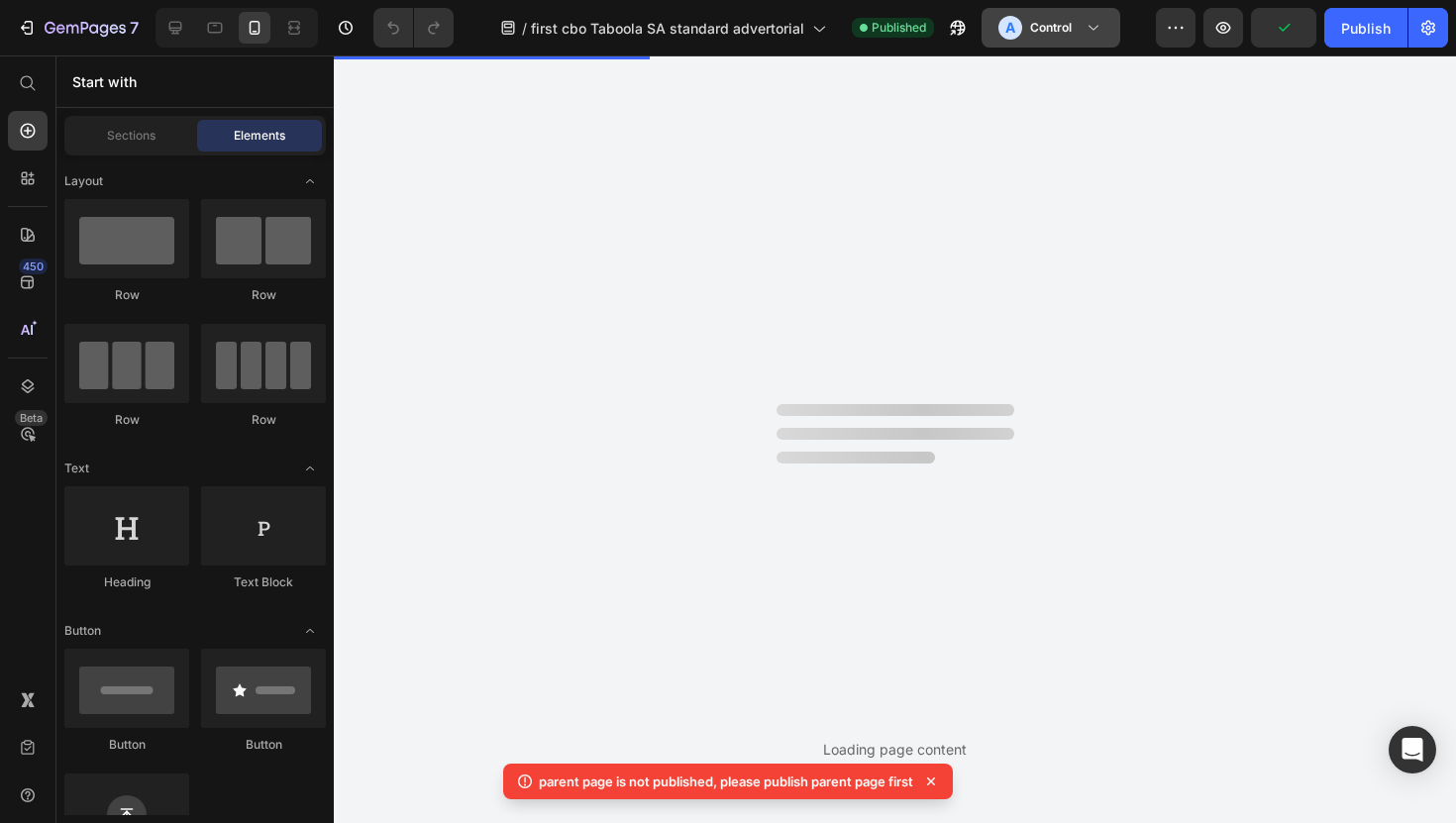 click on "A Control" at bounding box center (1039, 28) 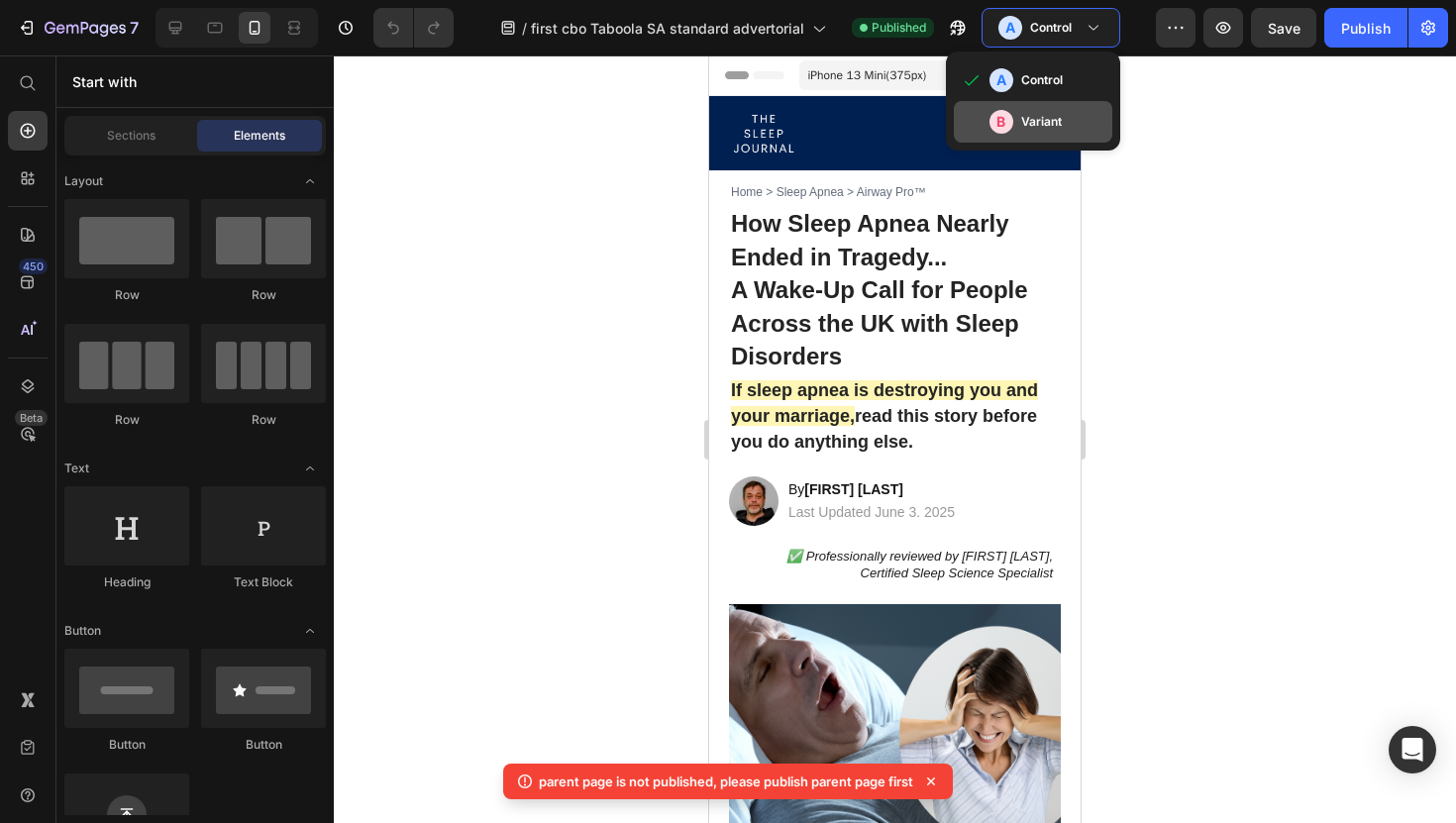 click on "Variant" 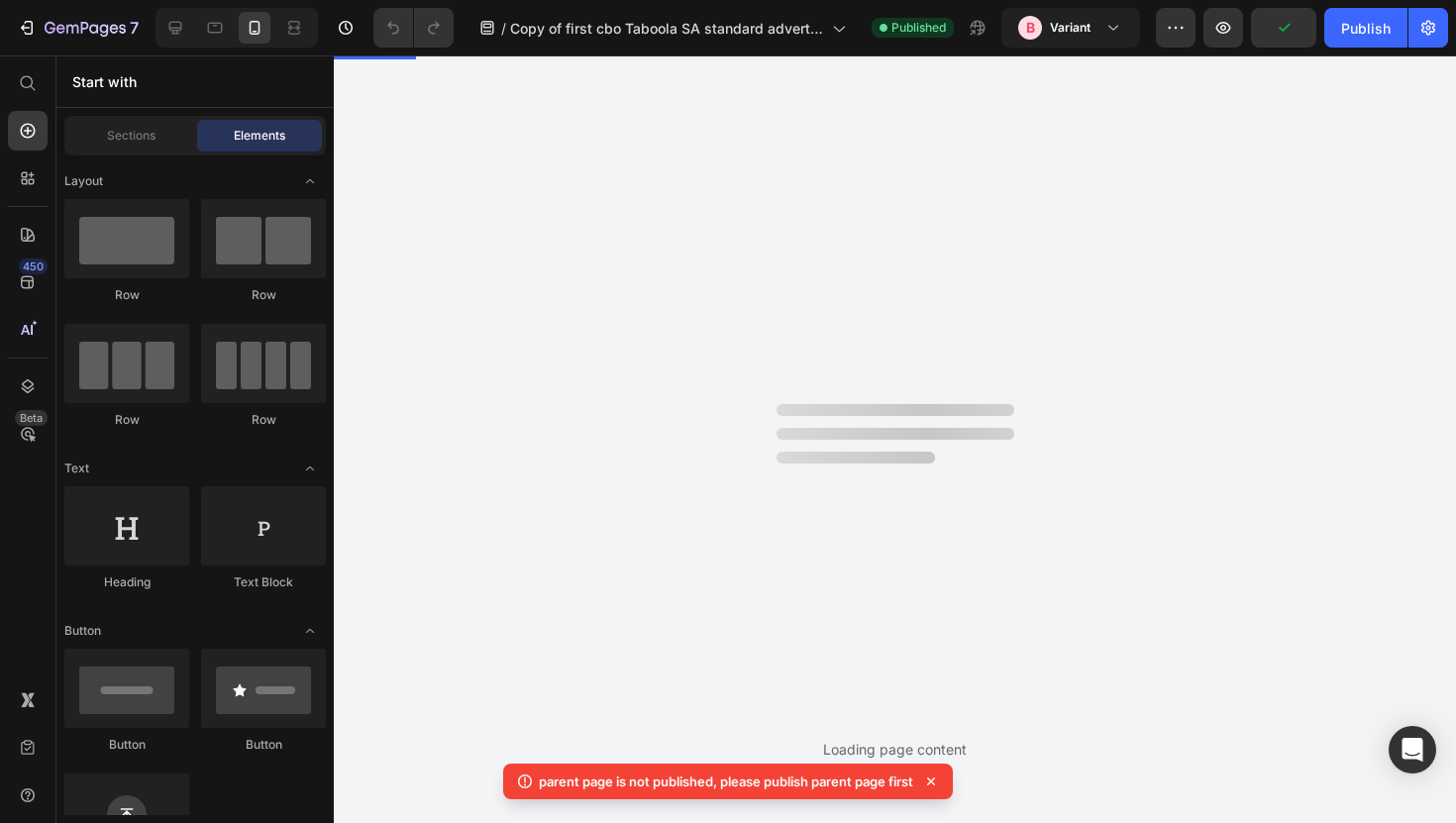 scroll, scrollTop: 0, scrollLeft: 0, axis: both 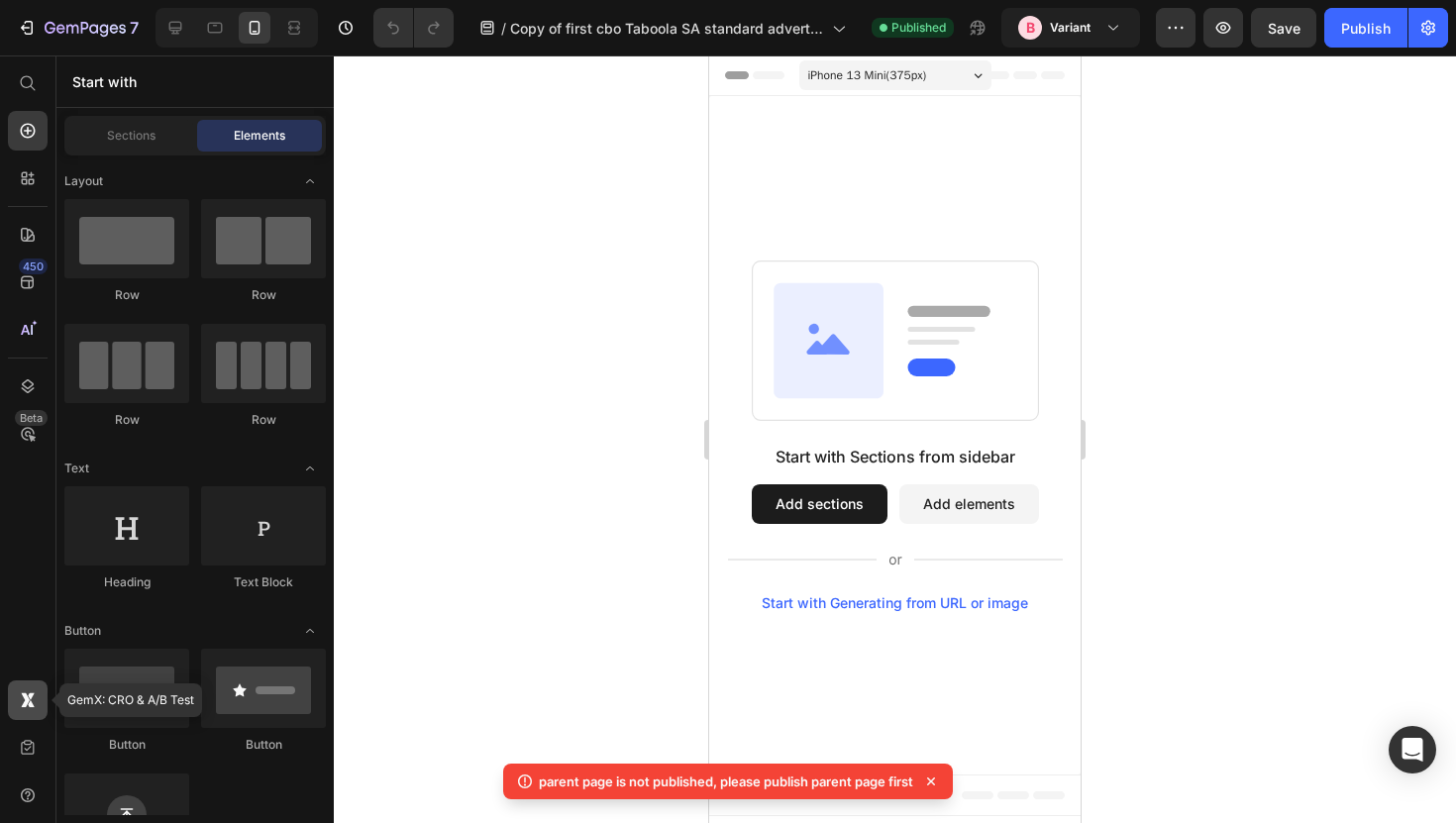 click 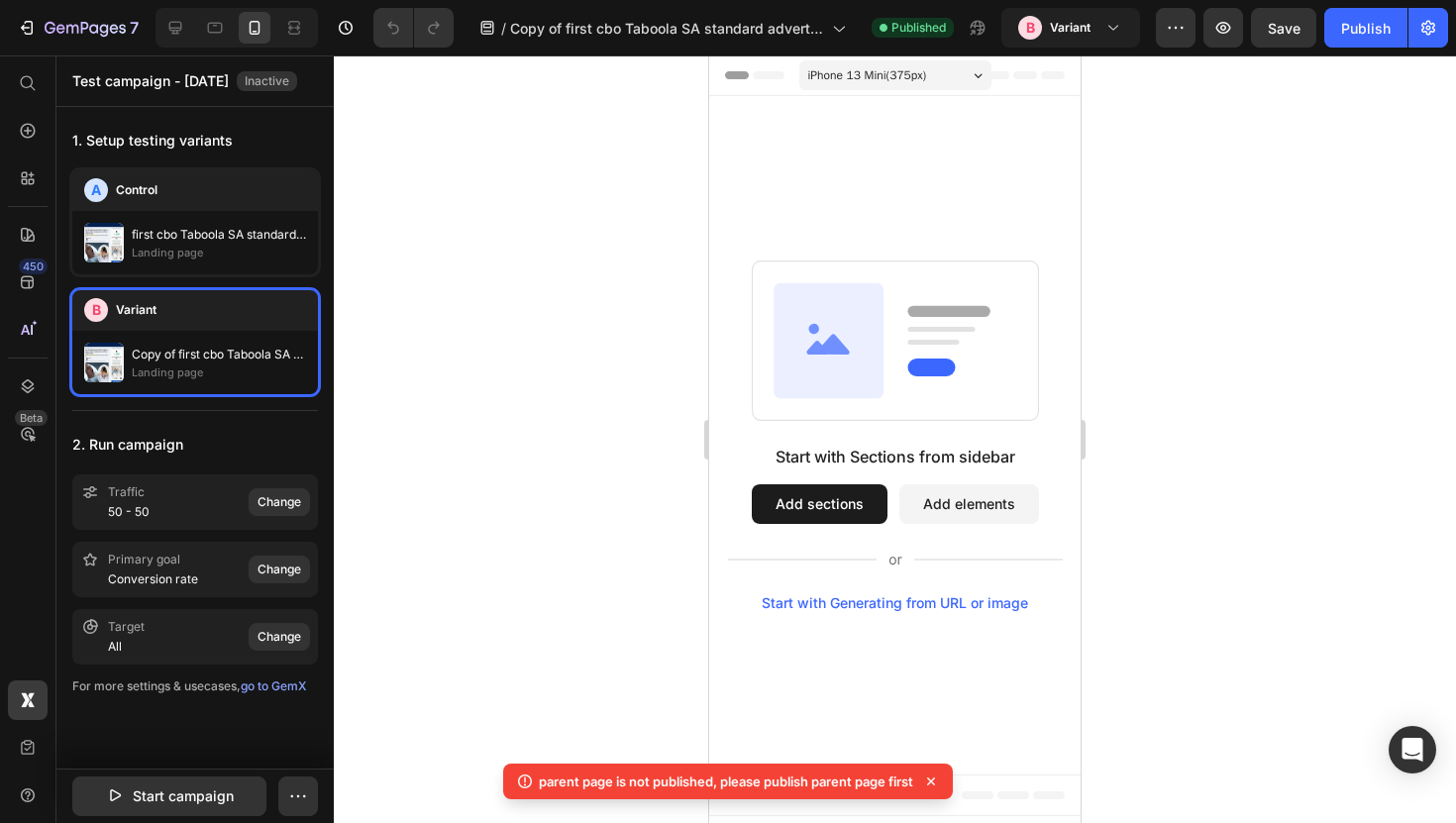 click on "Copy of first cbo Taboola SA standard advertorial" 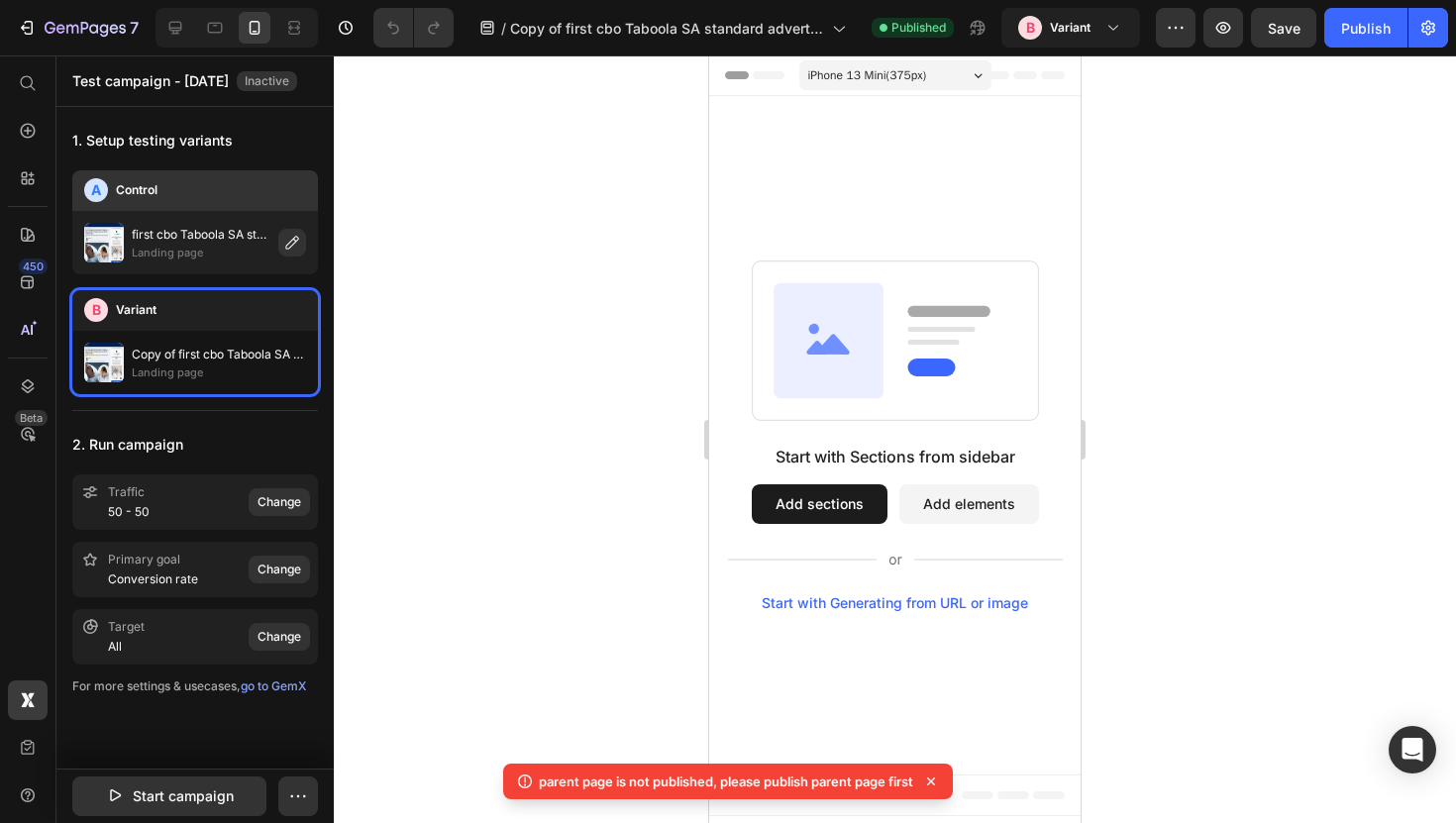 click on "first cbo Taboola SA standard advertorial" 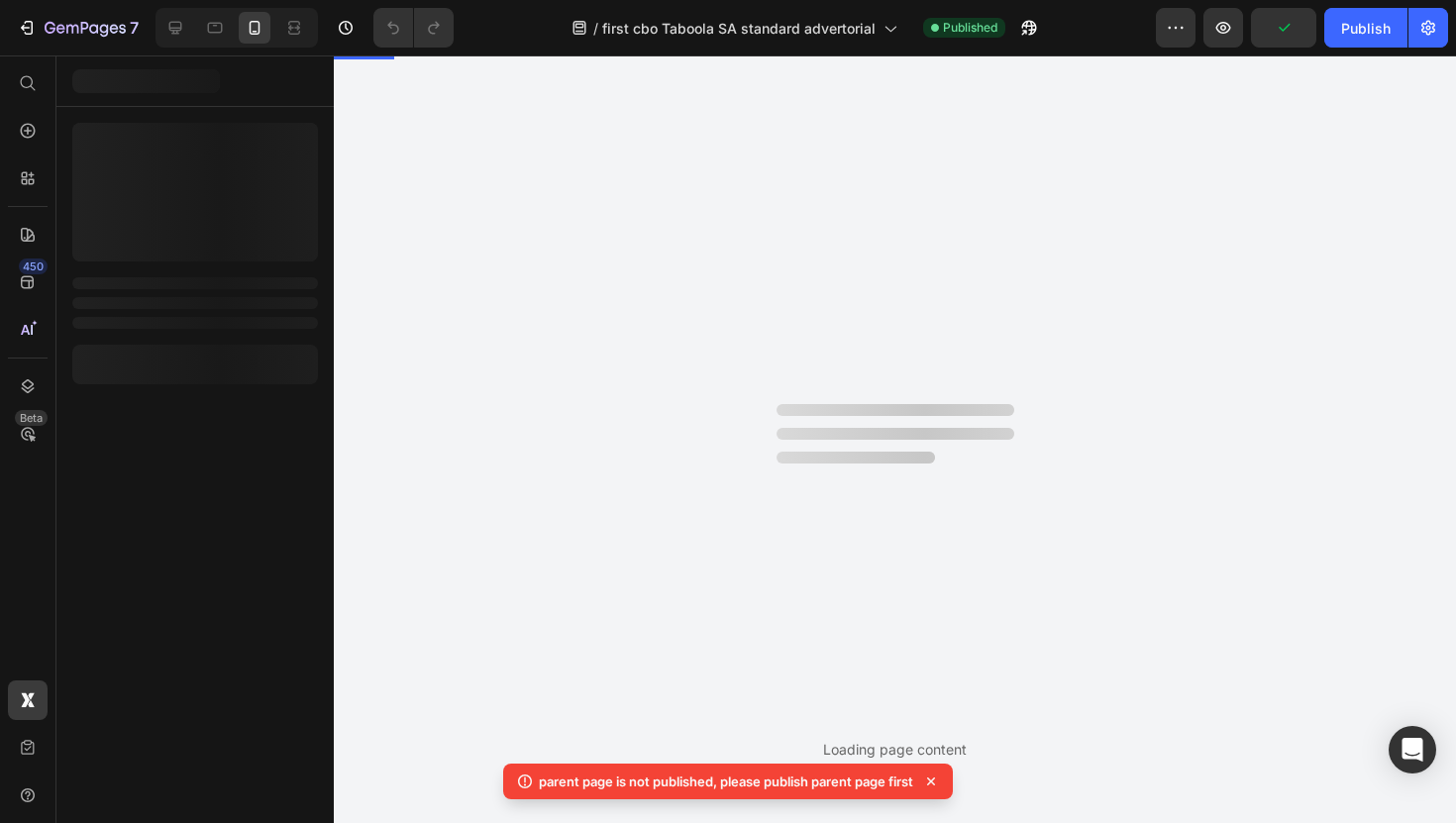 scroll, scrollTop: 0, scrollLeft: 0, axis: both 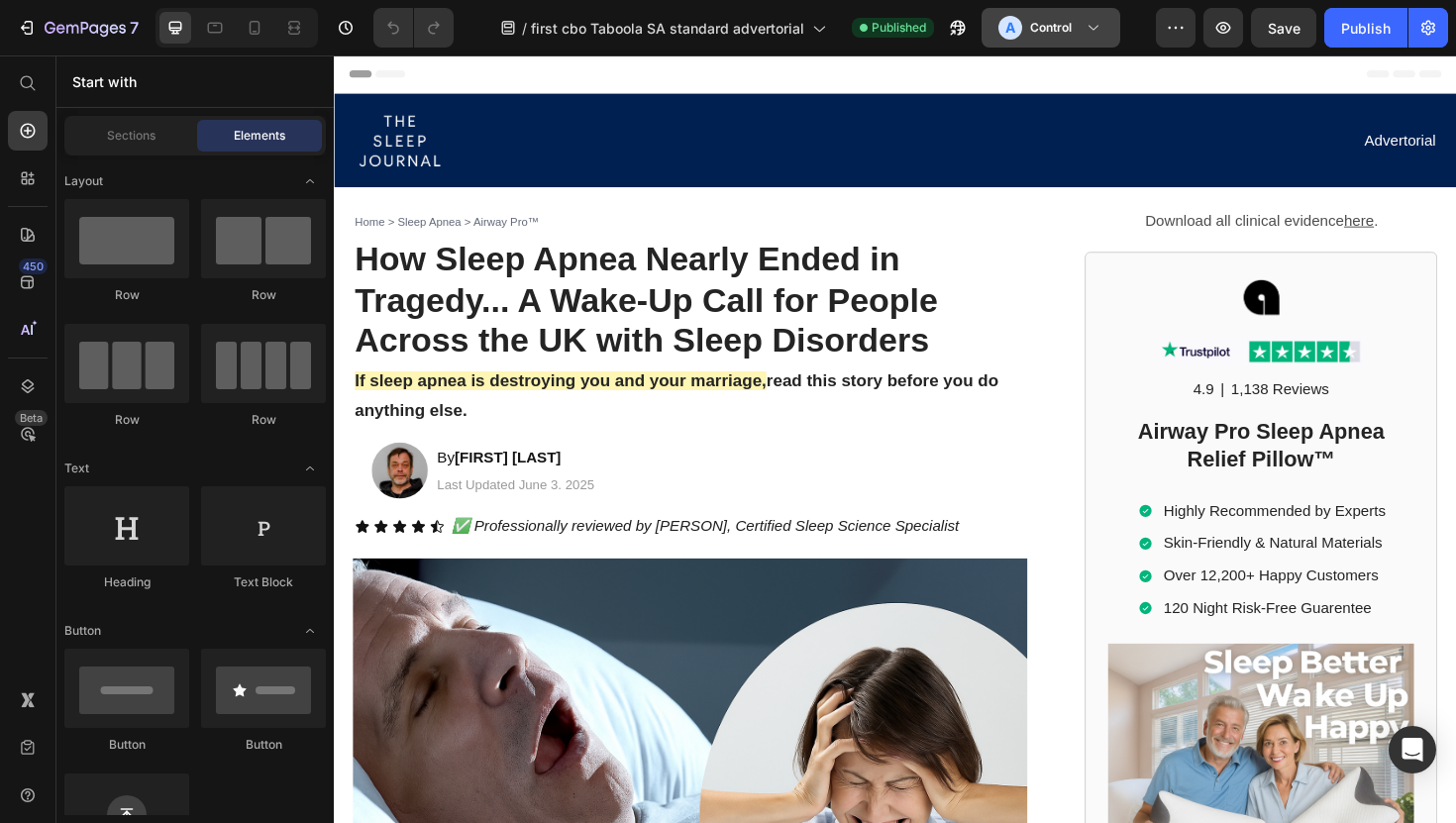 click on "Control" 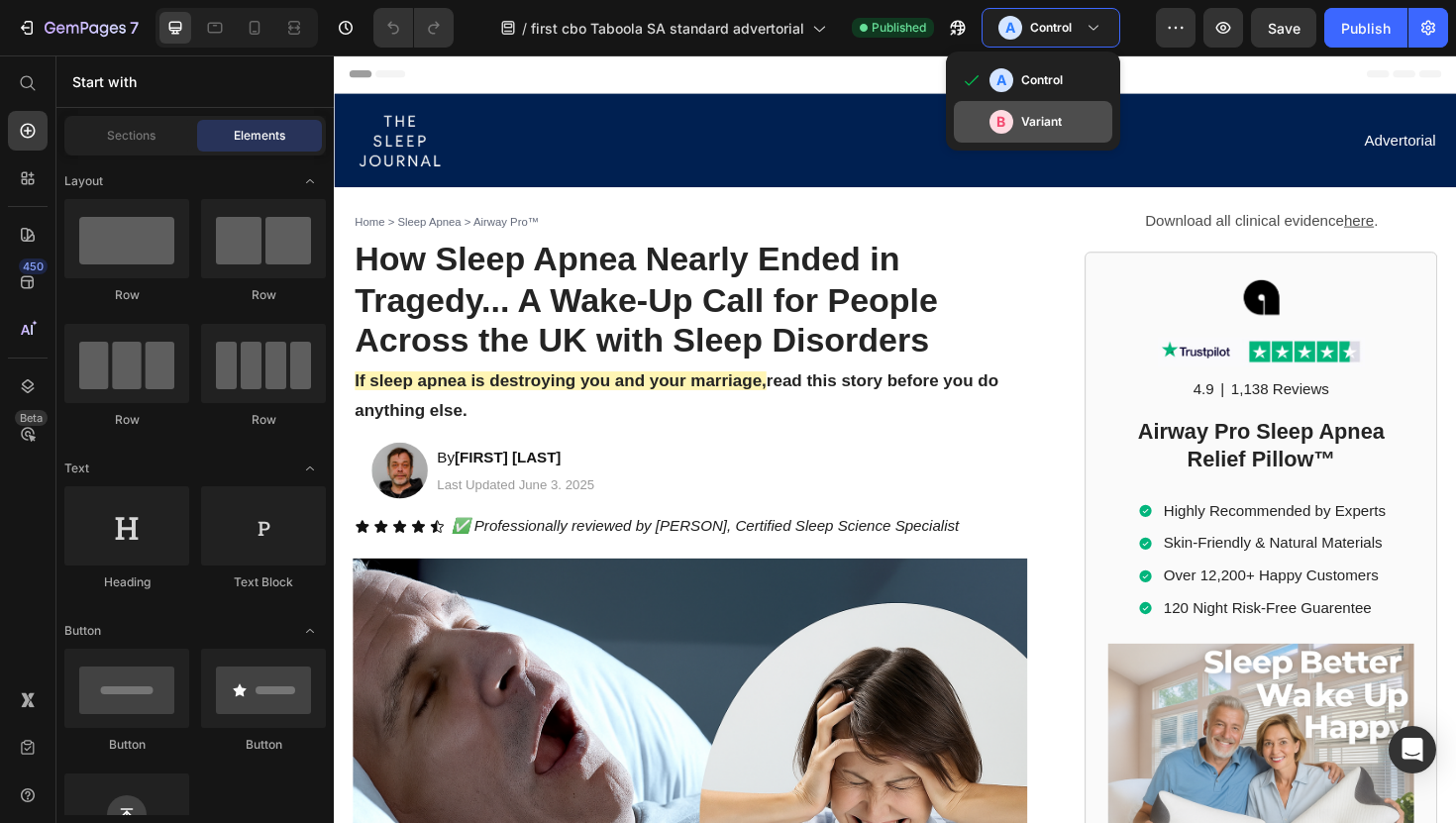 click on "B Variant" 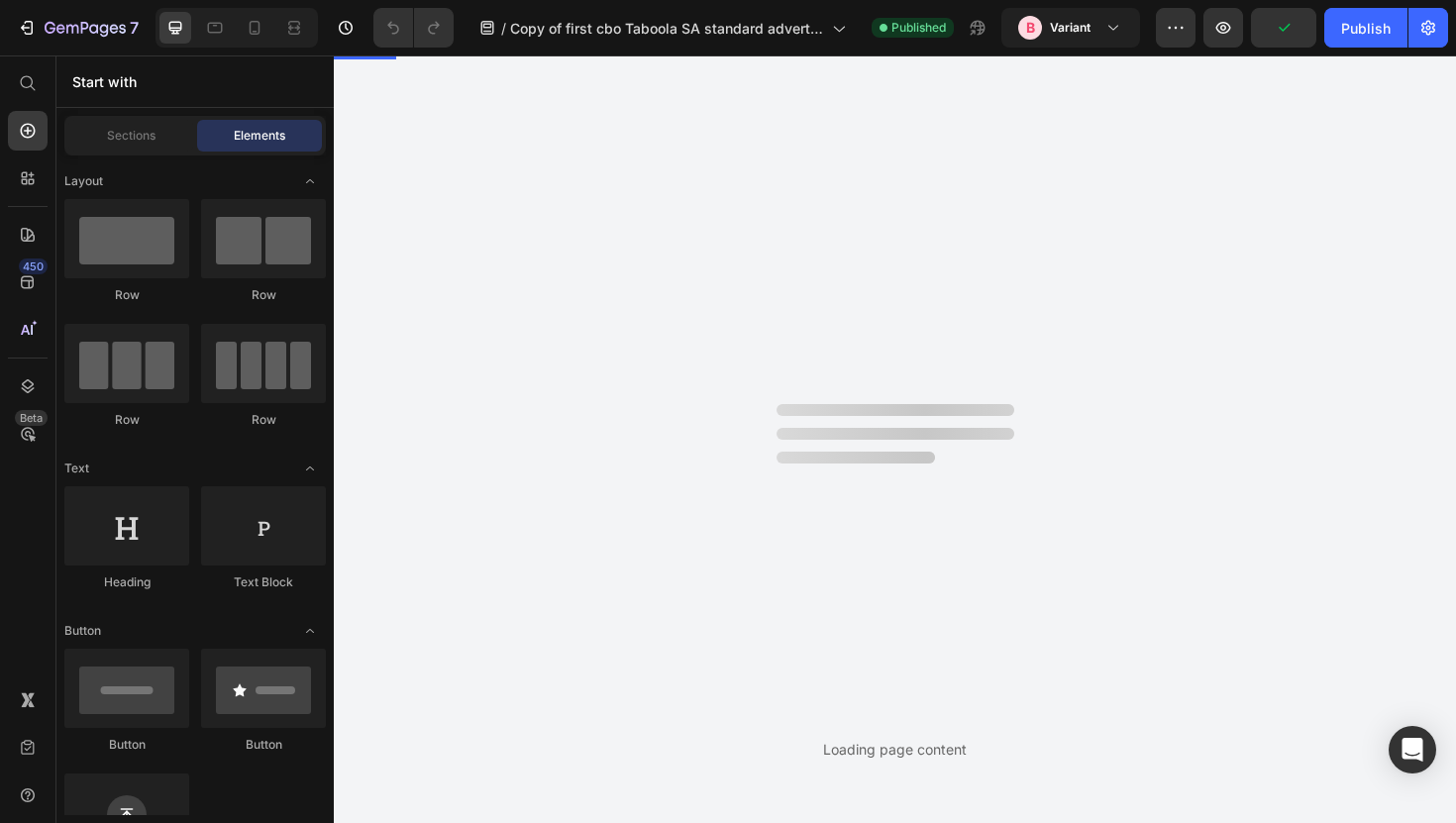 scroll, scrollTop: 0, scrollLeft: 0, axis: both 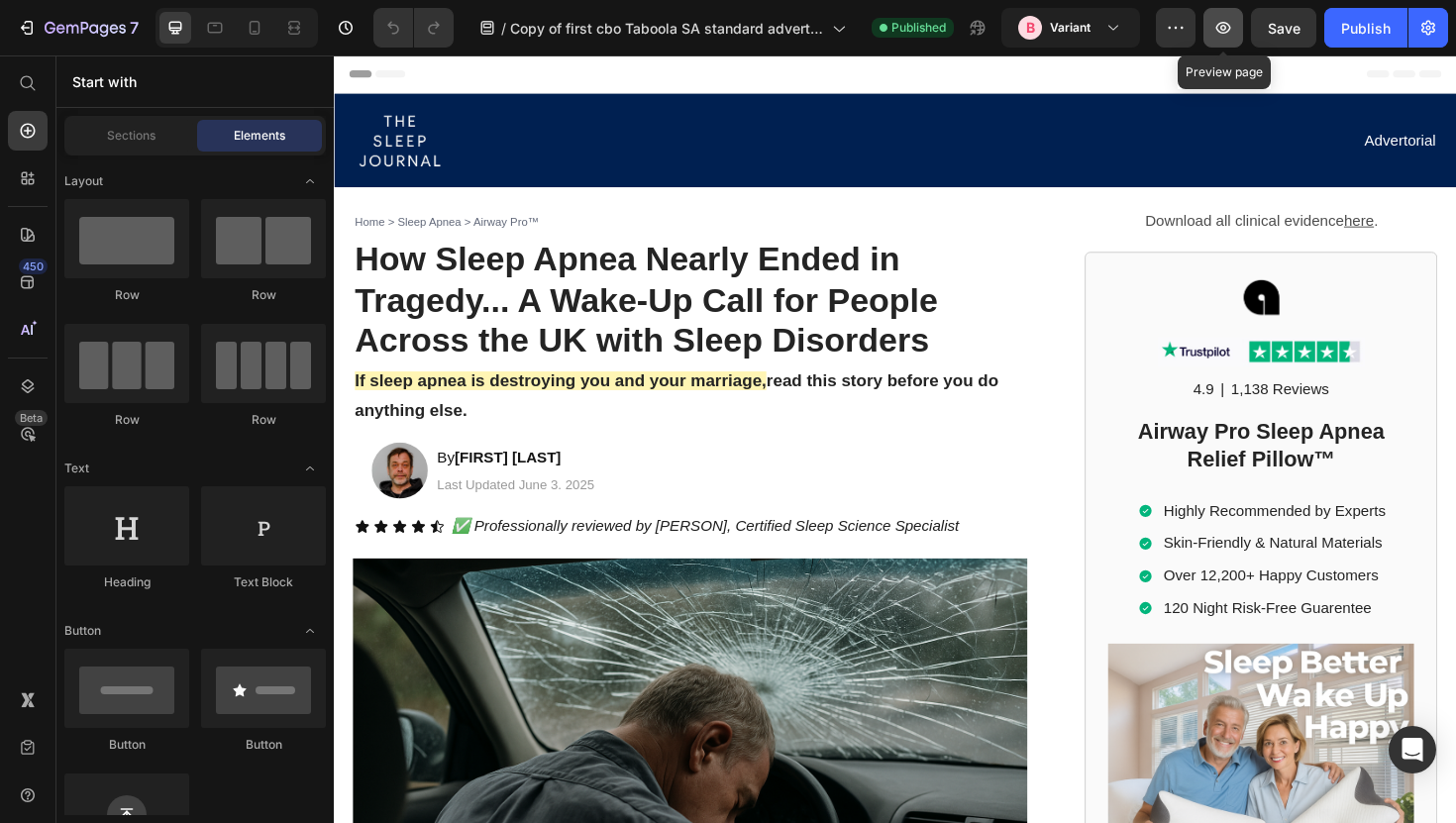 click 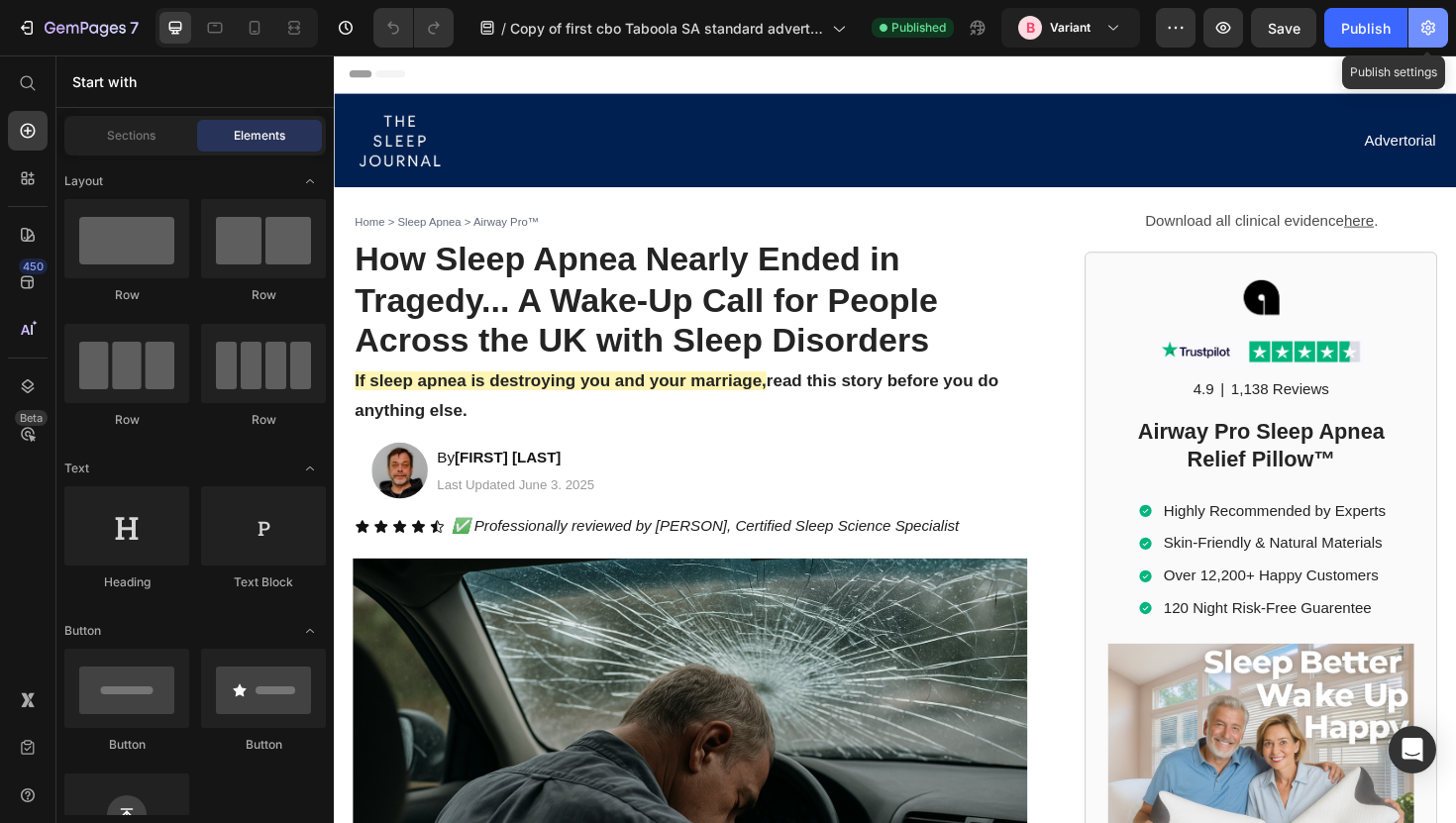 click 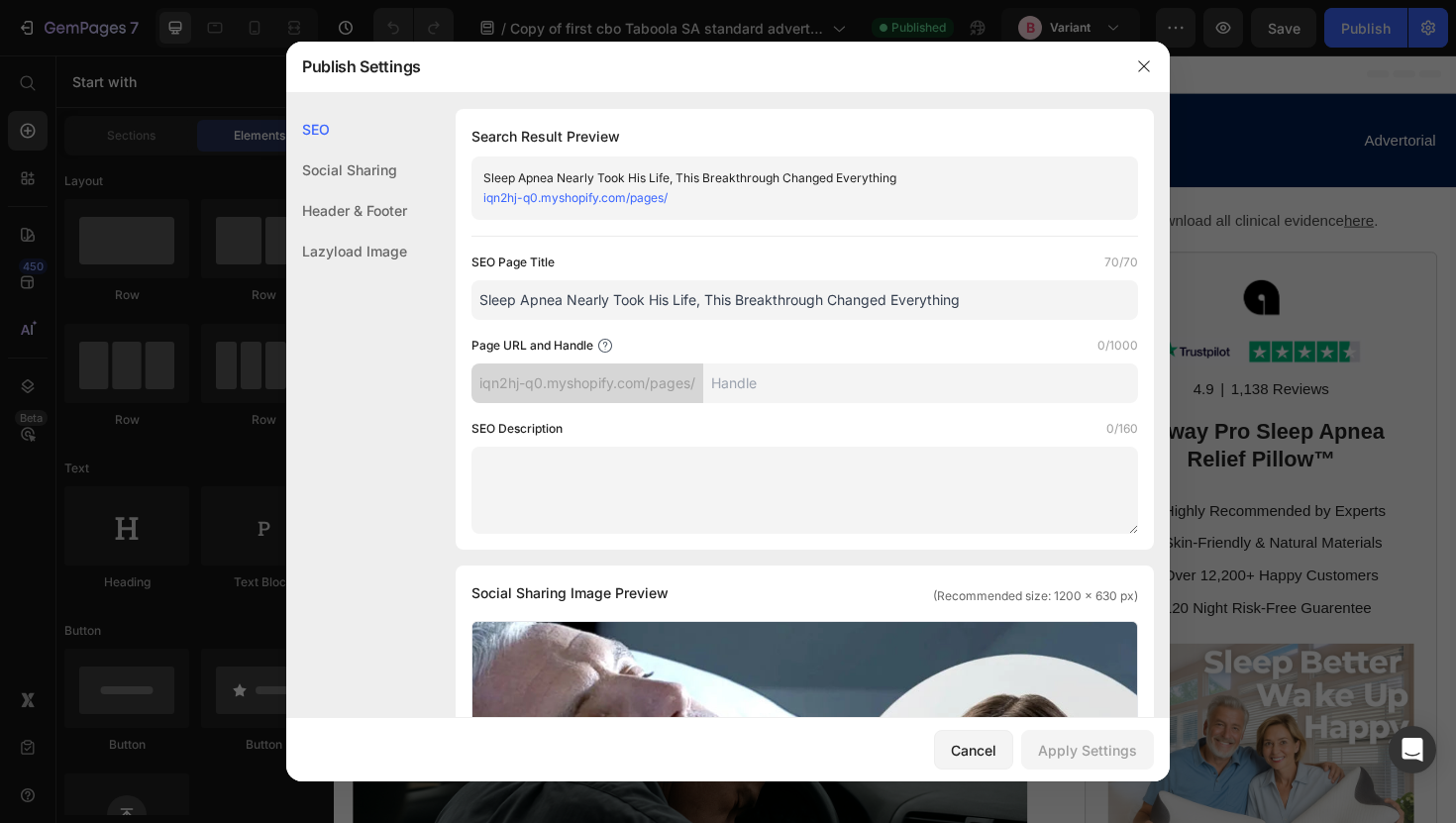 click at bounding box center [920, 383] 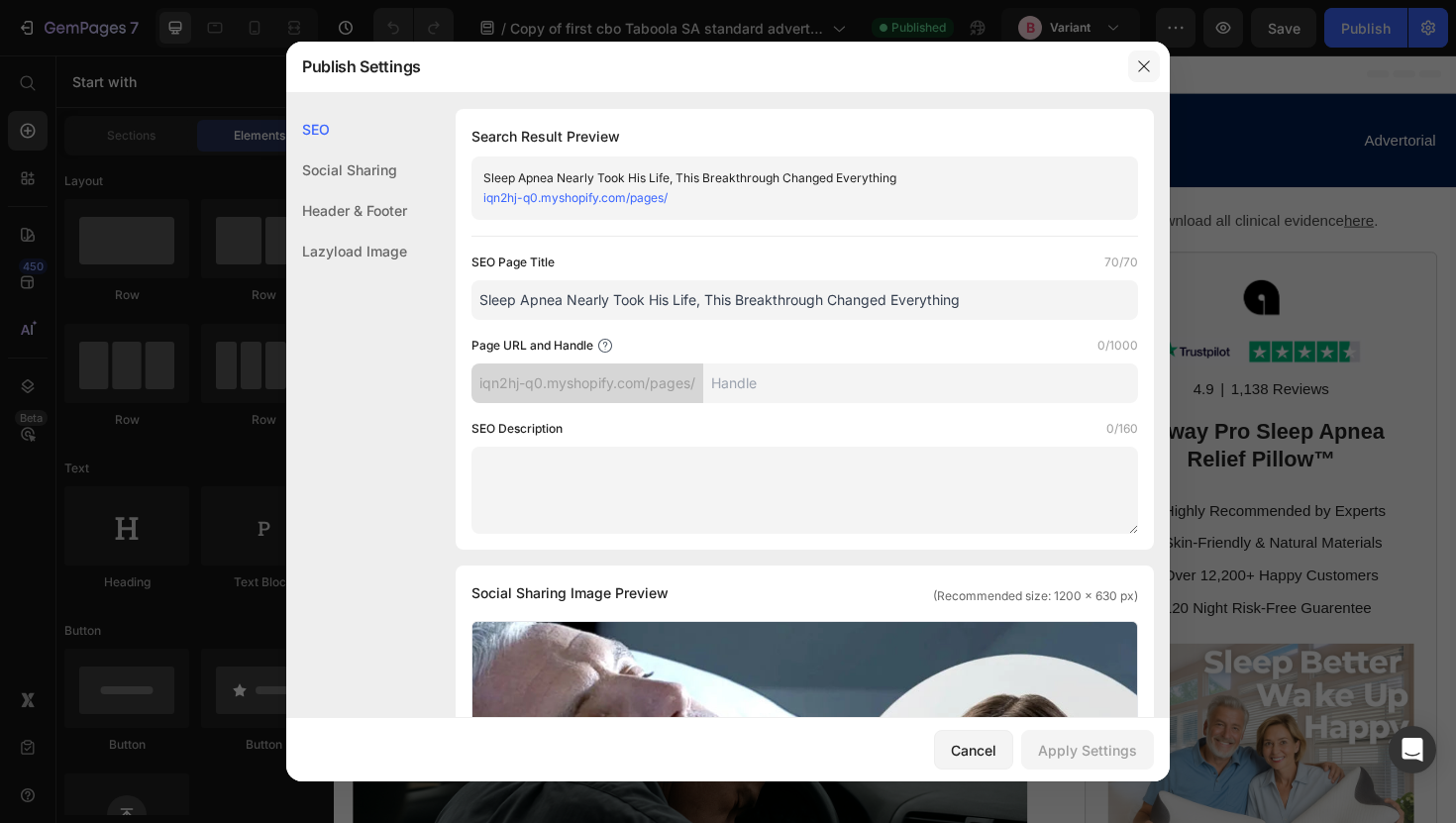 click at bounding box center (1144, 66) 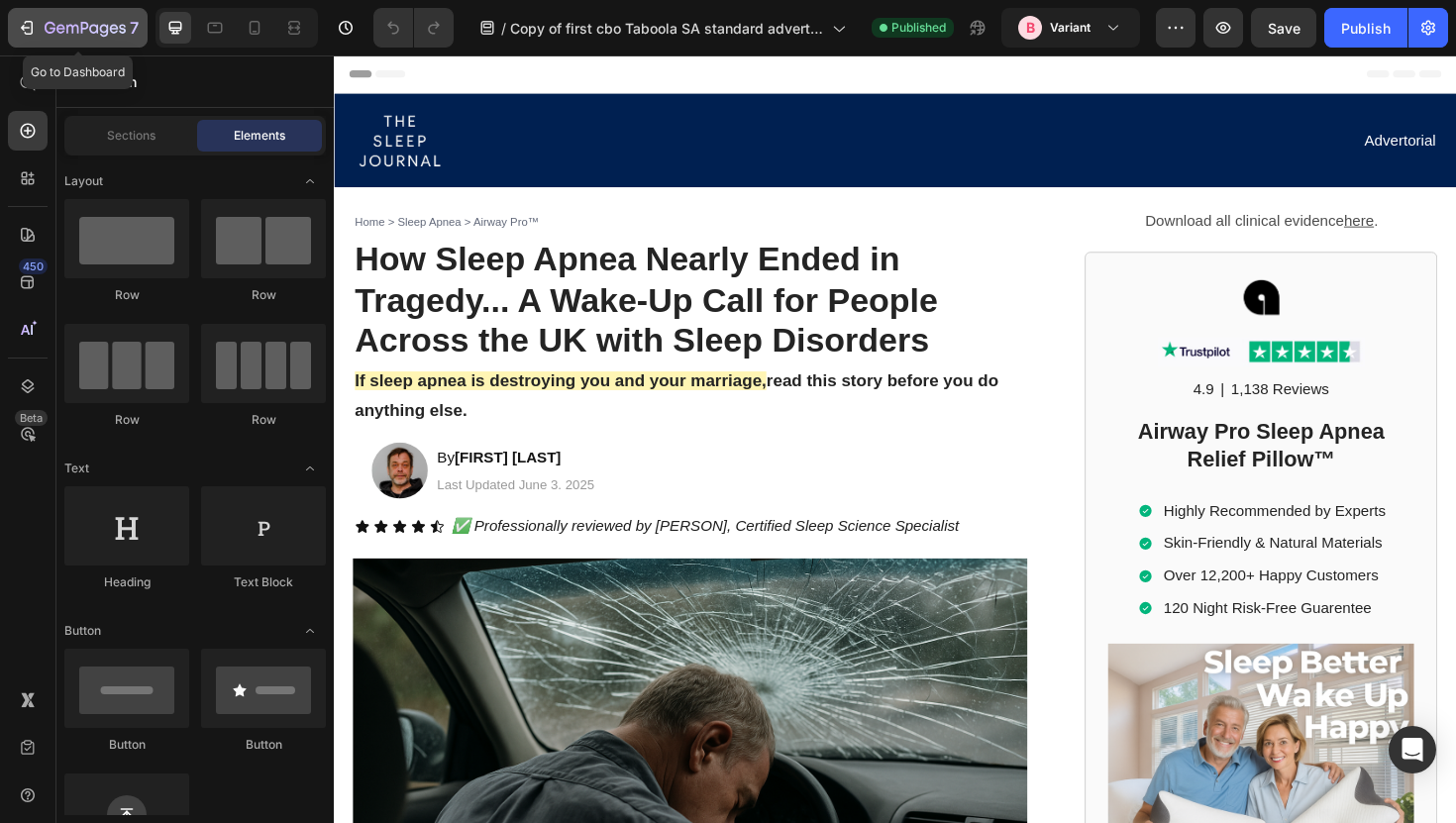 click on "7" 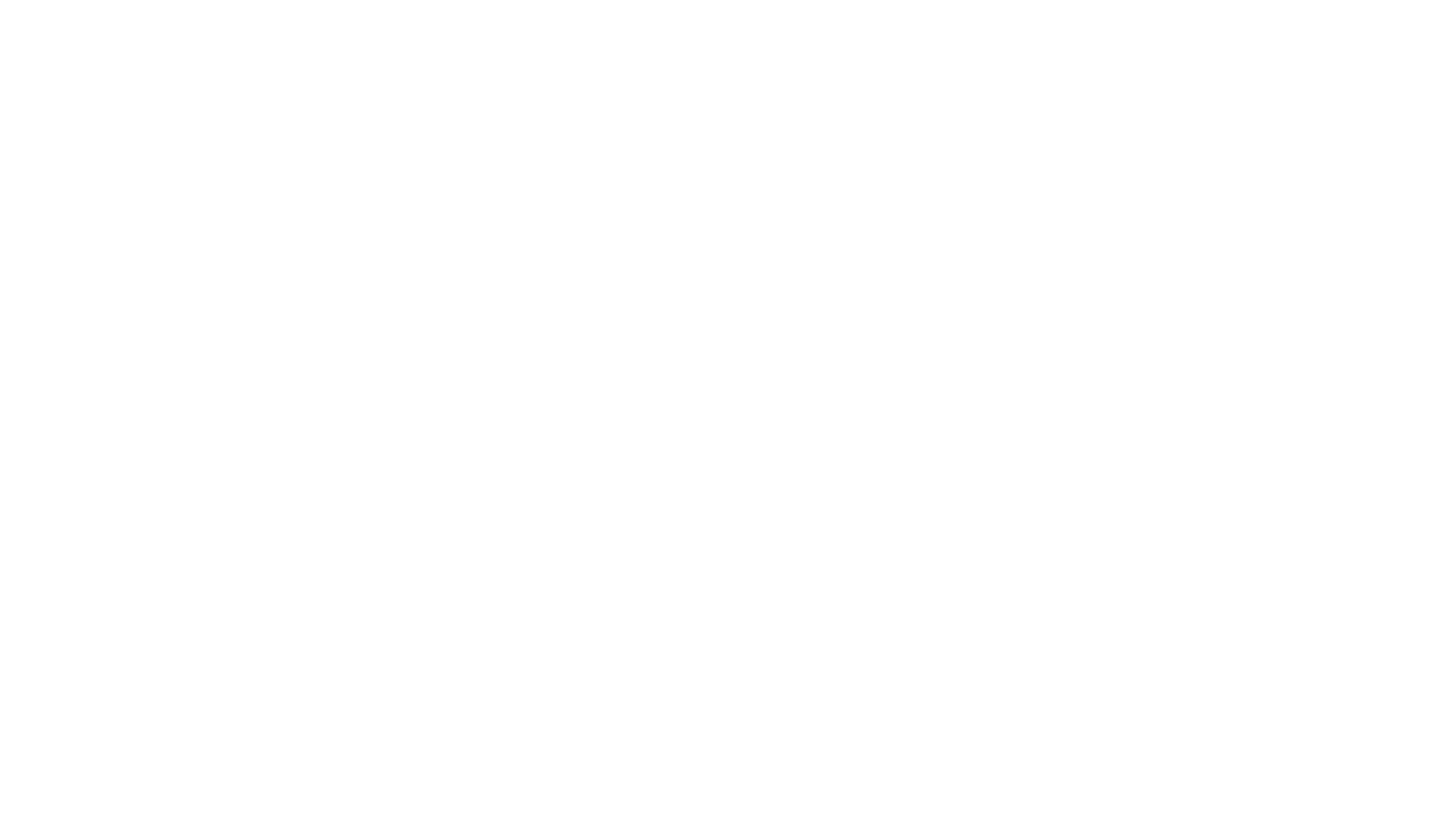 scroll, scrollTop: 0, scrollLeft: 0, axis: both 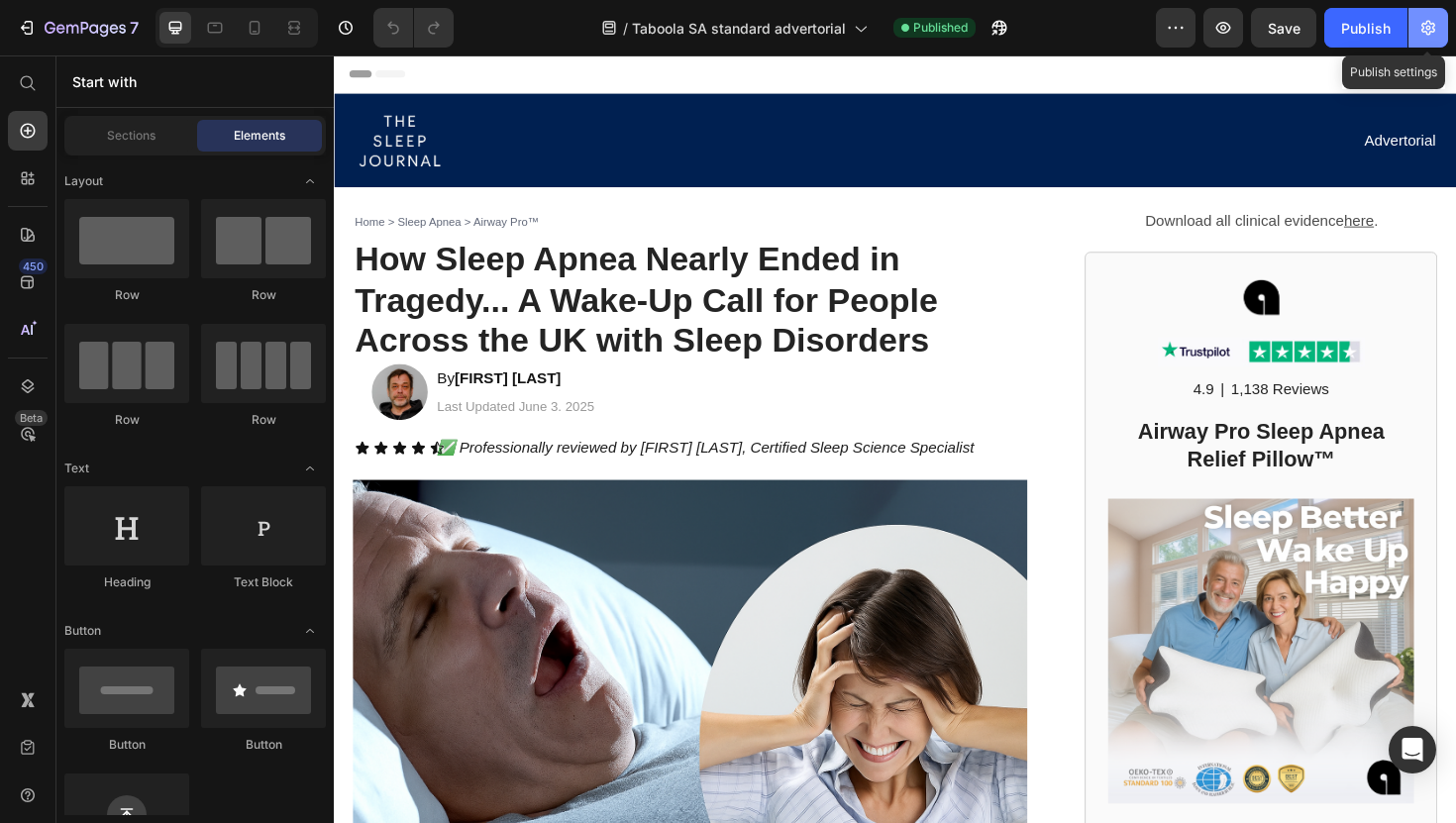 click 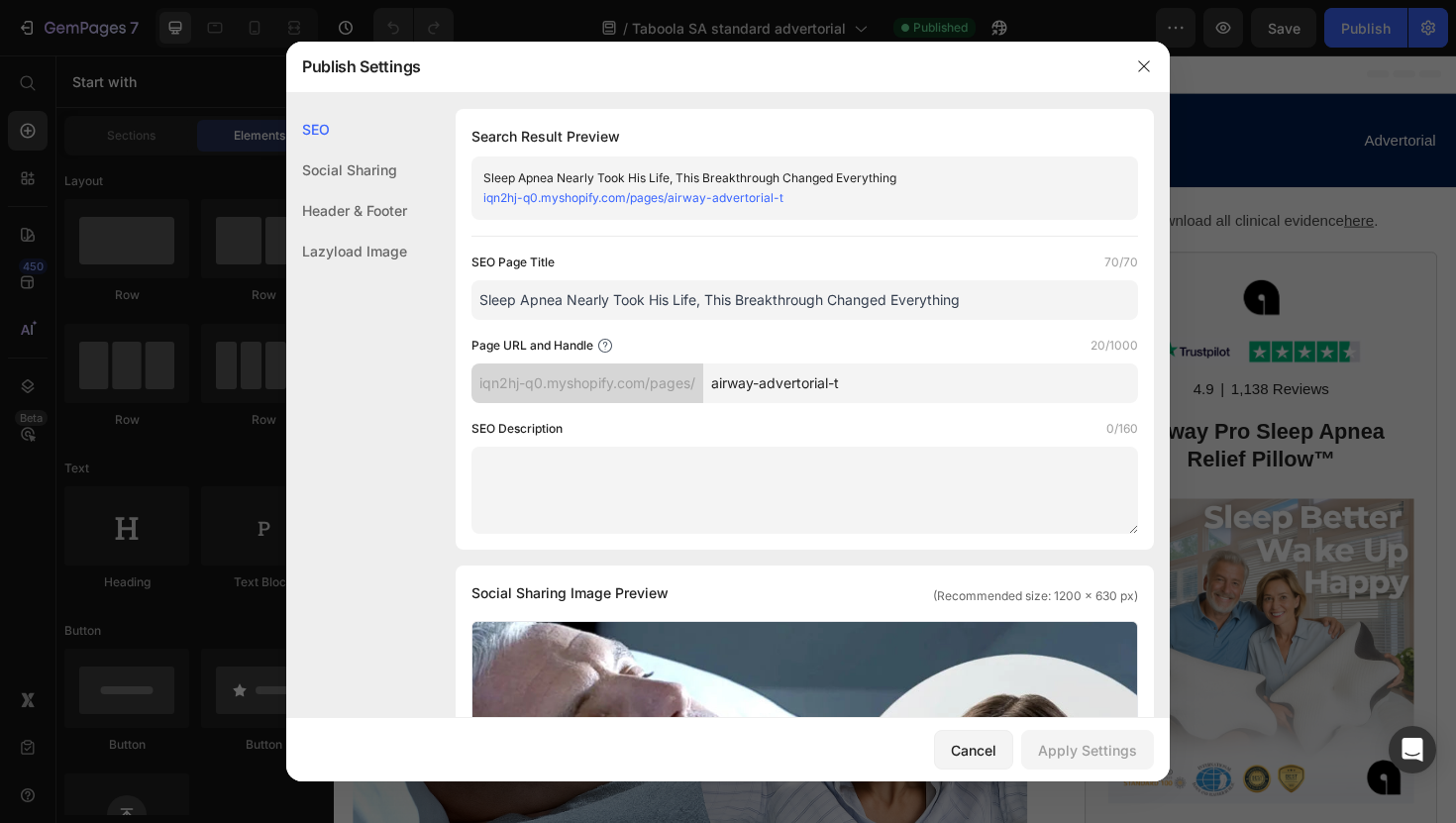 click on "airway-advertorial-t" at bounding box center (920, 383) 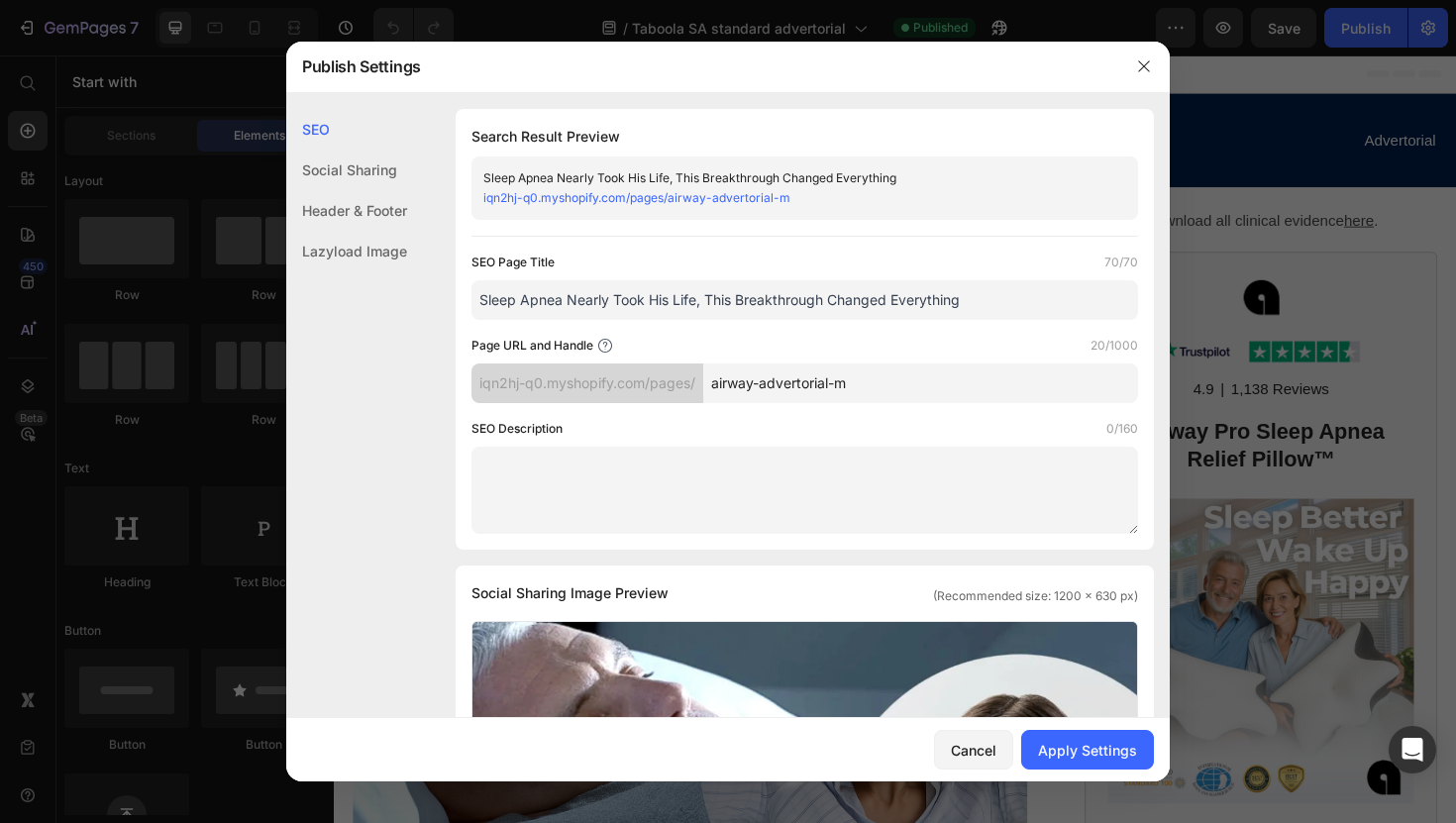 type on "airway-advertorial-m" 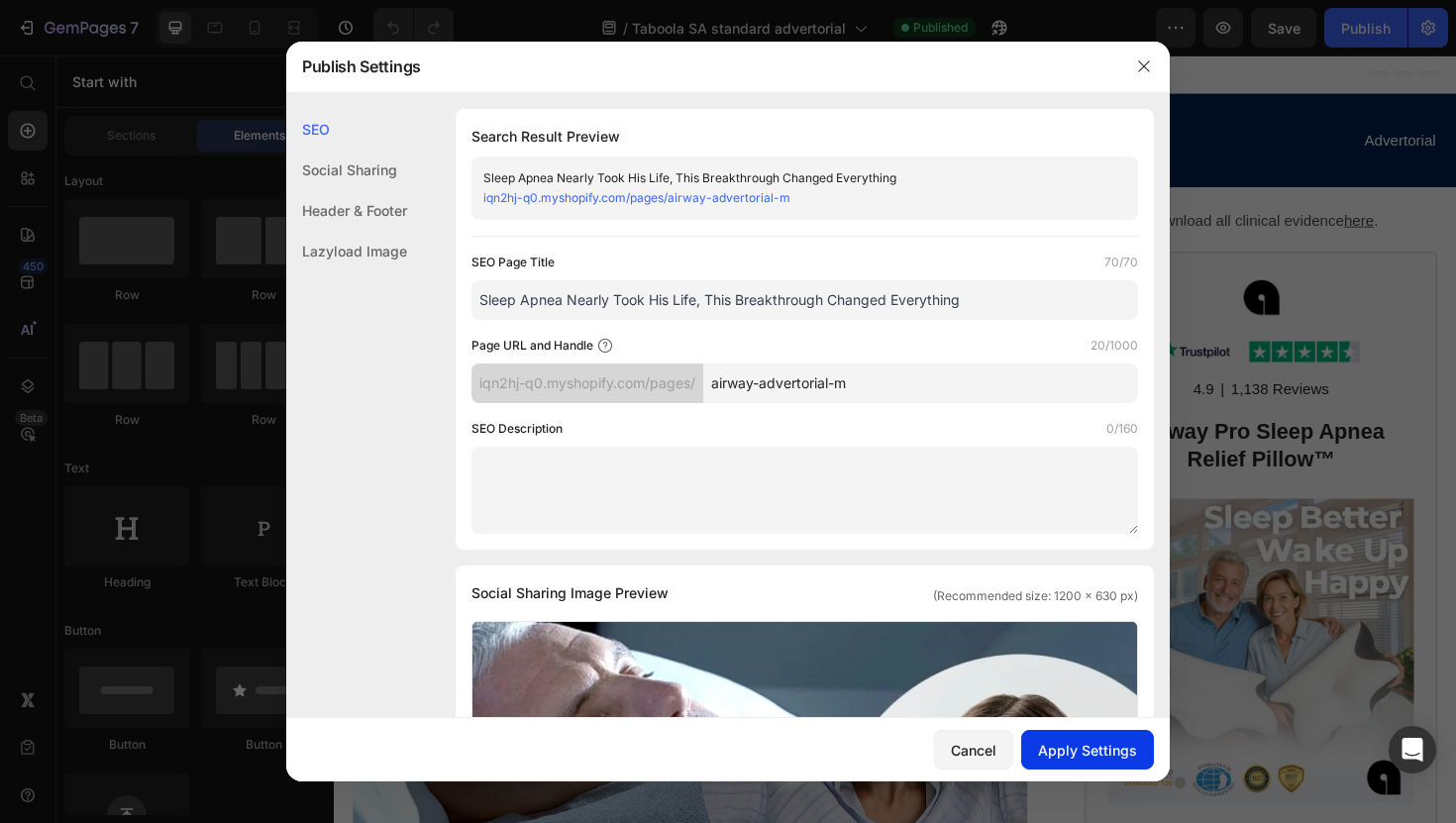 click on "Apply Settings" at bounding box center [1088, 750] 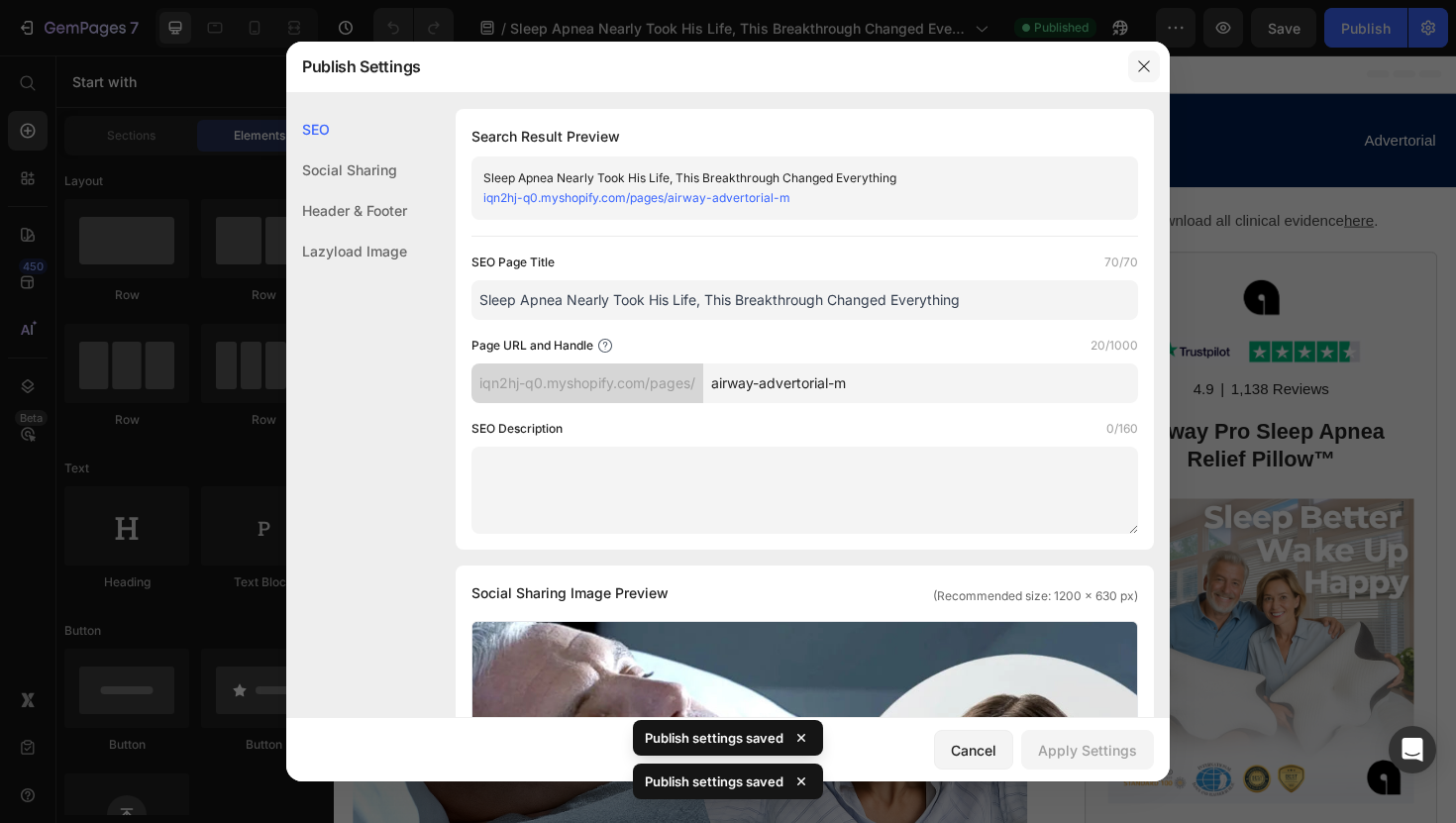 click 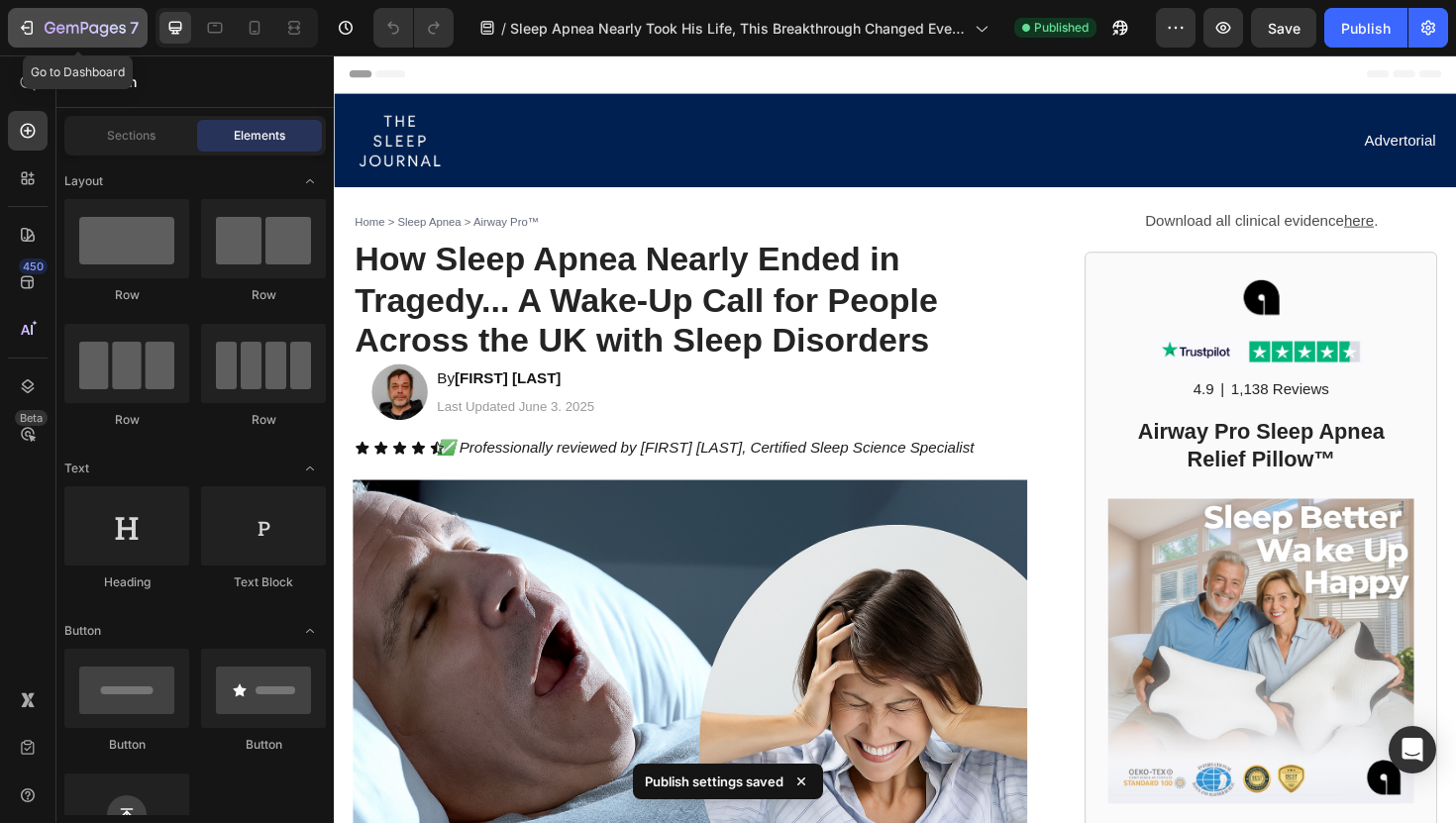 click 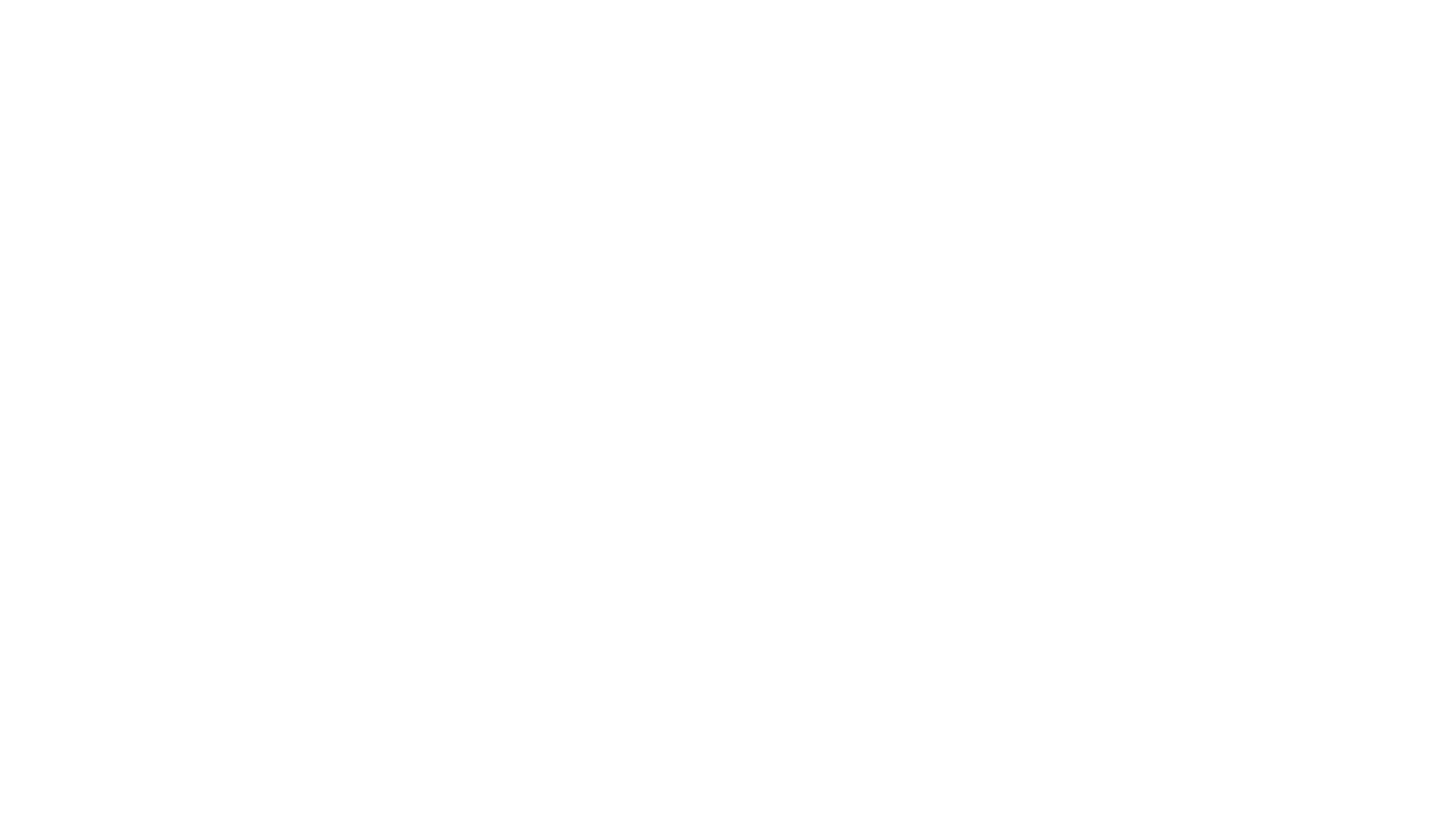 scroll, scrollTop: 0, scrollLeft: 0, axis: both 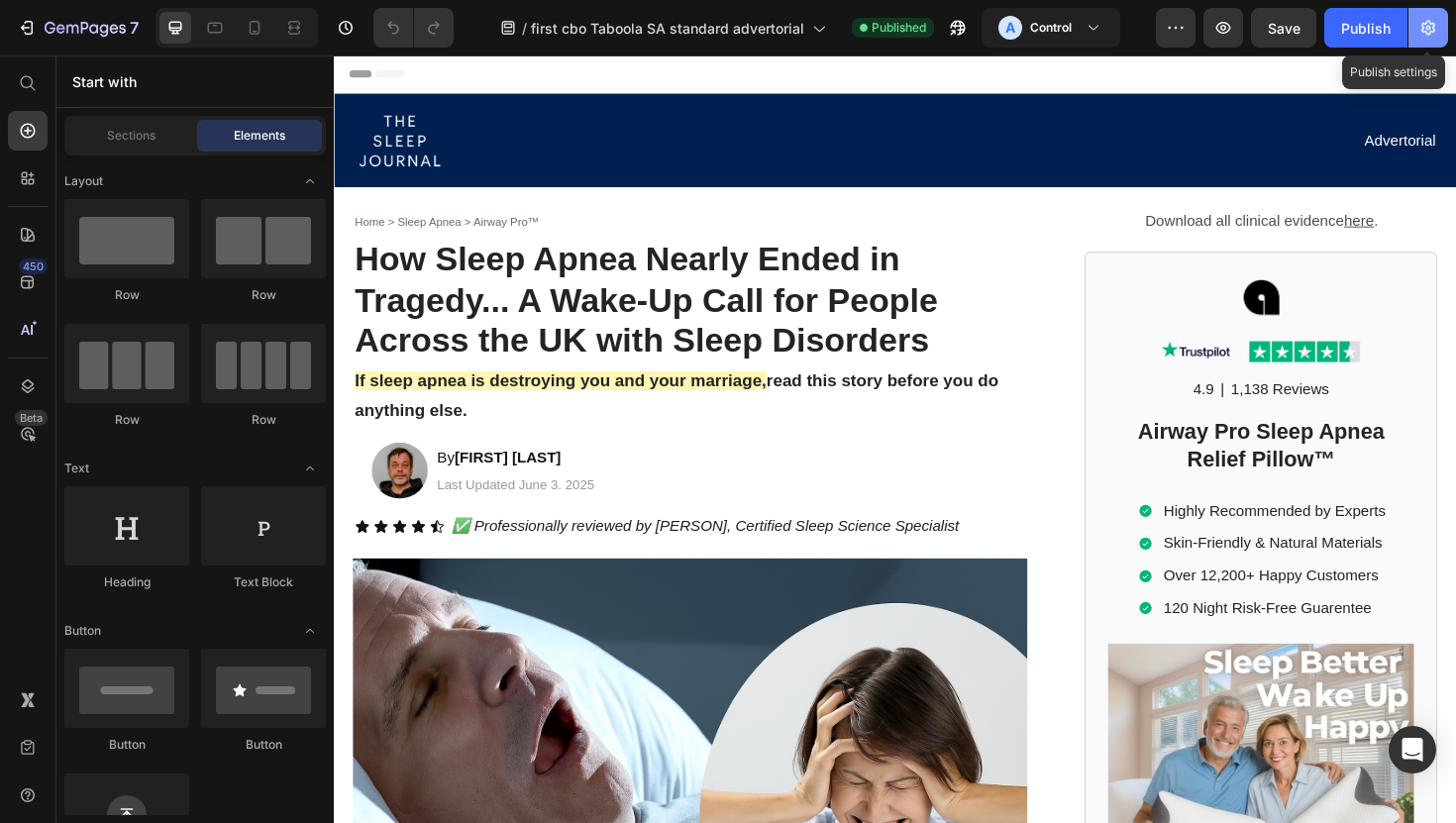 click 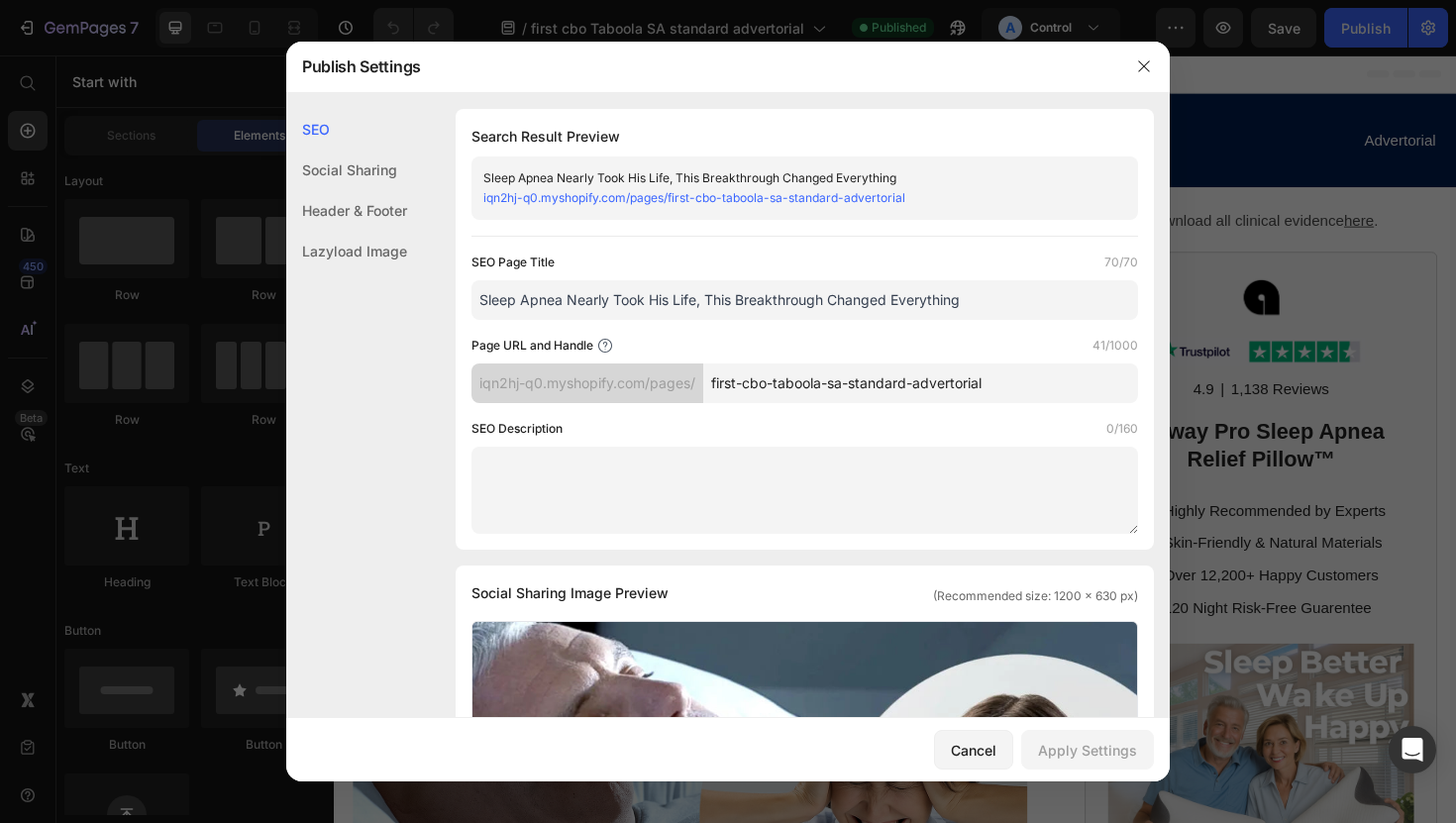 drag, startPoint x: 917, startPoint y: 386, endPoint x: 707, endPoint y: 384, distance: 210.00952 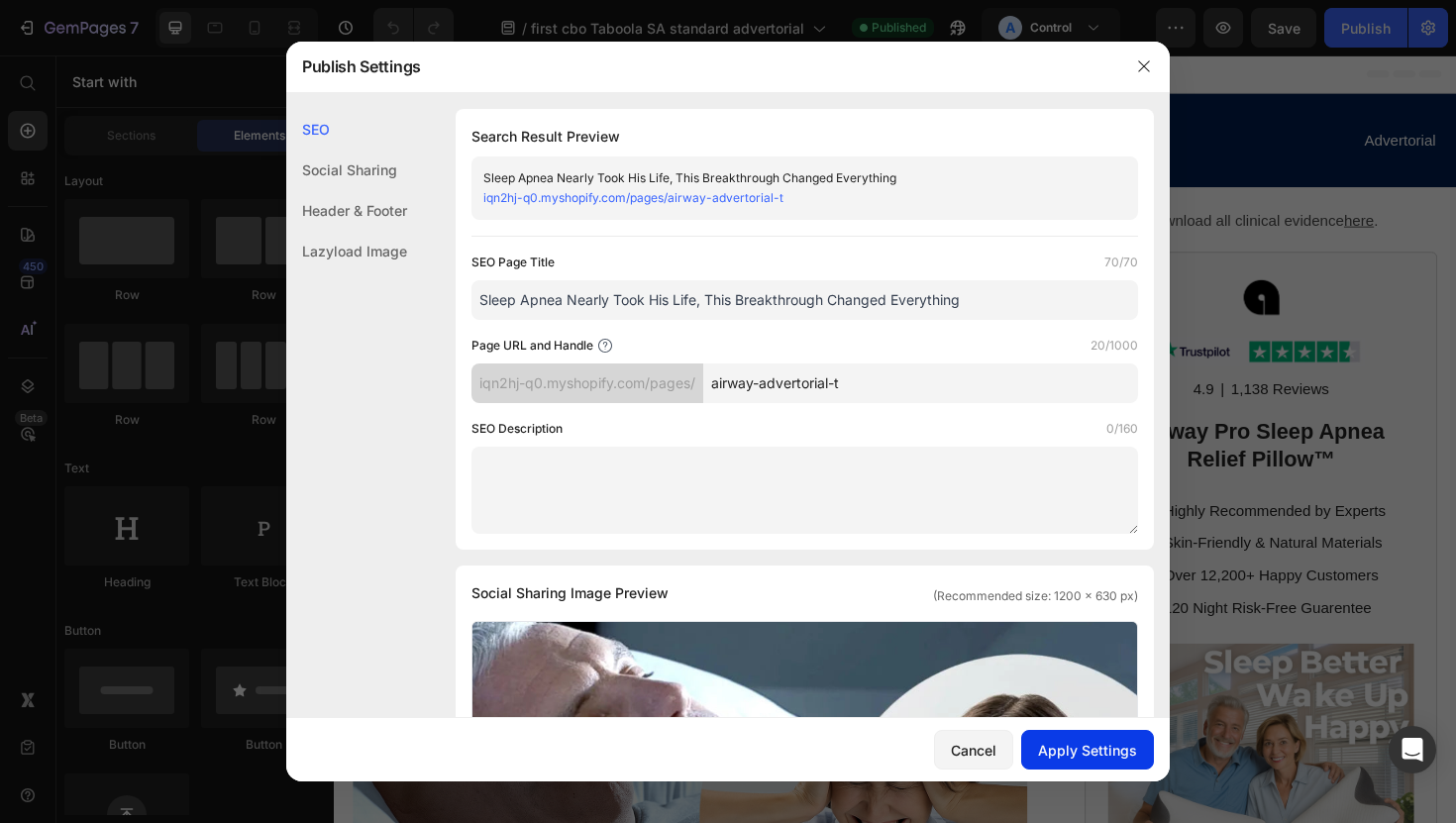 type on "airway-advertorial-t" 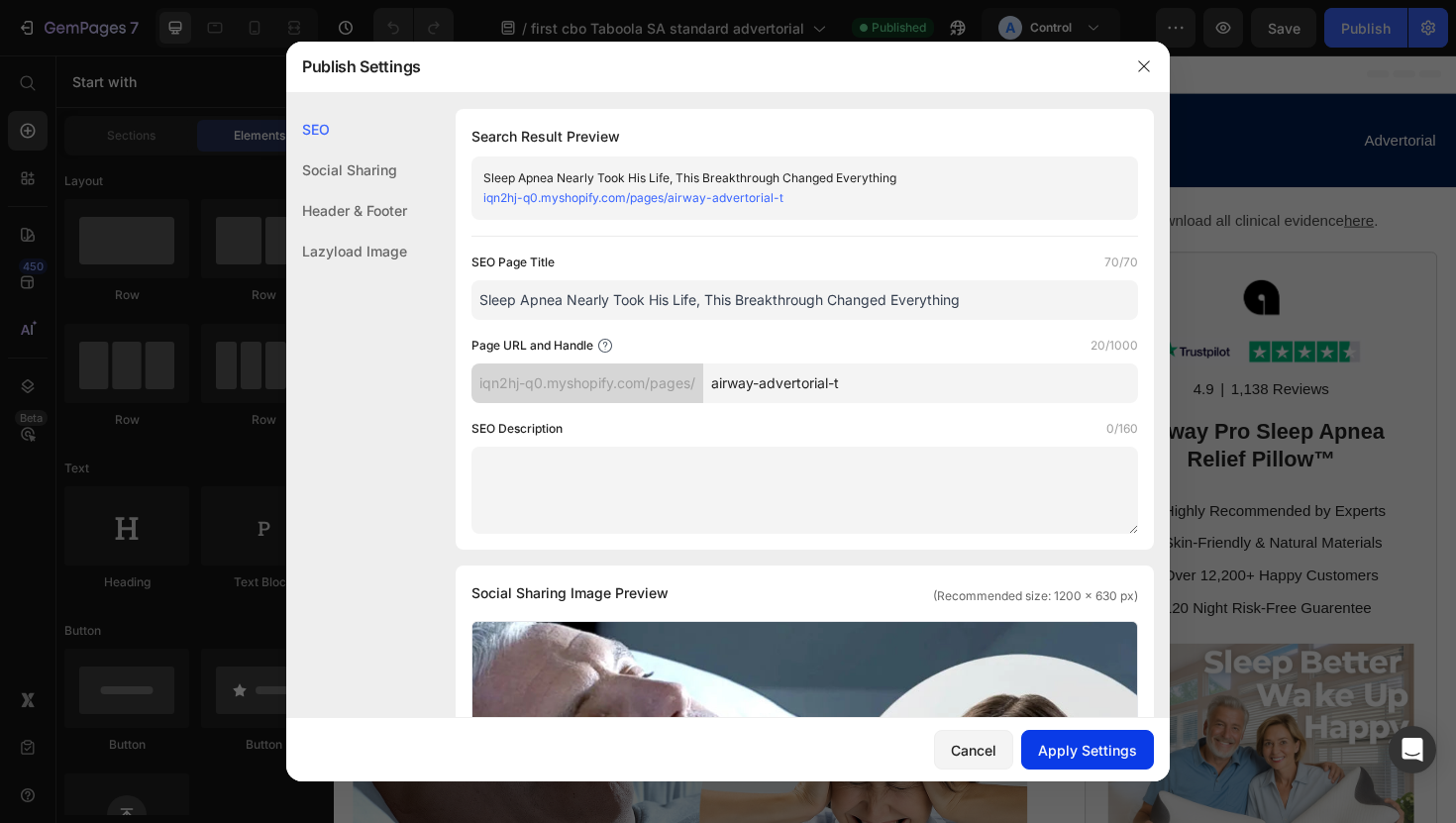 click on "Apply Settings" at bounding box center [1088, 750] 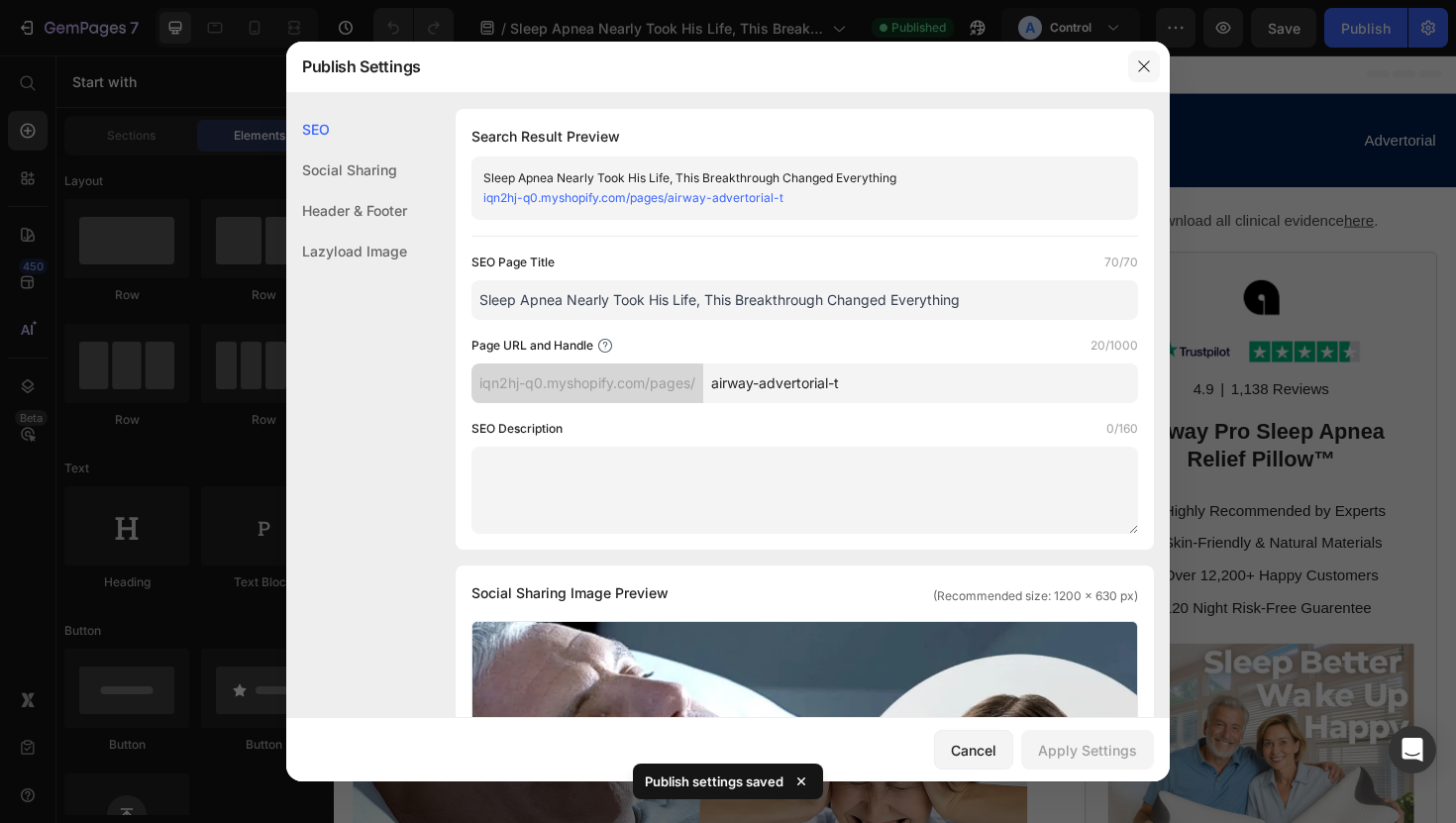 click 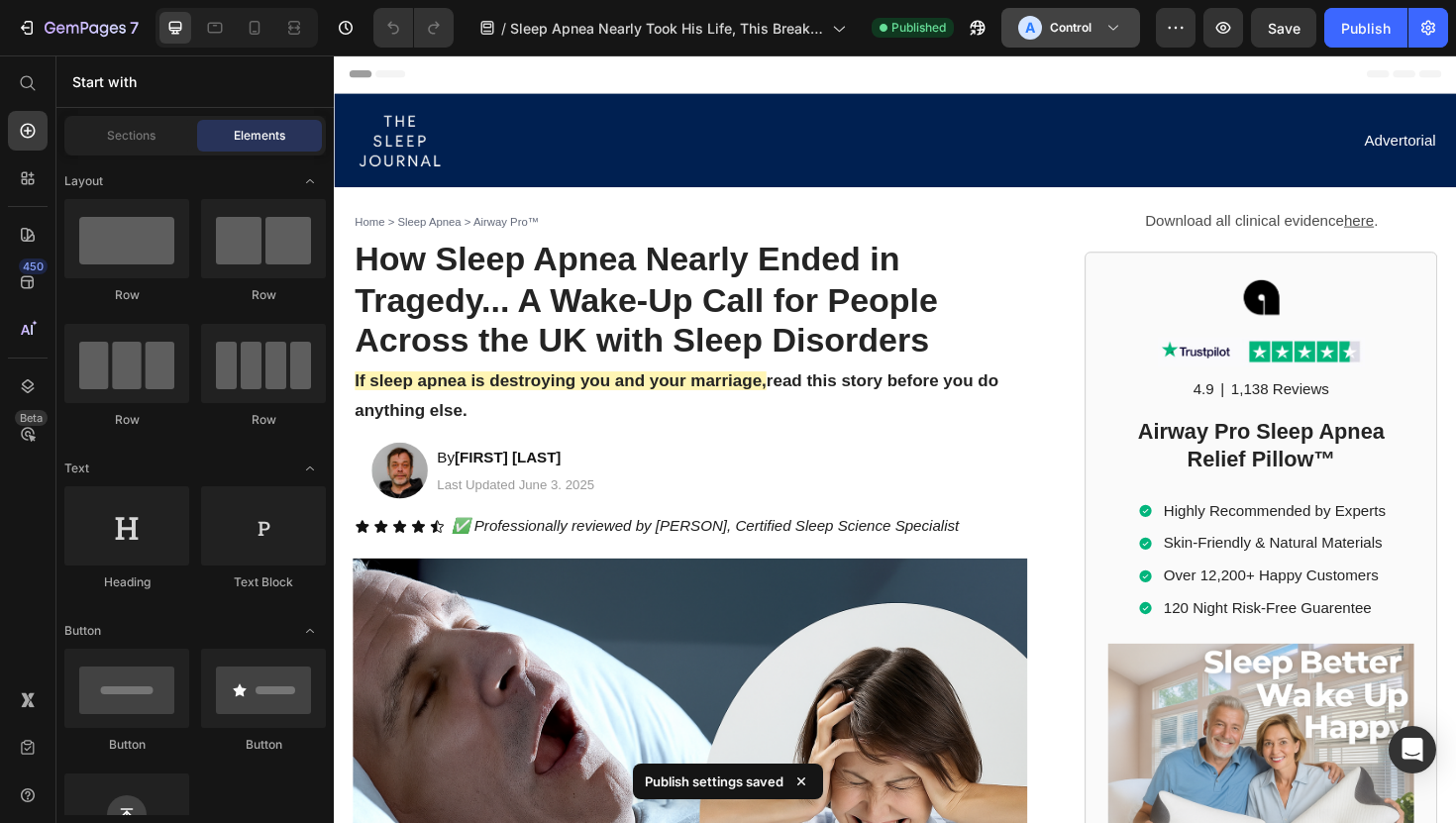 click on "A Control" at bounding box center [1071, 28] 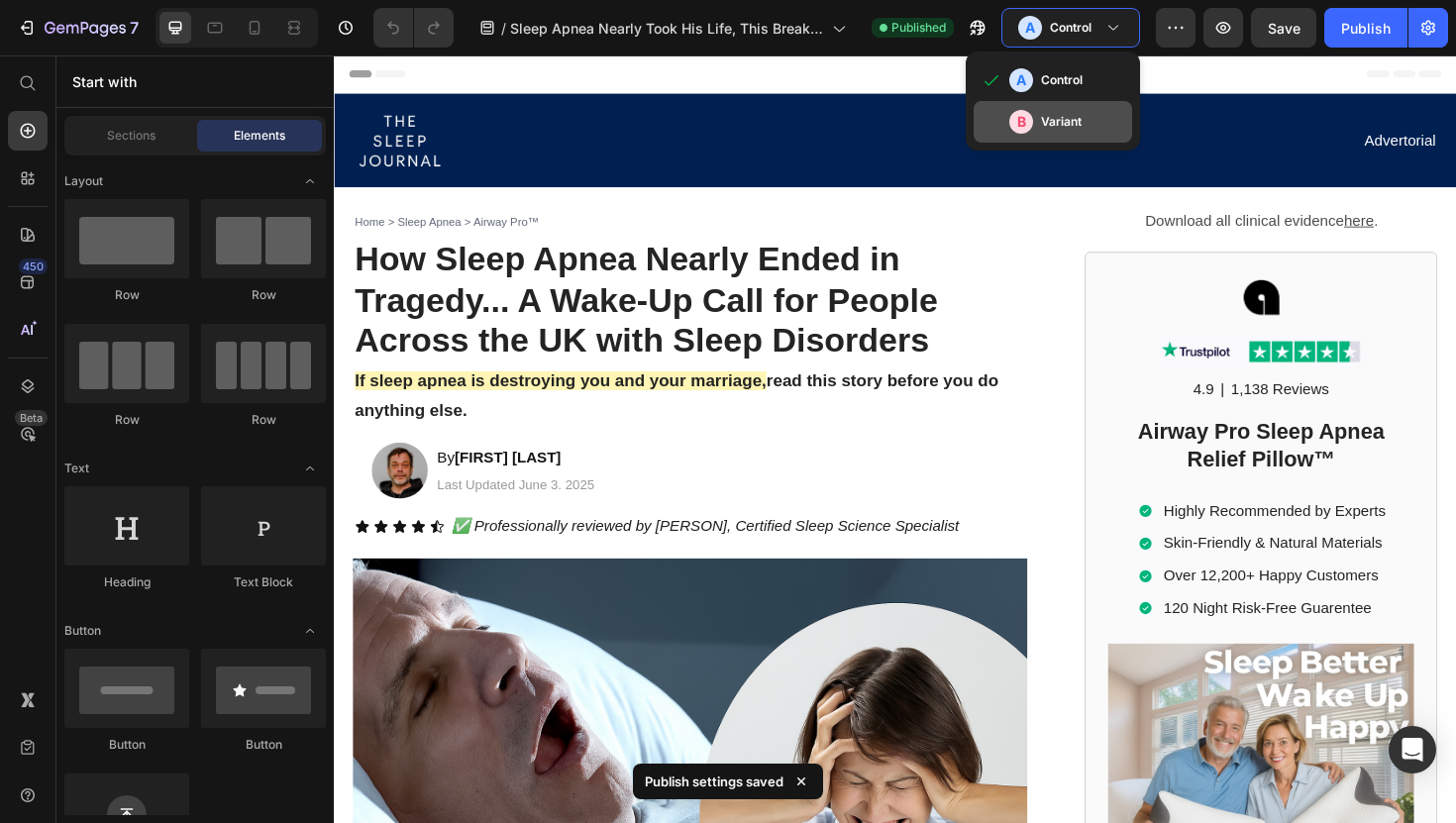 click on "Variant" 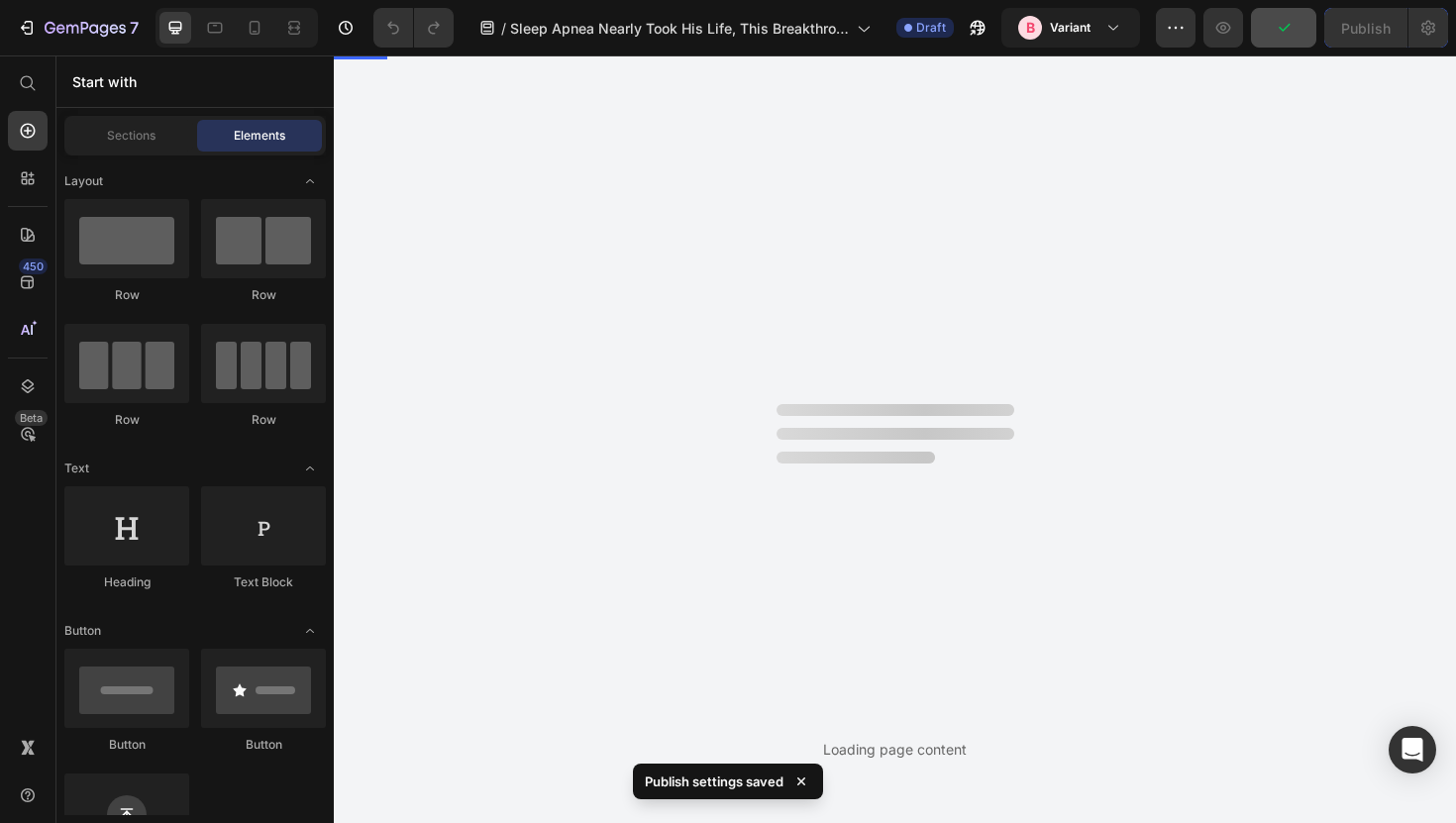 scroll, scrollTop: 0, scrollLeft: 0, axis: both 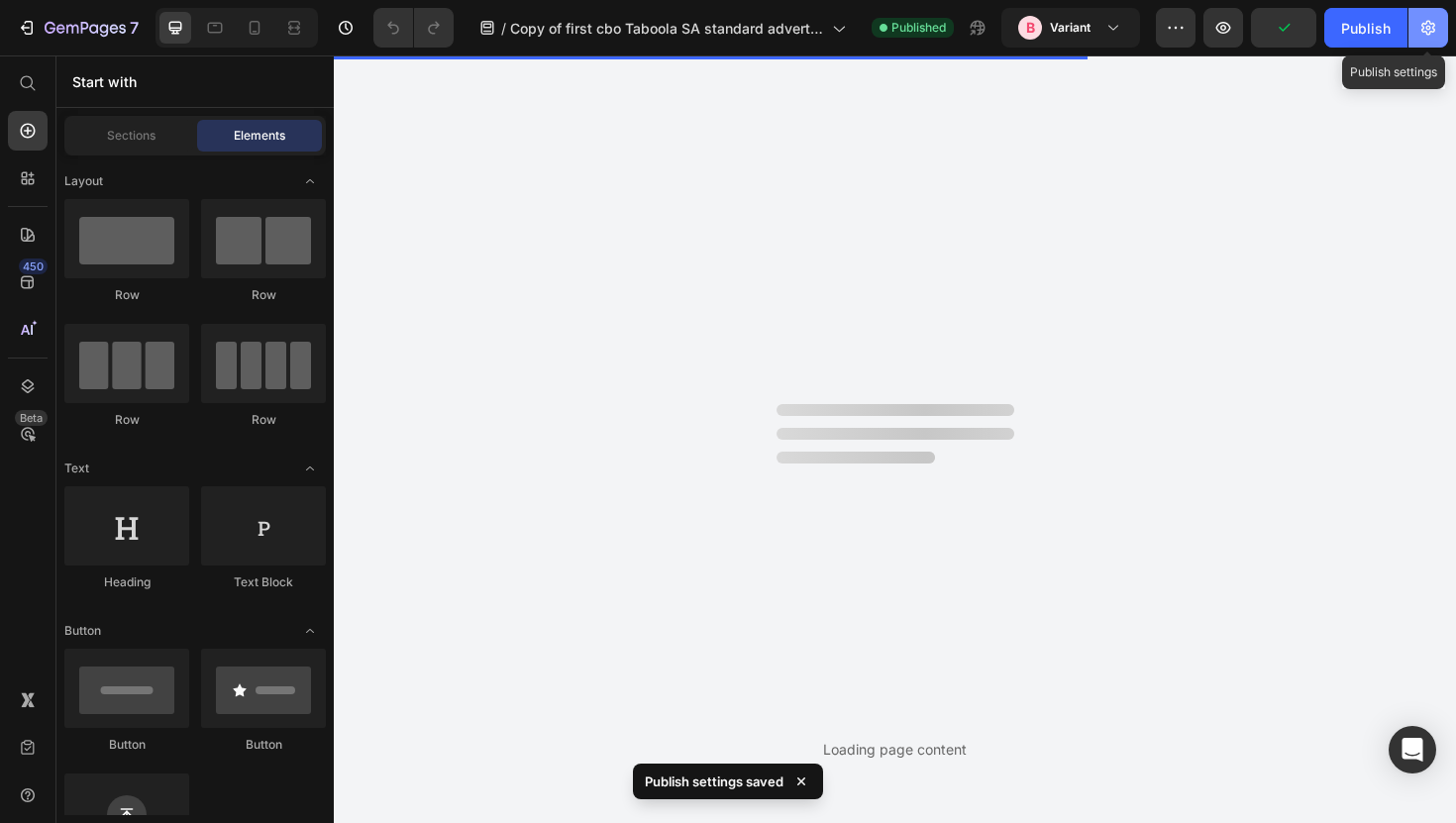 click 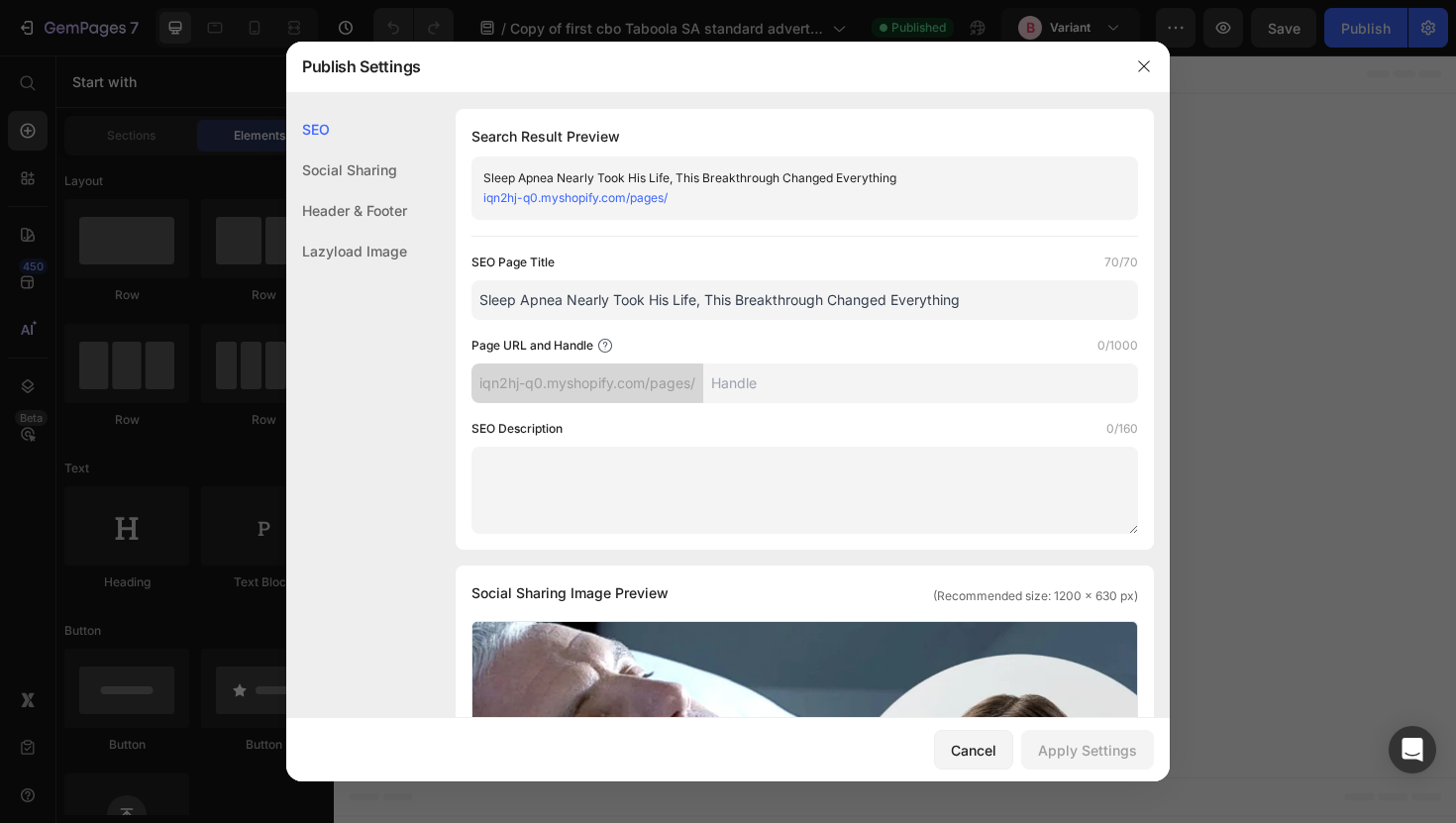 click at bounding box center (920, 383) 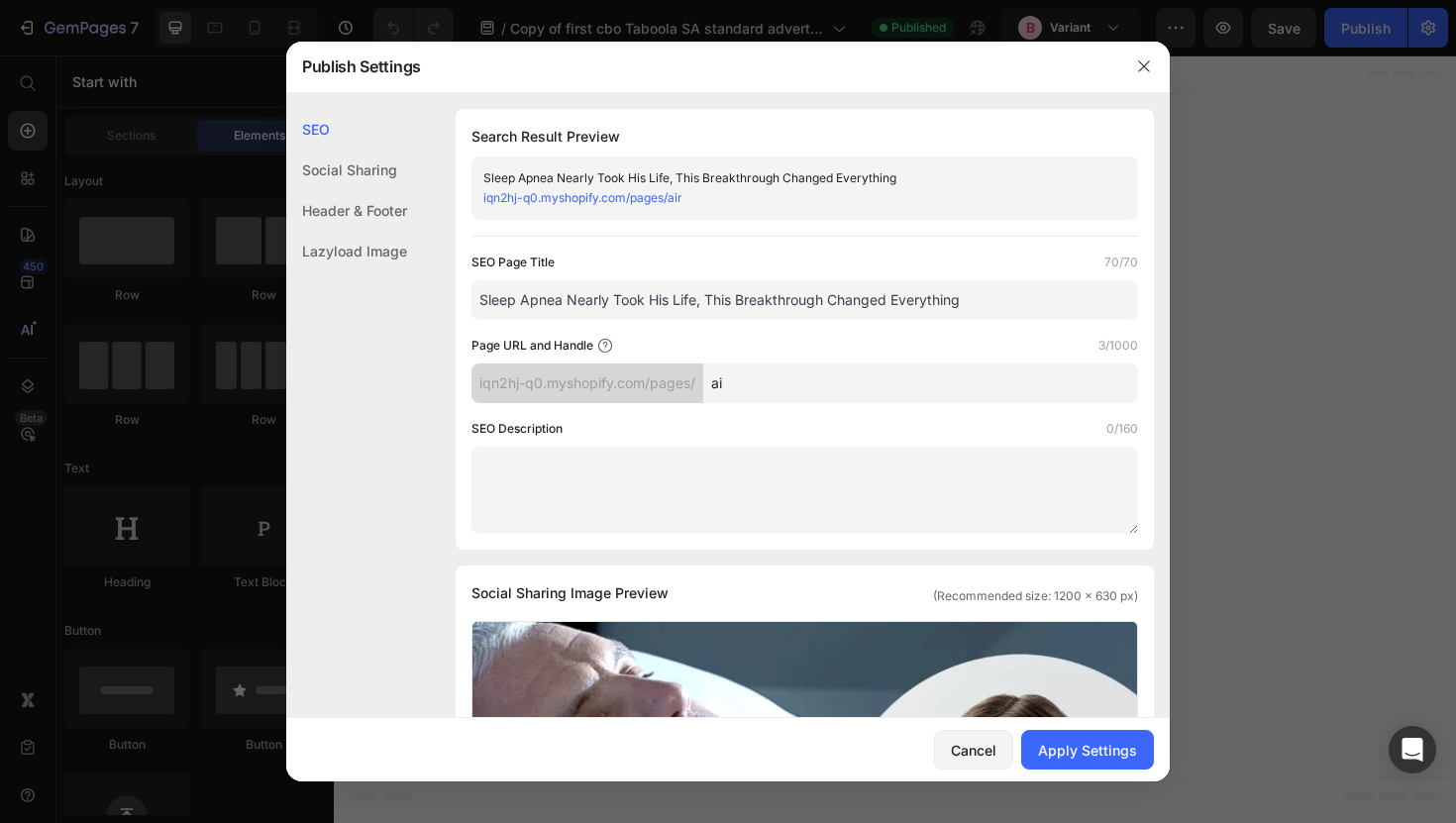 type on "a" 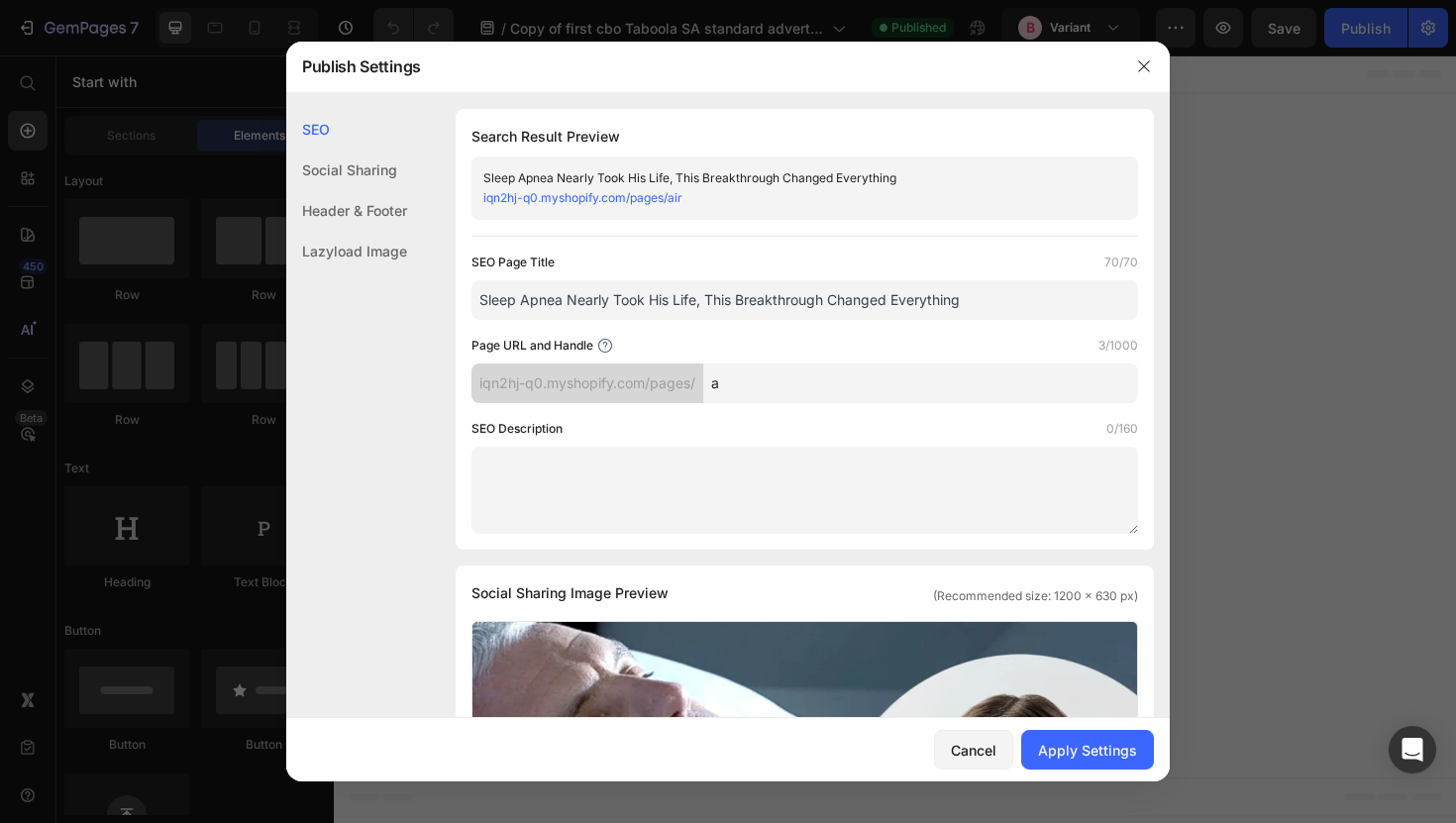type 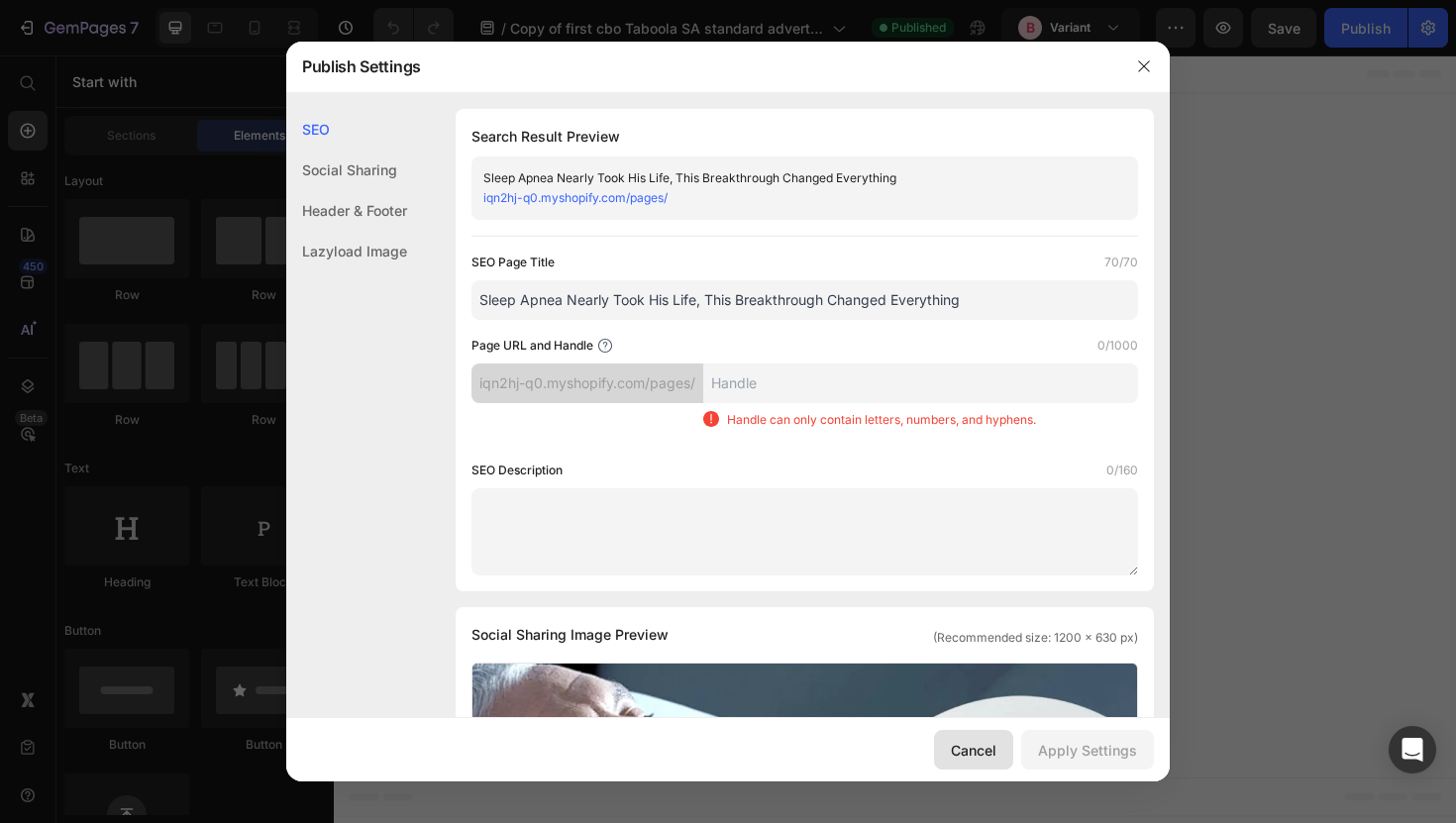 click on "Cancel" 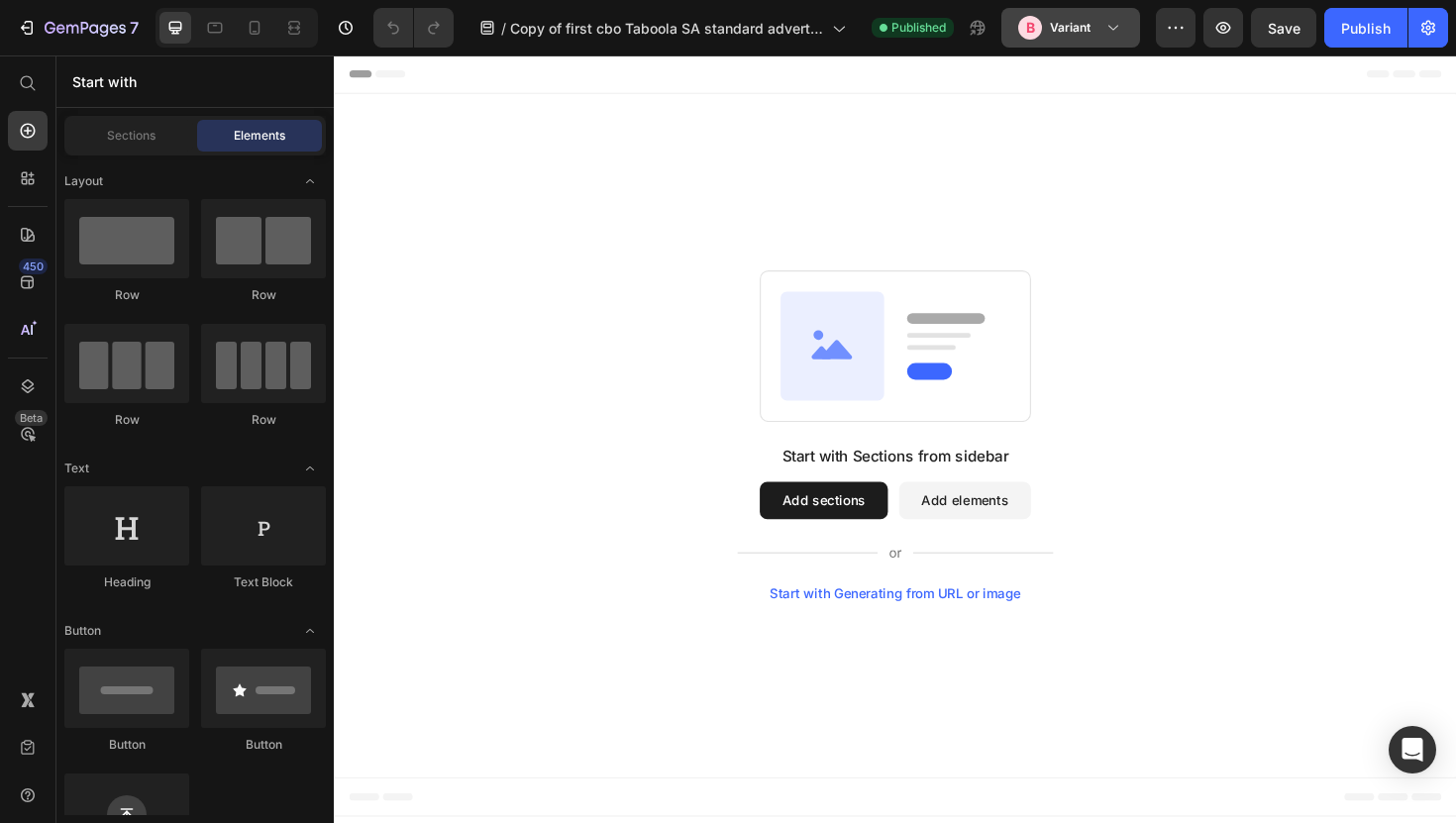 click on "B Variant" 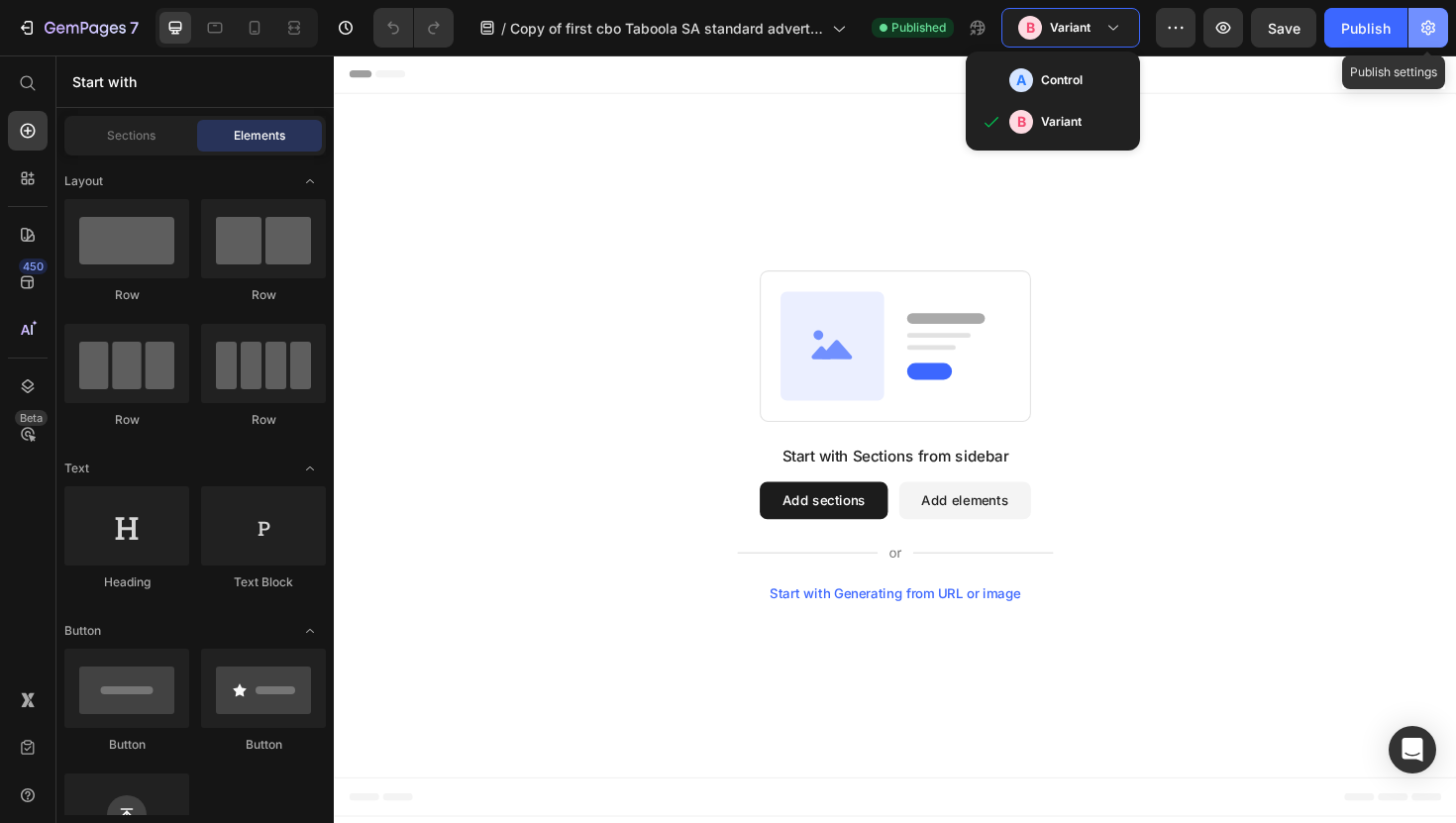click 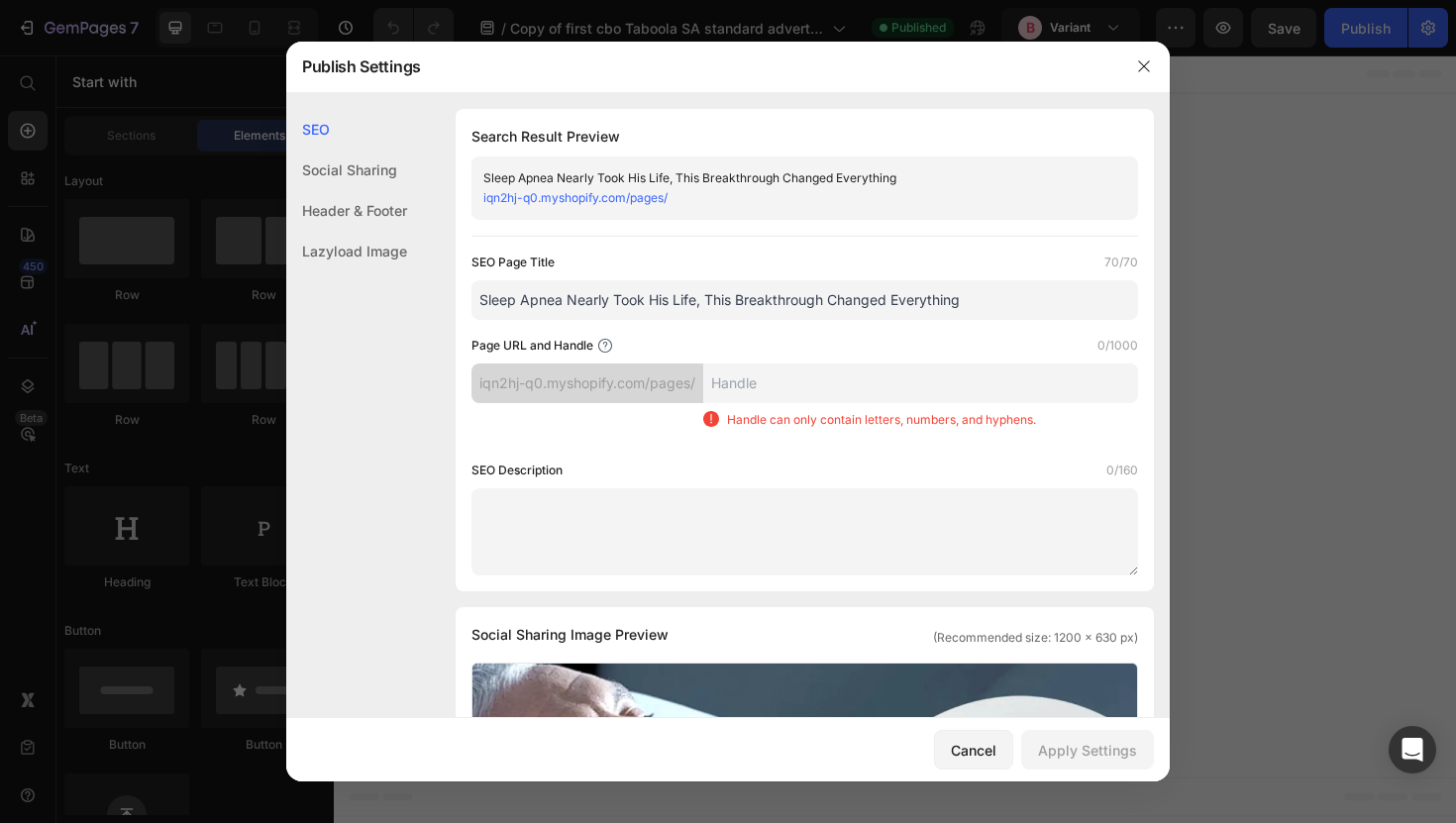 click at bounding box center [920, 383] 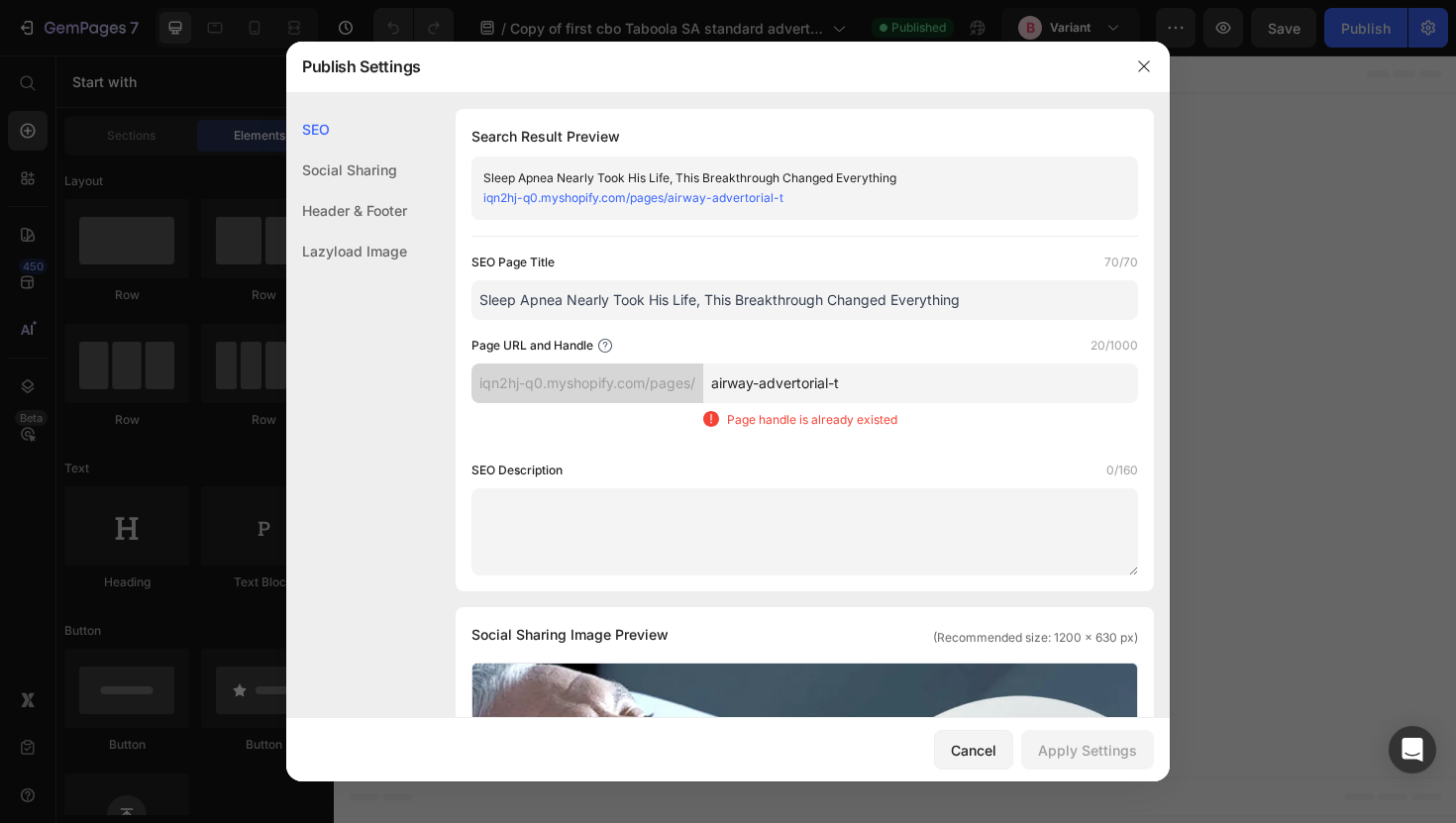 type on "airway-advertorial-t" 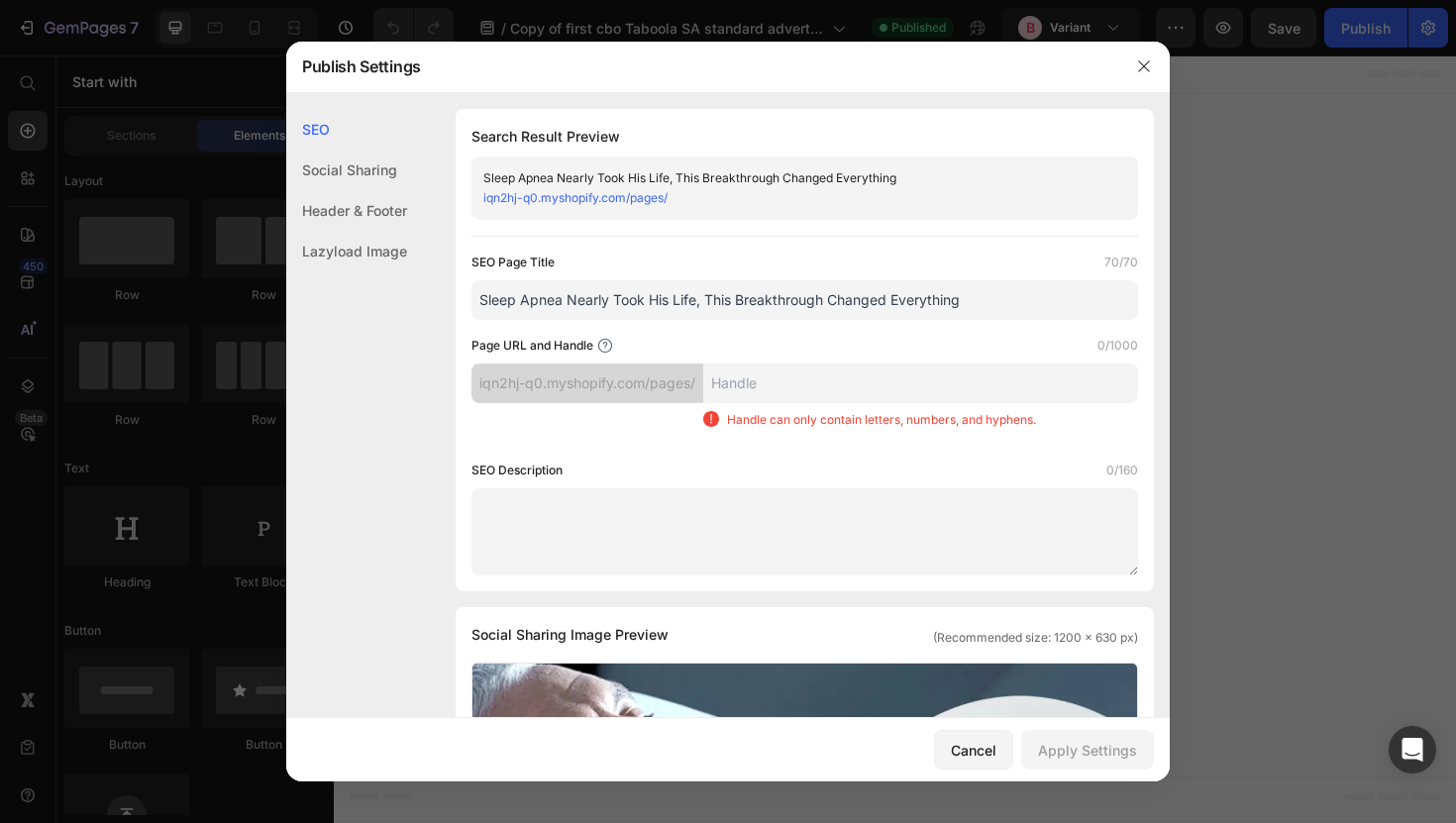 type 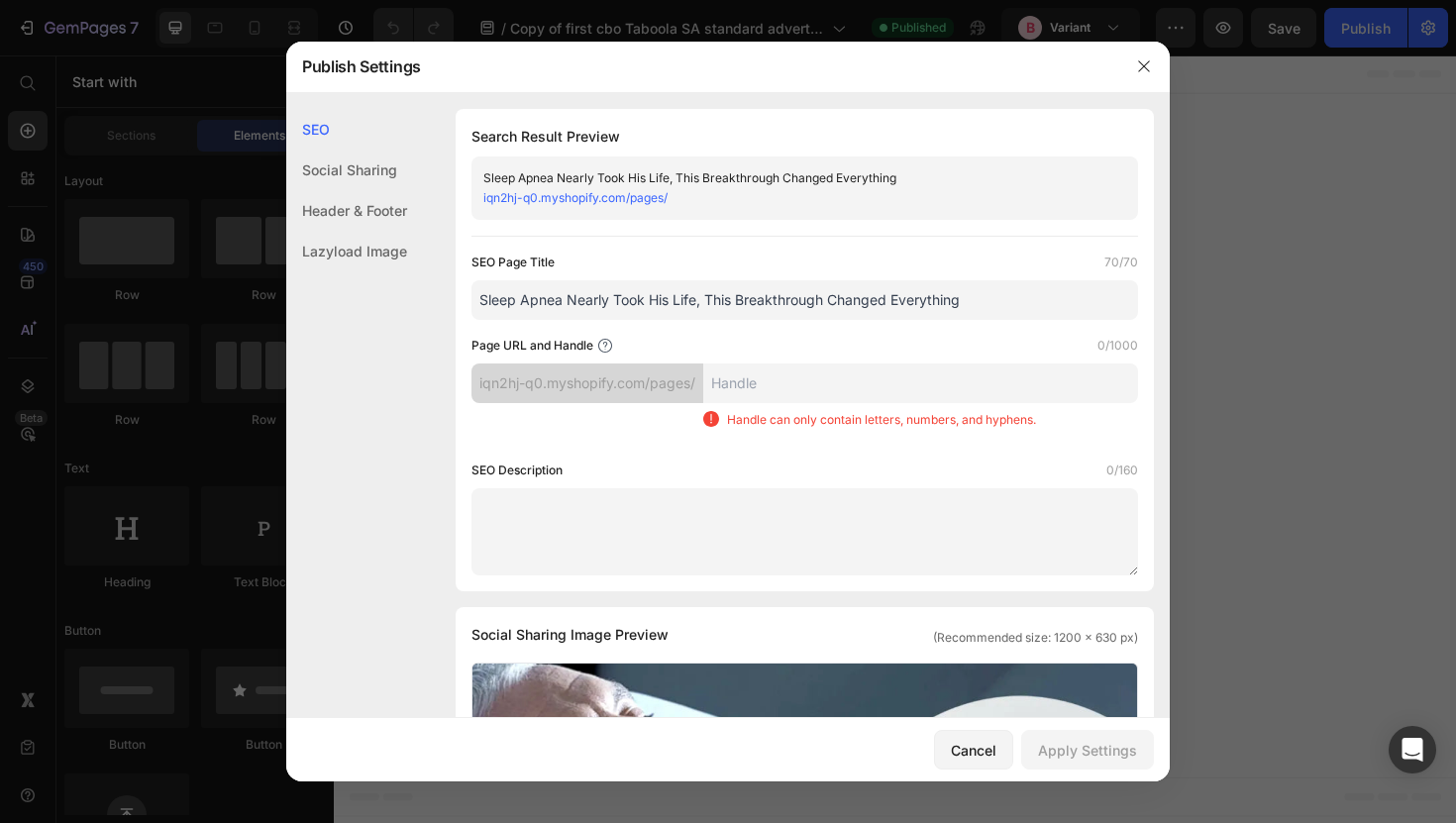 click on "Page URL and Handle  0/1000" at bounding box center [804, 346] 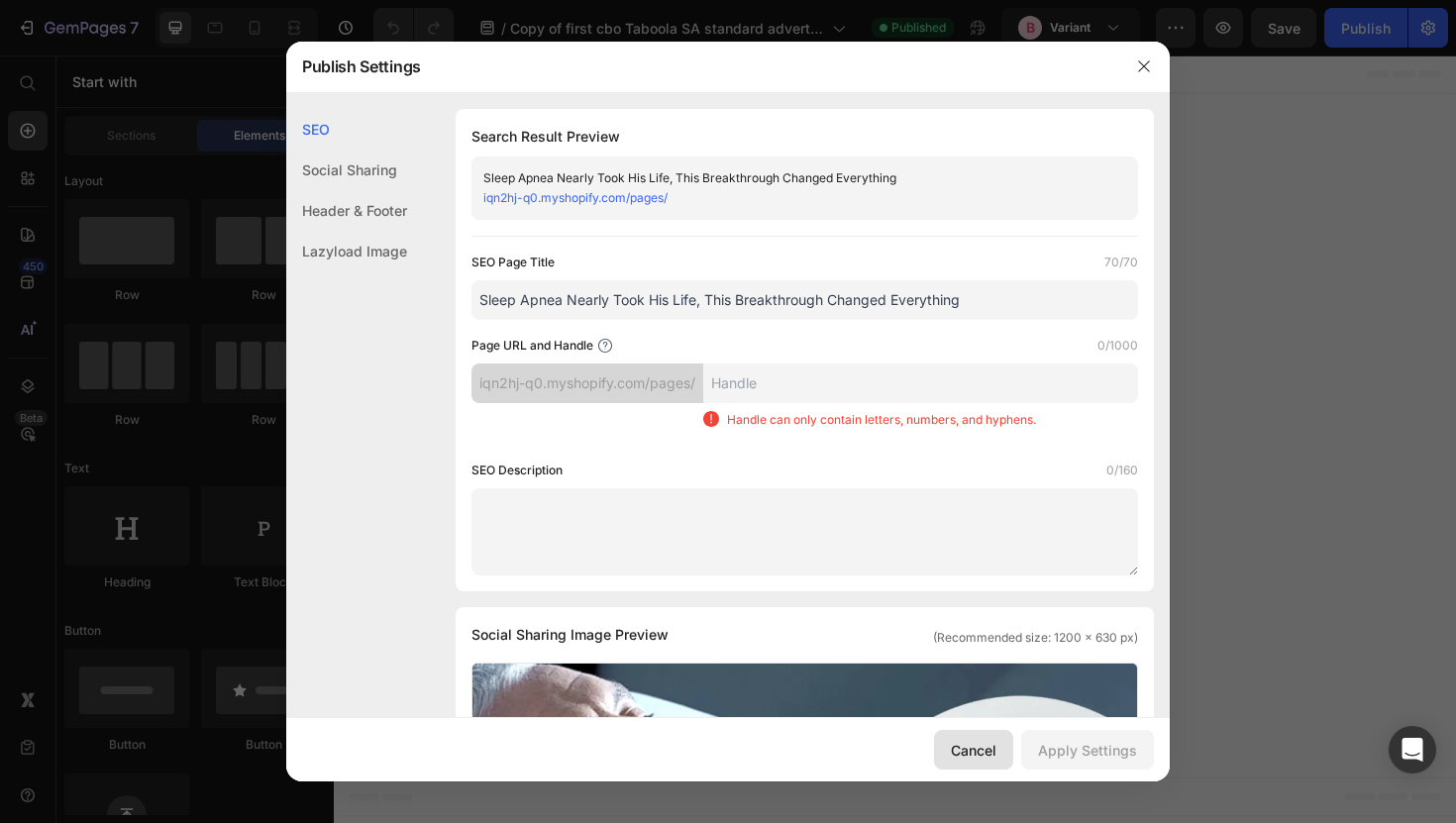 click on "Cancel" at bounding box center [974, 750] 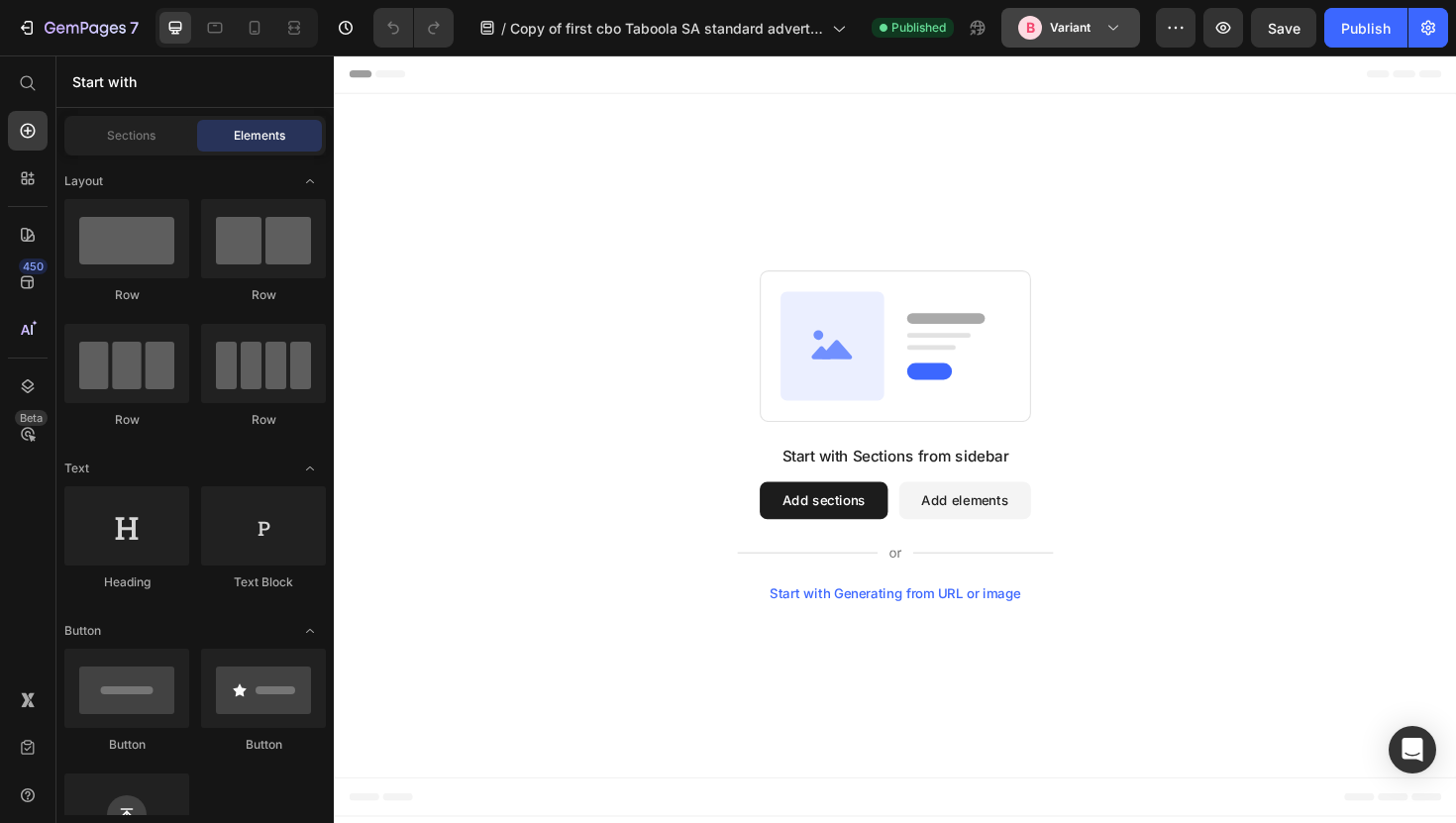 click on "B Variant" 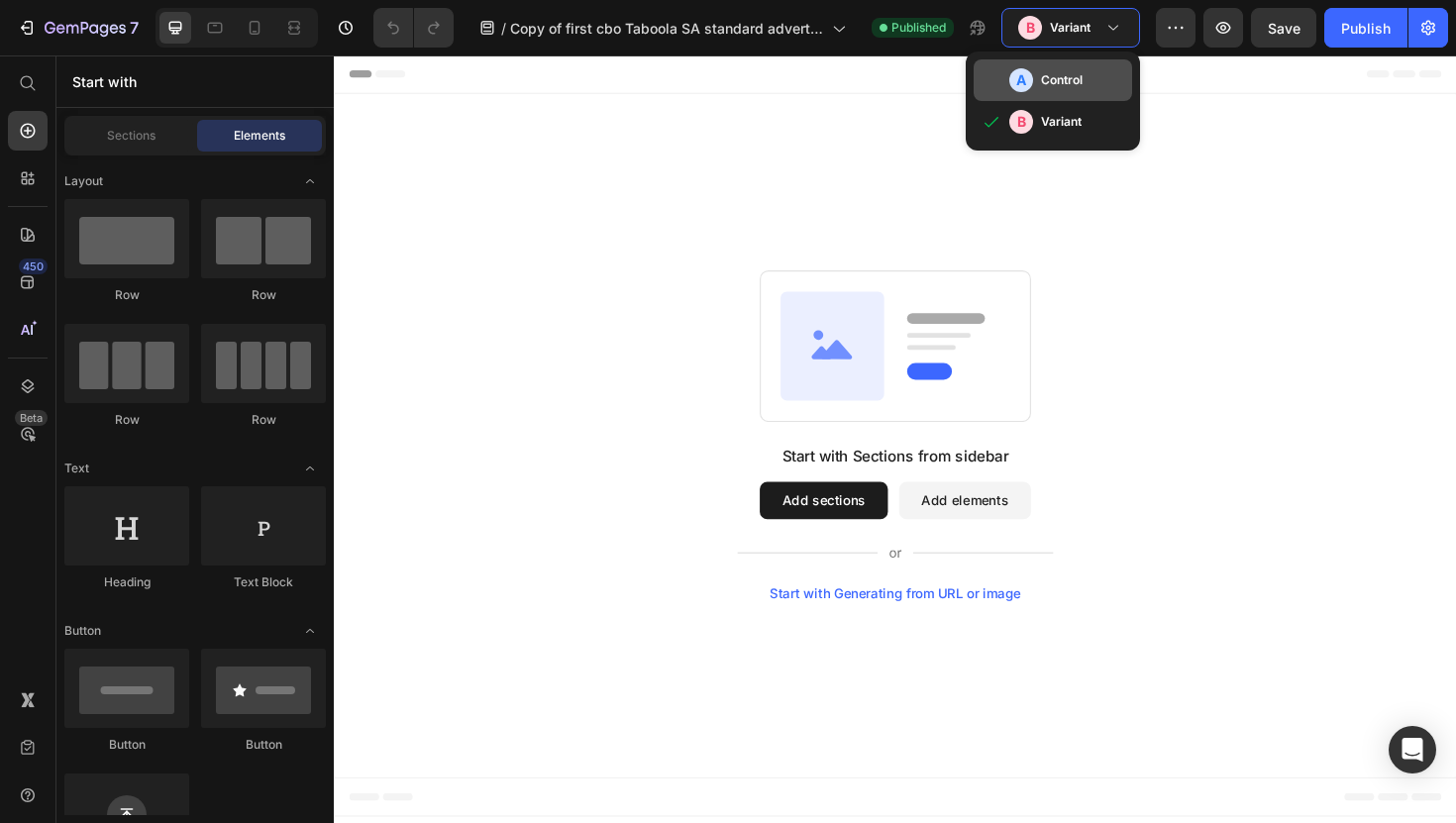 click on "Control" 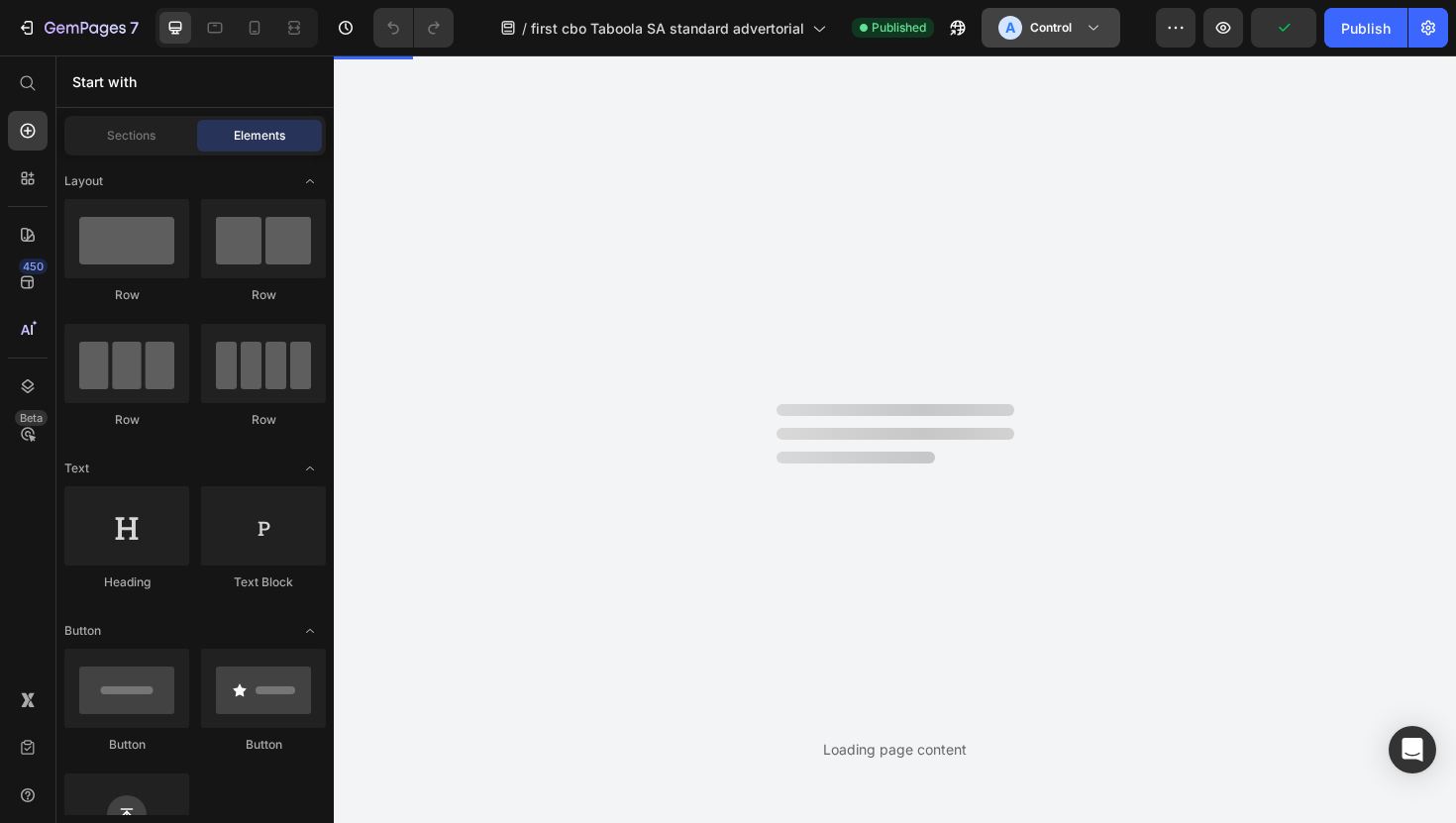 scroll, scrollTop: 0, scrollLeft: 0, axis: both 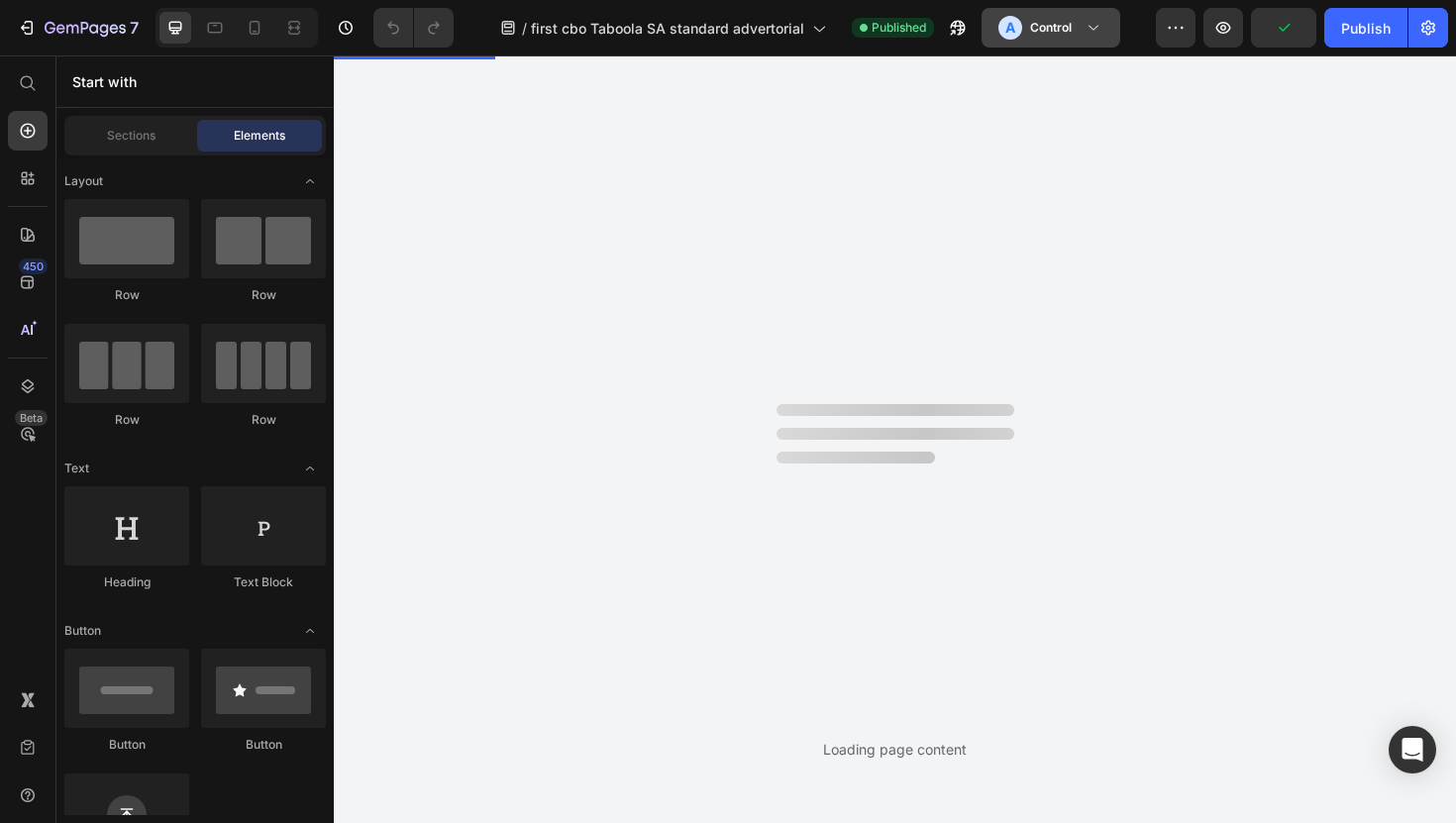 click on "A Control" at bounding box center (1039, 28) 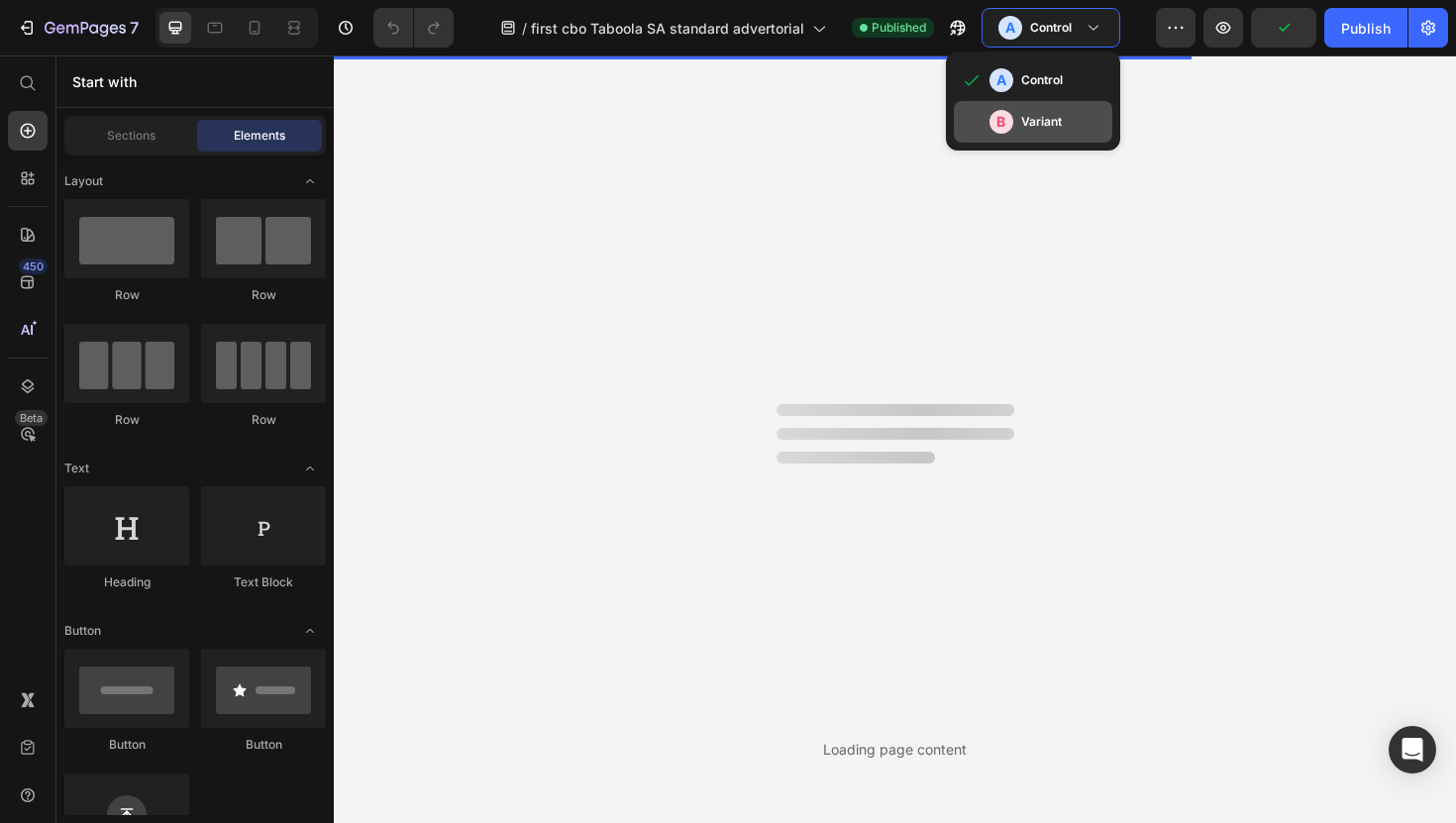 click on "B Variant" 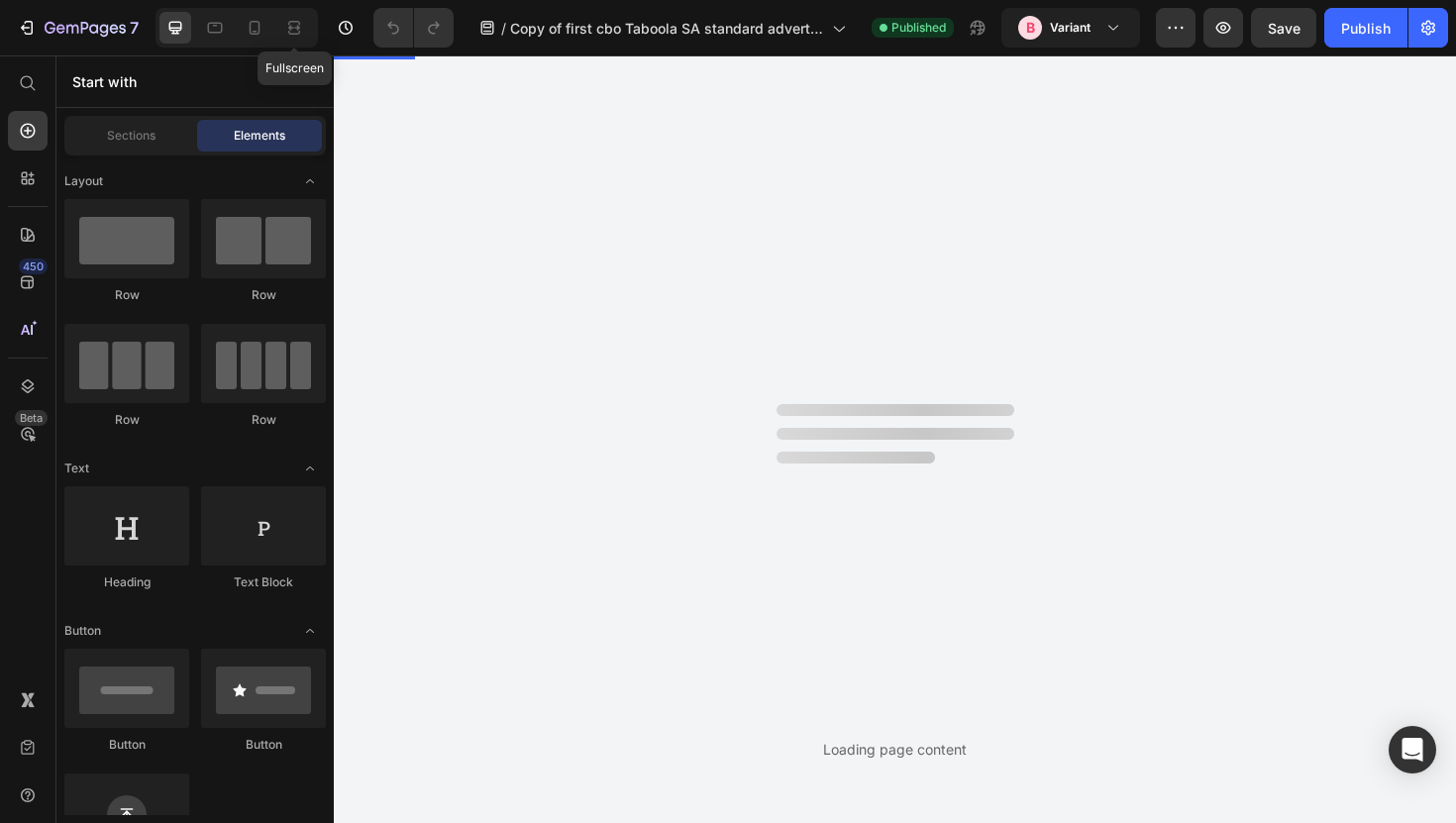 scroll, scrollTop: 0, scrollLeft: 0, axis: both 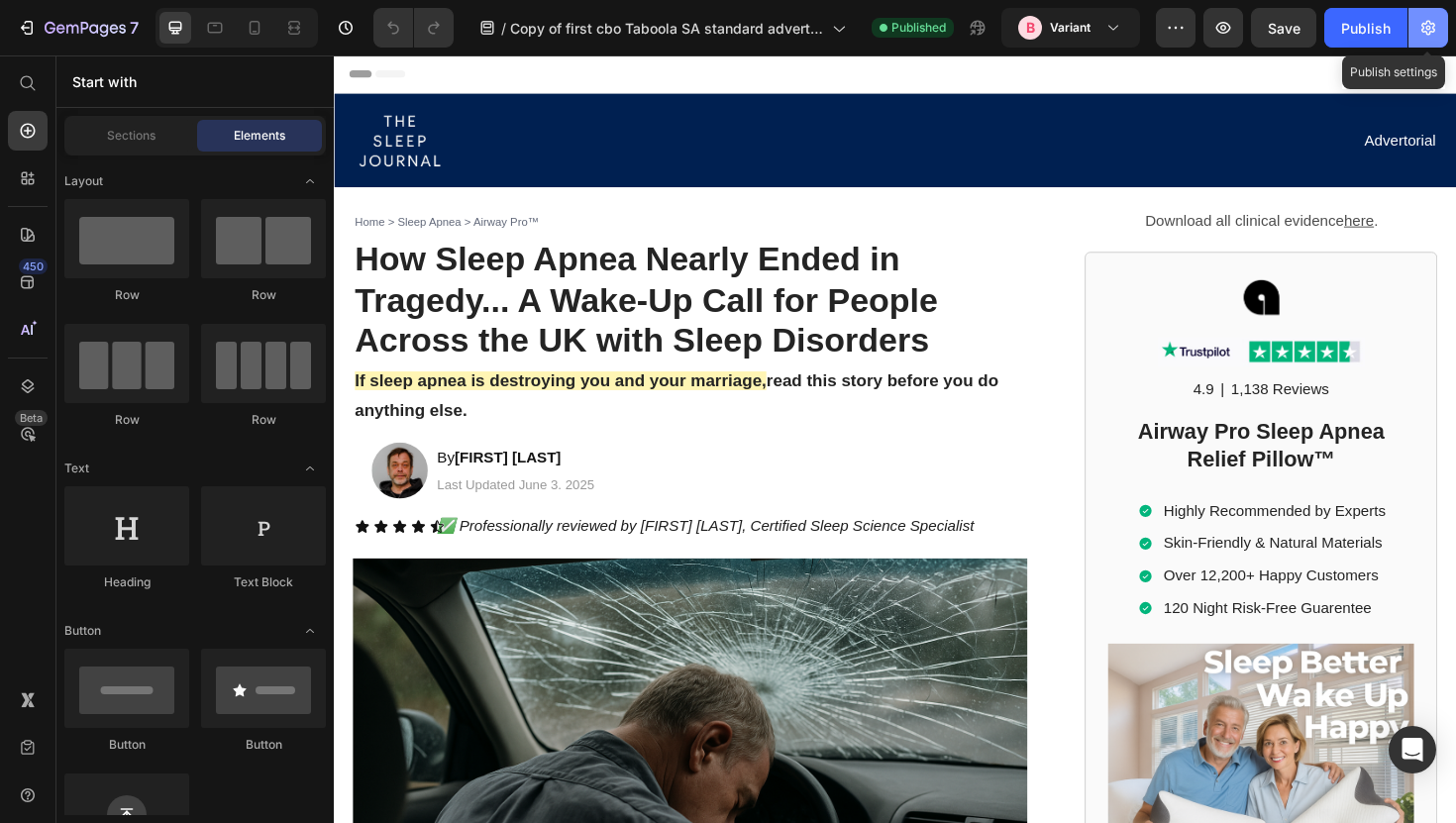 click 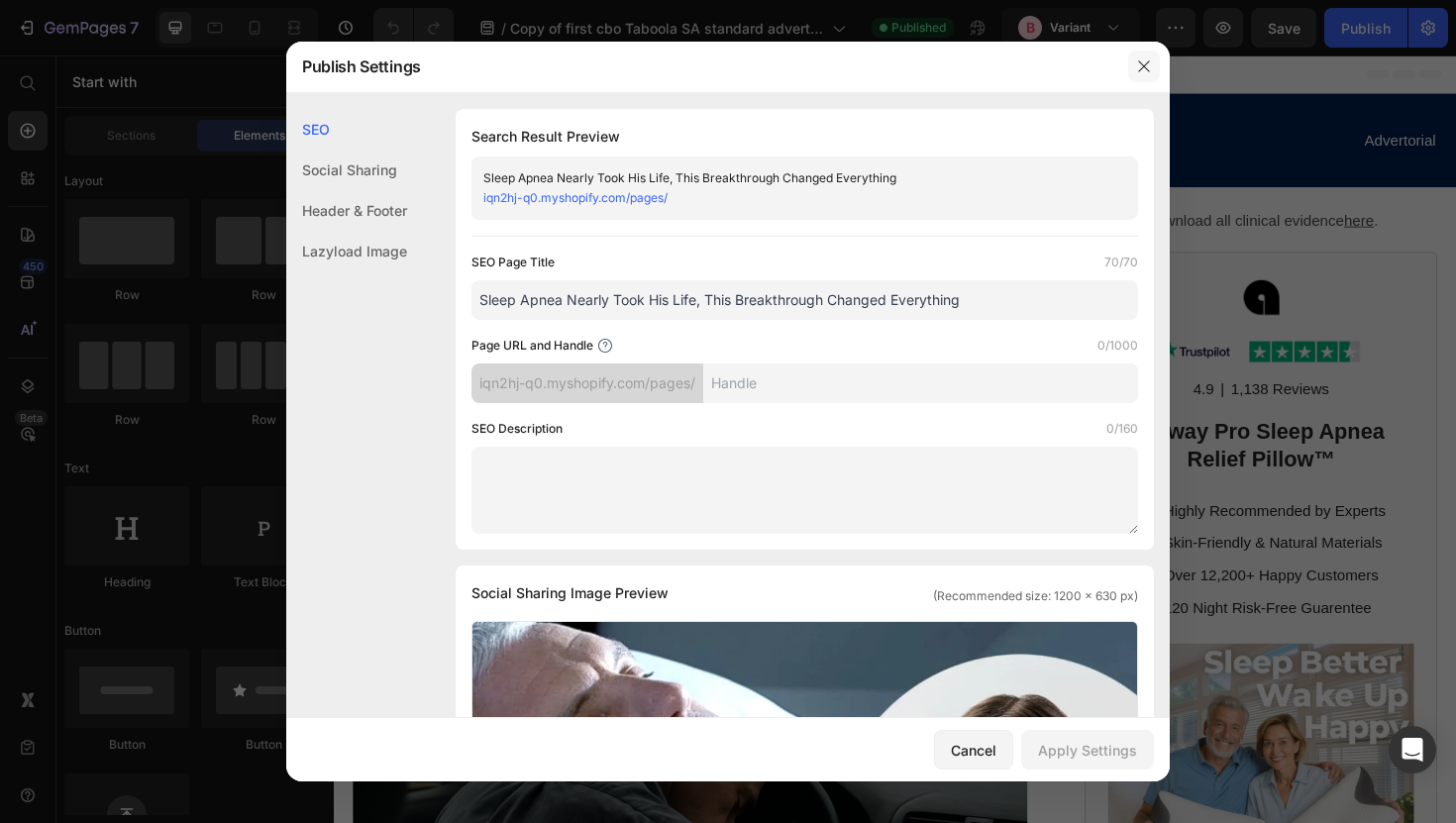 click 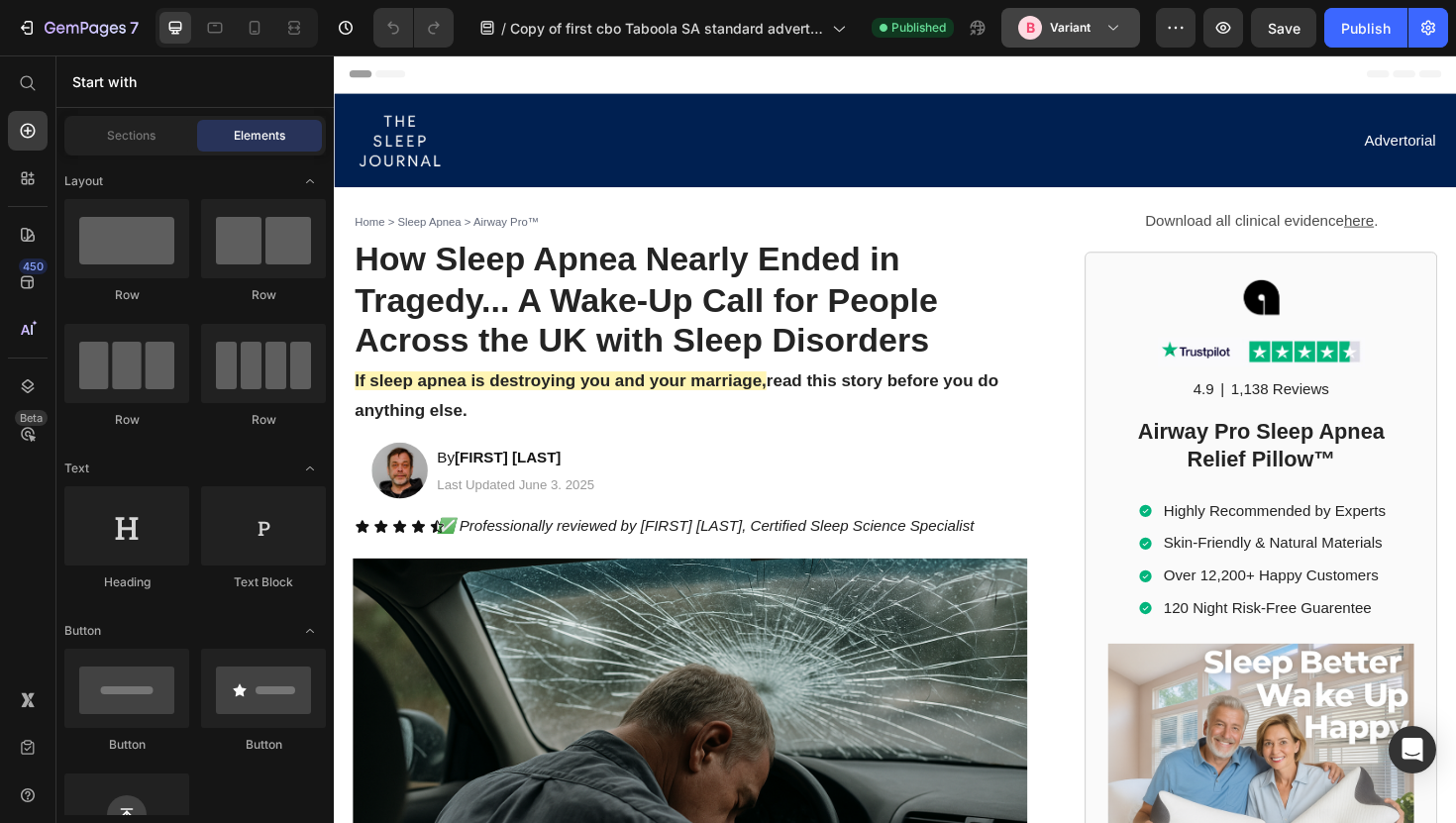 click on "Variant" 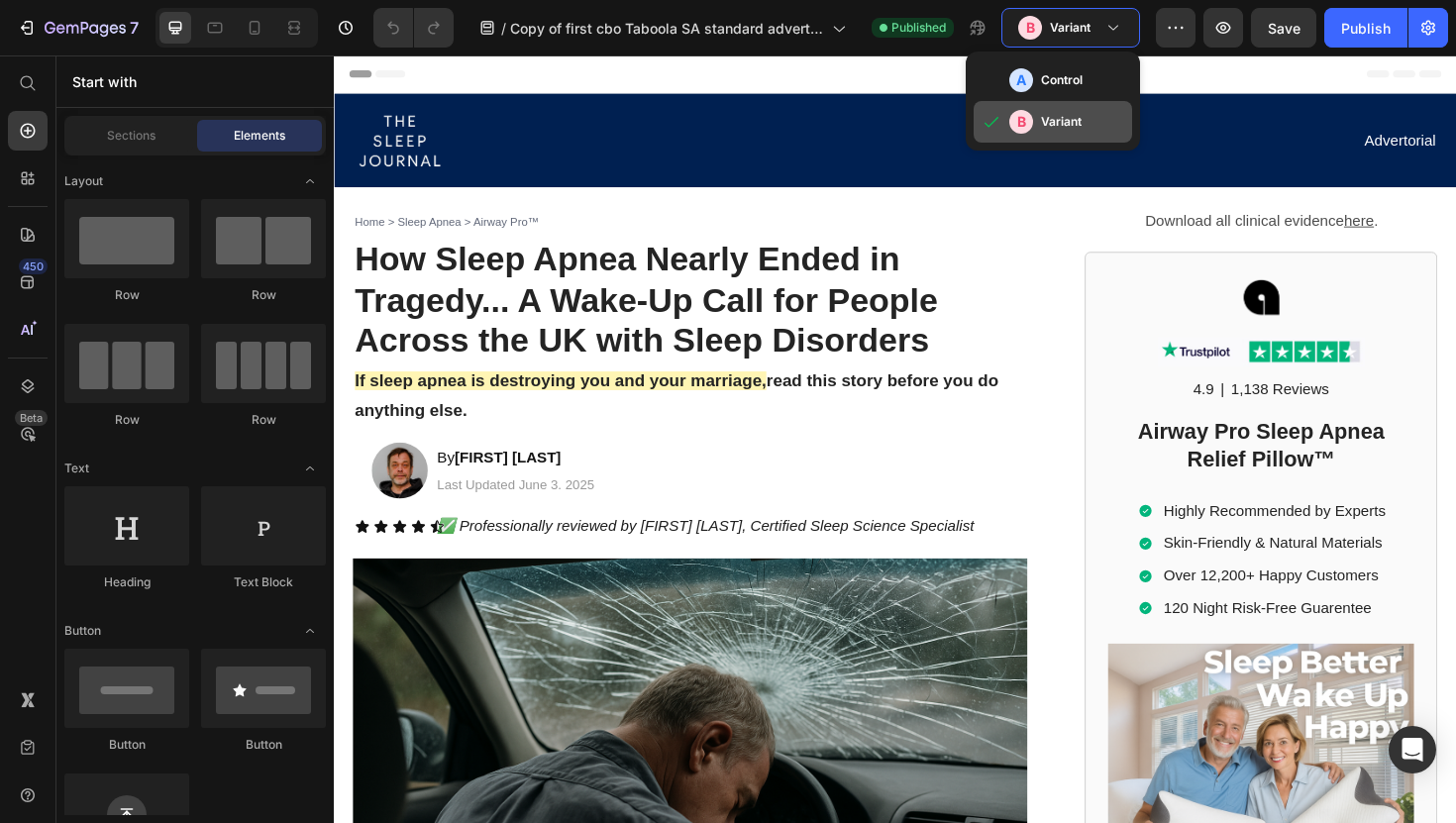 click on "B Variant" 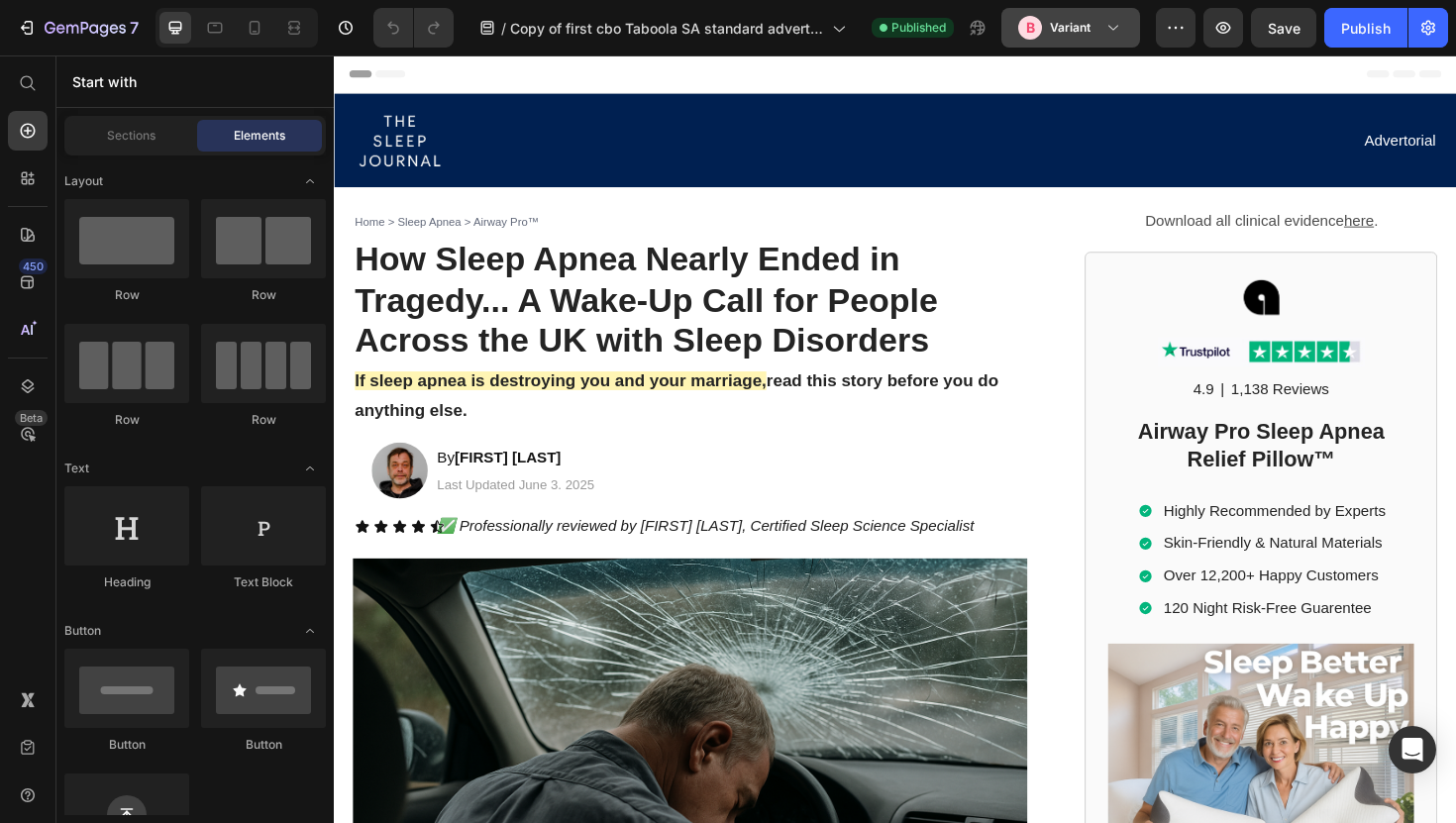 click on "Variant" 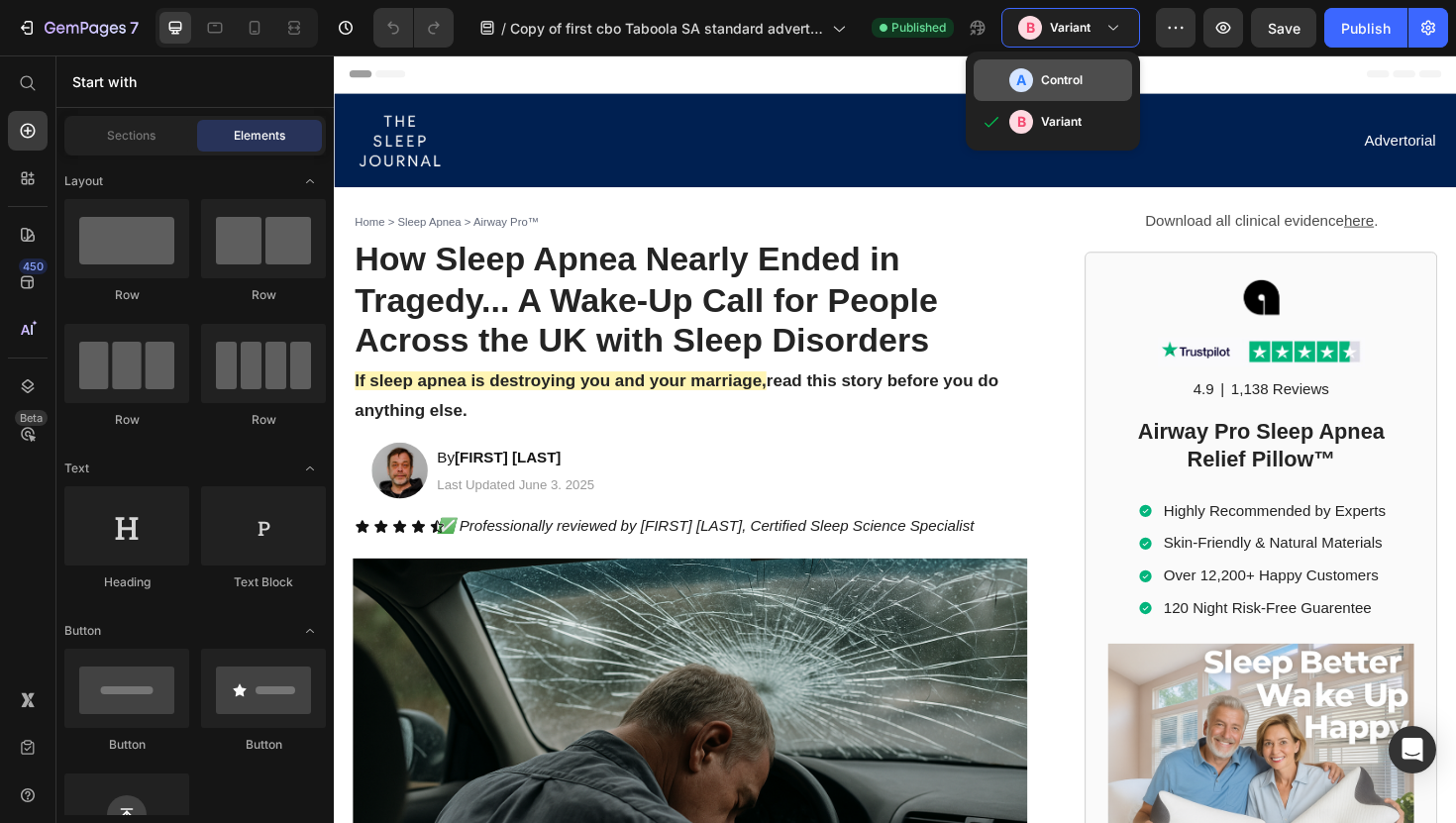 click on "Control" 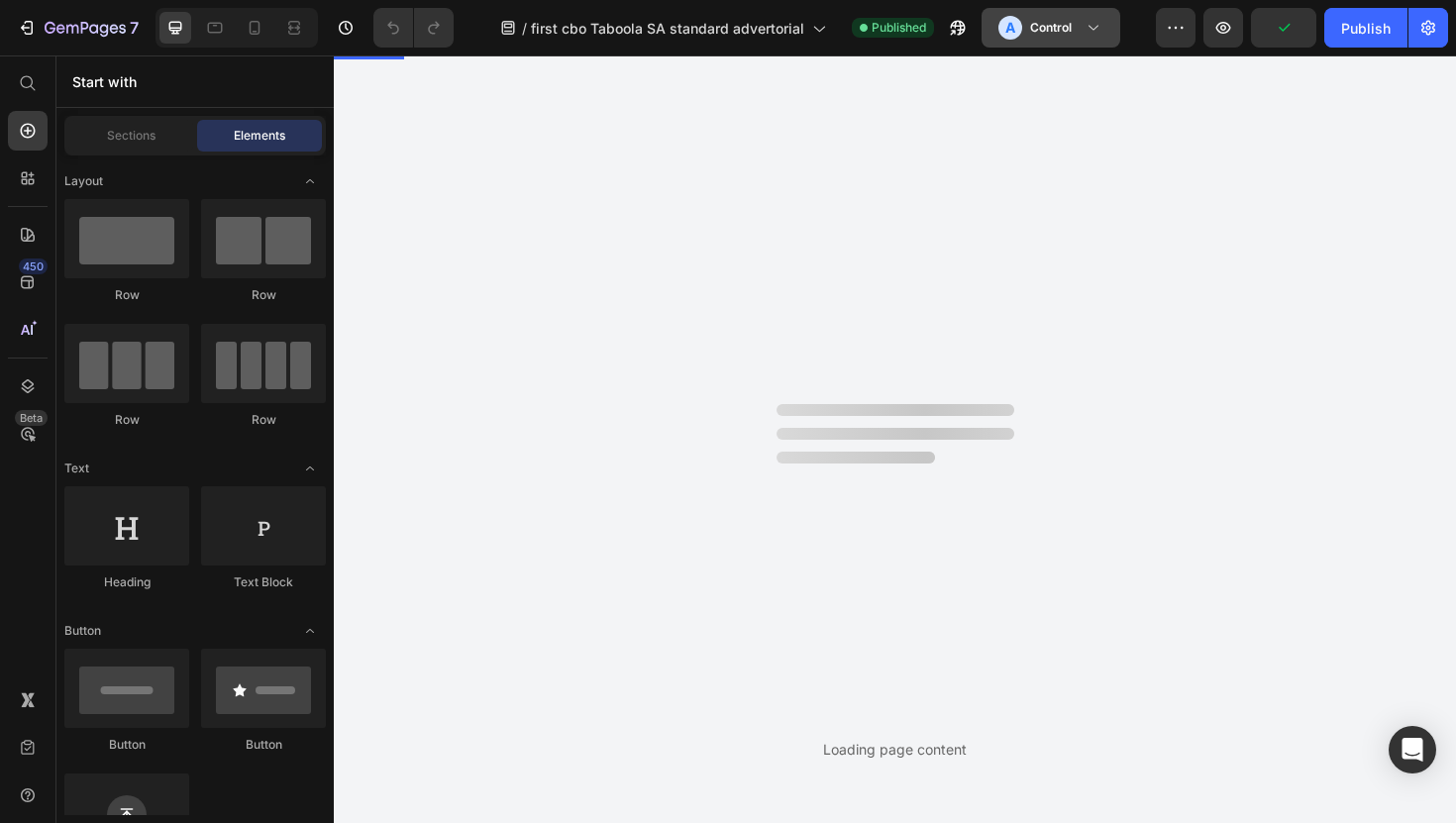 scroll, scrollTop: 0, scrollLeft: 0, axis: both 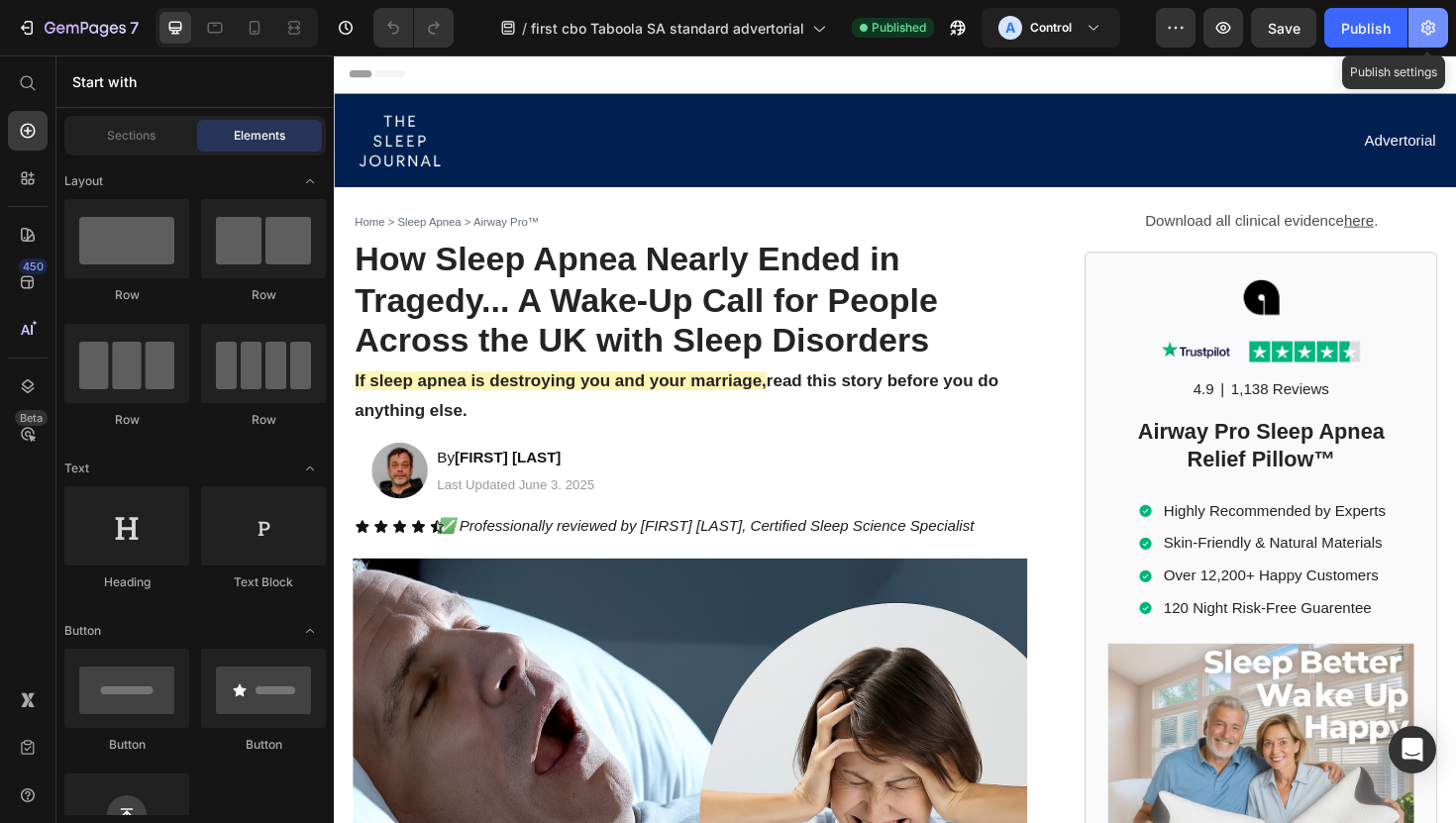 click 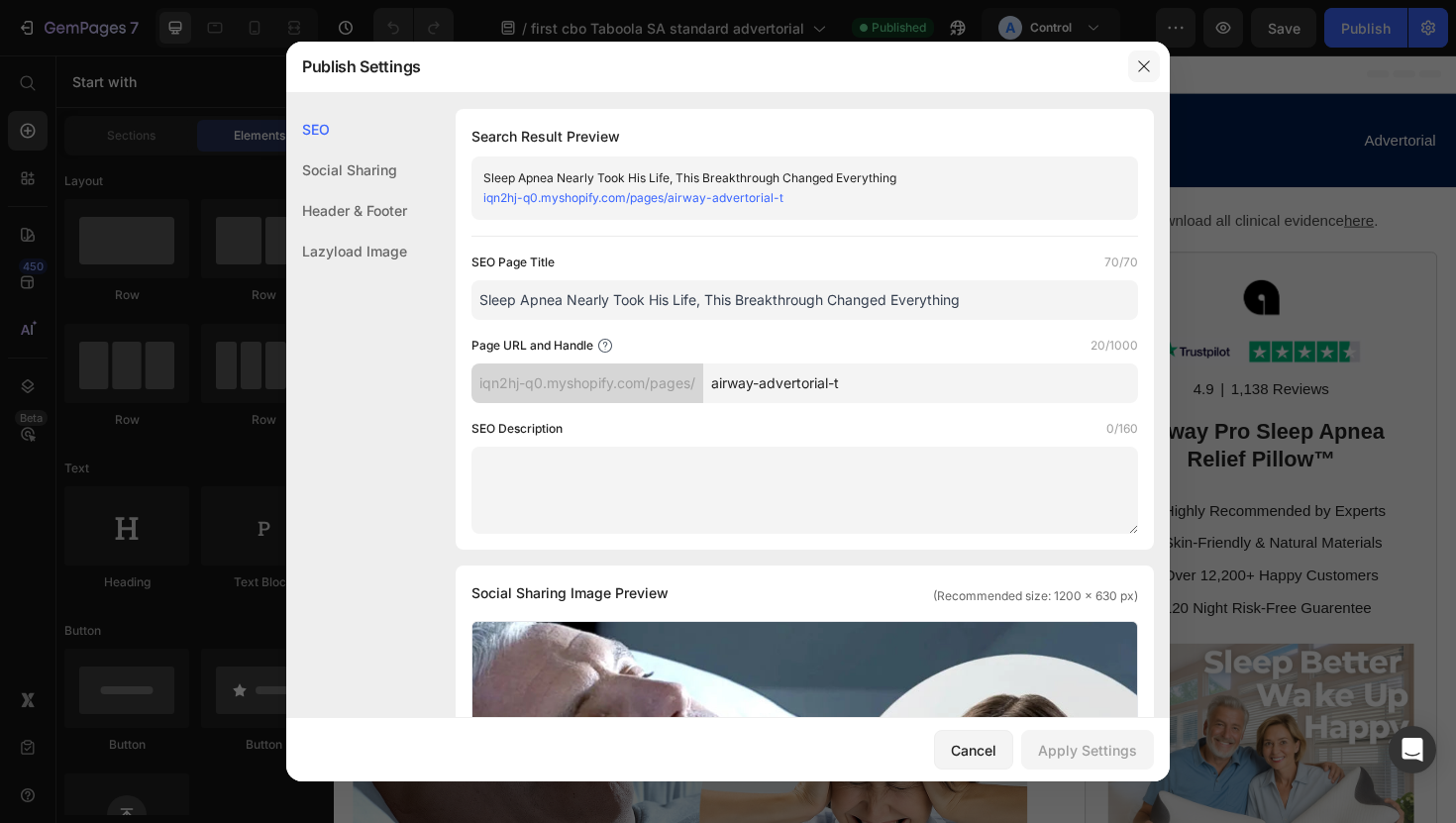 click 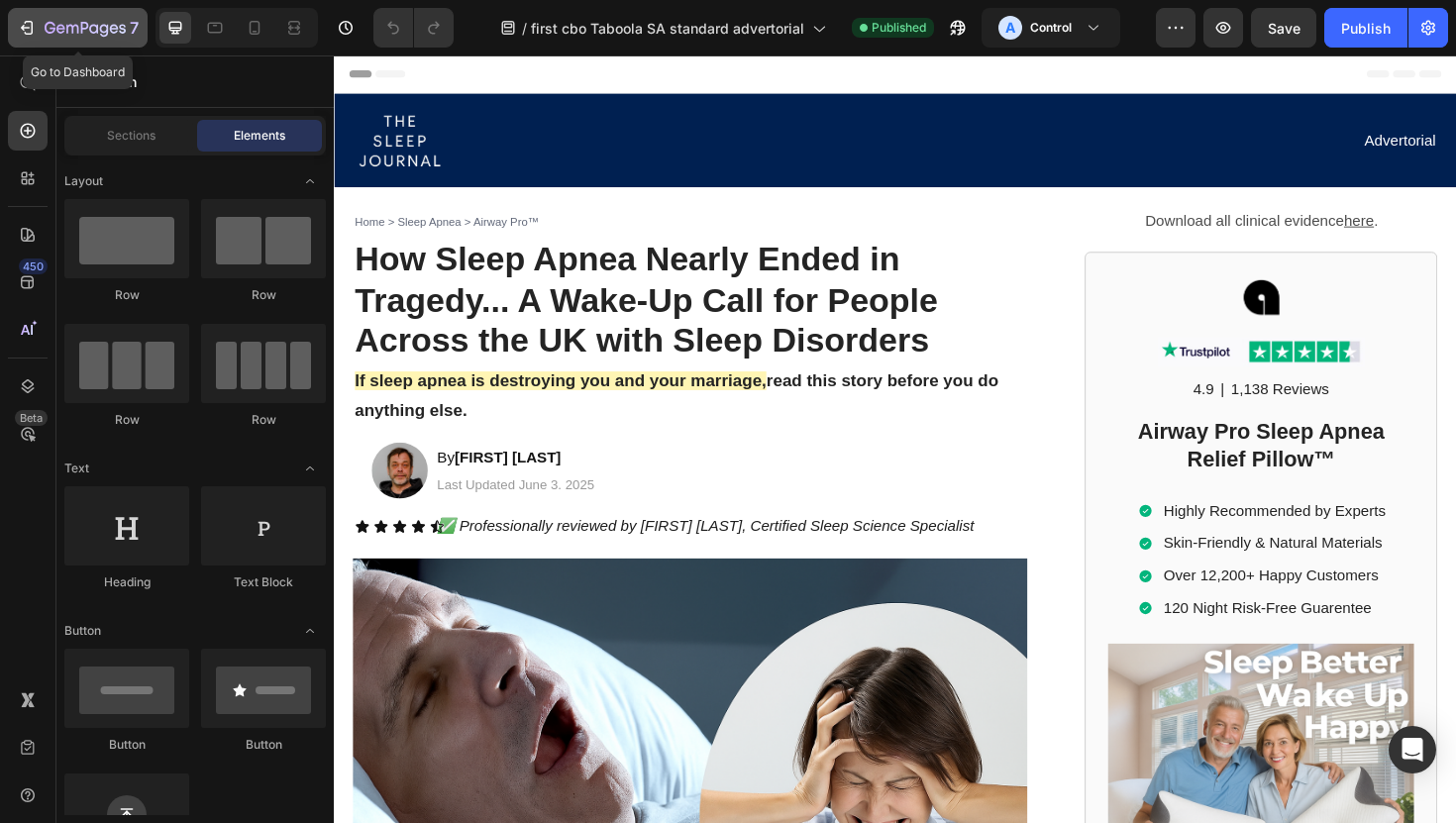 click 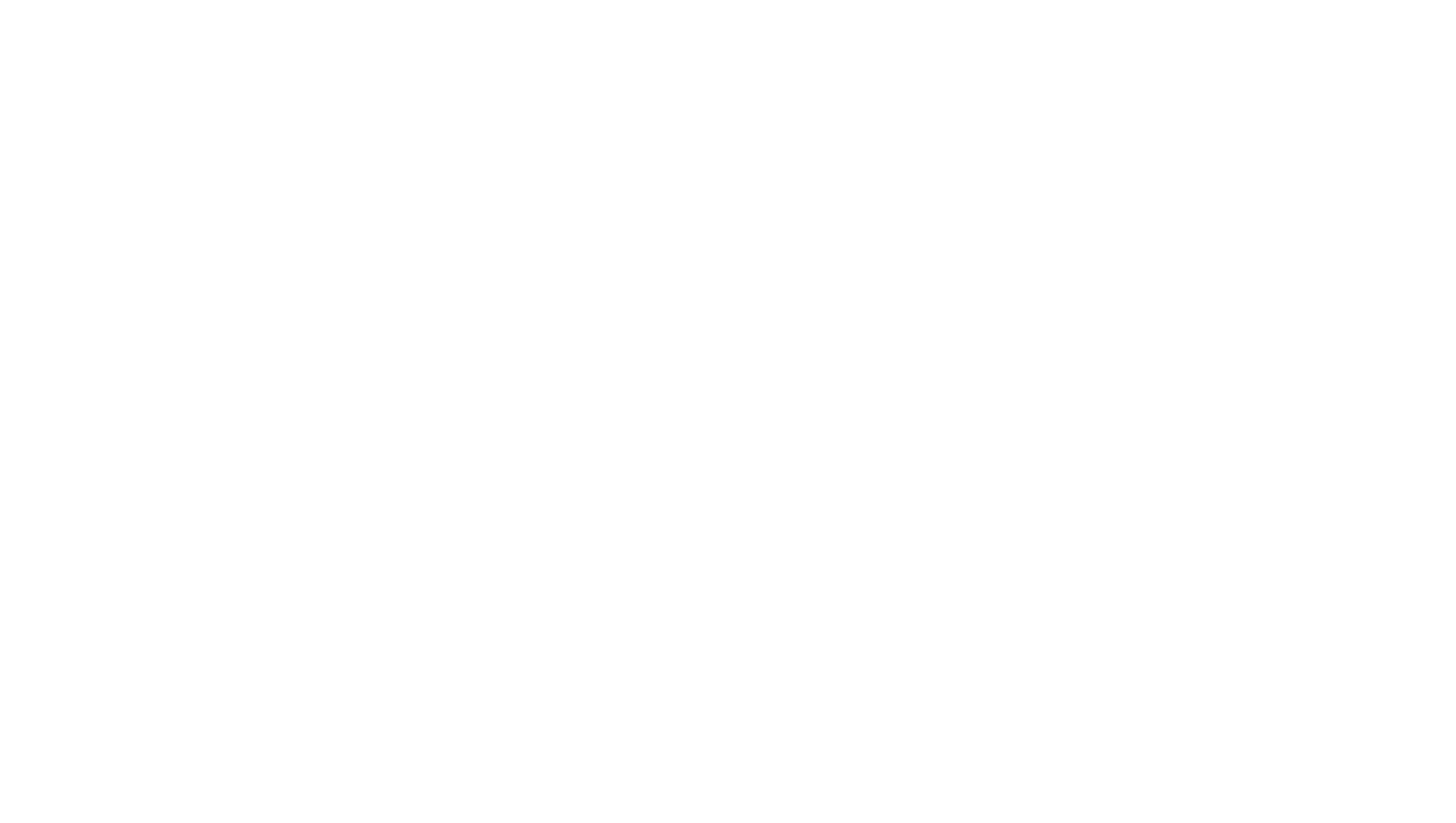 scroll, scrollTop: 0, scrollLeft: 0, axis: both 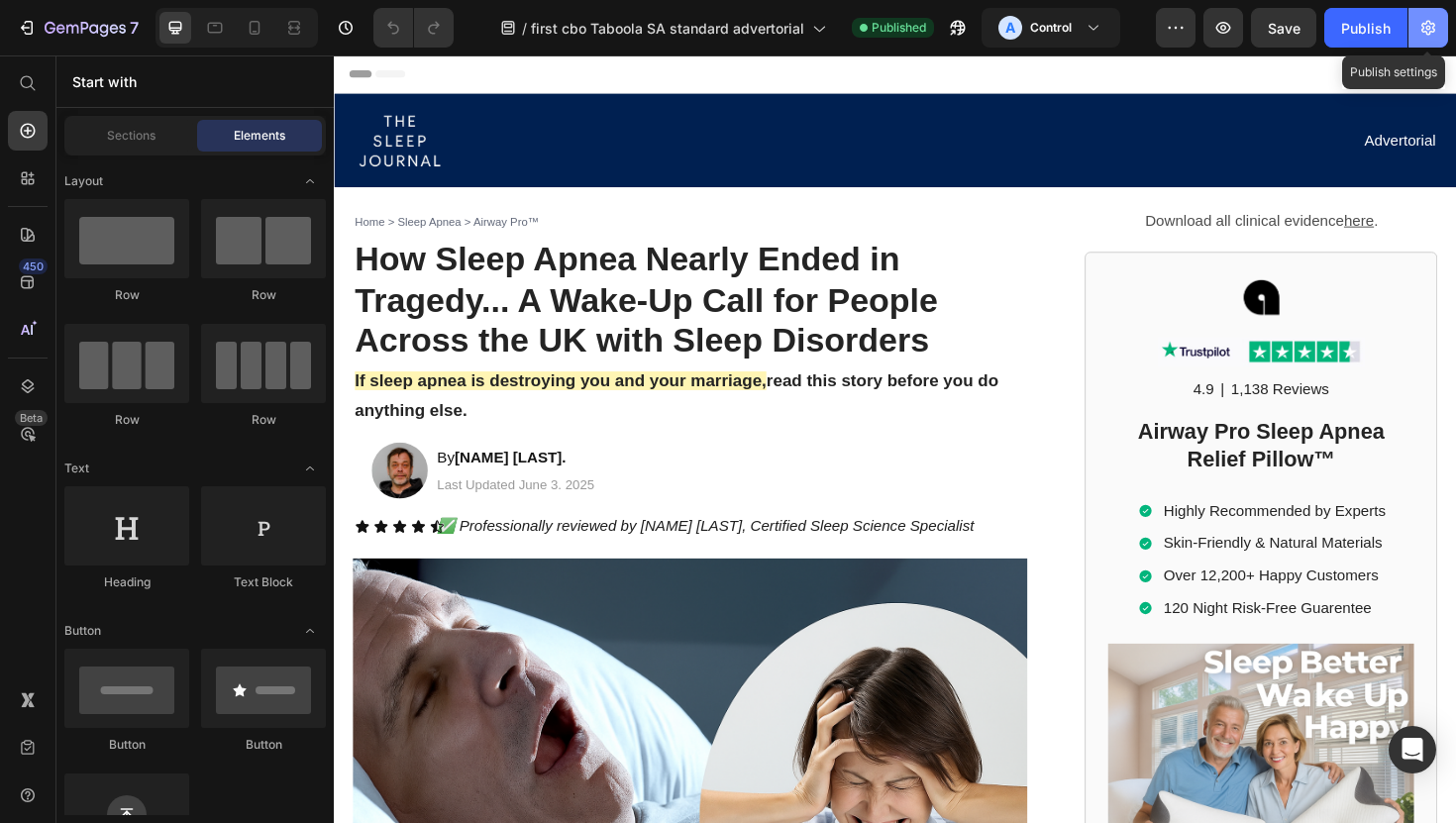 click 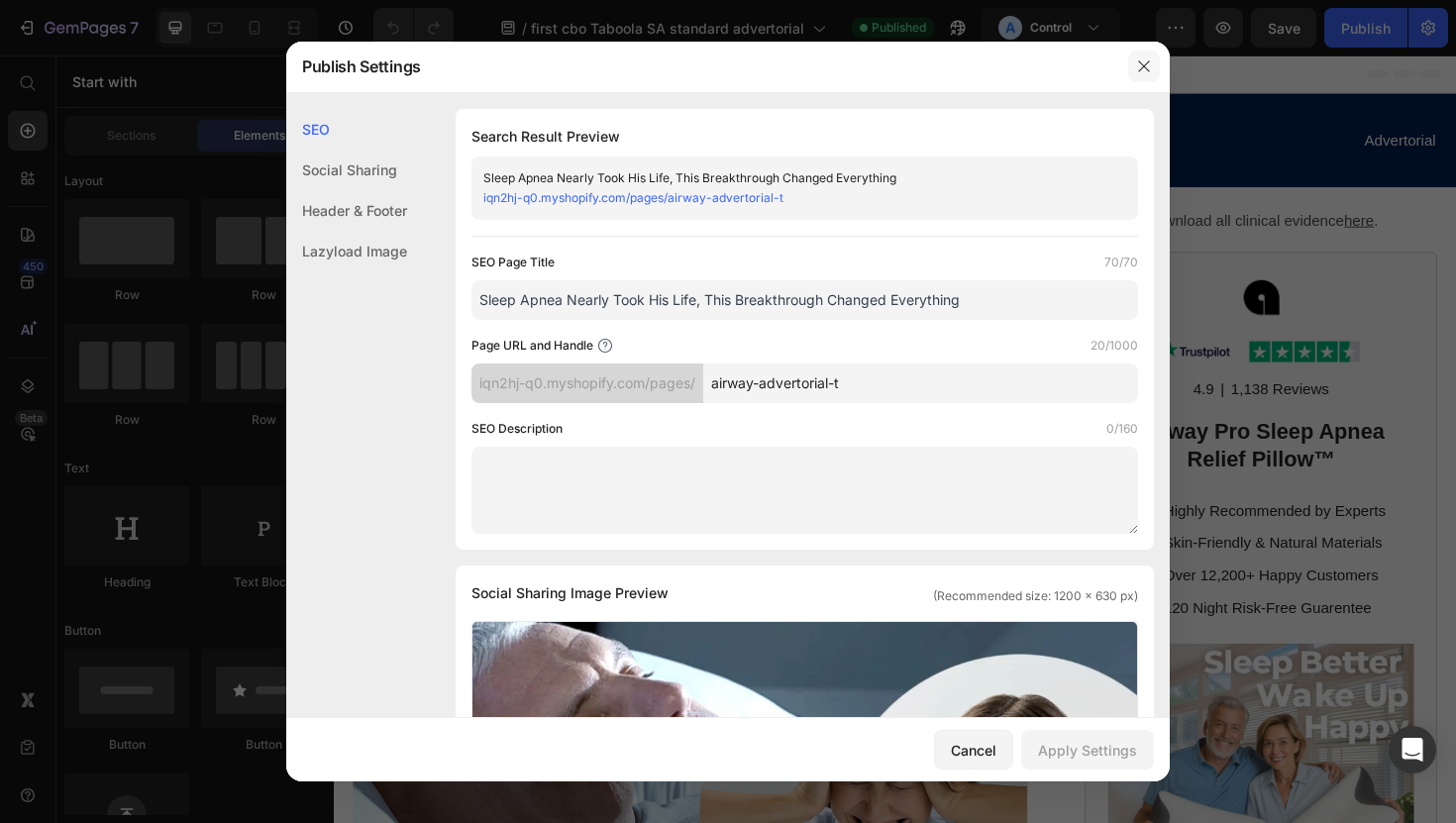 click 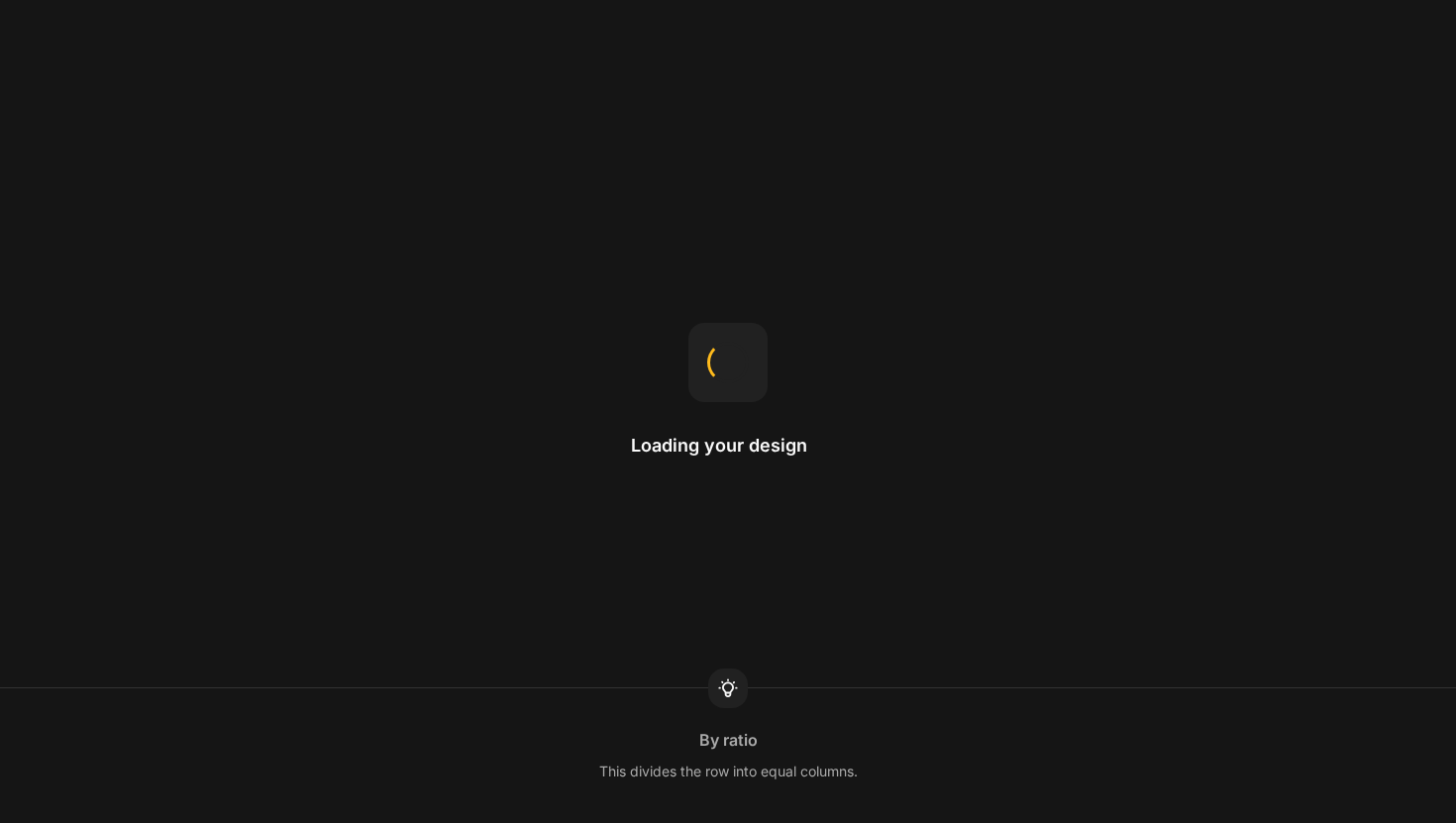scroll, scrollTop: 0, scrollLeft: 0, axis: both 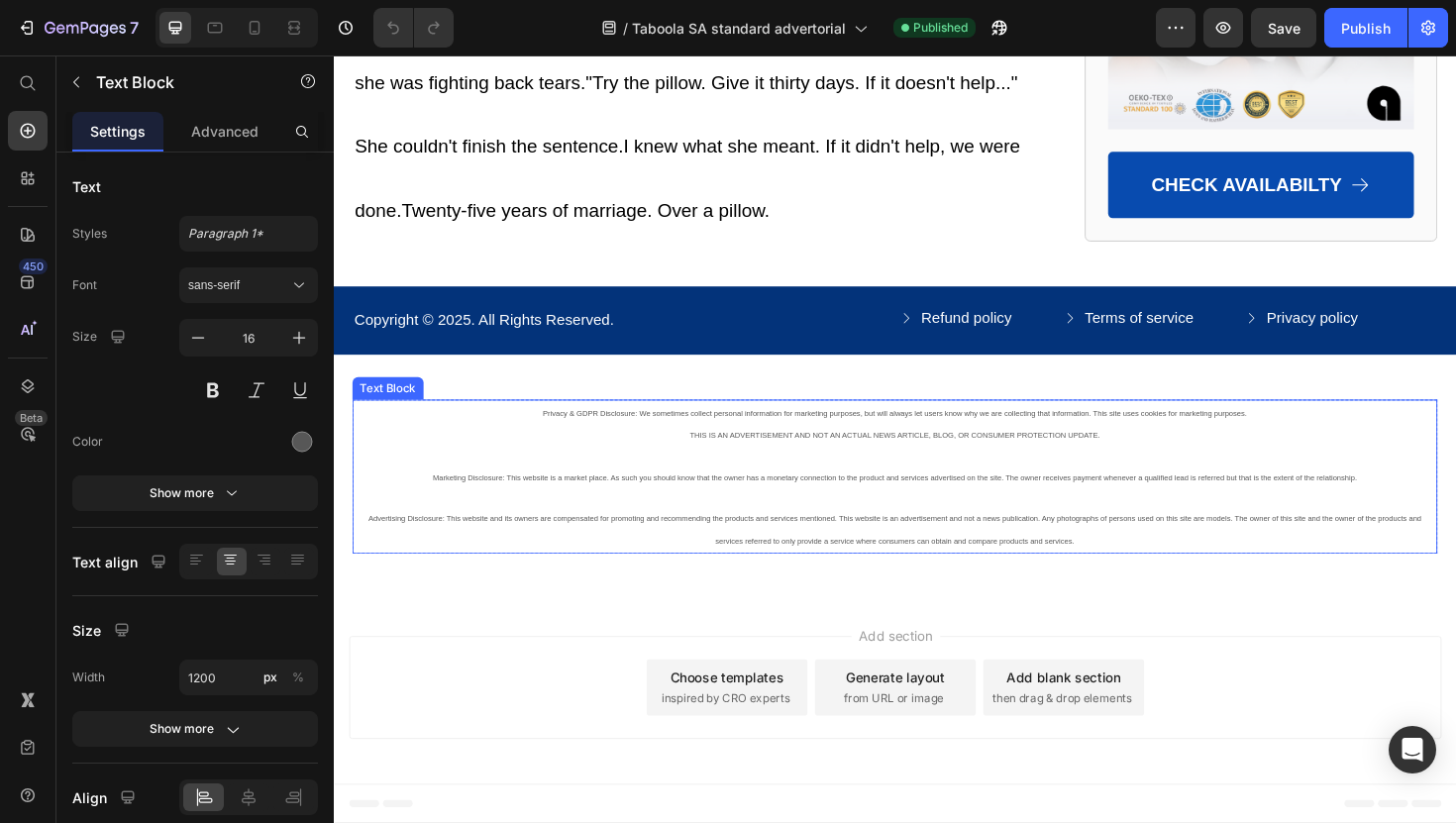 click on "Privacy & GDPR Disclosure: We sometimes collect personal information for marketing purposes, but will always let users know why we are collecting that information. This site uses cookies for marketing purposes. THIS IS AN ADVERTISEMENT AND NOT AN ACTUAL NEWS ARTICLE, BLOG, OR CONSUMER PROTECTION UPDATE. Marketing Disclosure: This website is a market place. As such you should know that the owner has a monetary connection to the product and services advertised on the site. The owner receives payment whenever a qualified lead is referred but that is the extent of the relationship." at bounding box center [928, 467] 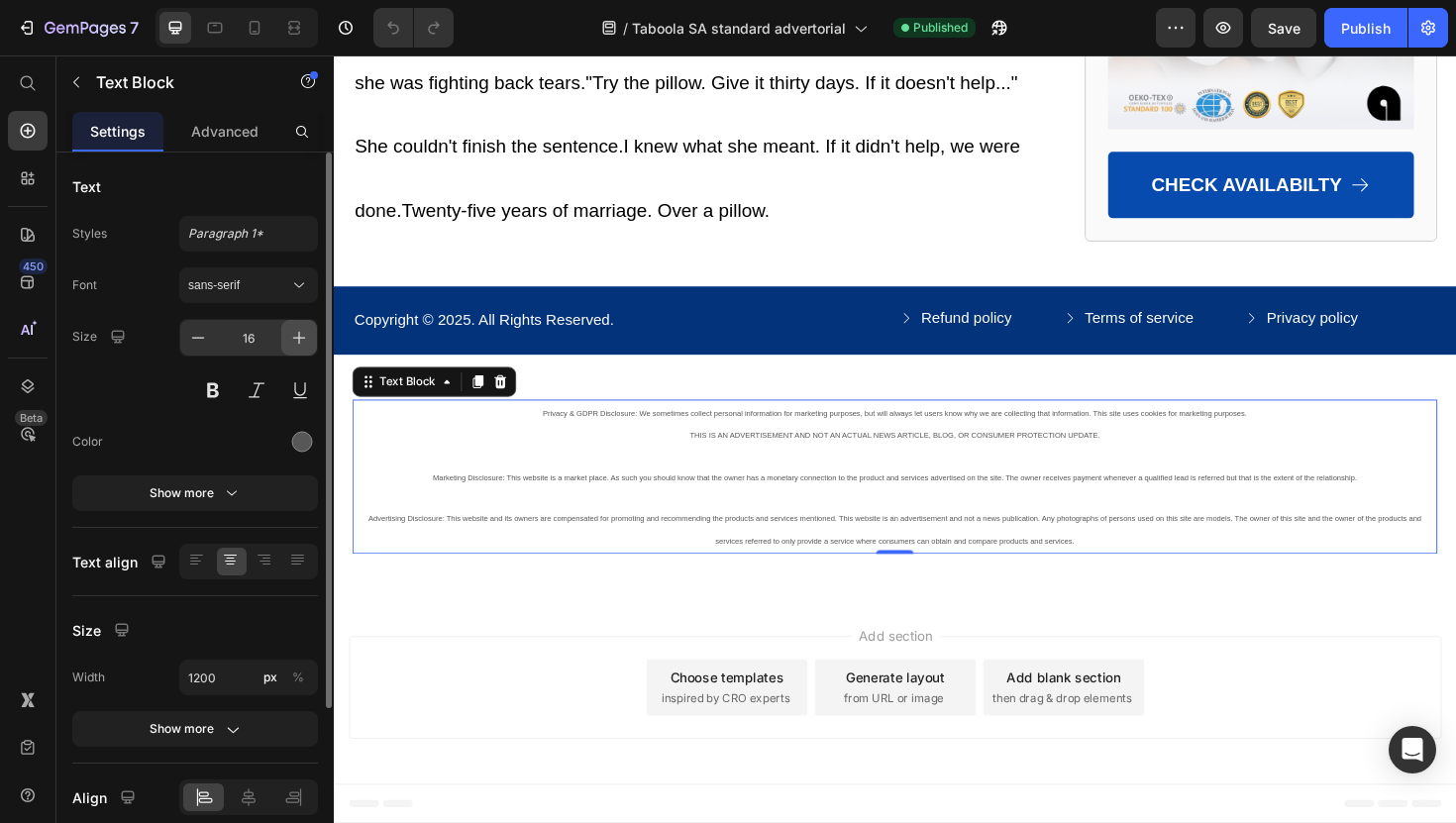 click 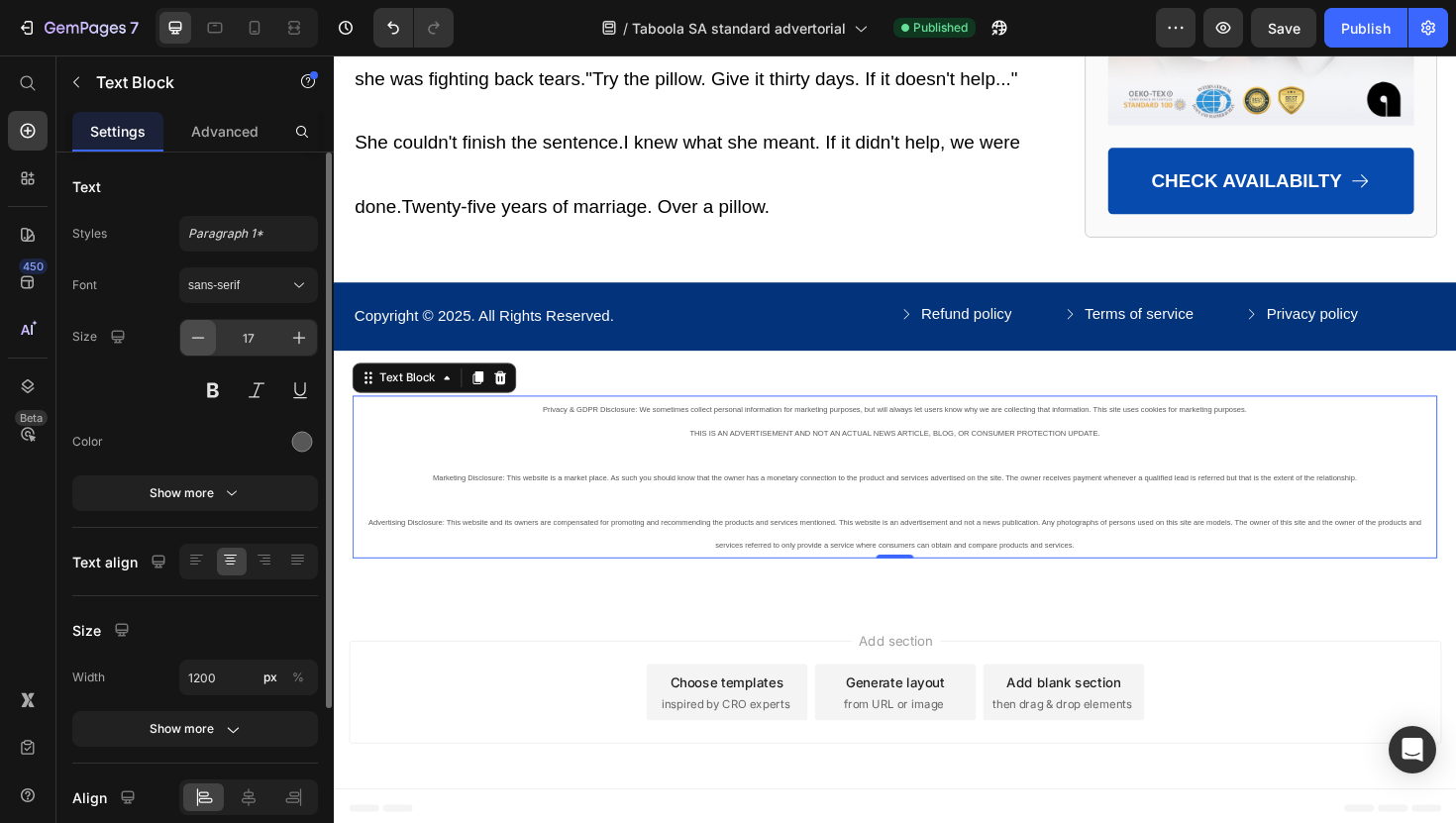 click 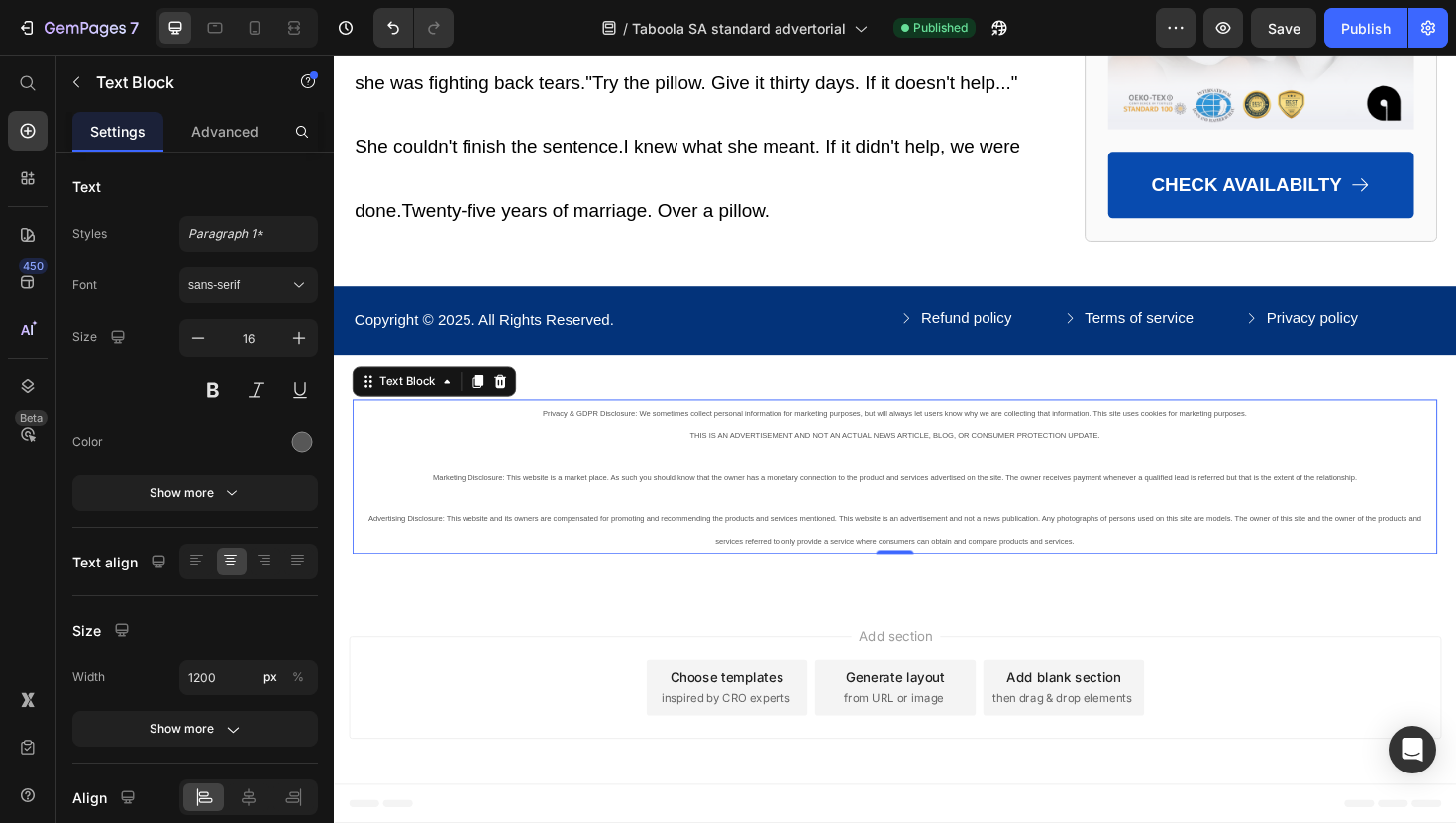 click on "Privacy & GDPR Disclosure: We sometimes collect personal information for marketing purposes, but will always let users know why we are collecting that information. This site uses cookies for marketing purposes. THIS IS AN ADVERTISEMENT AND NOT AN ACTUAL NEWS ARTICLE, BLOG, OR CONSUMER PROTECTION UPDATE. Marketing Disclosure: This website is a market place. As such you should know that the owner has a monetary connection to the product and services advertised on the site. The owner receives payment whenever a qualified lead is referred but that is the extent of the relationship." at bounding box center [928, 467] 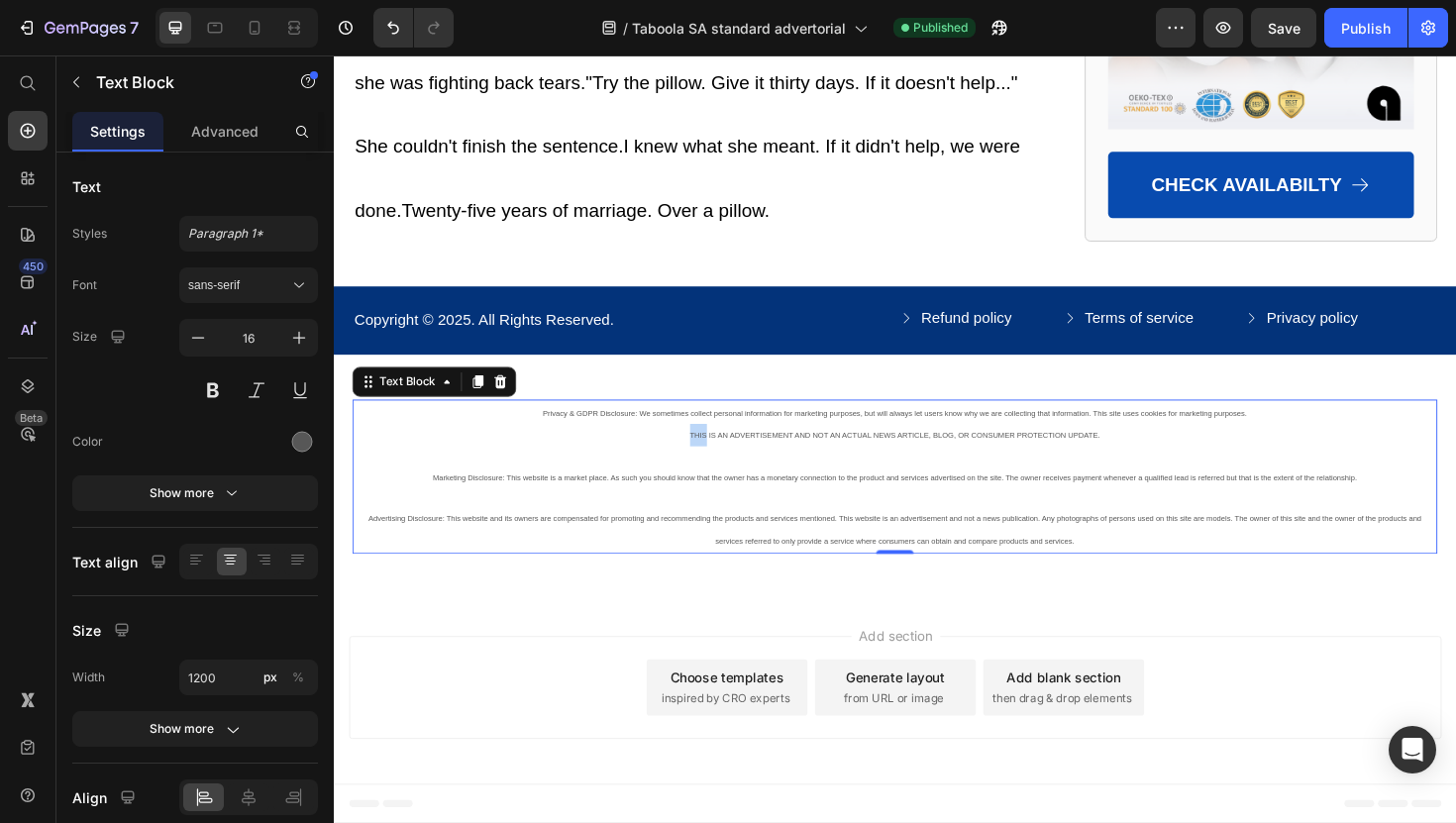 click on "Privacy & GDPR Disclosure: We sometimes collect personal information for marketing purposes, but will always let users know why we are collecting that information. This site uses cookies for marketing purposes. THIS IS AN ADVERTISEMENT AND NOT AN ACTUAL NEWS ARTICLE, BLOG, OR CONSUMER PROTECTION UPDATE. Marketing Disclosure: This website is a market place. As such you should know that the owner has a monetary connection to the product and services advertised on the site. The owner receives payment whenever a qualified lead is referred but that is the extent of the relationship." at bounding box center [928, 467] 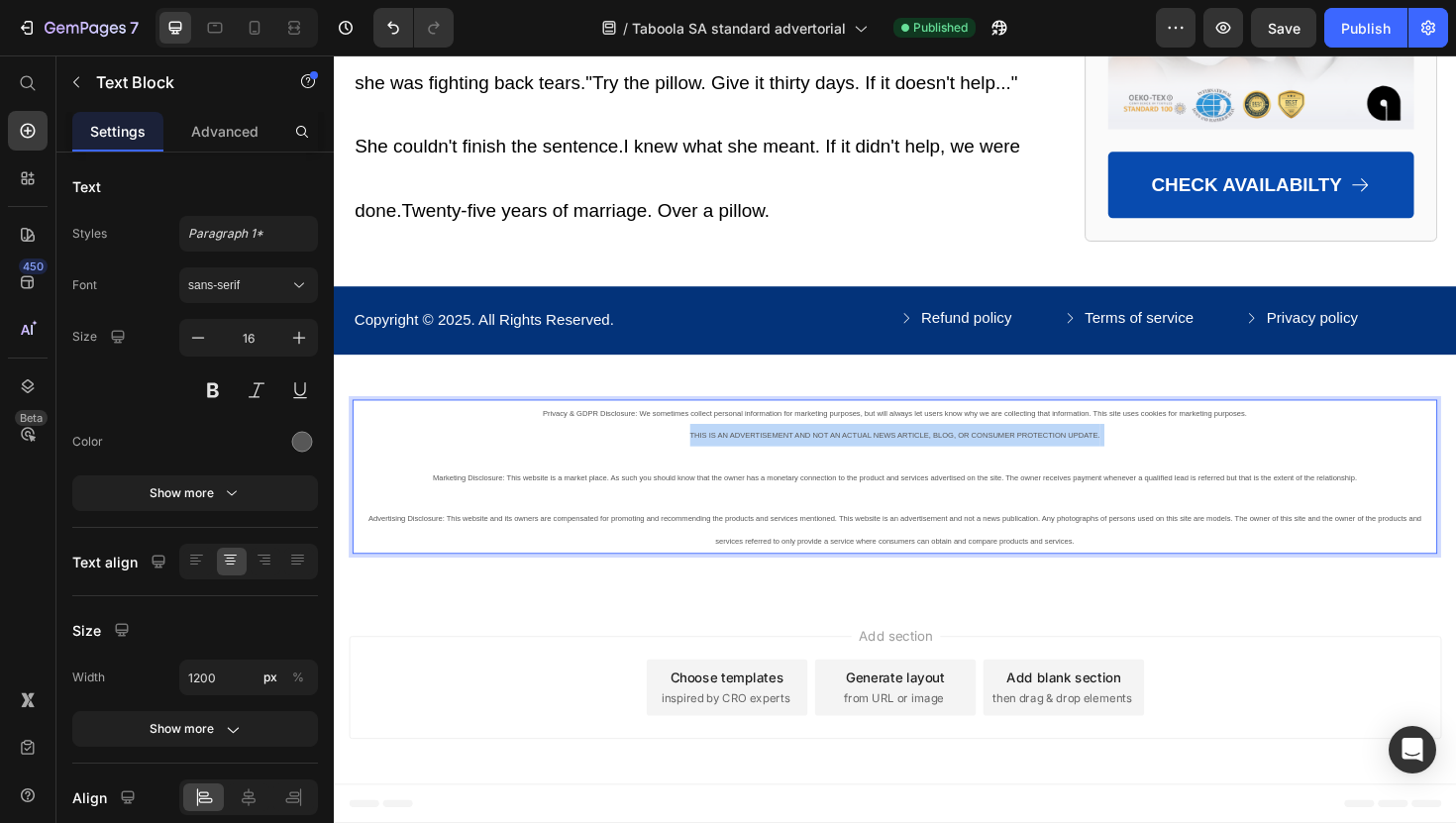 click on "Privacy & GDPR Disclosure: We sometimes collect personal information for marketing purposes, but will always let users know why we are collecting that information. This site uses cookies for marketing purposes. THIS IS AN ADVERTISEMENT AND NOT AN ACTUAL NEWS ARTICLE, BLOG, OR CONSUMER PROTECTION UPDATE. Marketing Disclosure: This website is a market place. As such you should know that the owner has a monetary connection to the product and services advertised on the site. The owner receives payment whenever a qualified lead is referred but that is the extent of the relationship." at bounding box center [928, 467] 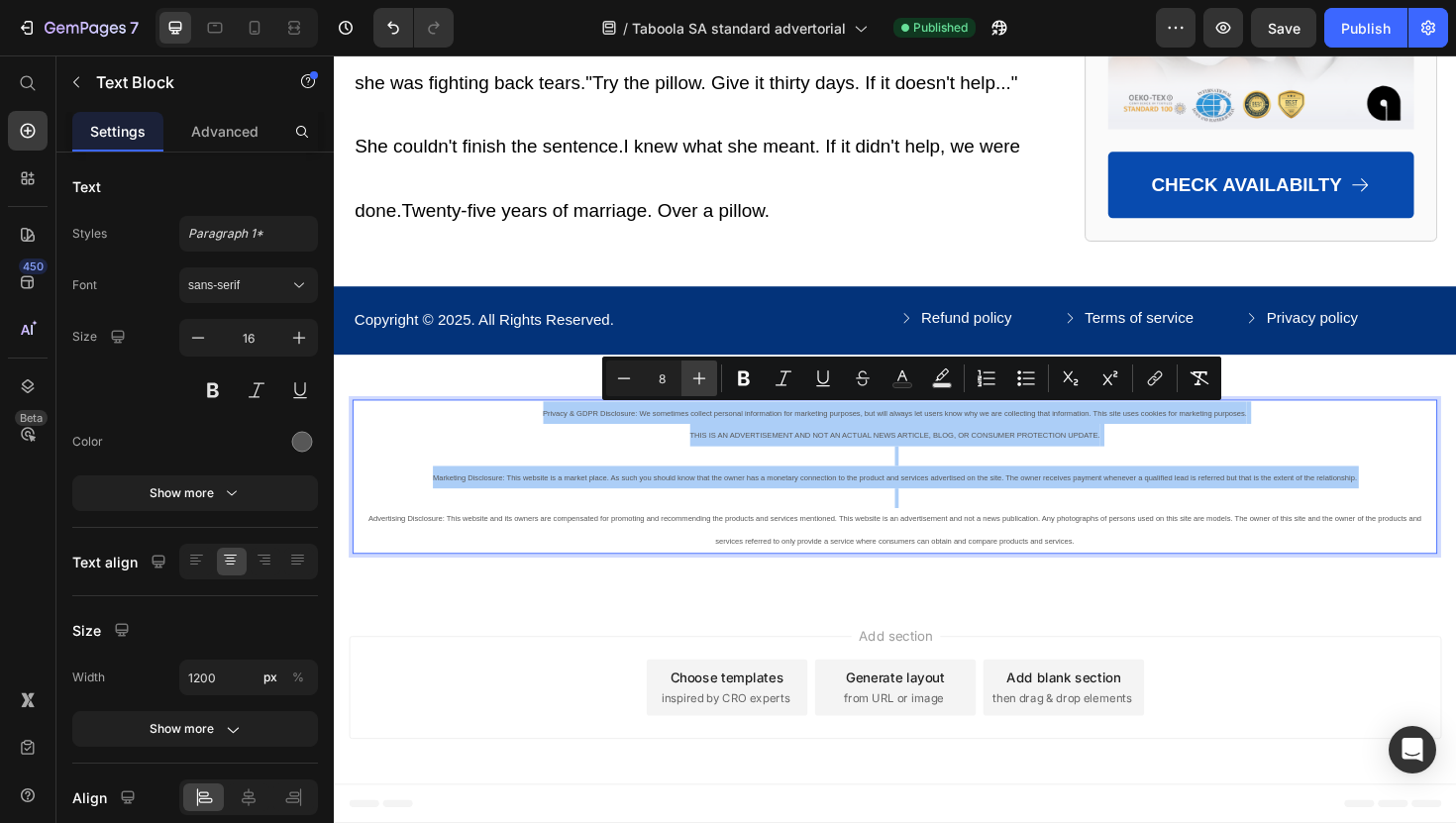 click on "Plus" at bounding box center [699, 378] 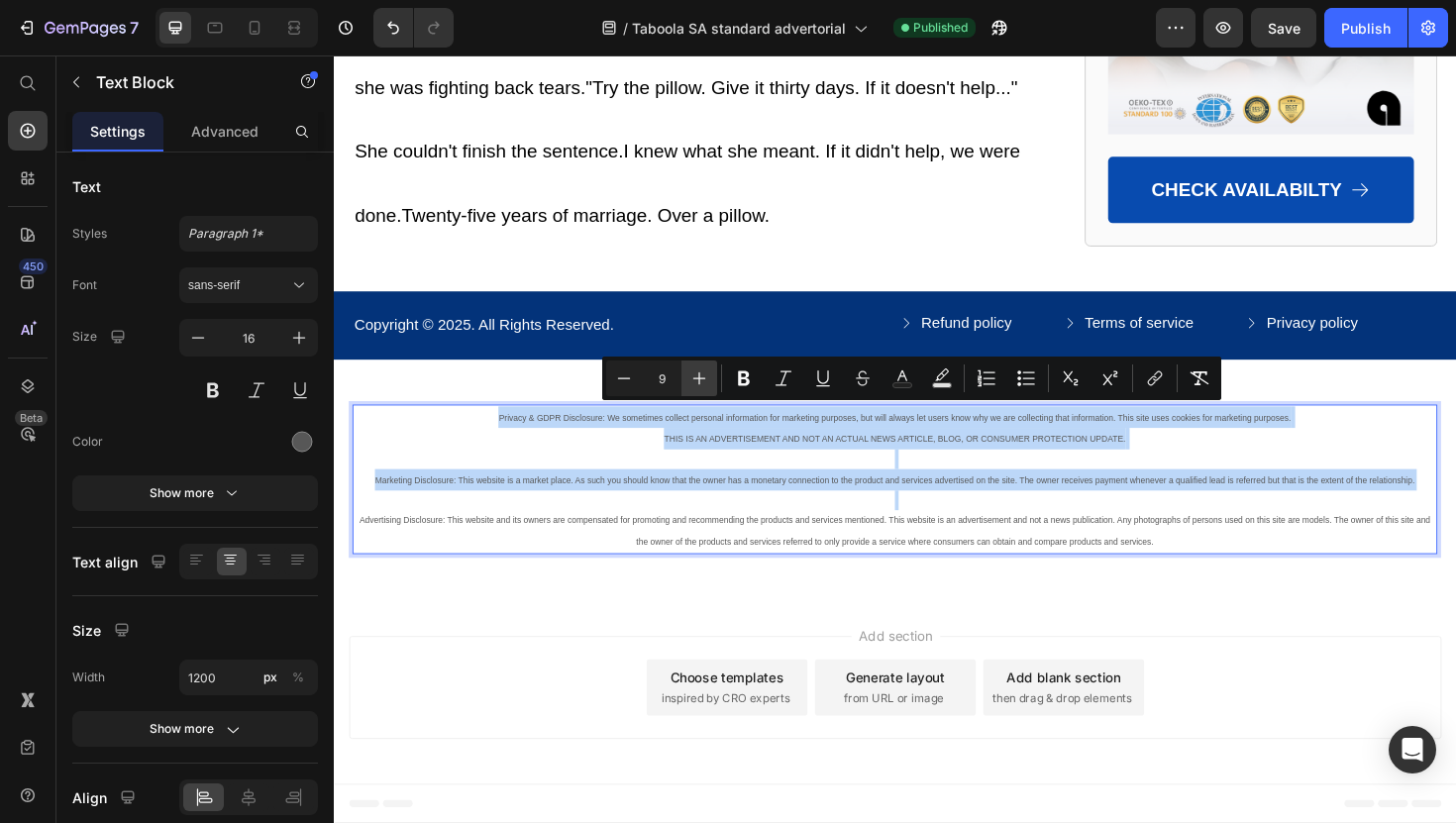 scroll, scrollTop: 5320, scrollLeft: 0, axis: vertical 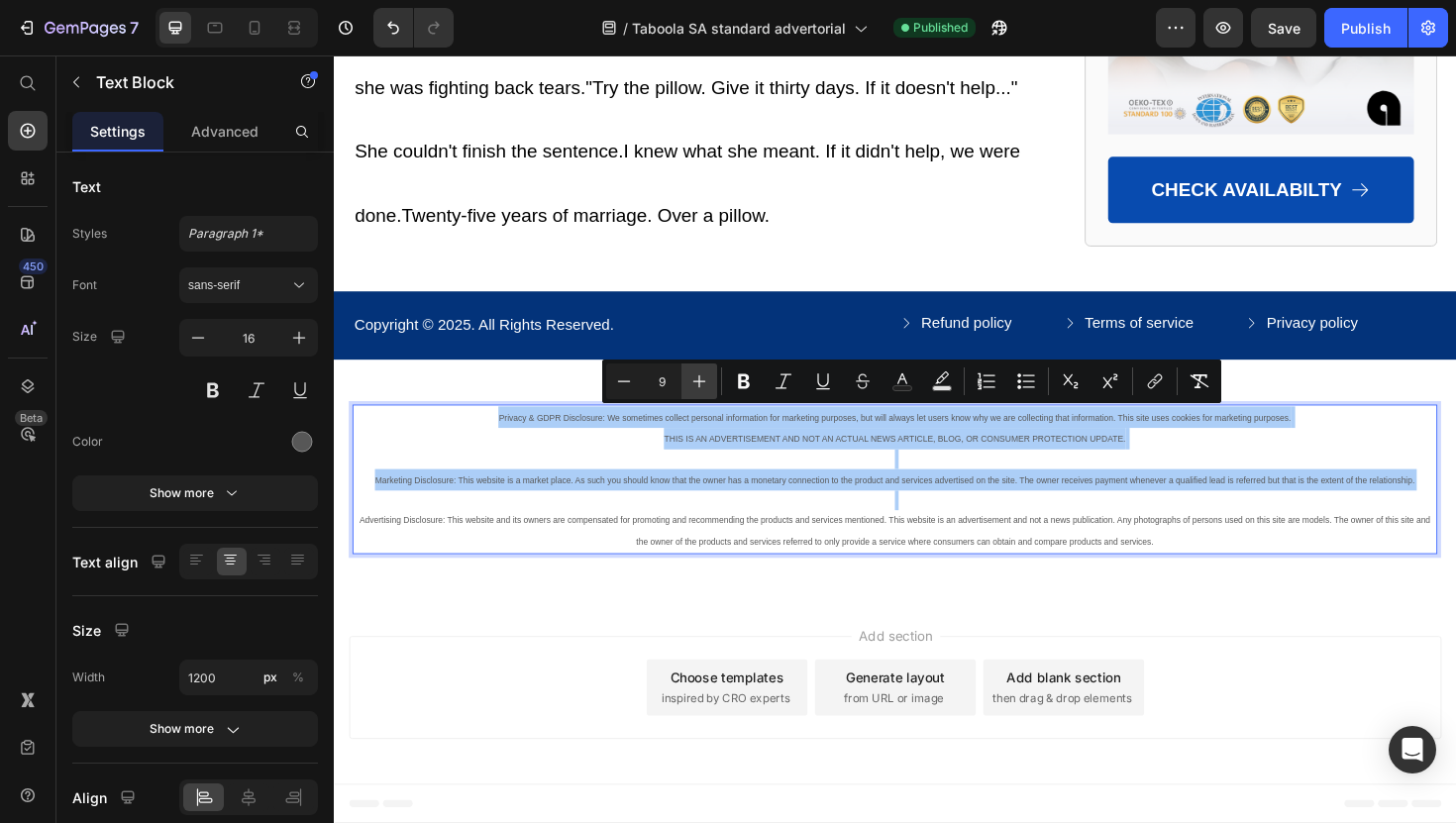 click on "Plus" at bounding box center (699, 381) 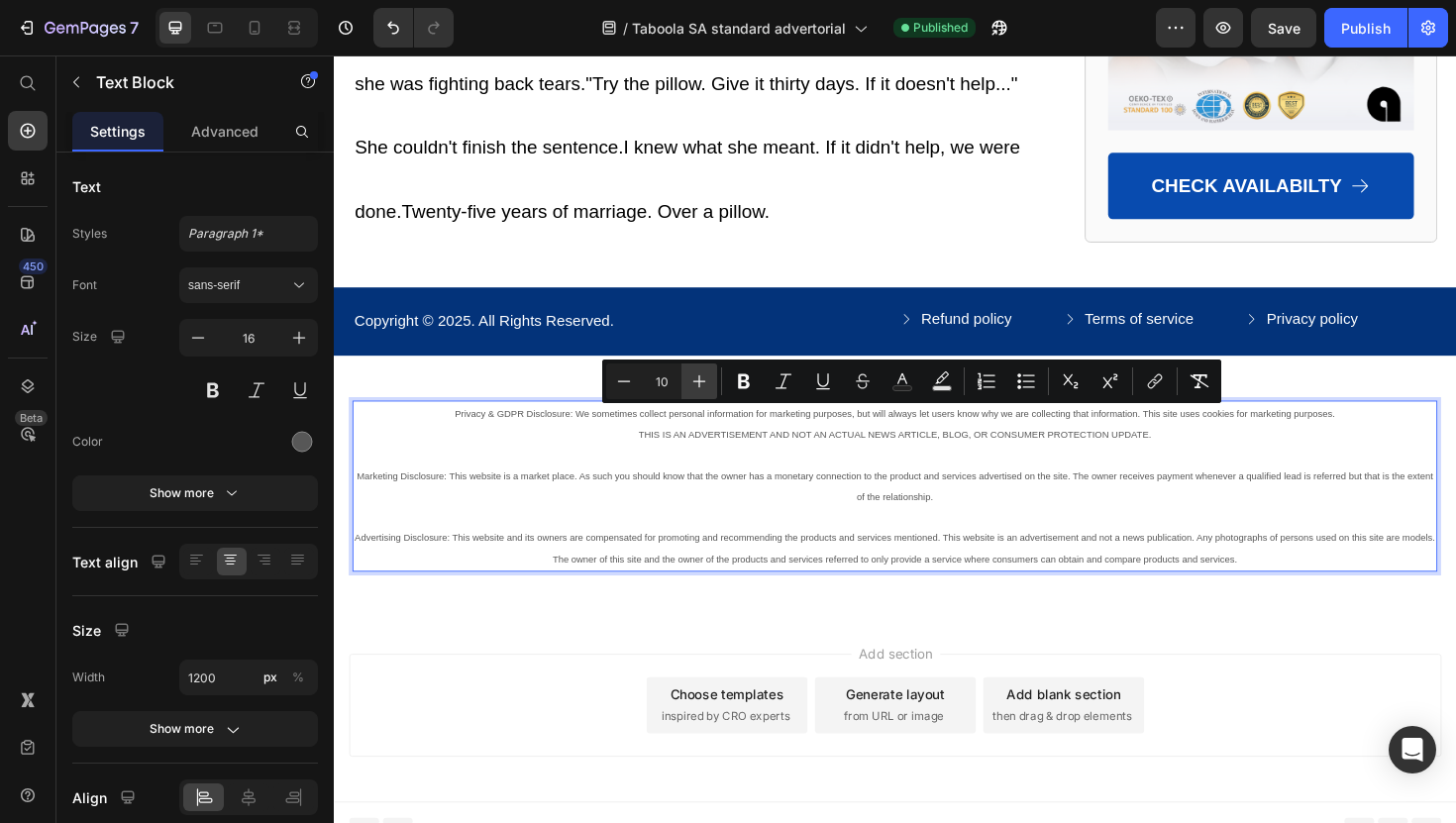 click on "Plus" at bounding box center [699, 381] 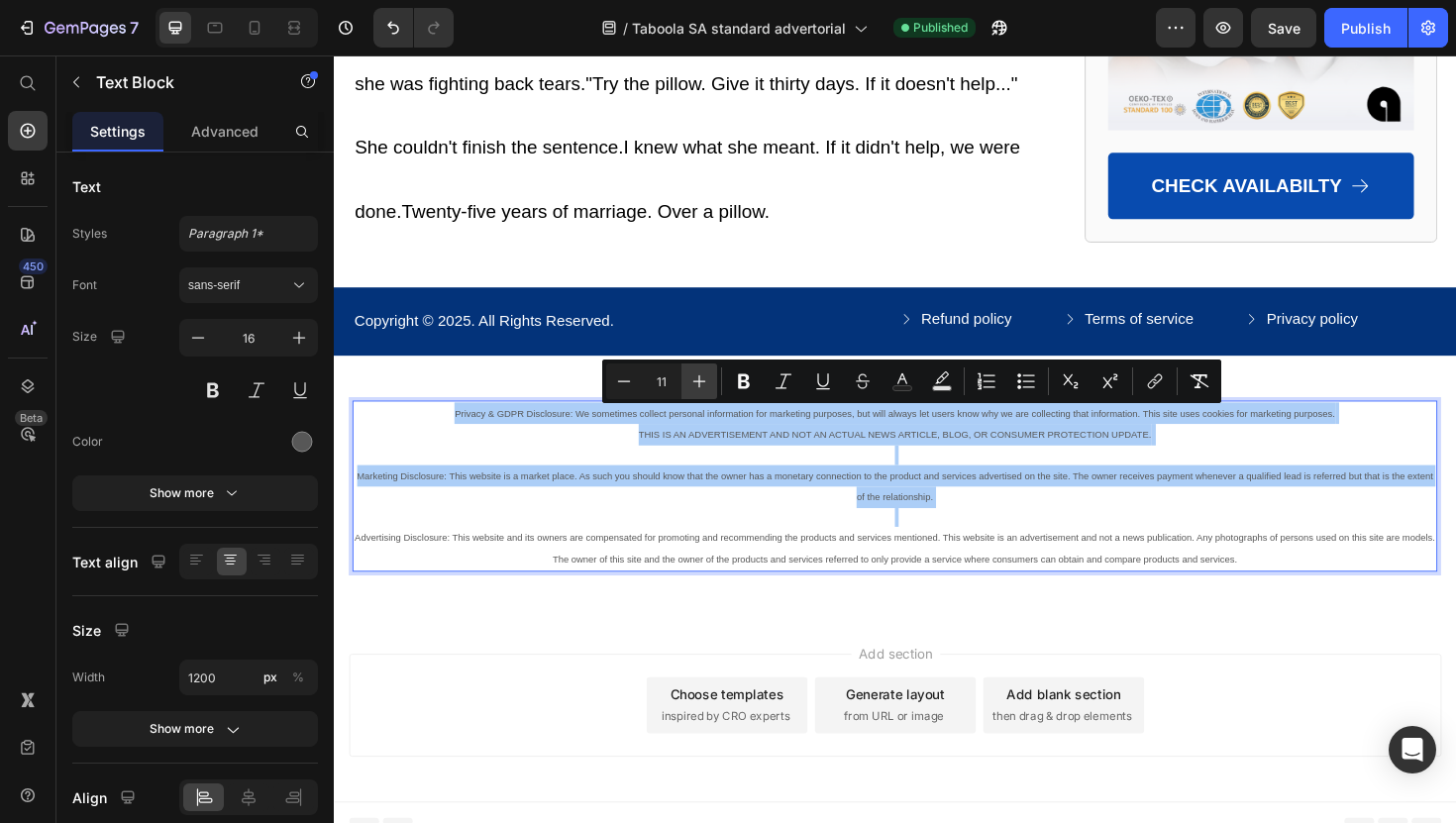click on "Plus" at bounding box center [699, 381] 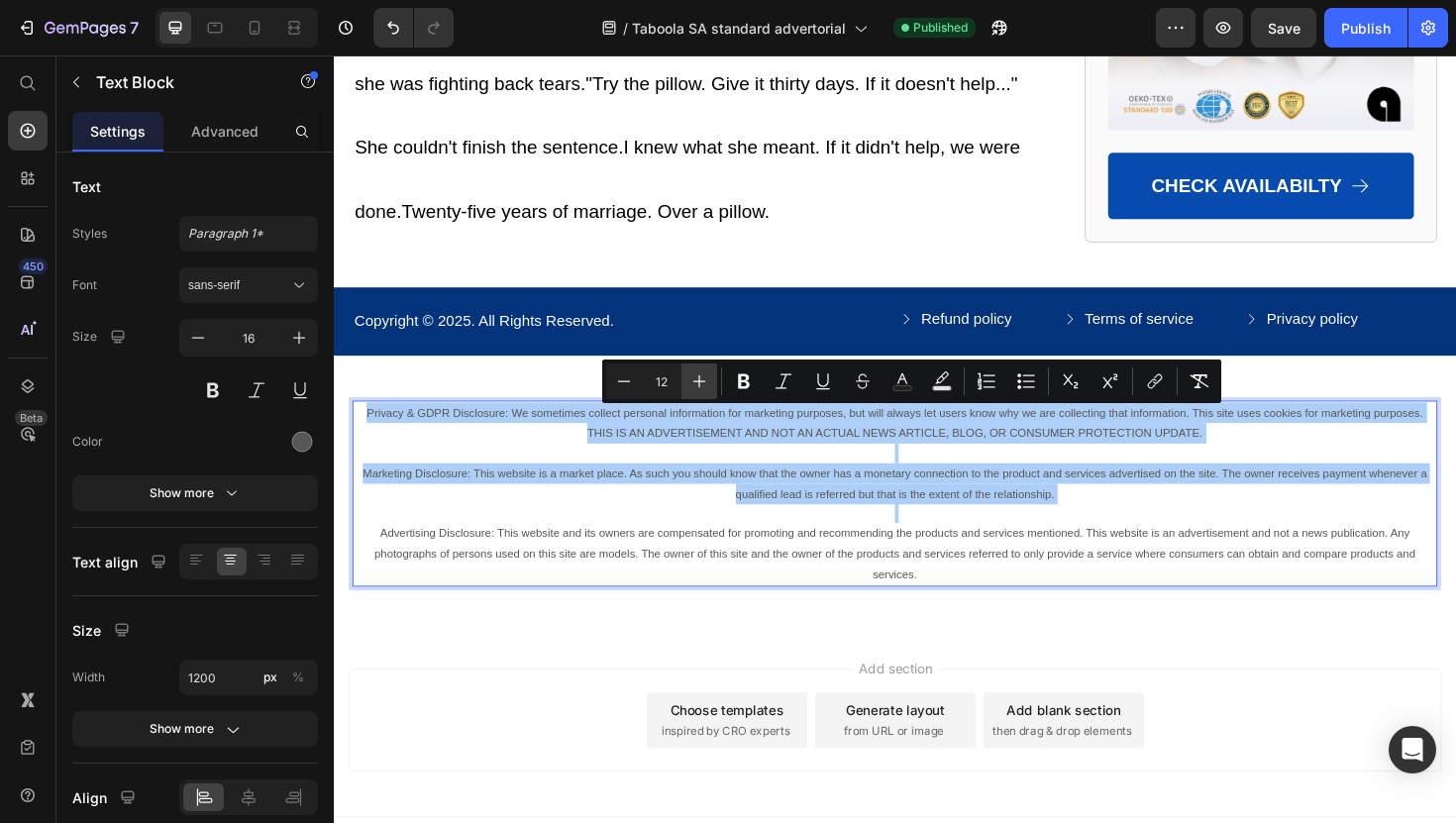 click on "Plus" at bounding box center (699, 381) 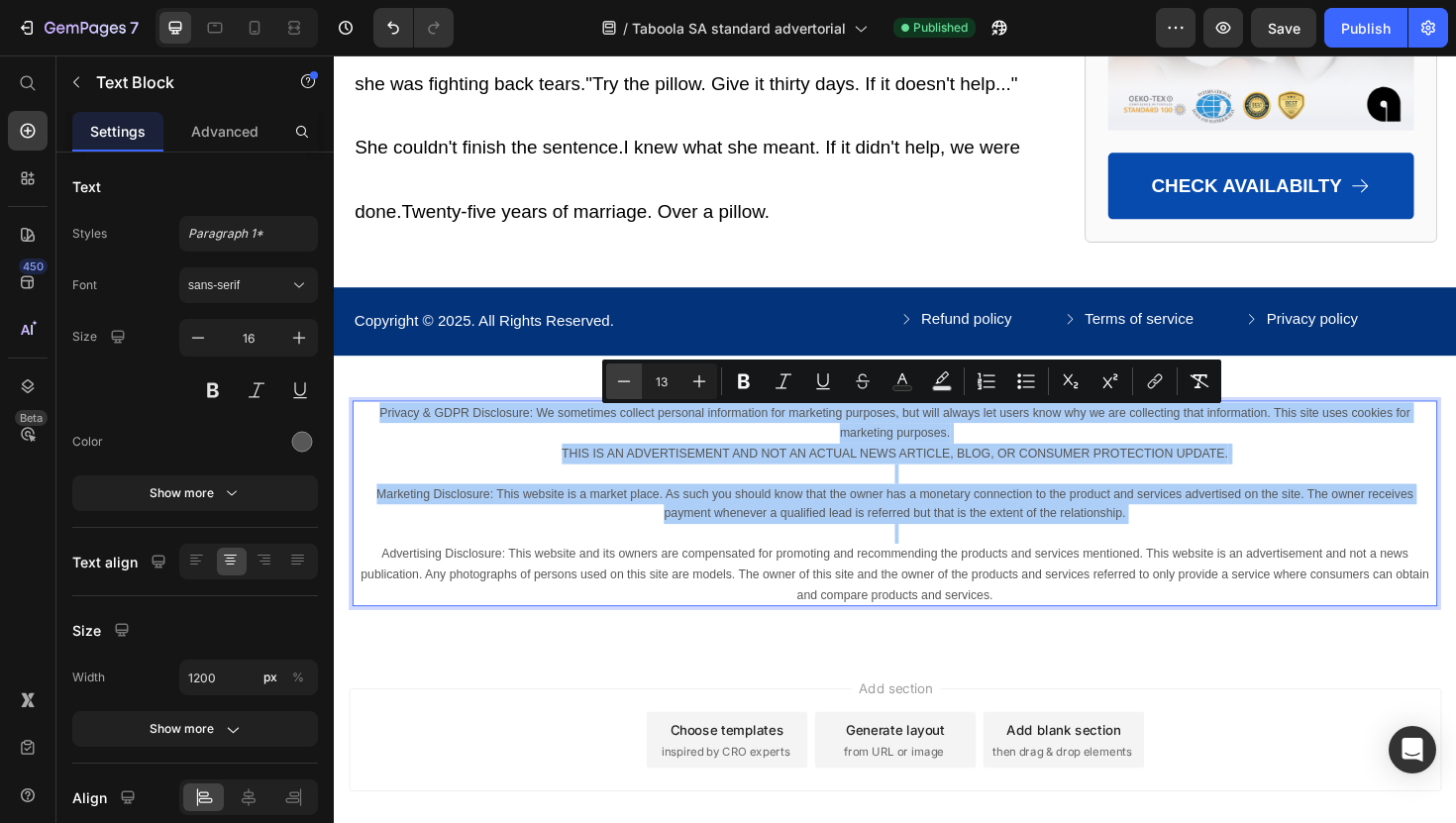 click on "Minus" at bounding box center [624, 381] 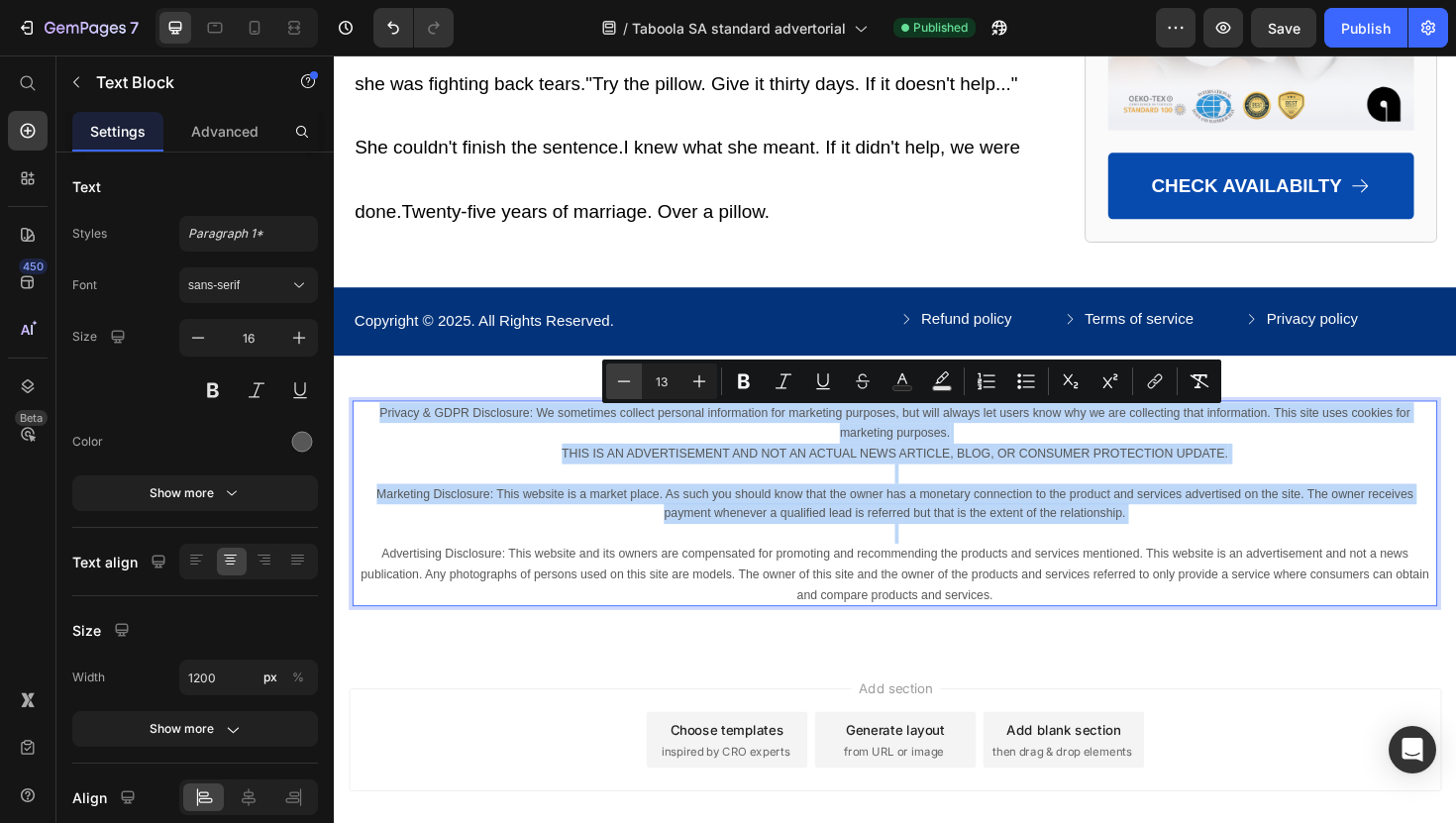type on "12" 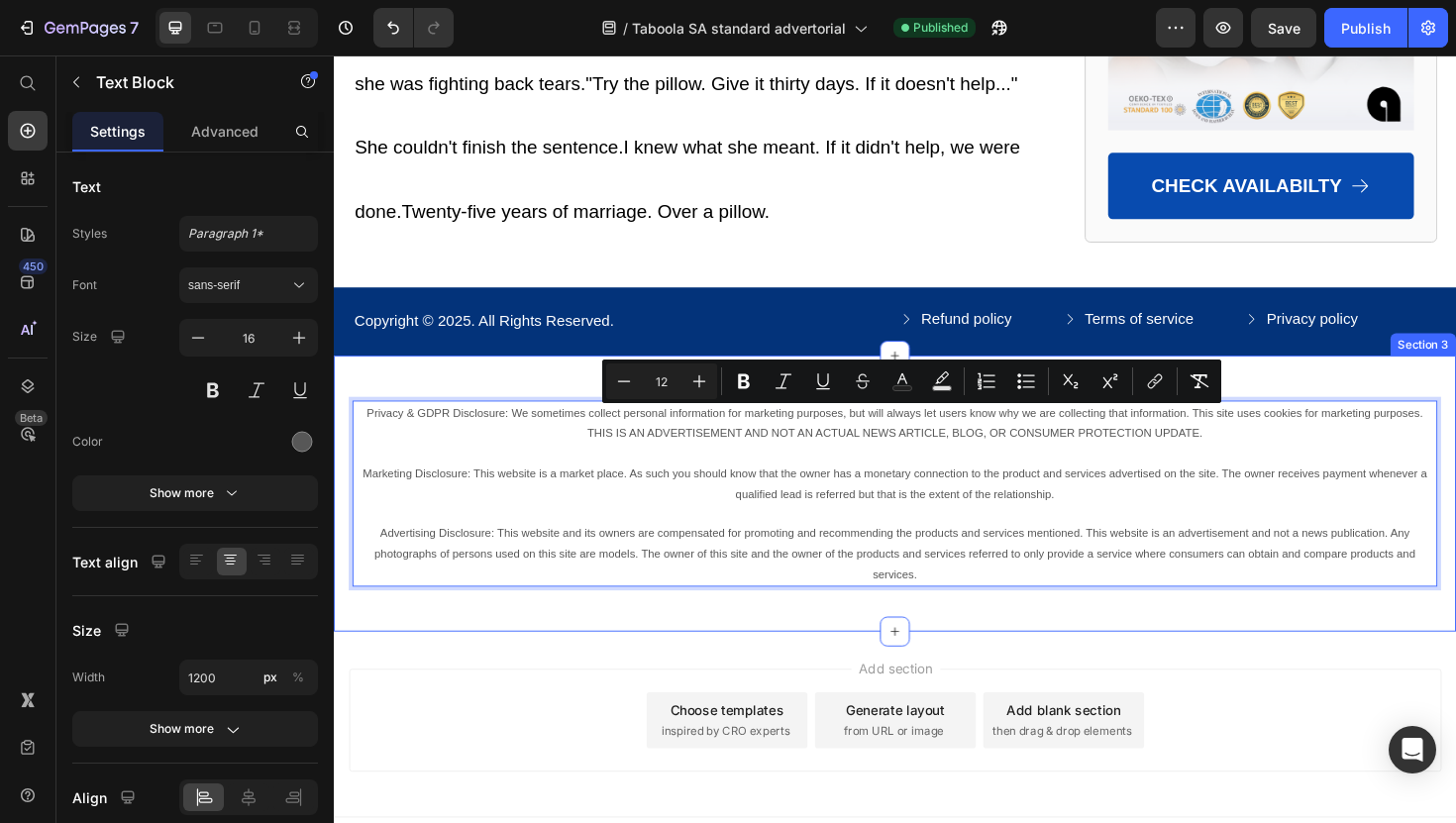 click on "Copyright © 2025. All Rights Reserved. Text Block
Refund policy Button
Terms of service Button
Privacy policy Button                Title Line Row Row Section 2" at bounding box center (928, 337) 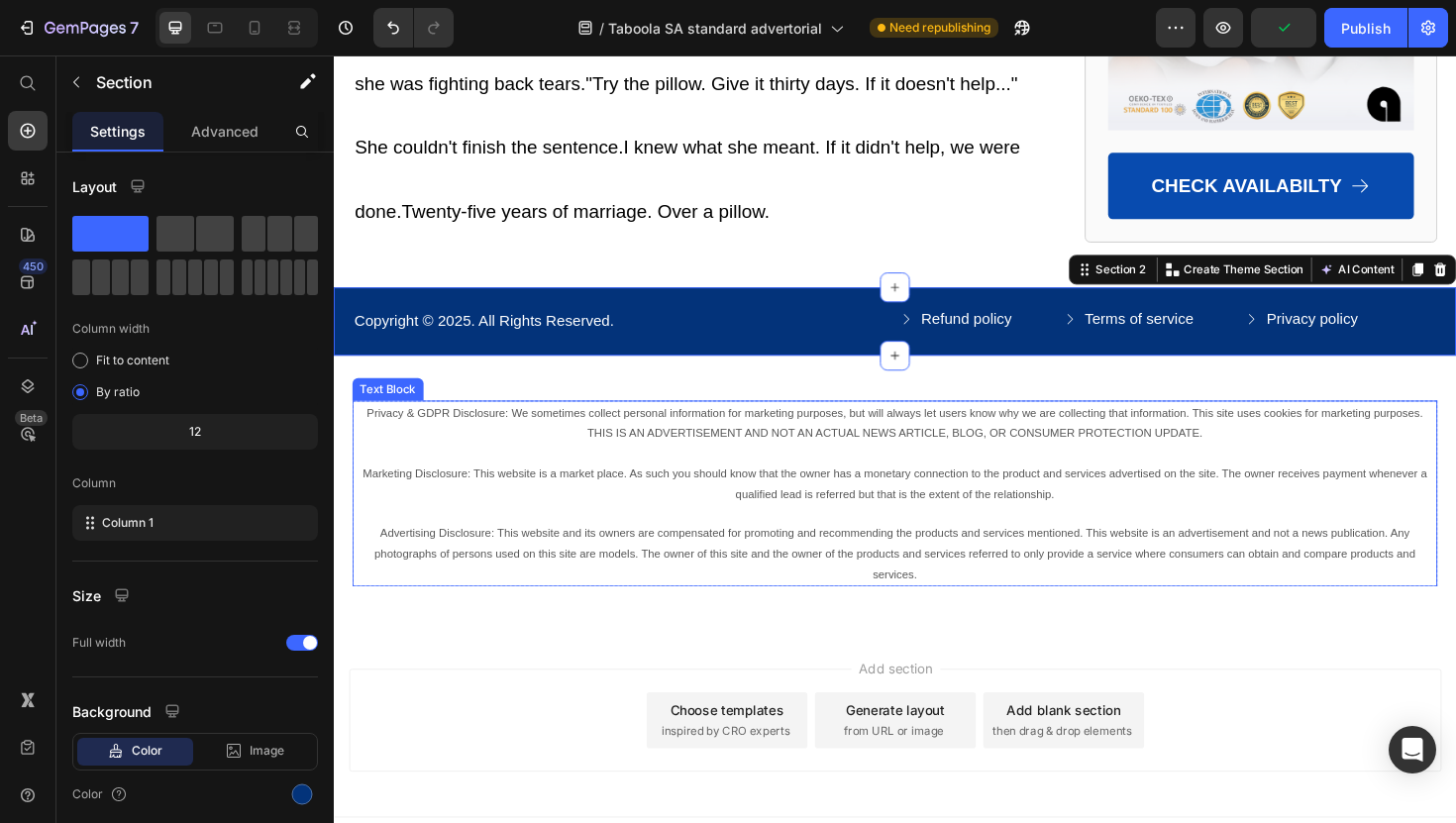 click on "Advertising Disclosure: This website and its owners are compensated for promoting and recommending the products and services mentioned. This website is an advertisement and not a news publication. Any photographs of persons used on this site are models. The owner of this site and the owner of the products and services referred to only provide a service where consumers can obtain and compare products and services." at bounding box center [927, 583] 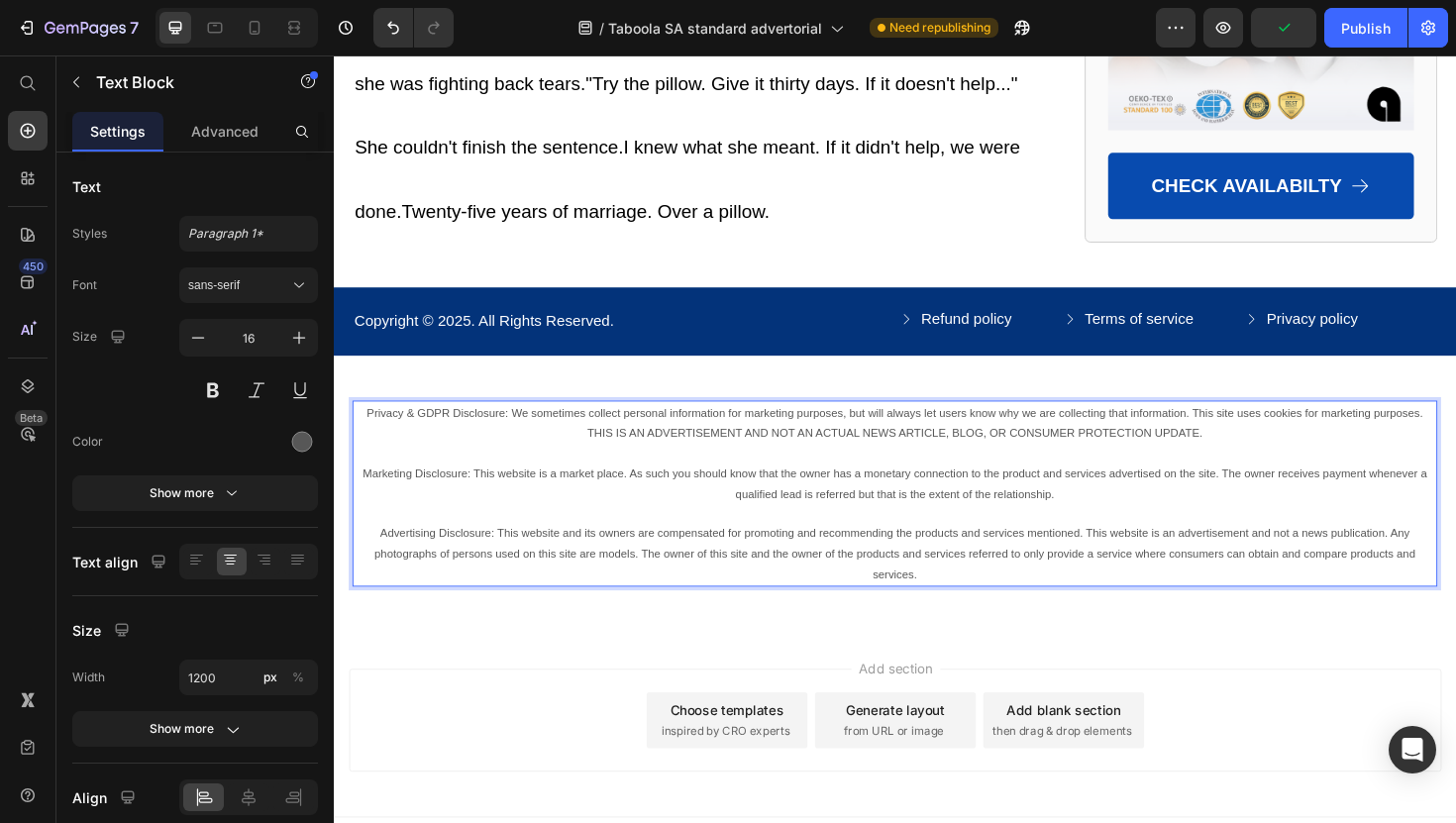 click on "Advertising Disclosure: This website and its owners are compensated for promoting and recommending the products and services mentioned. This website is an advertisement and not a news publication. Any photographs of persons used on this site are models. The owner of this site and the owner of the products and services referred to only provide a service where consumers can obtain and compare products and services." at bounding box center [927, 583] 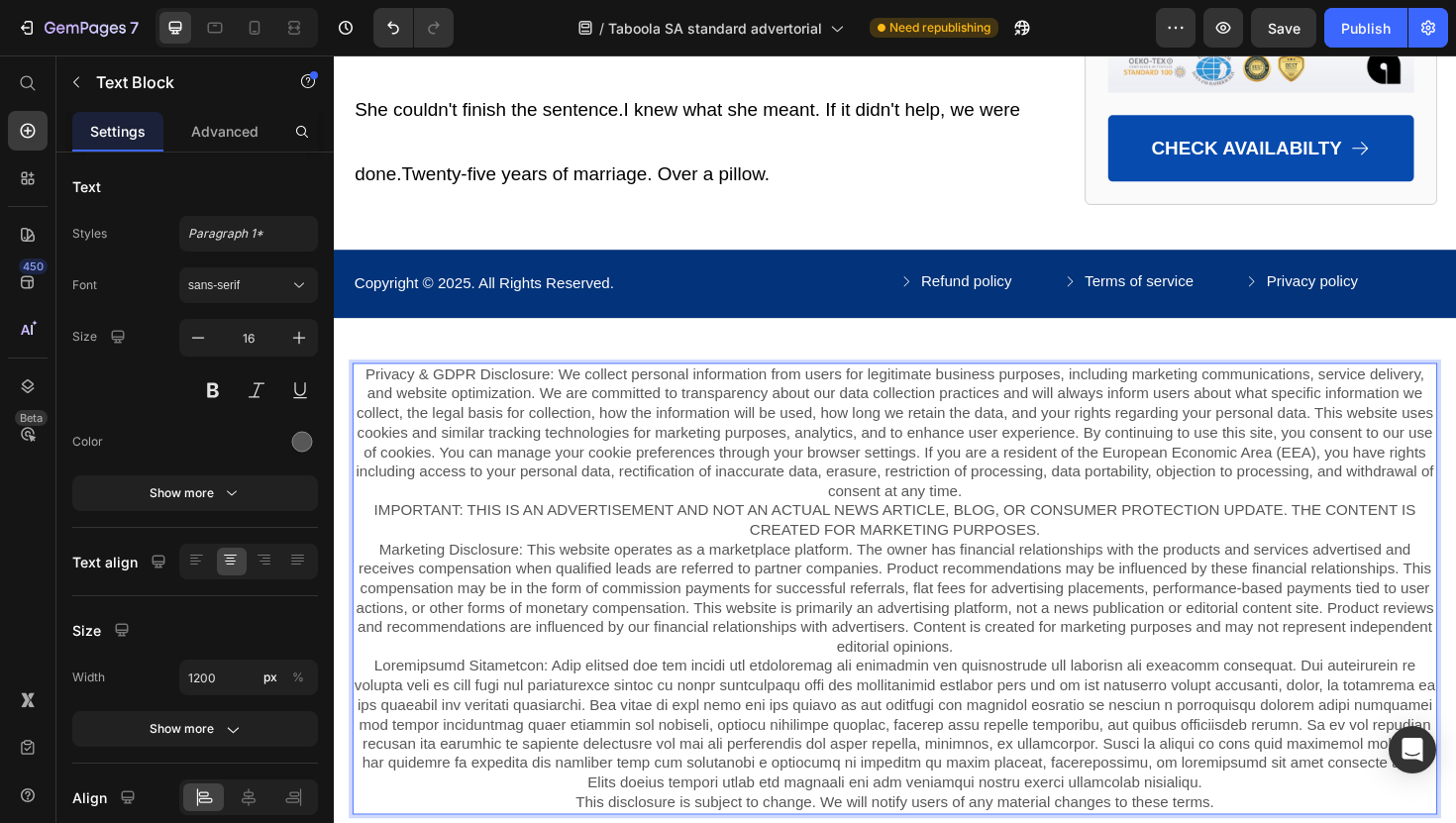 scroll, scrollTop: 5369, scrollLeft: 0, axis: vertical 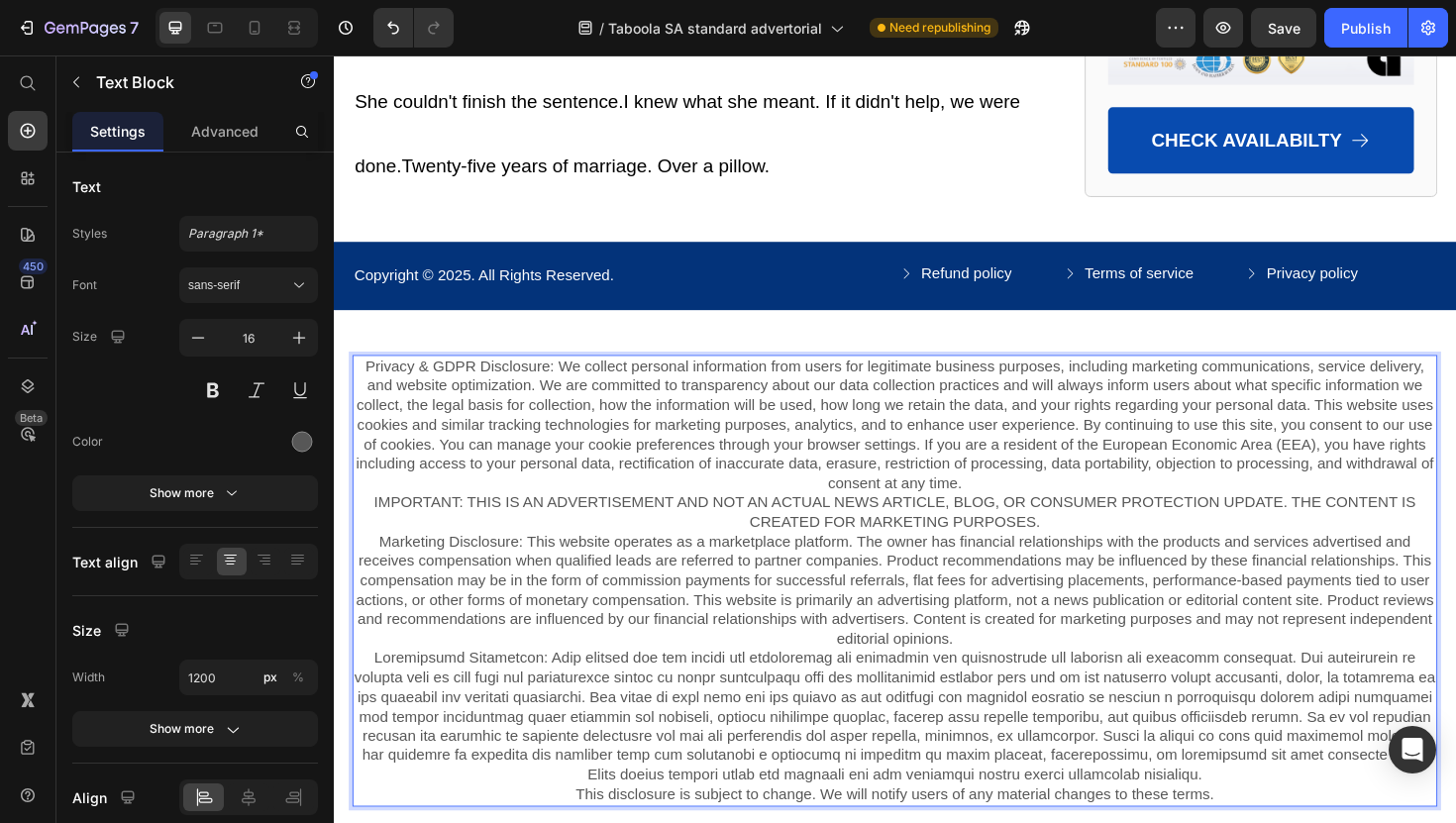 click on "Privacy & GDPR Disclosure: We collect personal information from users for legitimate business purposes, including marketing communications, service delivery, and website optimization. We are committed to transparency about our data collection practices and will always inform users about what specific information we collect, the legal basis for collection, how the information will be used, how long we retain the data, and your rights regarding your personal data. This website uses cookies and similar tracking technologies for marketing purposes, analytics, and to enhance user experience. By continuing to use this site, you consent to our use of cookies. You can manage your cookie preferences through your browser settings. If you are a resident of the European Economic Area (EEA), you have rights including access to your personal data, rectification of inaccurate data, erasure, restriction of processing, data portability, objection to processing, and withdrawal of consent at any time." at bounding box center [928, 447] 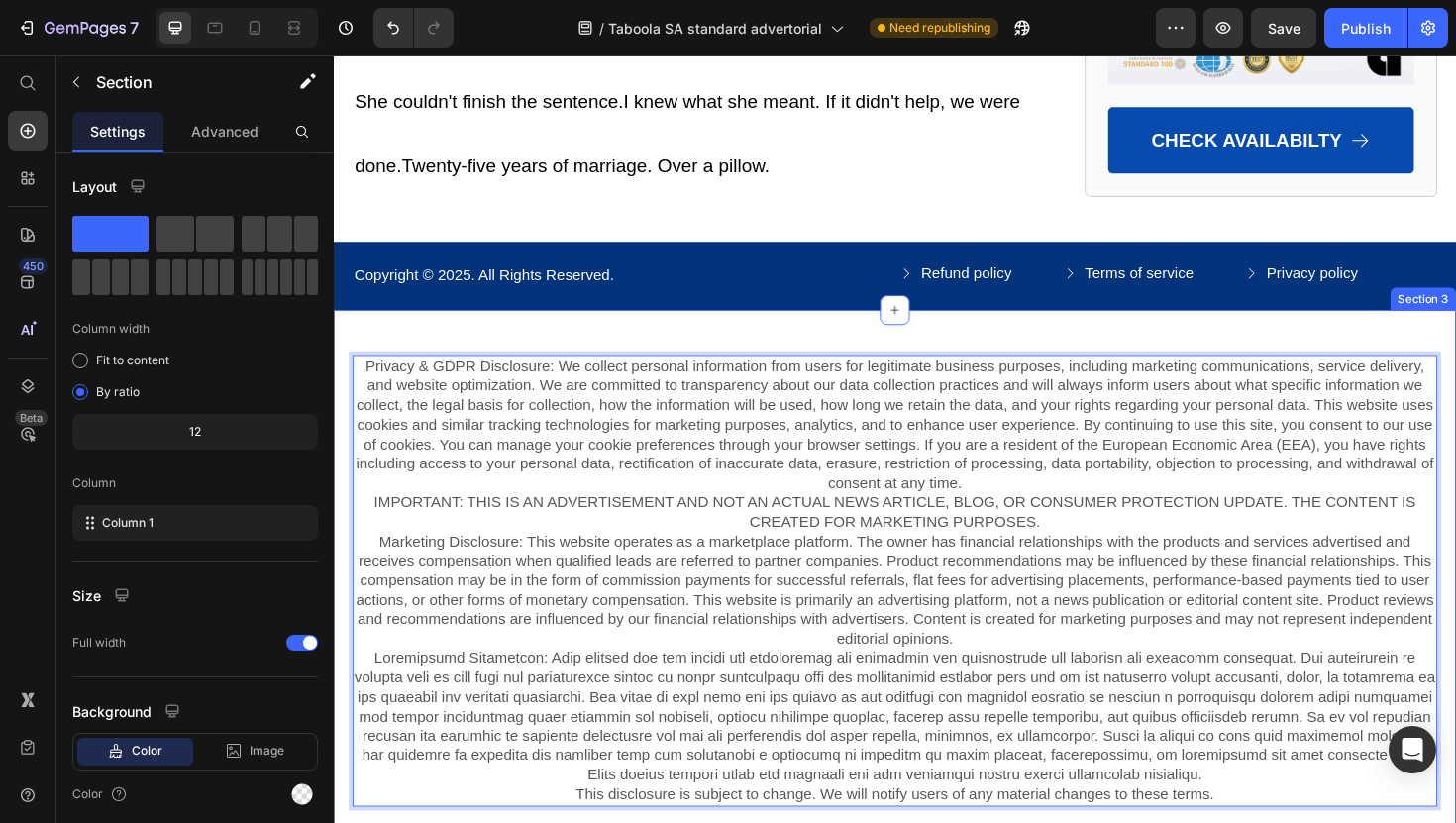 click on "Privacy & GDPR Disclosure: We collect personal information from users for legitimate business purposes, including marketing communications, service delivery, and website optimization. We are committed to transparency about our data collection practices and will always inform users about what specific information we collect, the legal basis for collection, how the information will be used, how long we retain the data, and your rights regarding your personal data. This website uses cookies and similar tracking technologies for marketing purposes, analytics, and to enhance user experience. By continuing to use this site, you consent to our use of cookies. You can manage your cookie preferences through your browser settings. If you are a resident of the European Economic Area (EEA), you have rights including access to your personal data, rectification of inaccurate data, erasure, restriction of processing, data portability, objection to processing, and withdrawal of consent at any time. Text Block   0 Row" at bounding box center [928, 611] 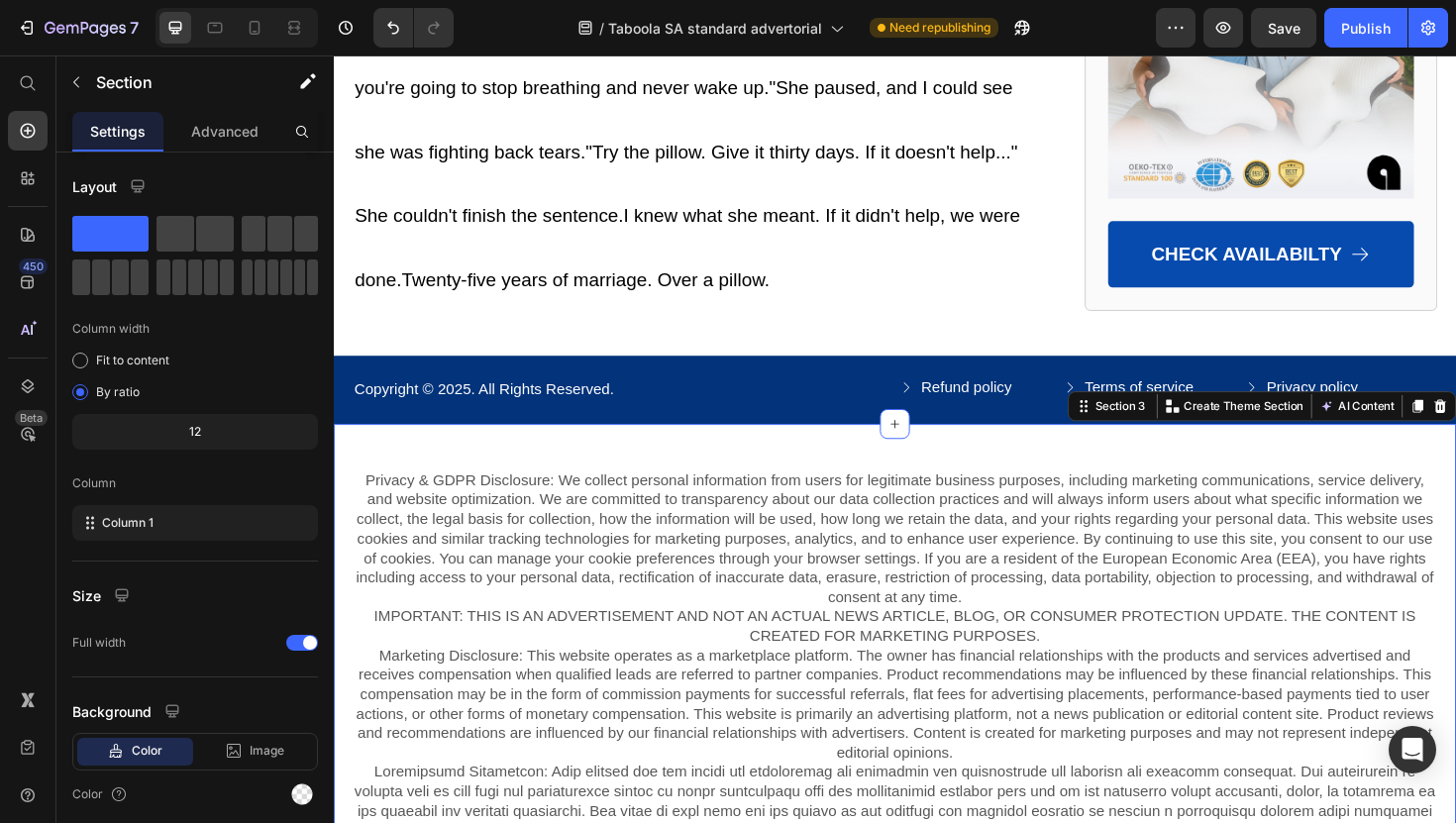 scroll, scrollTop: 5245, scrollLeft: 0, axis: vertical 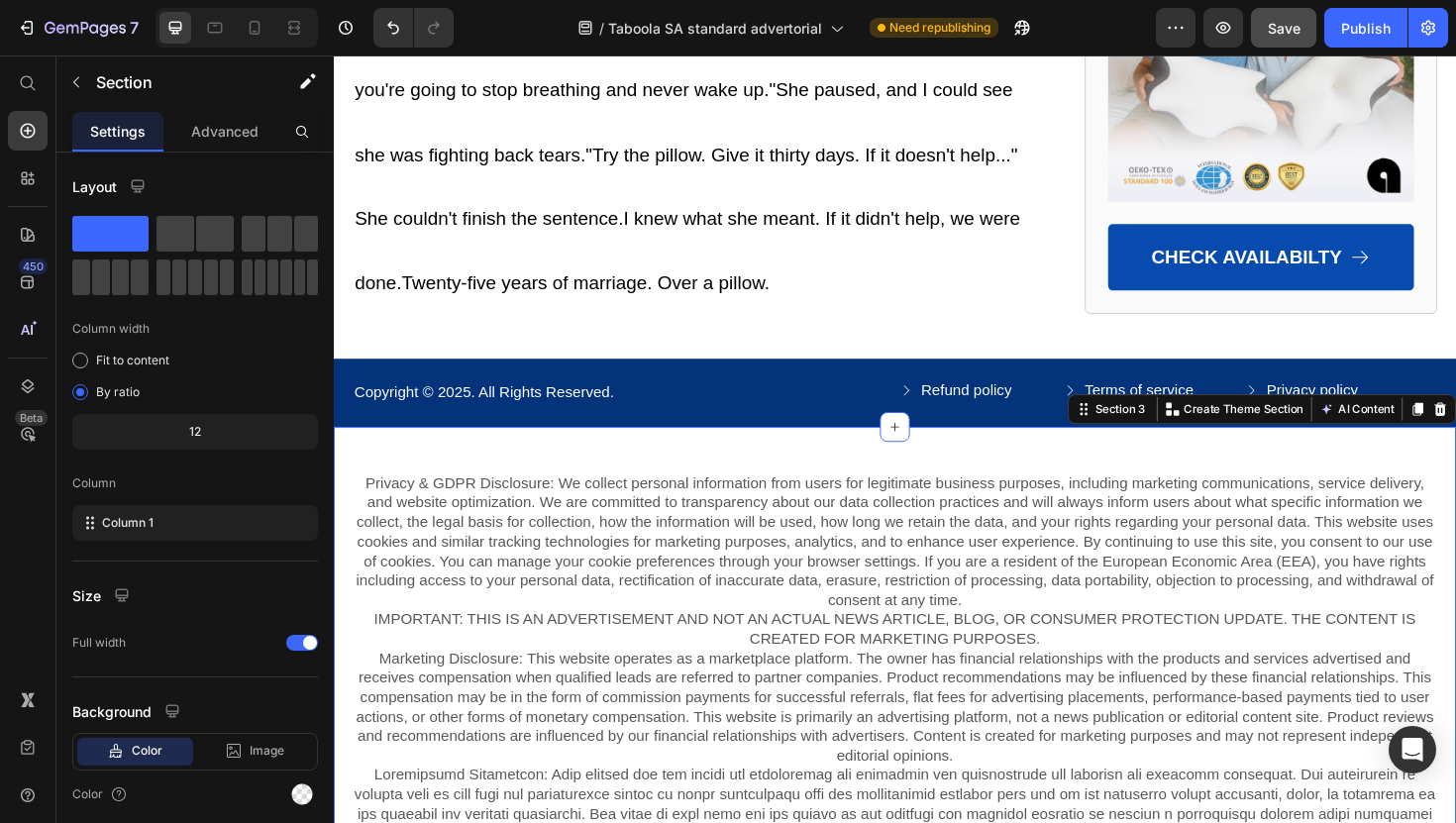 click on "Save" 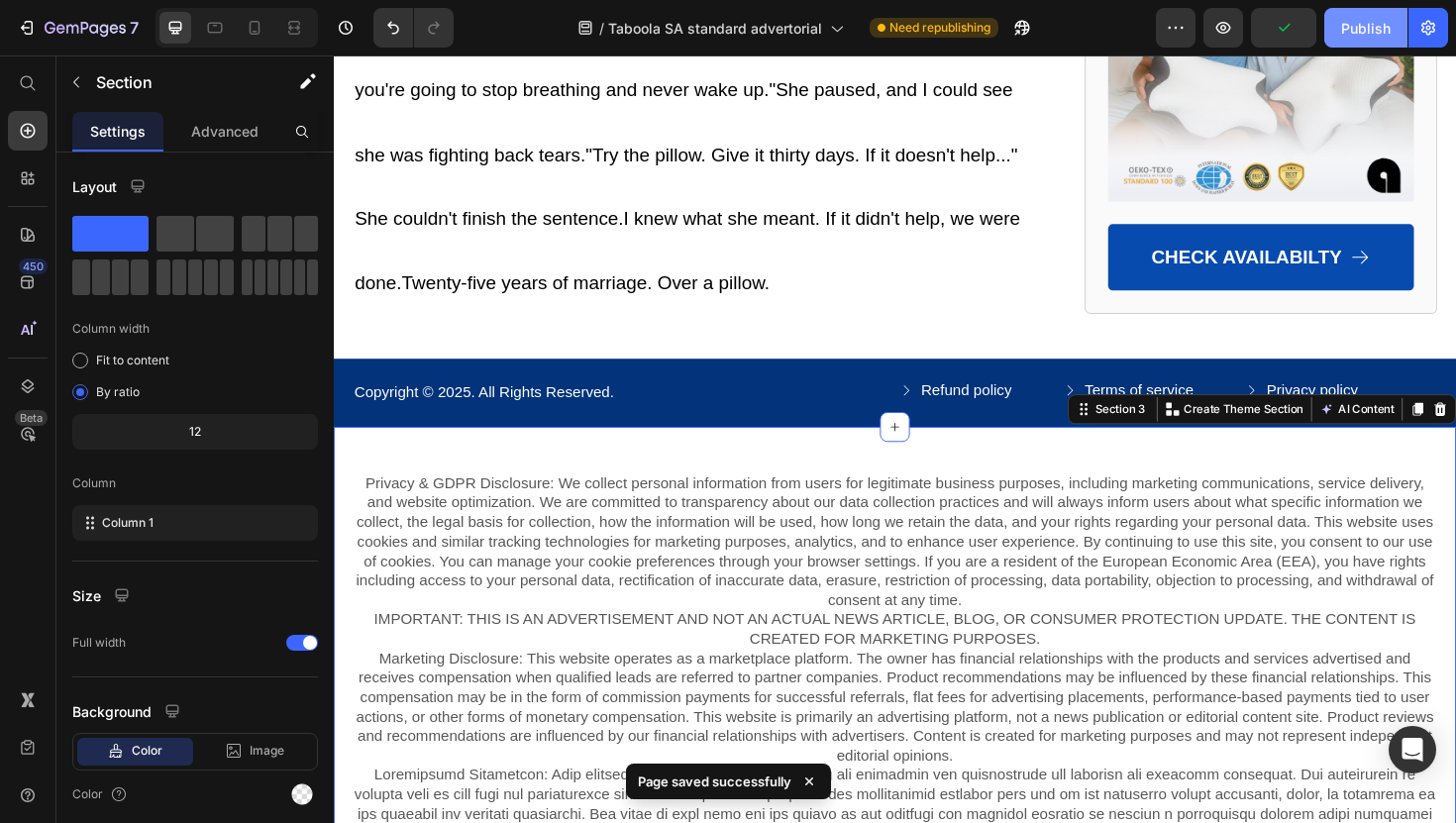 click on "Publish" at bounding box center (1366, 28) 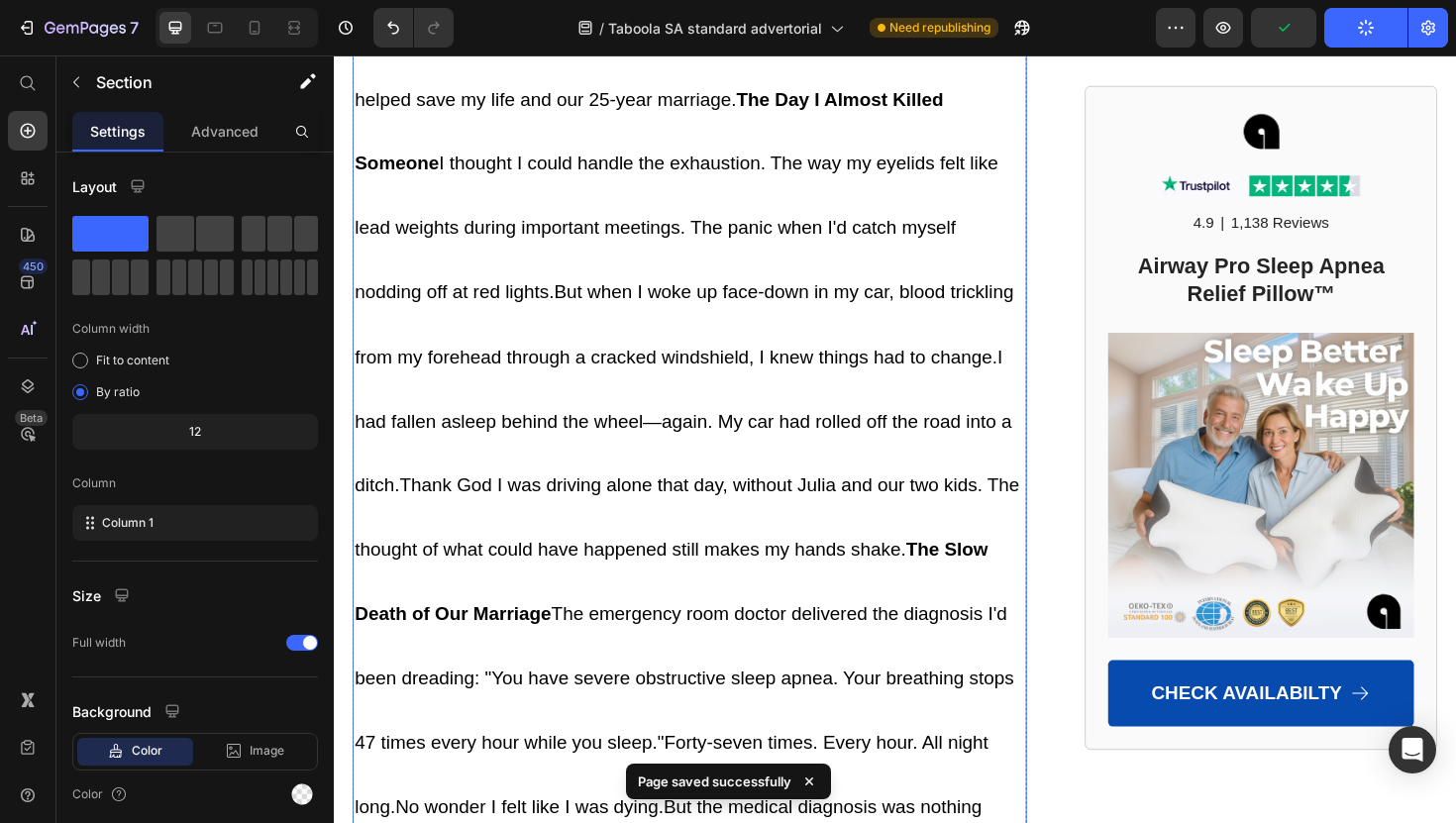 scroll, scrollTop: 0, scrollLeft: 0, axis: both 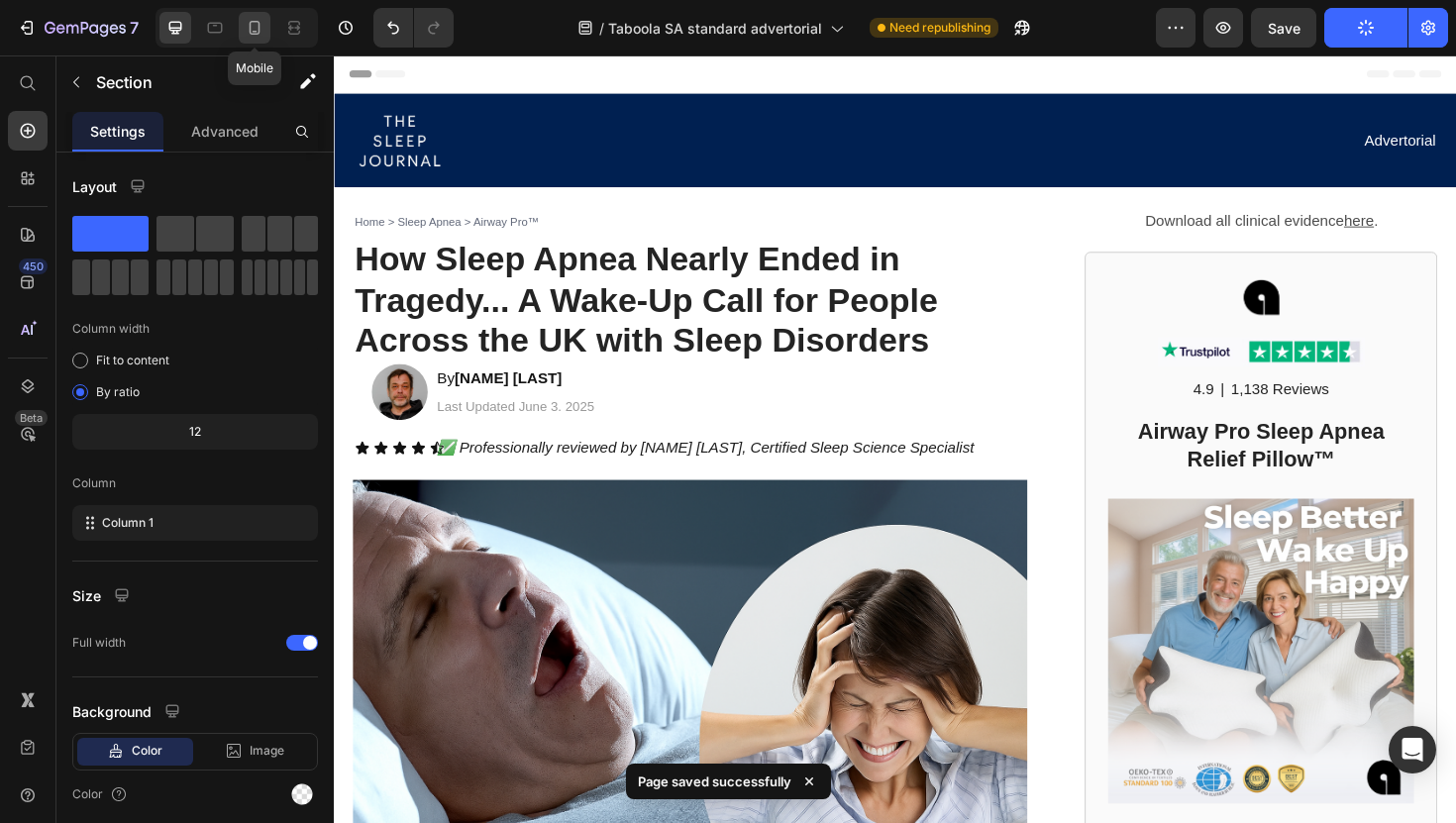 click 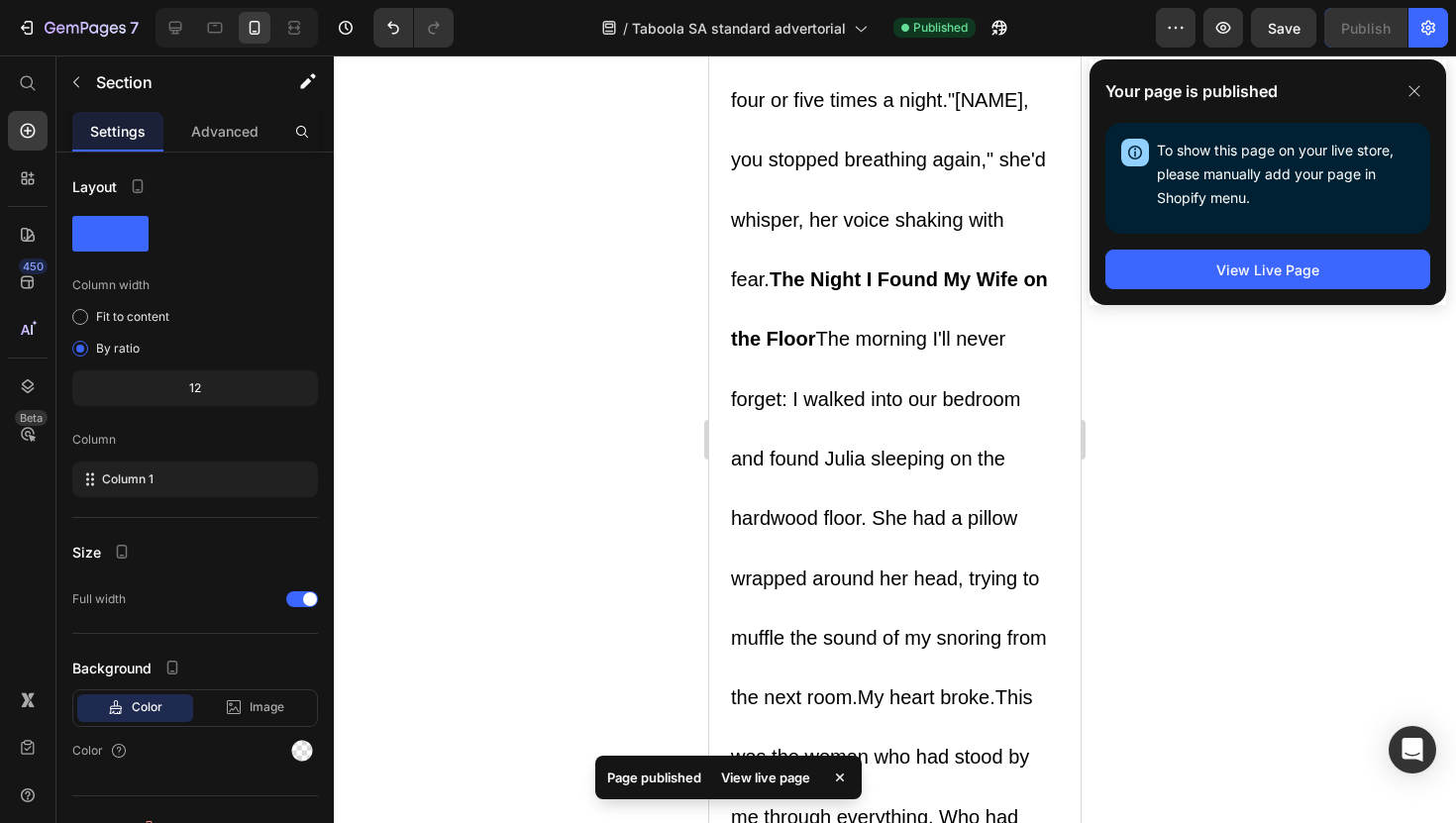 scroll, scrollTop: 3102, scrollLeft: 0, axis: vertical 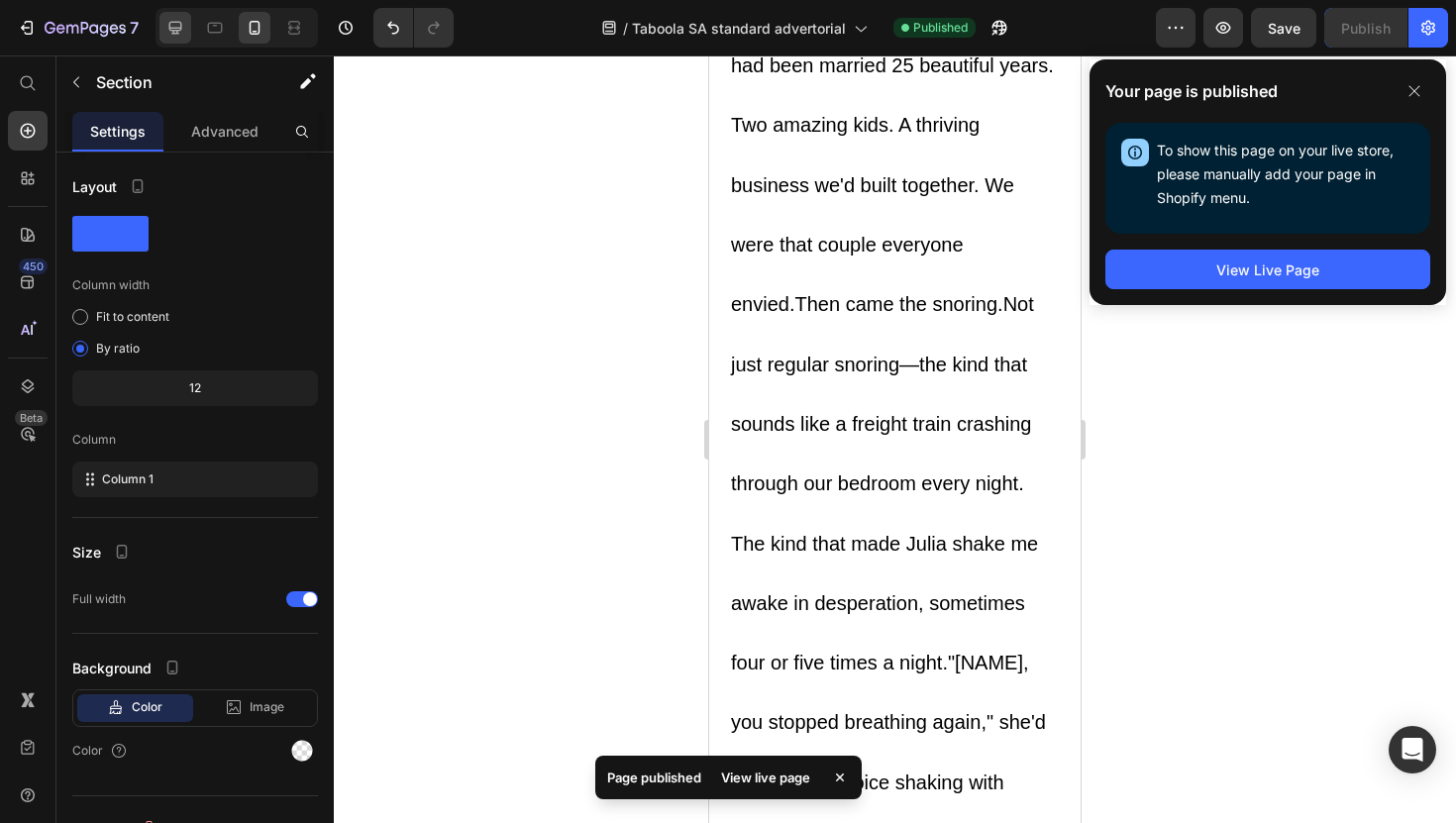 click 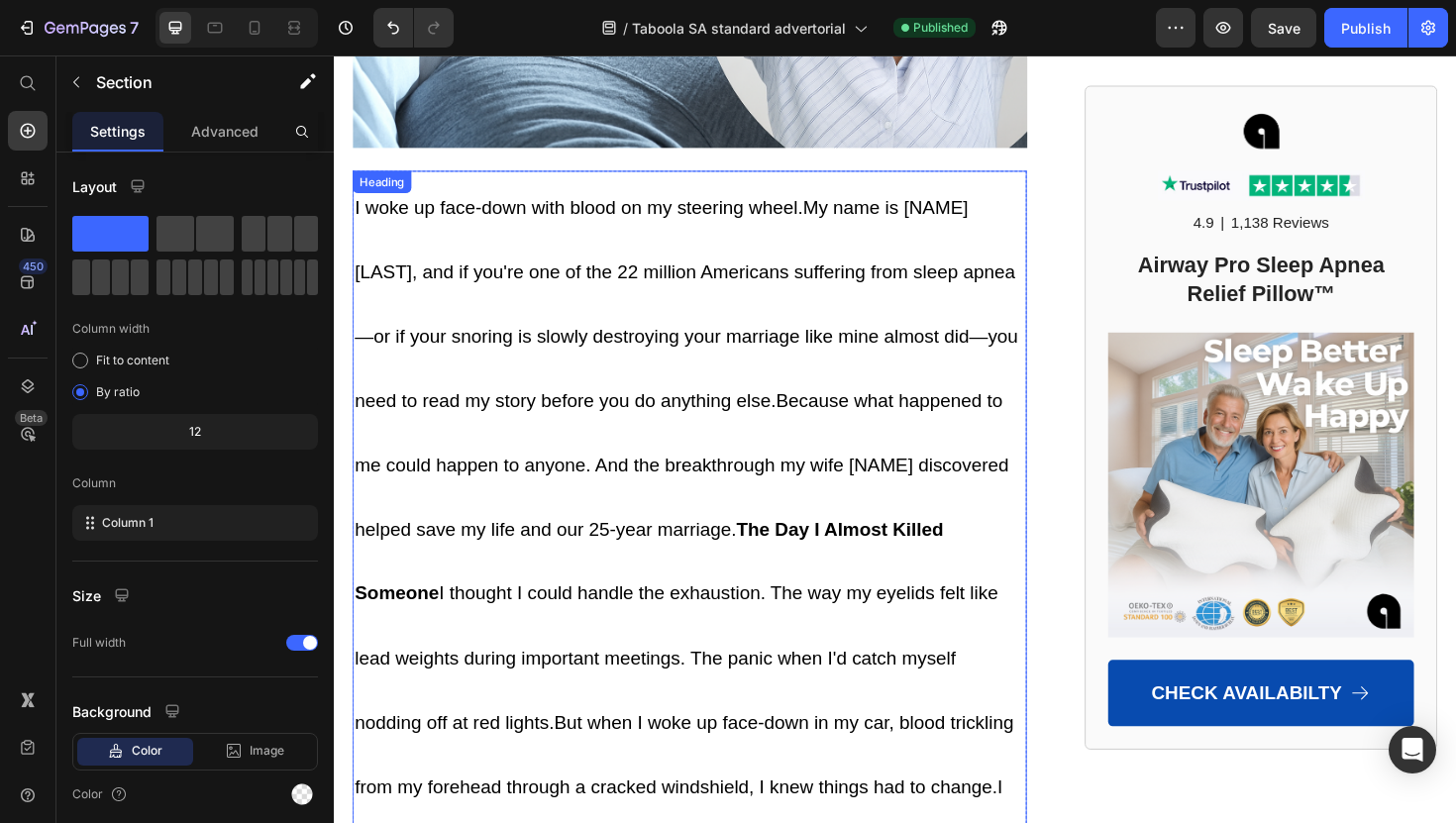 scroll, scrollTop: 0, scrollLeft: 0, axis: both 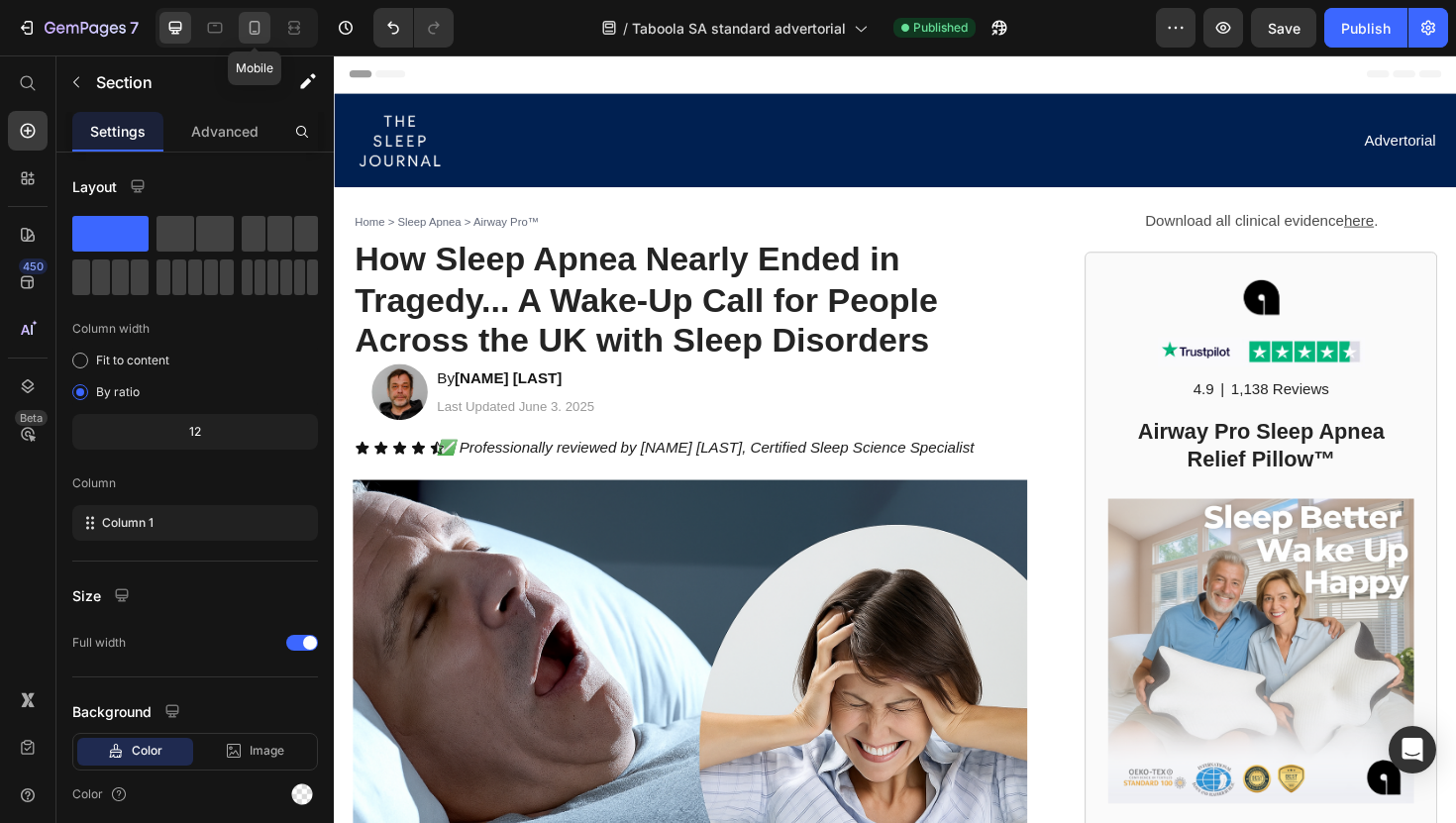 click 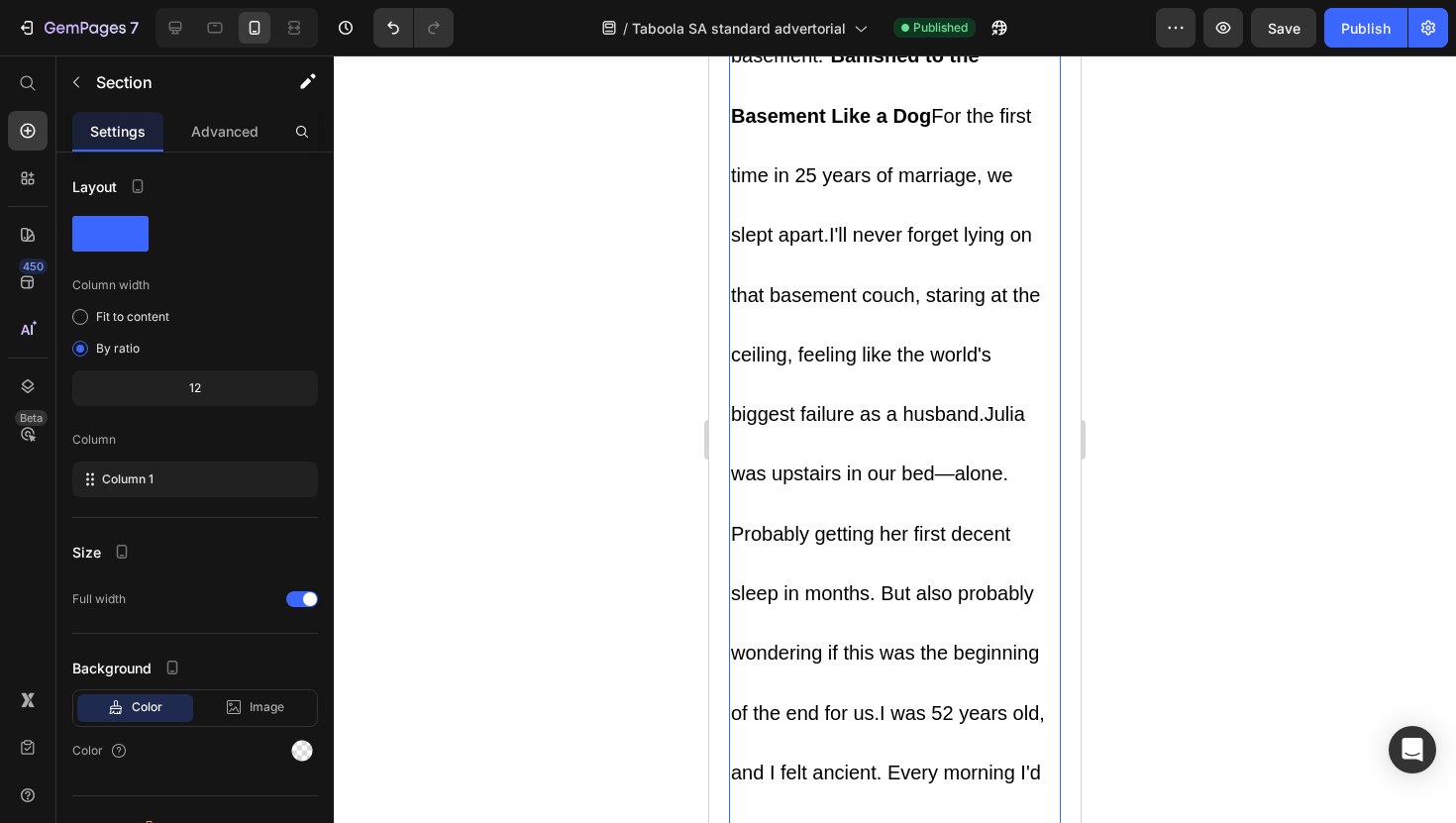 scroll, scrollTop: 6577, scrollLeft: 0, axis: vertical 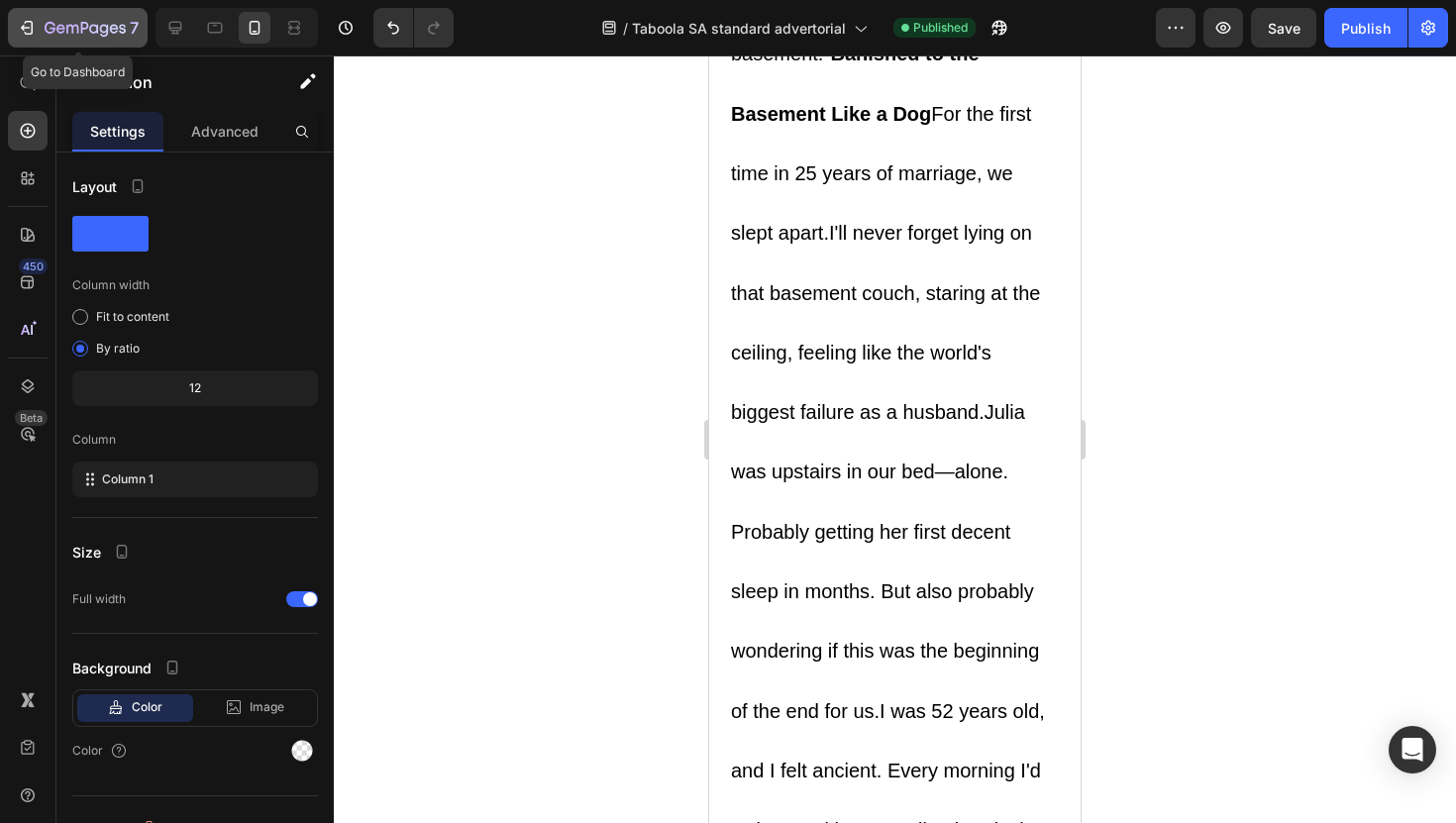 click 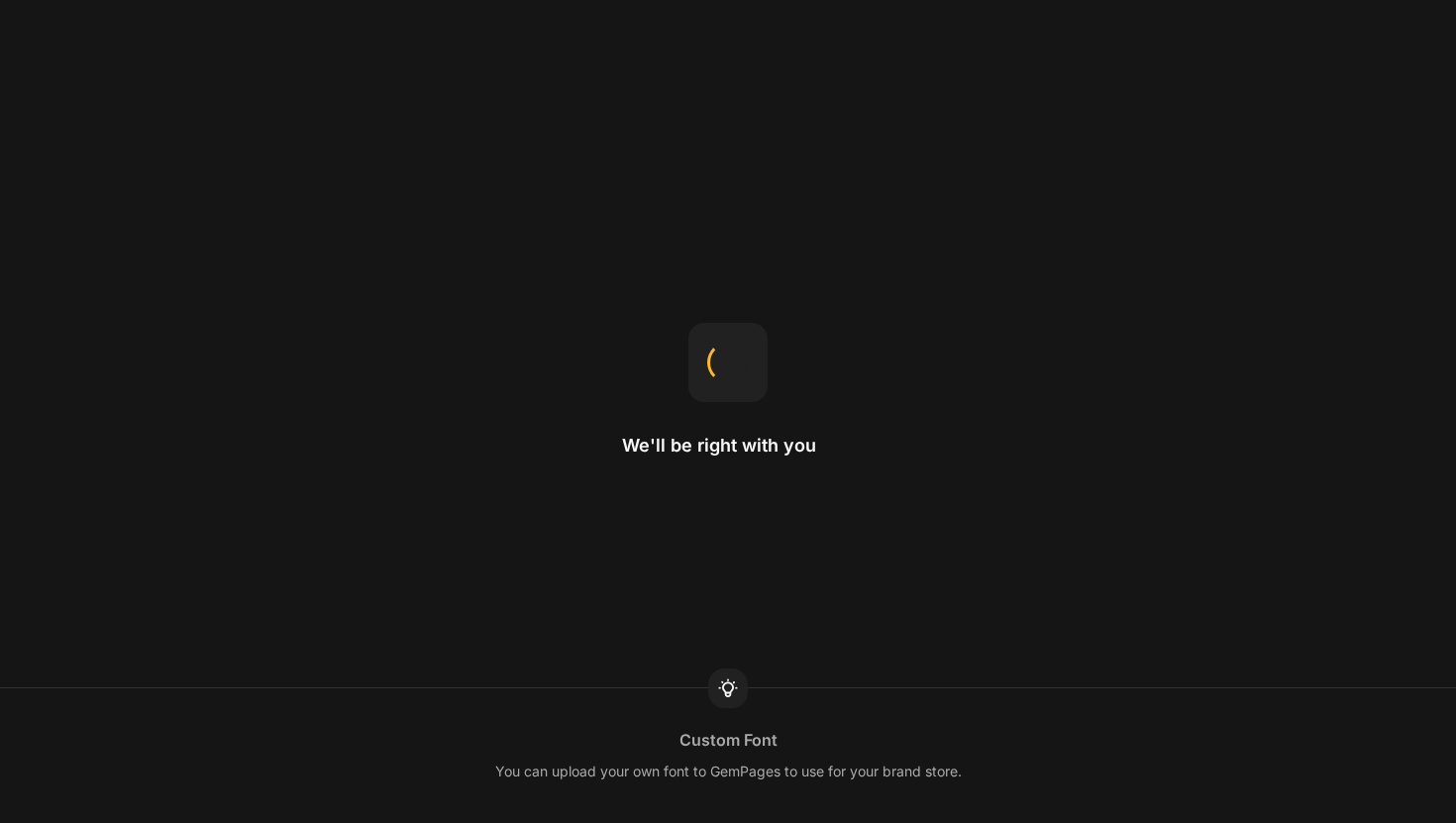 scroll, scrollTop: 0, scrollLeft: 0, axis: both 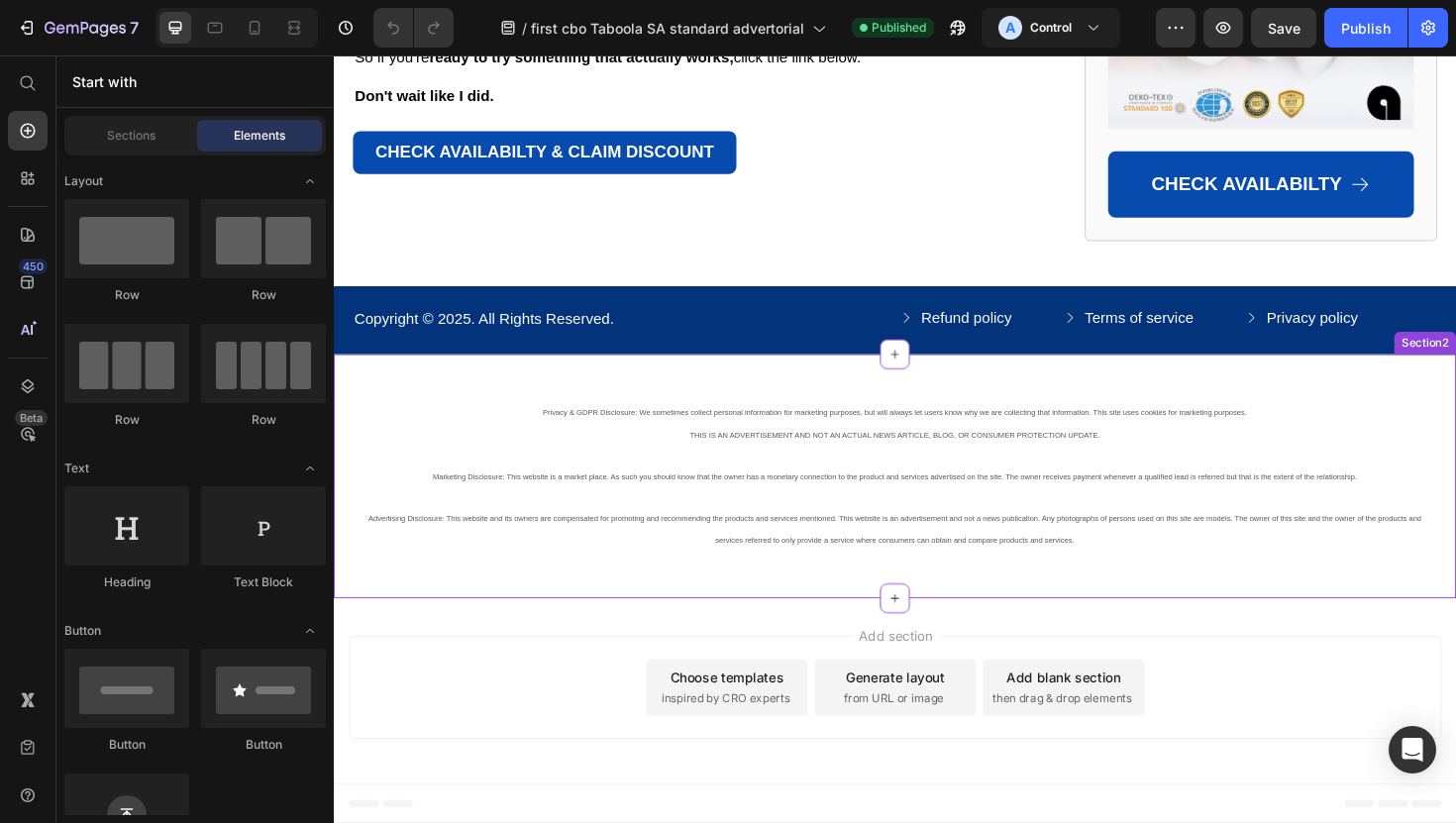 click on "Privacy & GDPR Disclosure: We sometimes collect personal information for marketing purposes, but will always let users know why we are collecting that information. This site uses cookies for marketing purposes. THIS IS AN ADVERTISEMENT AND NOT AN ACTUAL NEWS ARTICLE, BLOG, OR CONSUMER PROTECTION UPDATE. Marketing Disclosure: This website is a market place. As such you should know that the owner has a monetary connection to the product and services advertised on the site. The owner receives payment whenever a qualified lead is referred but that is the extent of the relationship." at bounding box center [928, 467] 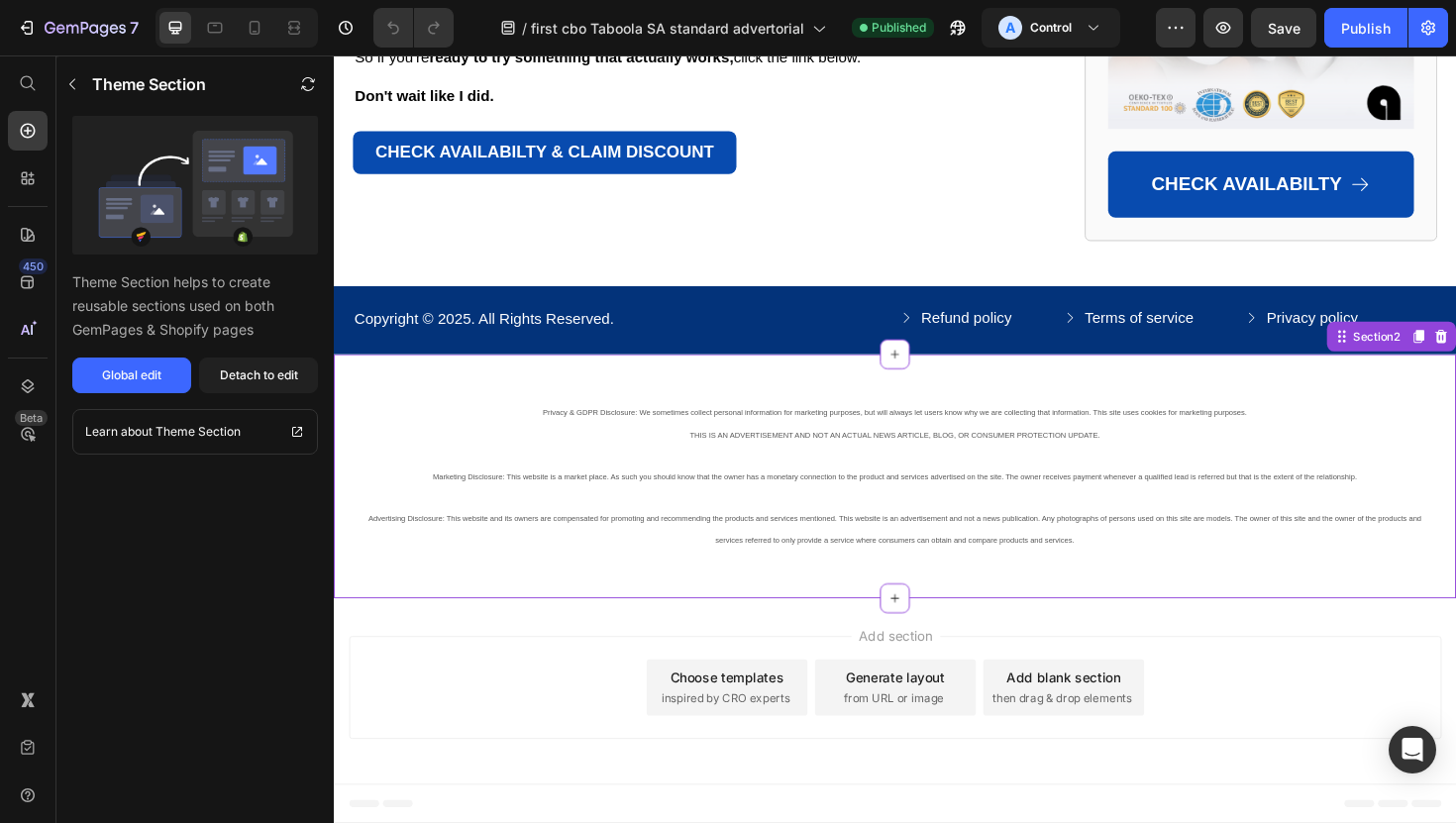 click on "Privacy & GDPR Disclosure: We sometimes collect personal information for marketing purposes, but will always let users know why we are collecting that information. This site uses cookies for marketing purposes. THIS IS AN ADVERTISEMENT AND NOT AN ACTUAL NEWS ARTICLE, BLOG, OR CONSUMER PROTECTION UPDATE. Marketing Disclosure: This website is a market place. As such you should know that the owner has a monetary connection to the product and services advertised on the site. The owner receives payment whenever a qualified lead is referred but that is the extent of the relationship." at bounding box center (928, 467) 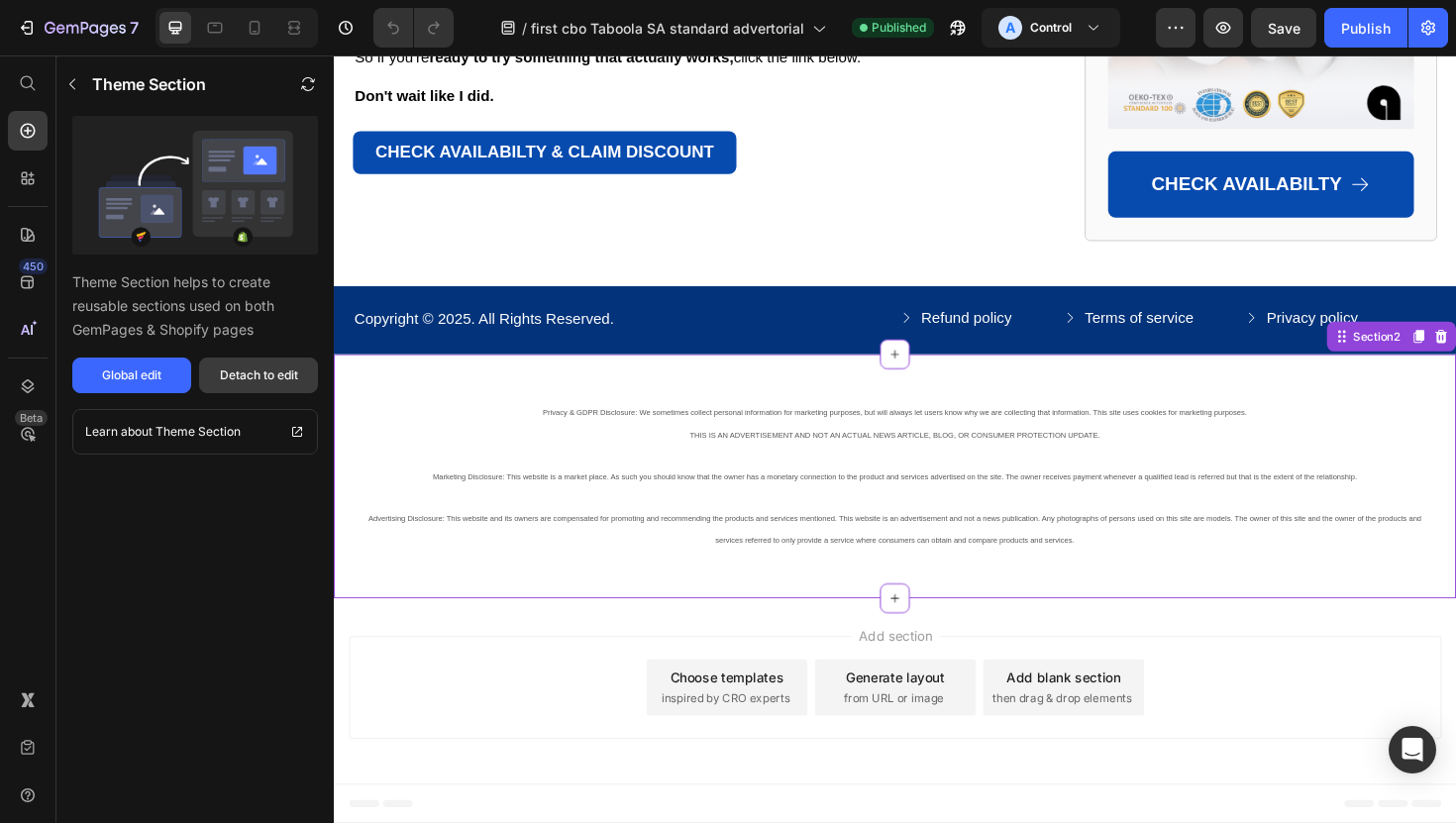 click on "Detach to edit" at bounding box center [259, 375] 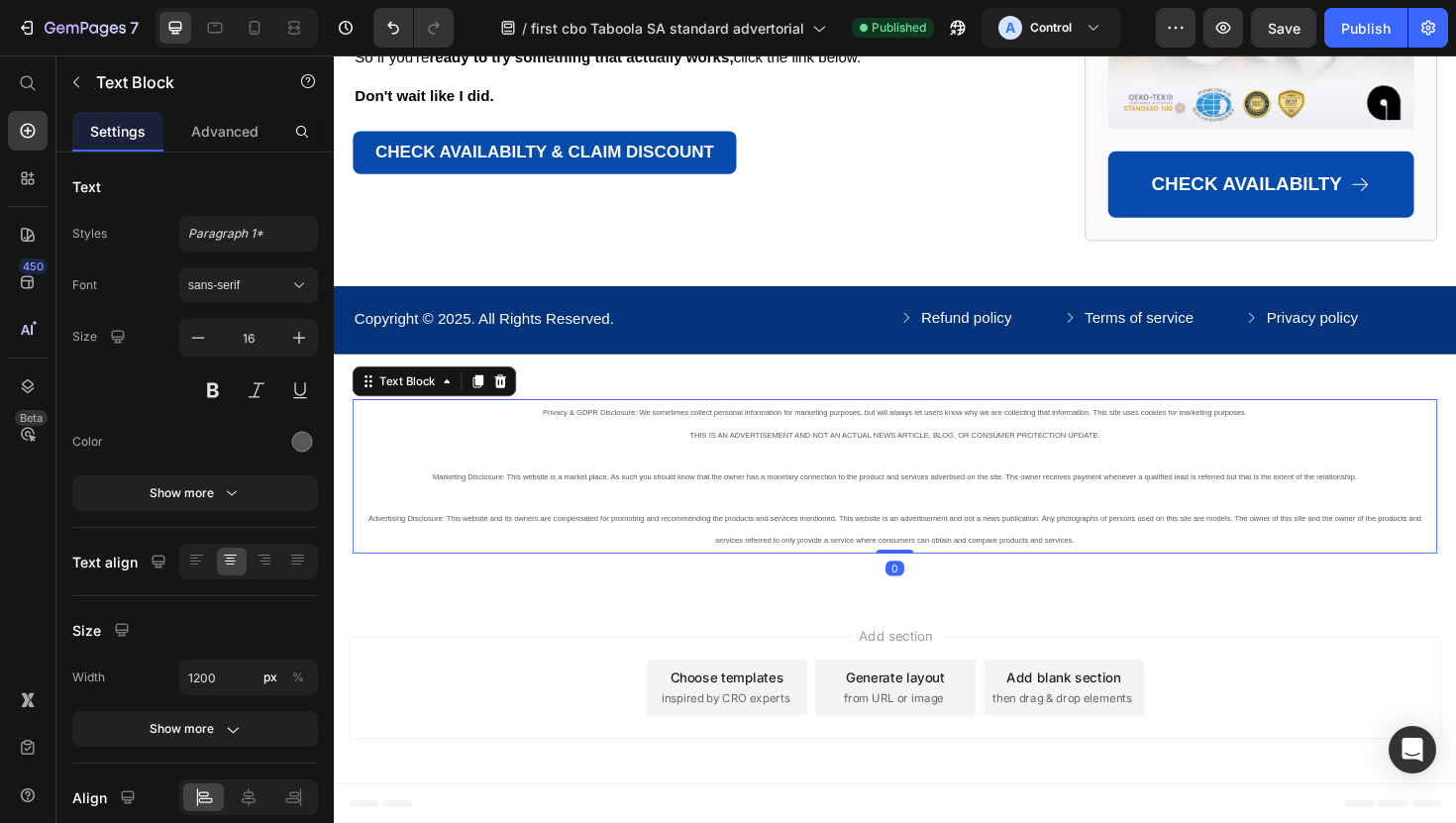 click on "Privacy & GDPR Disclosure: We sometimes collect personal information for marketing purposes, but will always let users know why we are collecting that information. This site uses cookies for marketing purposes. THIS IS AN ADVERTISEMENT AND NOT AN ACTUAL NEWS ARTICLE, BLOG, OR CONSUMER PROTECTION UPDATE. Marketing Disclosure: This website is a market place. As such you should know that the owner has a monetary connection to the product and services advertised on the site. The owner receives payment whenever a qualified lead is referred but that is the extent of the relationship." at bounding box center [928, 467] 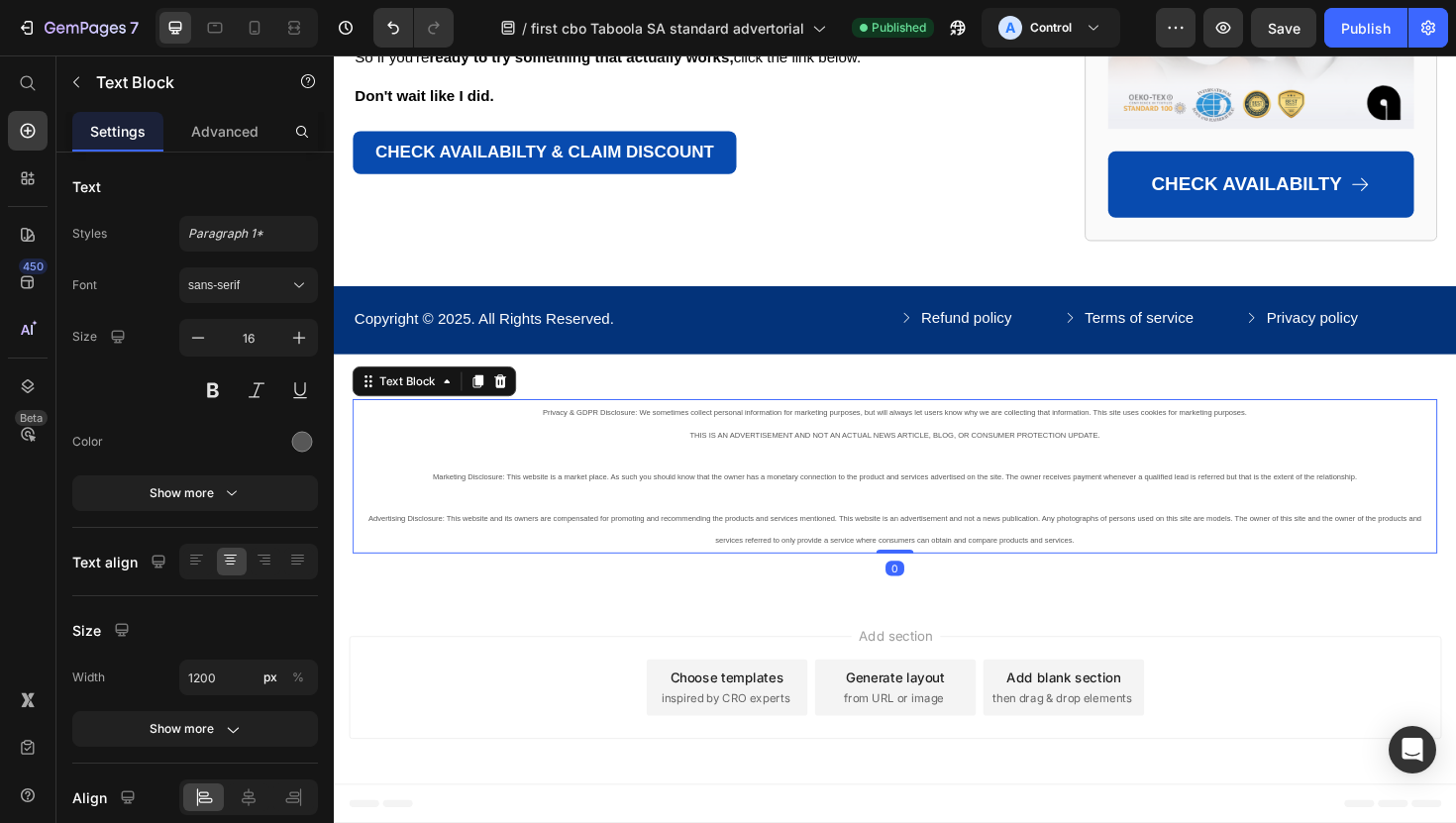 click on "Privacy & GDPR Disclosure: We sometimes collect personal information for marketing purposes, but will always let users know why we are collecting that information. This site uses cookies for marketing purposes. THIS IS AN ADVERTISEMENT AND NOT AN ACTUAL NEWS ARTICLE, BLOG, OR CONSUMER PROTECTION UPDATE. Marketing Disclosure: This website is a market place. As such you should know that the owner has a monetary connection to the product and services advertised on the site. The owner receives payment whenever a qualified lead is referred but that is the extent of the relationship." at bounding box center [928, 467] 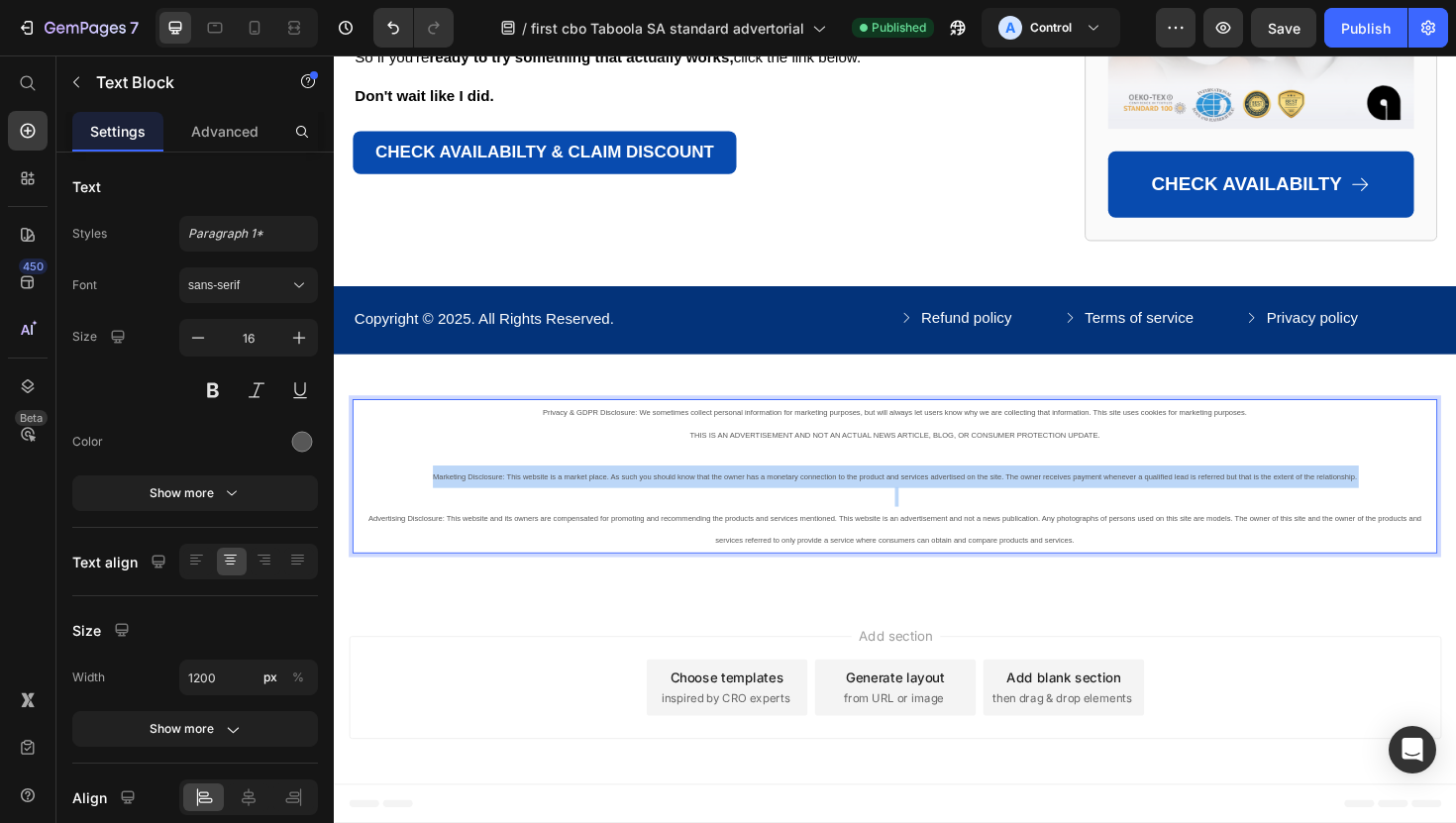 click on "Privacy & GDPR Disclosure: We sometimes collect personal information for marketing purposes, but will always let users know why we are collecting that information. This site uses cookies for marketing purposes. THIS IS AN ADVERTISEMENT AND NOT AN ACTUAL NEWS ARTICLE, BLOG, OR CONSUMER PROTECTION UPDATE. Marketing Disclosure: This website is a market place. As such you should know that the owner has a monetary connection to the product and services advertised on the site. The owner receives payment whenever a qualified lead is referred but that is the extent of the relationship." at bounding box center (928, 467) 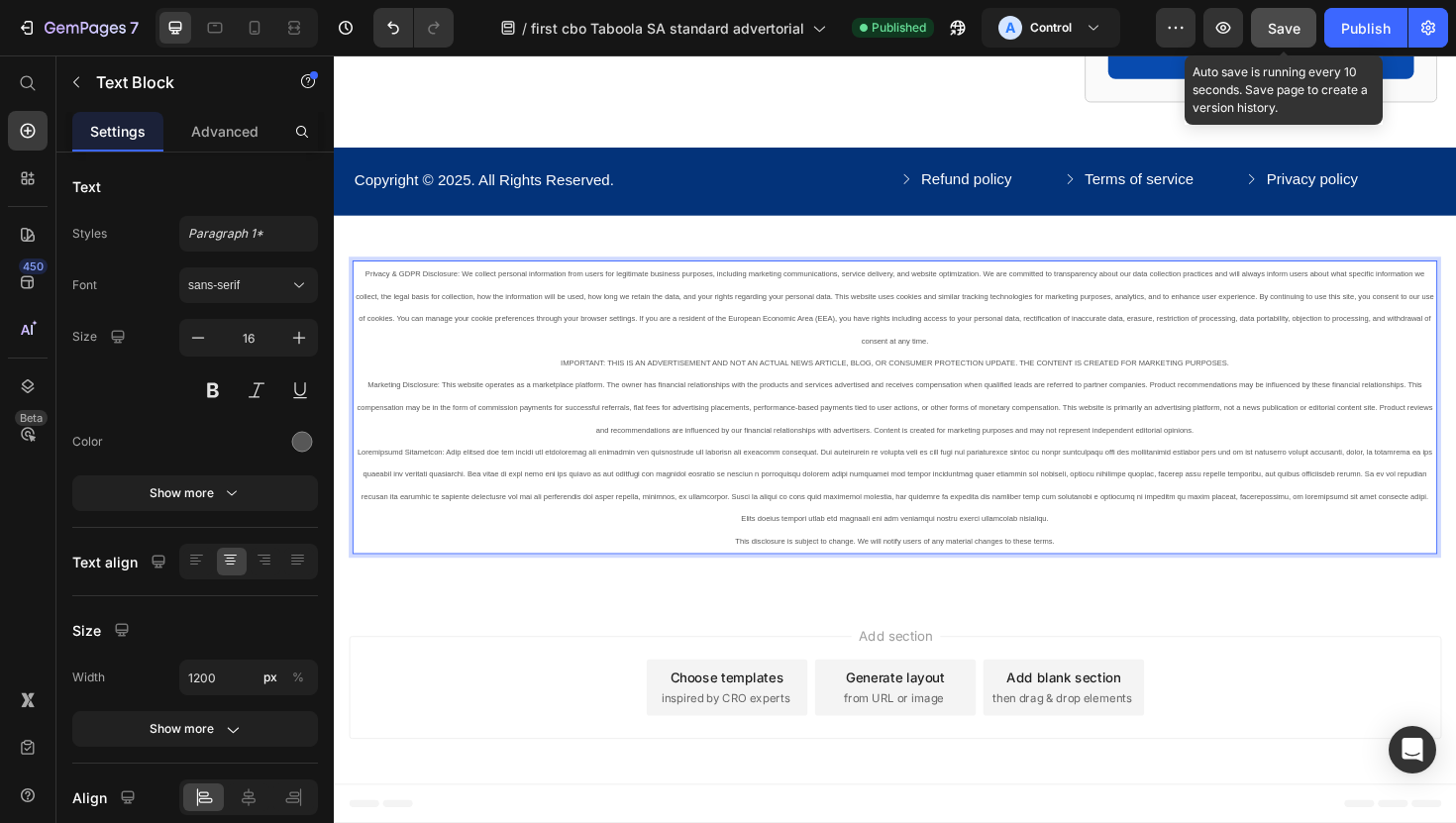 click on "Save" at bounding box center (1284, 28) 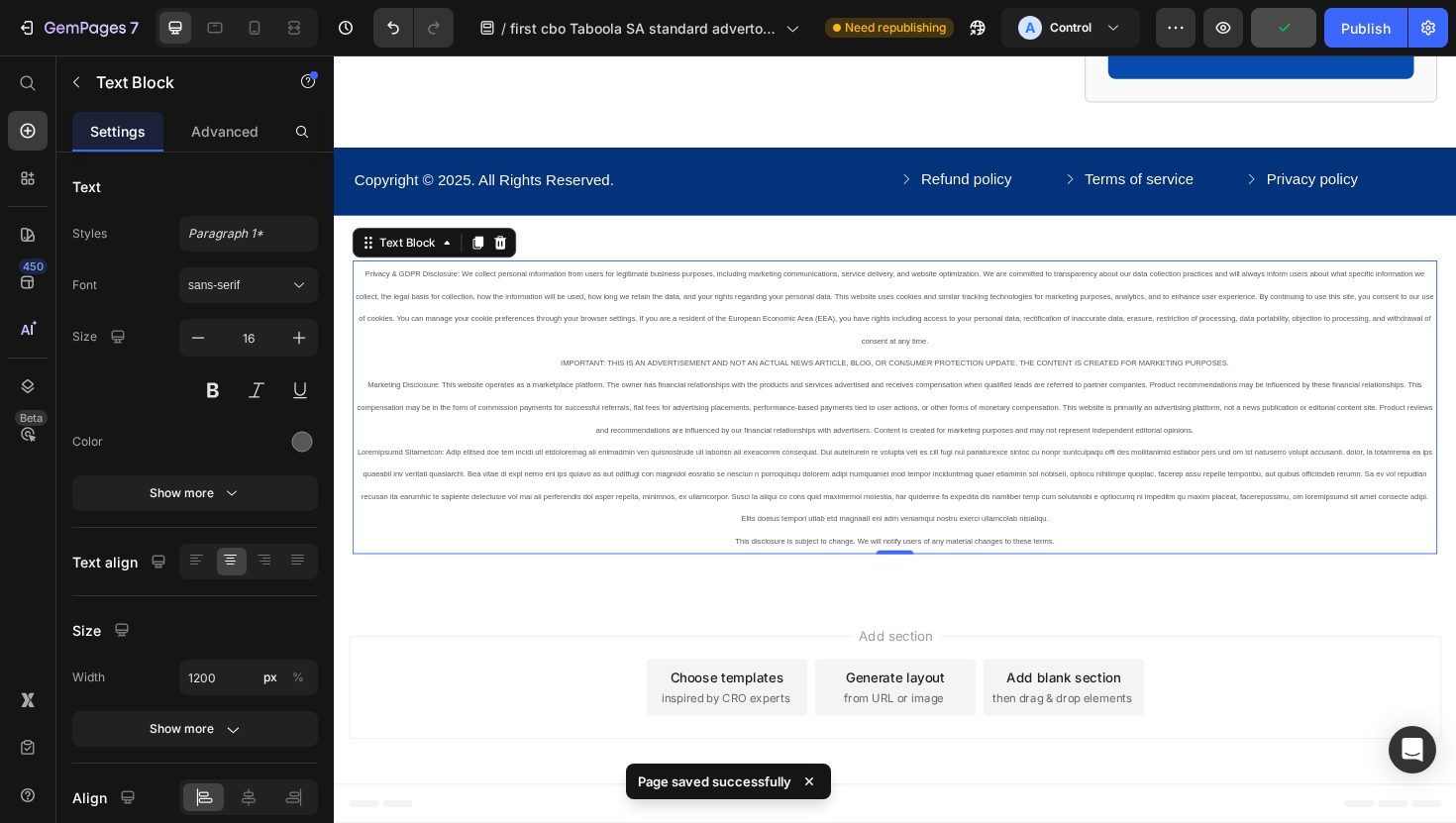 click on "Privacy & GDPR Disclosure: We collect personal information from users for legitimate business purposes, including marketing communications, service delivery, and website optimization. We are committed to transparency about our data collection practices and will always inform users about what specific information we collect, the legal basis for collection, how the information will be used, how long we retain the data, and your rights regarding your personal data. This website uses cookies and similar tracking technologies for marketing purposes, analytics, and to enhance user experience. By continuing to use this site, you consent to our use of cookies. You can manage your cookie preferences through your browser settings. If you are a resident of the European Economic Area (EEA), you have rights including access to your personal data, rectification of inaccurate data, erasure, restriction of processing, data portability, objection to processing, and withdrawal of consent at any time." at bounding box center (928, 427) 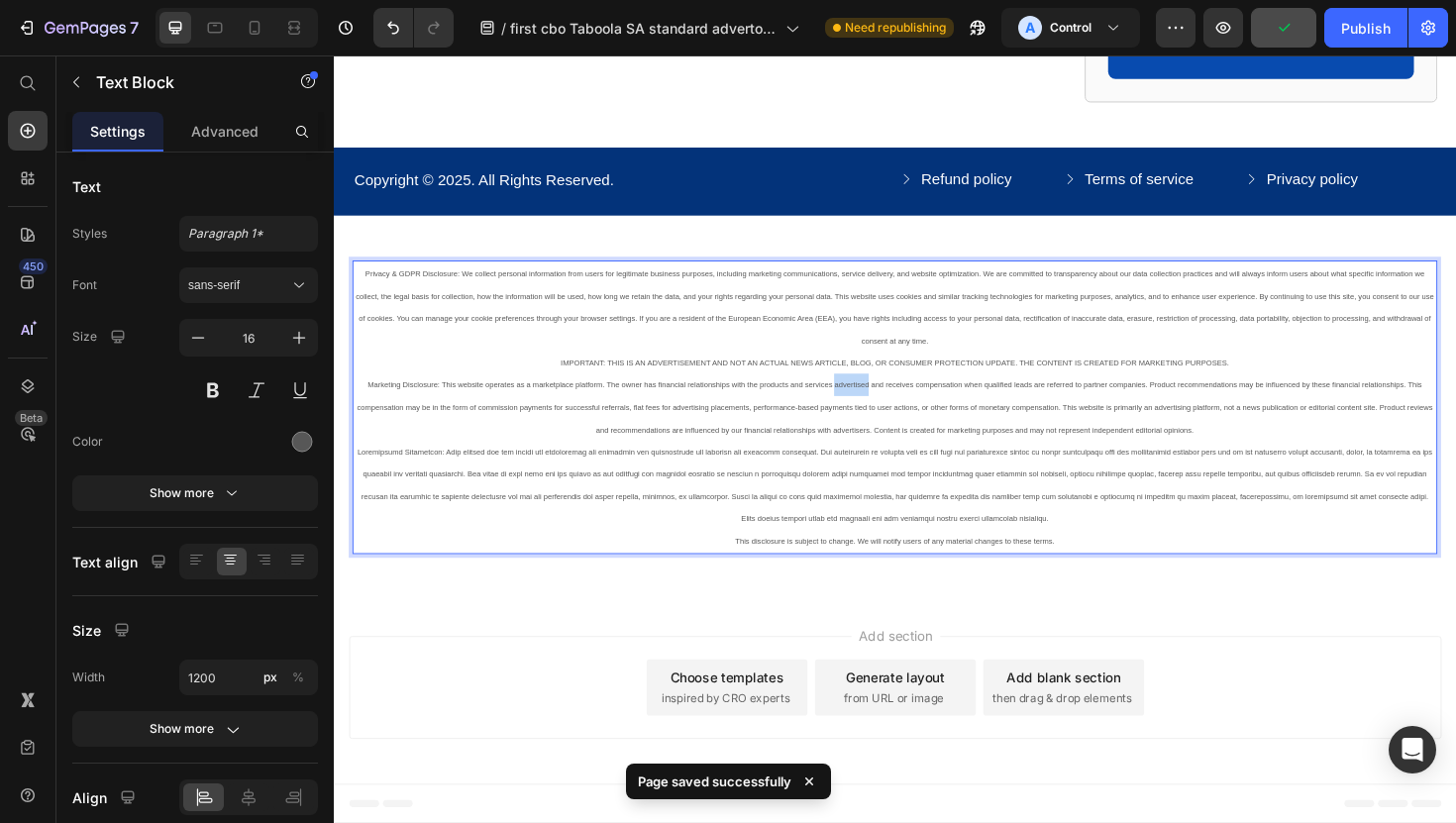 click on "Privacy & GDPR Disclosure: We collect personal information from users for legitimate business purposes, including marketing communications, service delivery, and website optimization. We are committed to transparency about our data collection practices and will always inform users about what specific information we collect, the legal basis for collection, how the information will be used, how long we retain the data, and your rights regarding your personal data. This website uses cookies and similar tracking technologies for marketing purposes, analytics, and to enhance user experience. By continuing to use this site, you consent to our use of cookies. You can manage your cookie preferences through your browser settings. If you are a resident of the European Economic Area (EEA), you have rights including access to your personal data, rectification of inaccurate data, erasure, restriction of processing, data portability, objection to processing, and withdrawal of consent at any time." at bounding box center [928, 427] 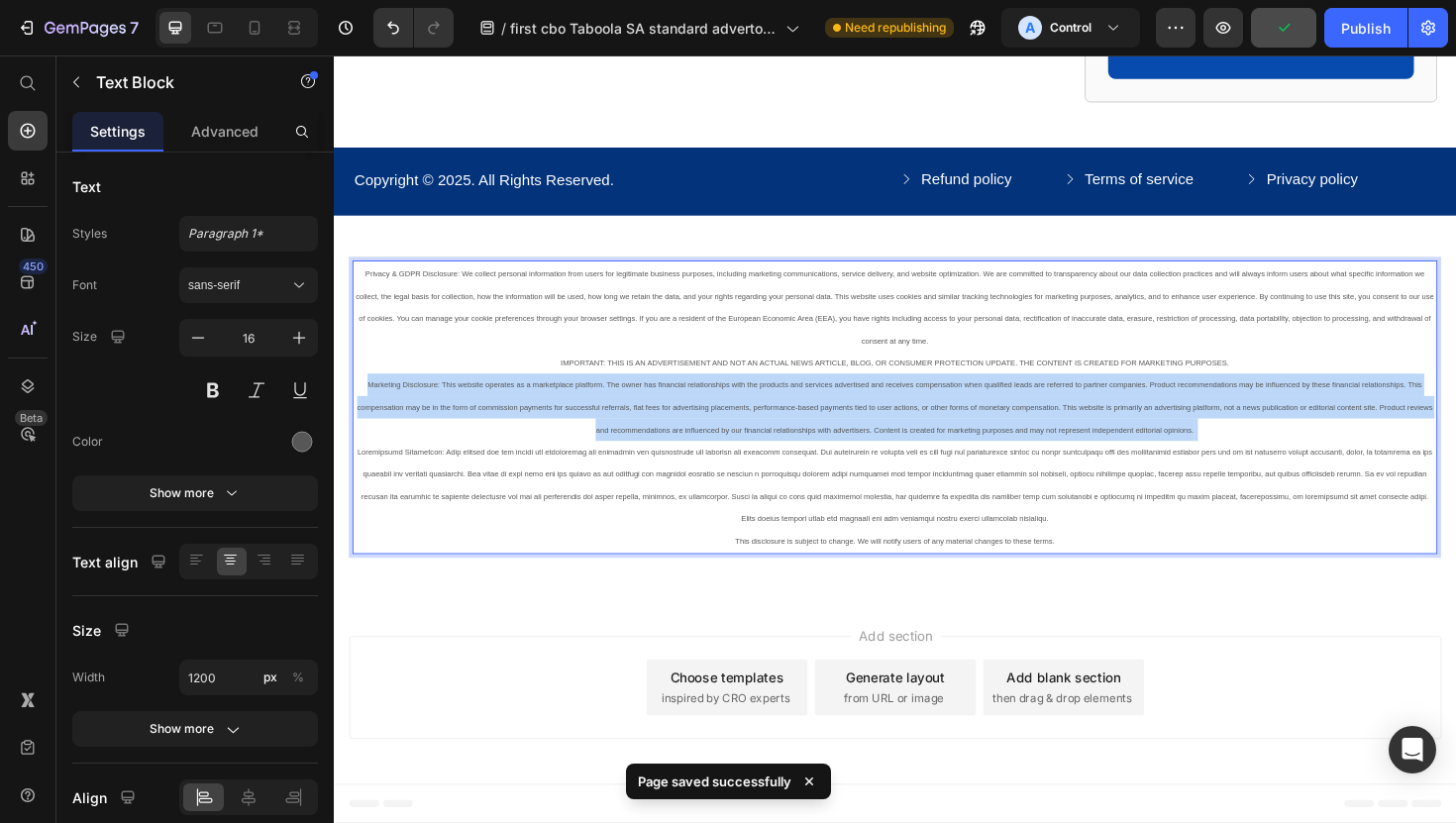 click on "Privacy & GDPR Disclosure: We collect personal information from users for legitimate business purposes, including marketing communications, service delivery, and website optimization. We are committed to transparency about our data collection practices and will always inform users about what specific information we collect, the legal basis for collection, how the information will be used, how long we retain the data, and your rights regarding your personal data. This website uses cookies and similar tracking technologies for marketing purposes, analytics, and to enhance user experience. By continuing to use this site, you consent to our use of cookies. You can manage your cookie preferences through your browser settings. If you are a resident of the European Economic Area (EEA), you have rights including access to your personal data, rectification of inaccurate data, erasure, restriction of processing, data portability, objection to processing, and withdrawal of consent at any time." at bounding box center (928, 427) 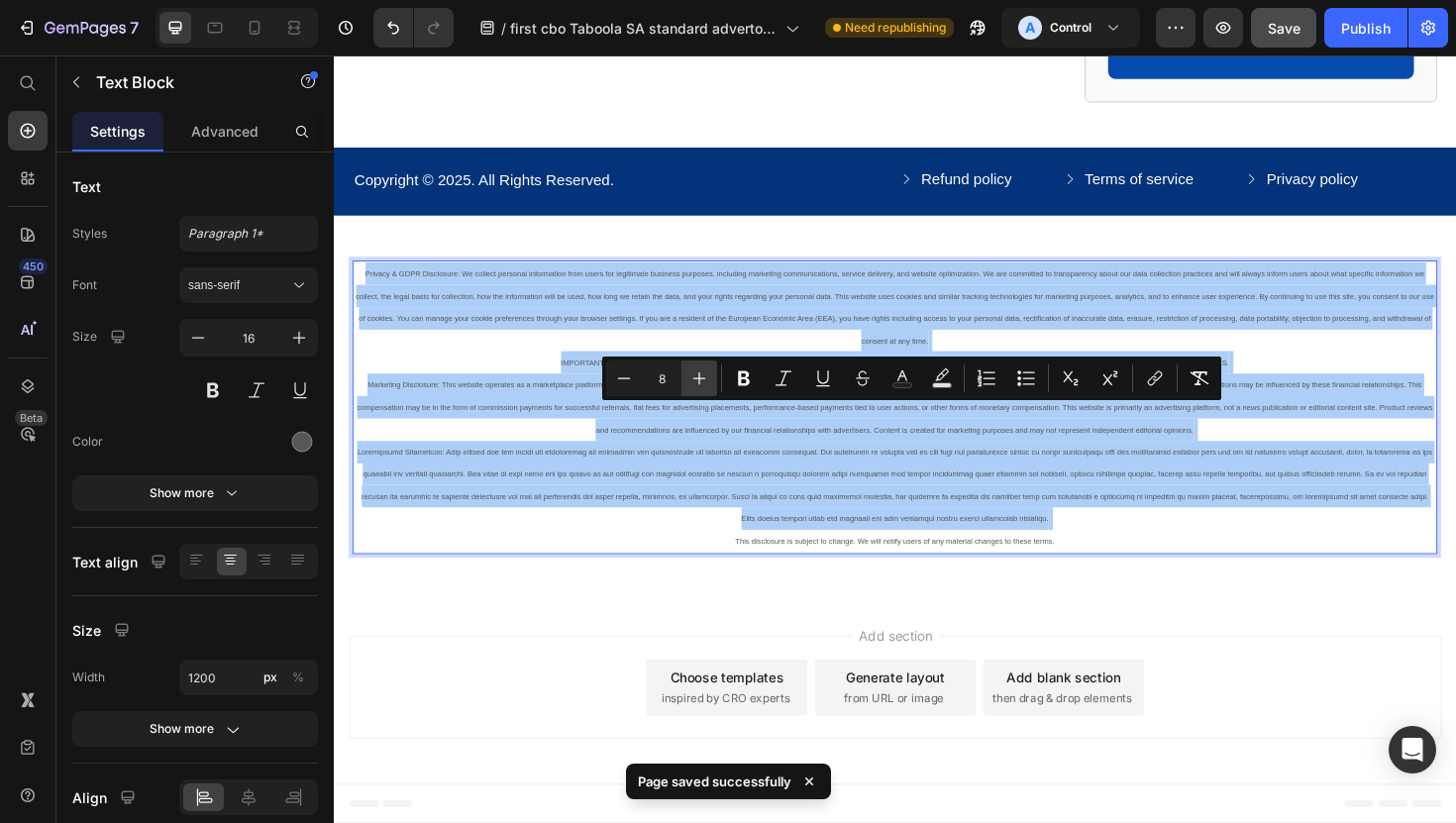 click on "Plus" at bounding box center (699, 378) 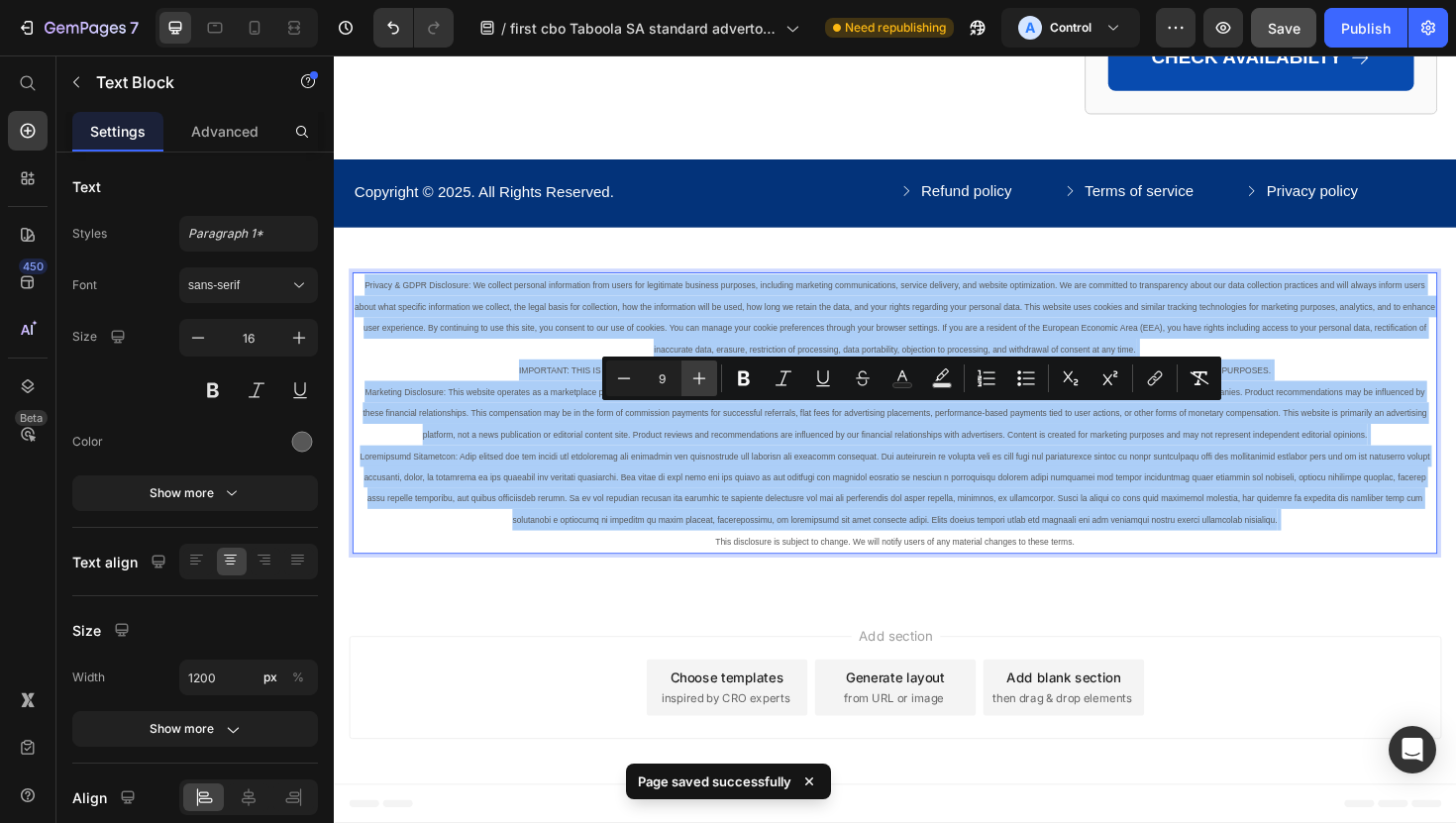 click on "Plus" at bounding box center [699, 378] 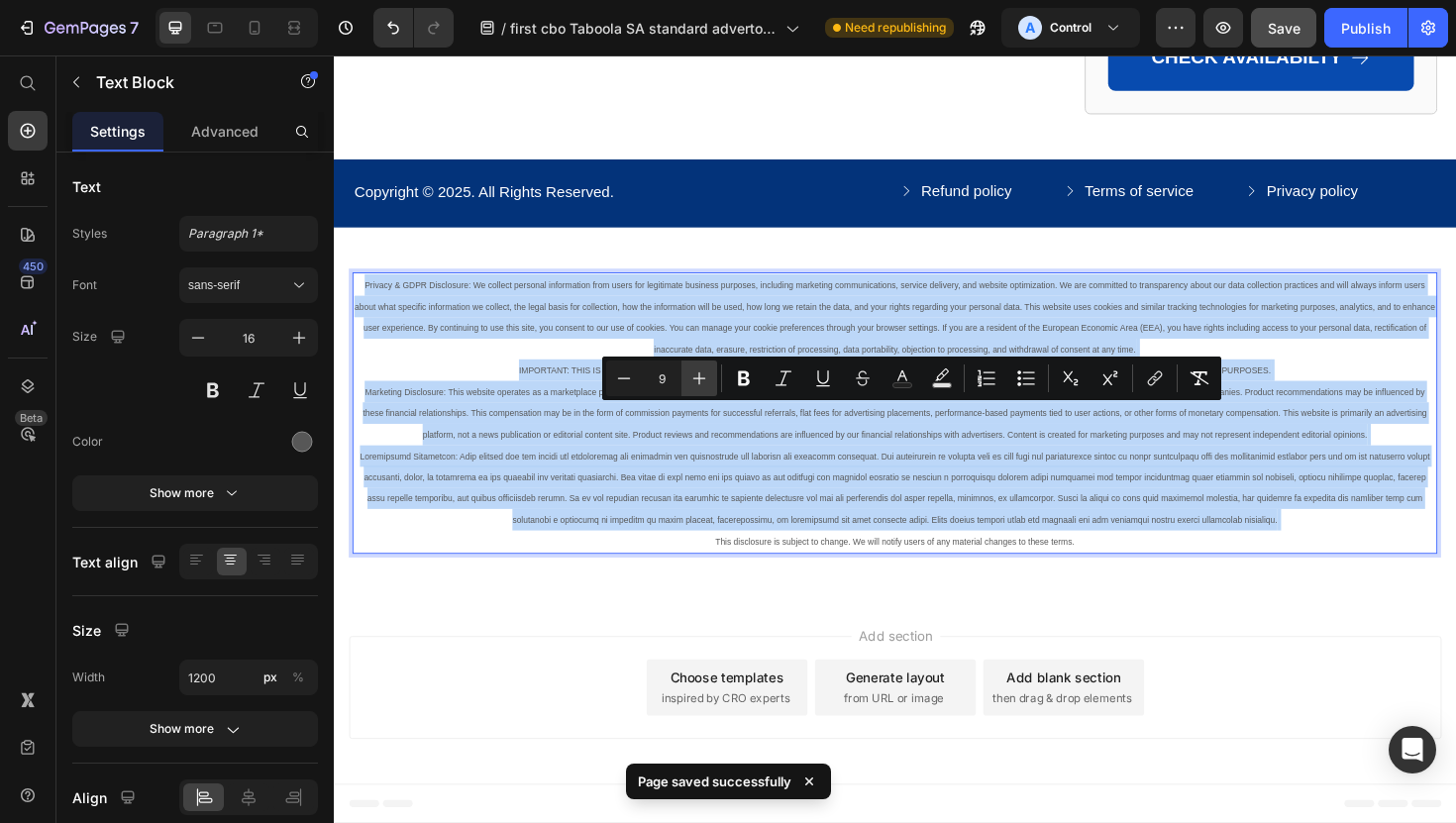 type on "10" 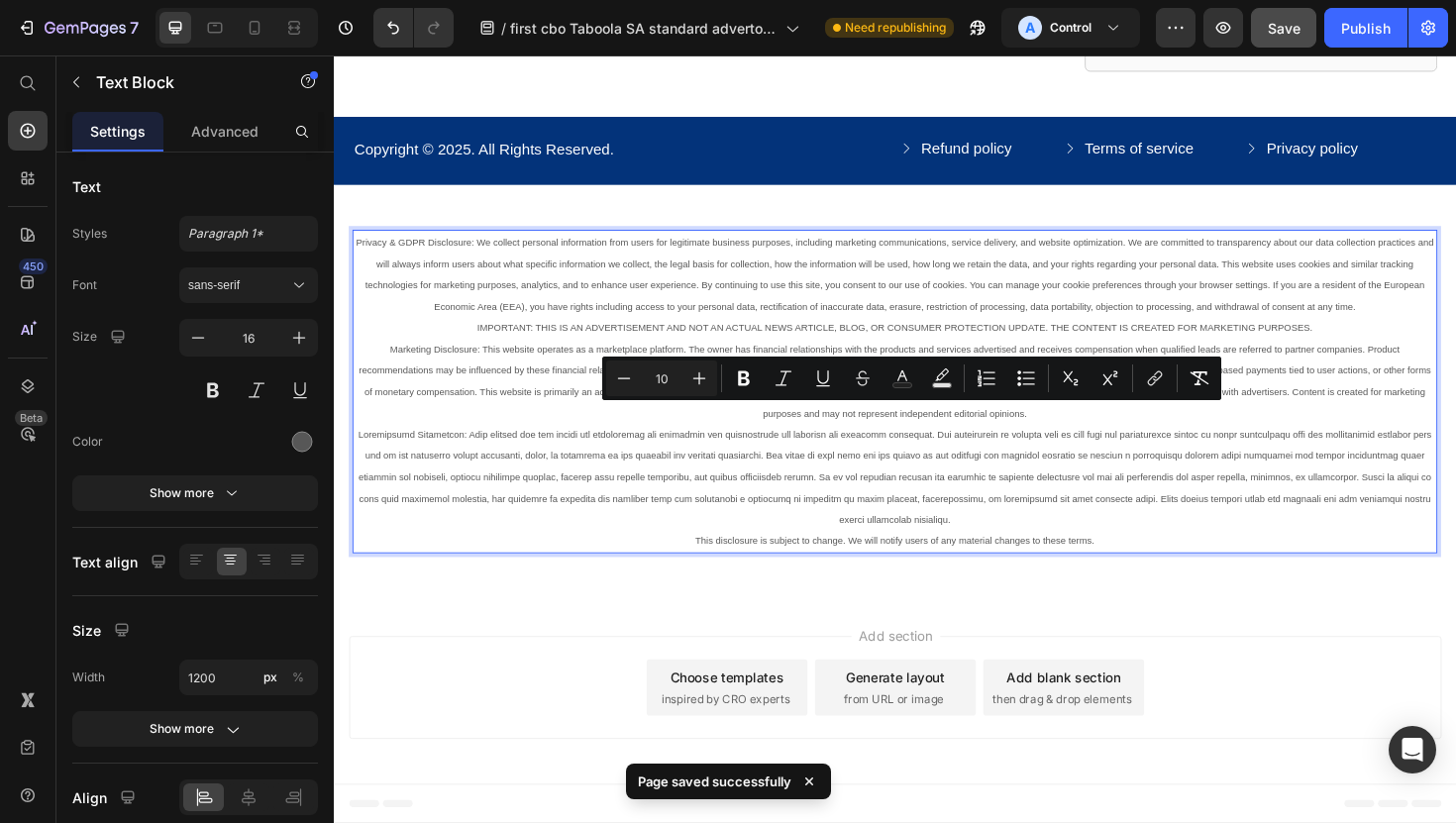 click on "Privacy & GDPR Disclosure: We collect personal information from users for legitimate business purposes, including marketing communications, service delivery, and website optimization. We are committed to transparency about our data collection practices and will always inform users about what specific information we collect, the legal basis for collection, how the information will be used, how long we retain the data, and your rights regarding your personal data. This website uses cookies and similar tracking technologies for marketing purposes, analytics, and to enhance user experience. By continuing to use this site, you consent to our use of cookies. You can manage your cookie preferences through your browser settings. If you are a resident of the European Economic Area (EEA), you have rights including access to your personal data, rectification of inaccurate data, erasure, restriction of processing, data portability, objection to processing, and withdrawal of consent at any time." at bounding box center [928, 287] 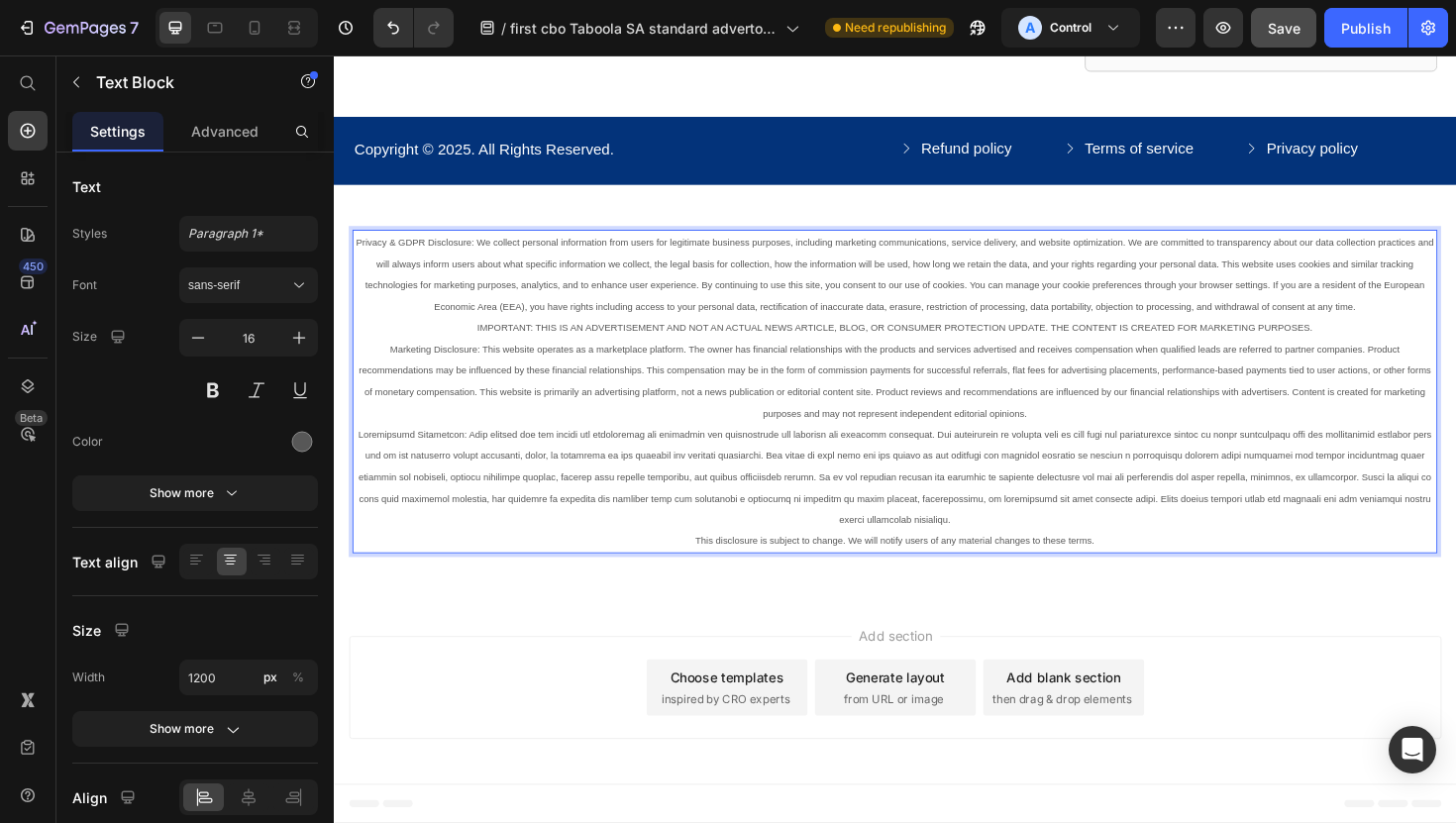 scroll, scrollTop: 14116, scrollLeft: 0, axis: vertical 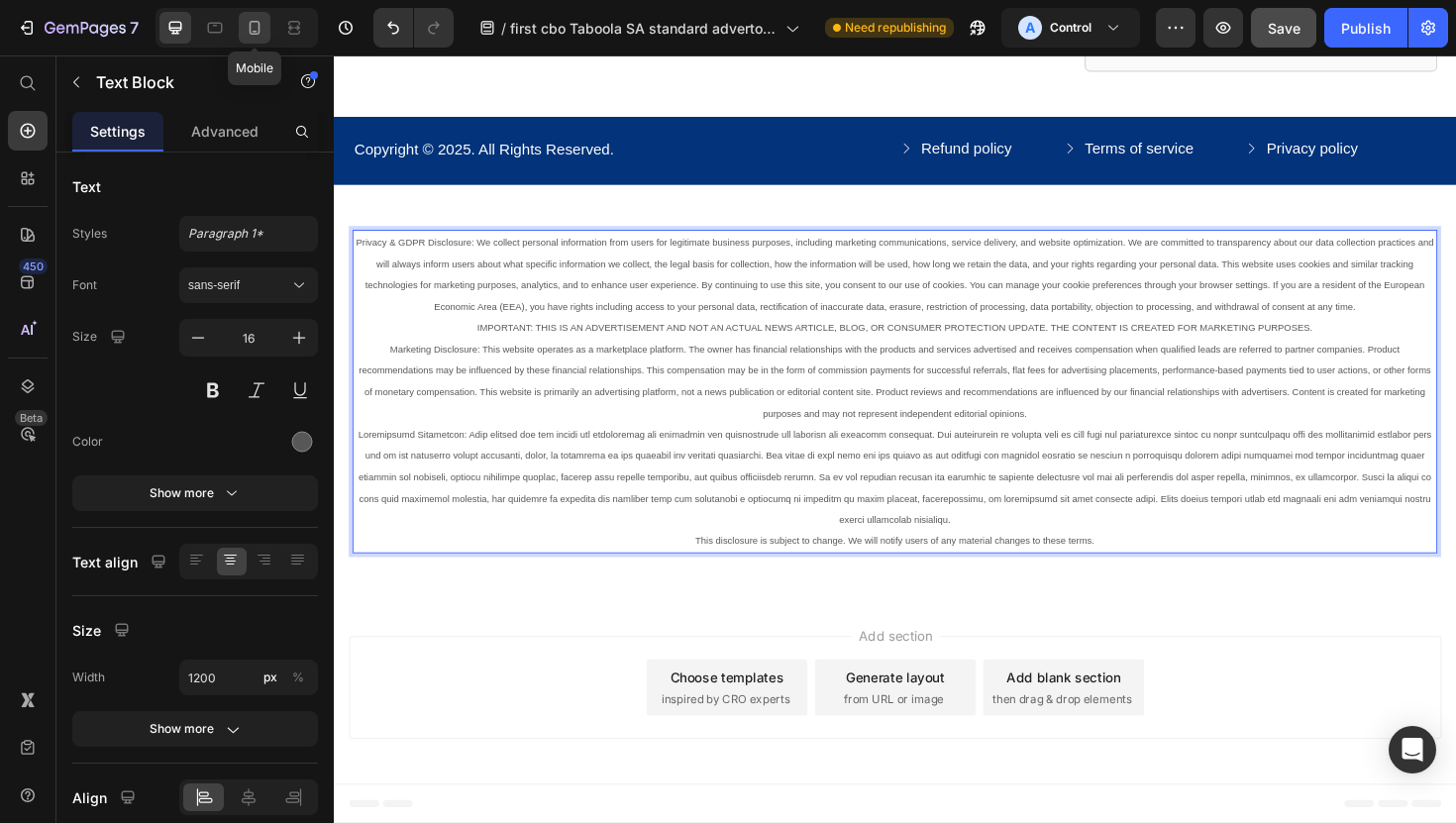 click 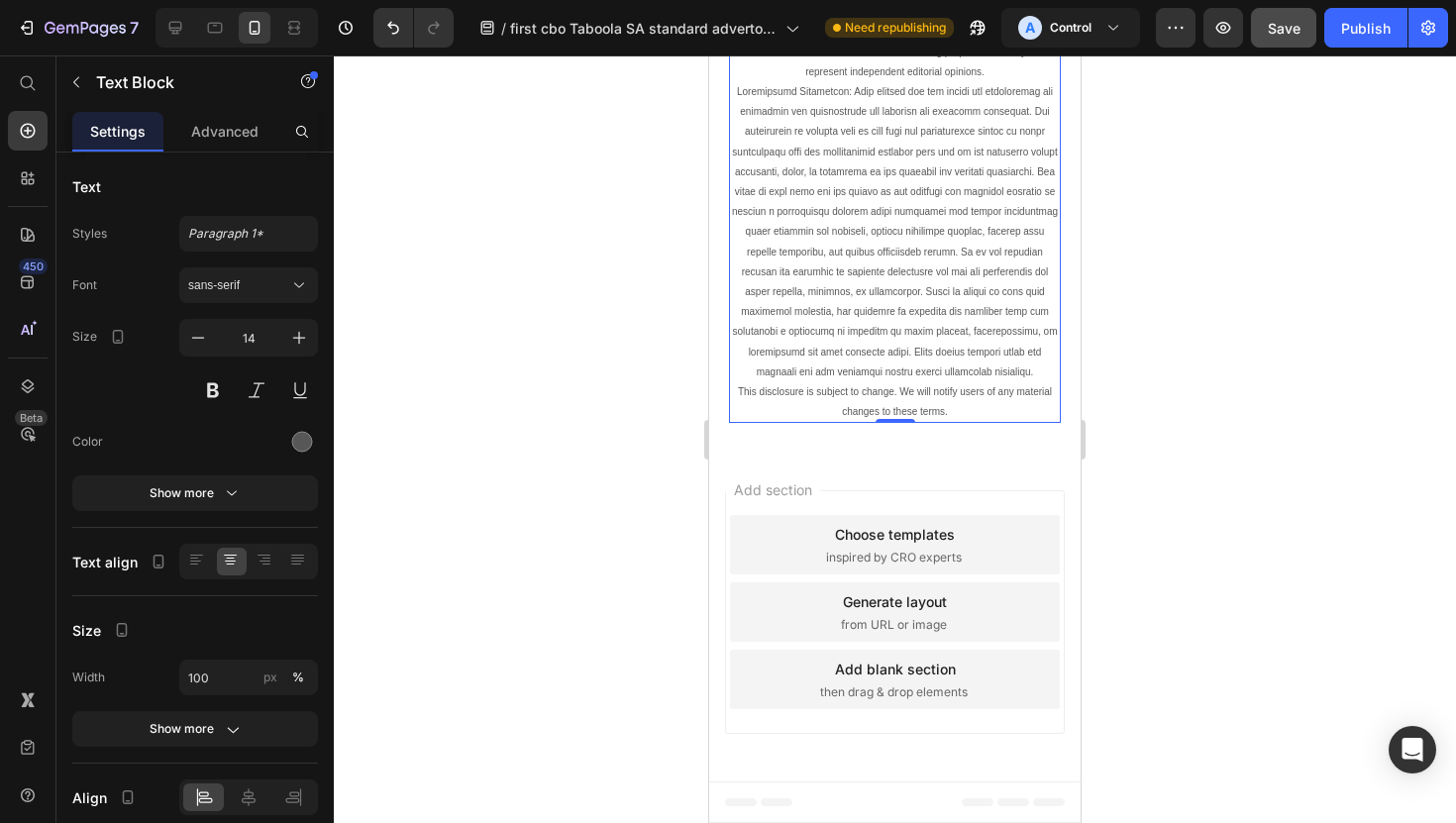 scroll, scrollTop: 13766, scrollLeft: 0, axis: vertical 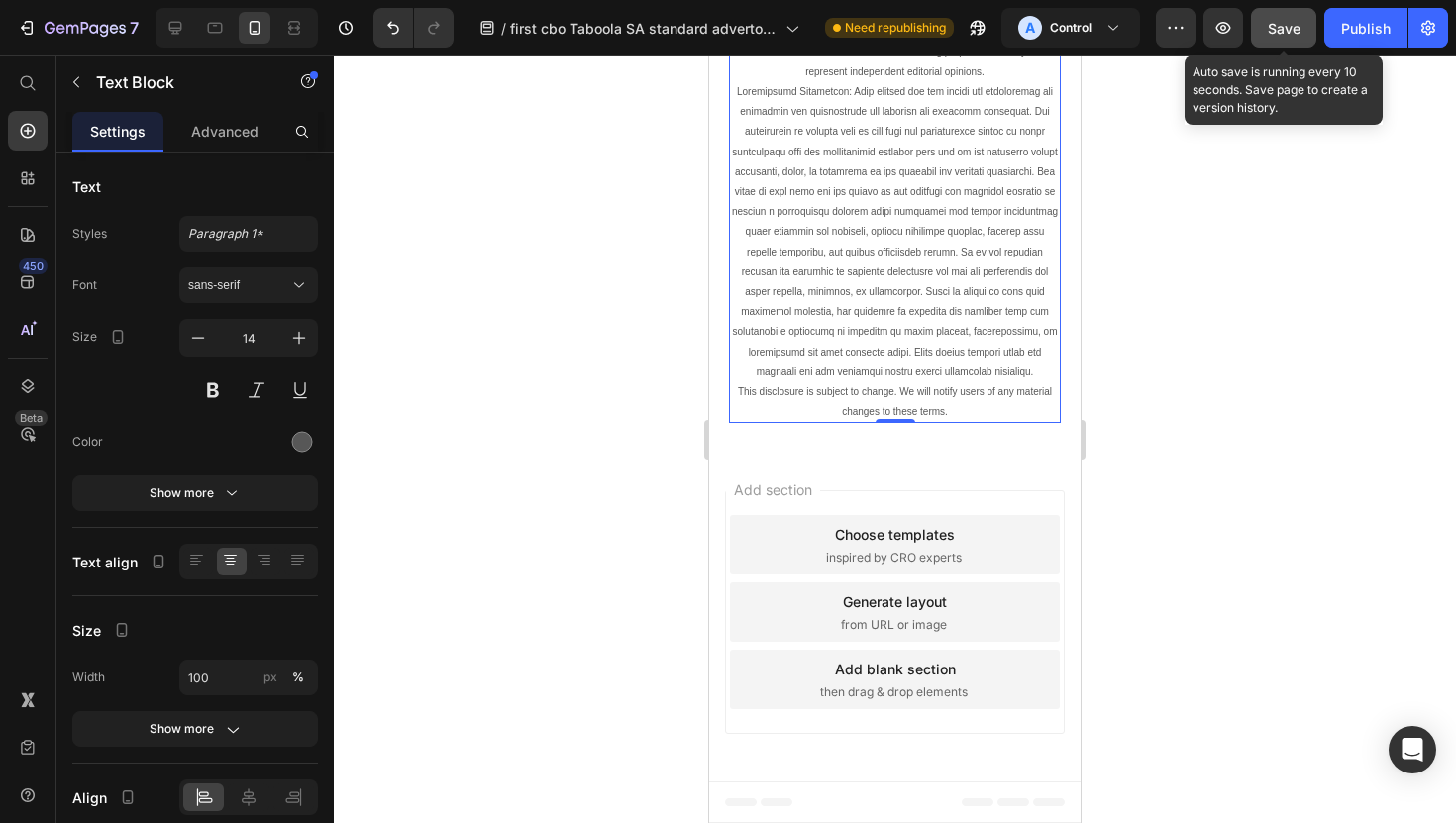 click on "Save" 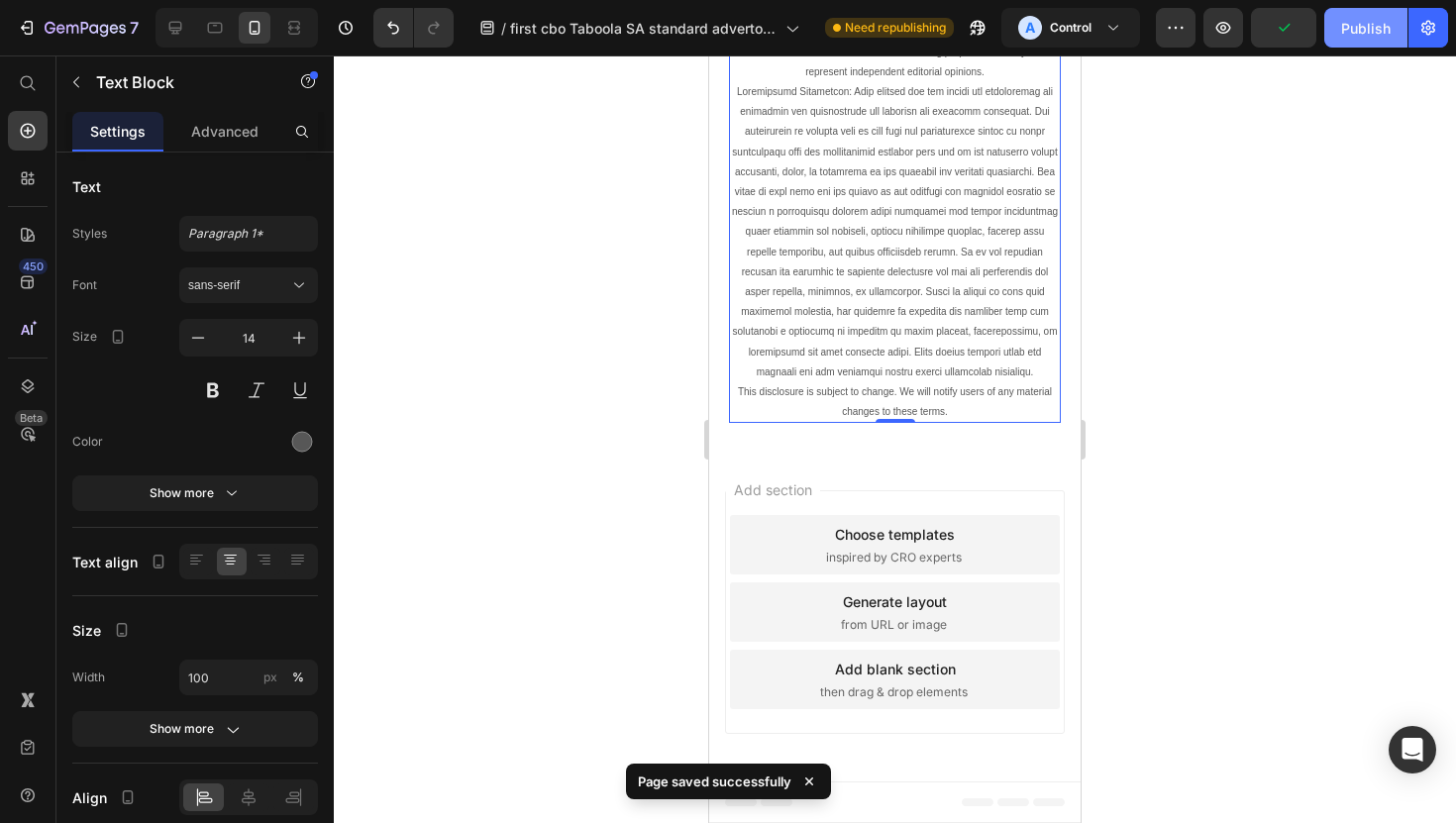 click on "Publish" 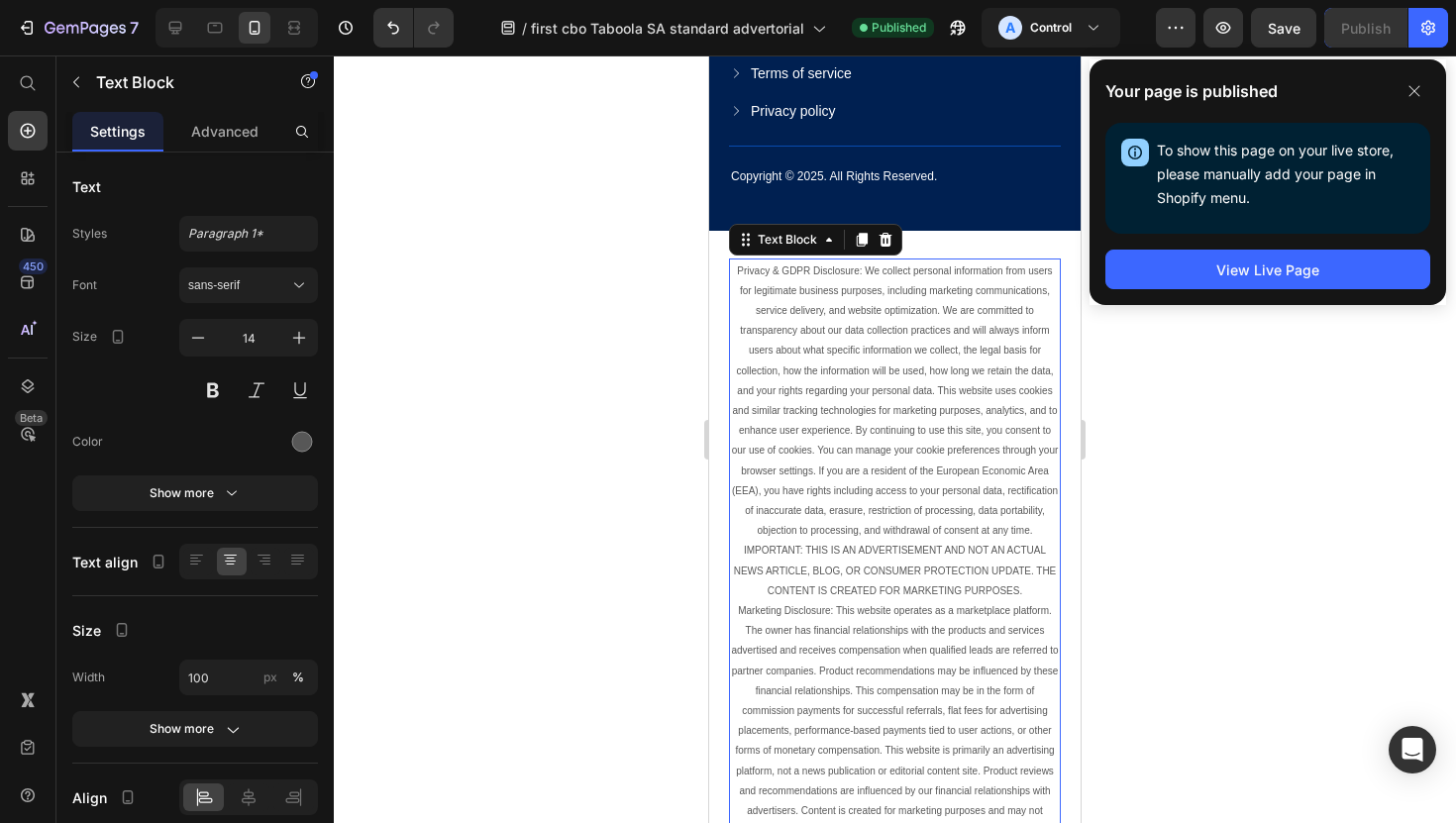 scroll, scrollTop: 14157, scrollLeft: 0, axis: vertical 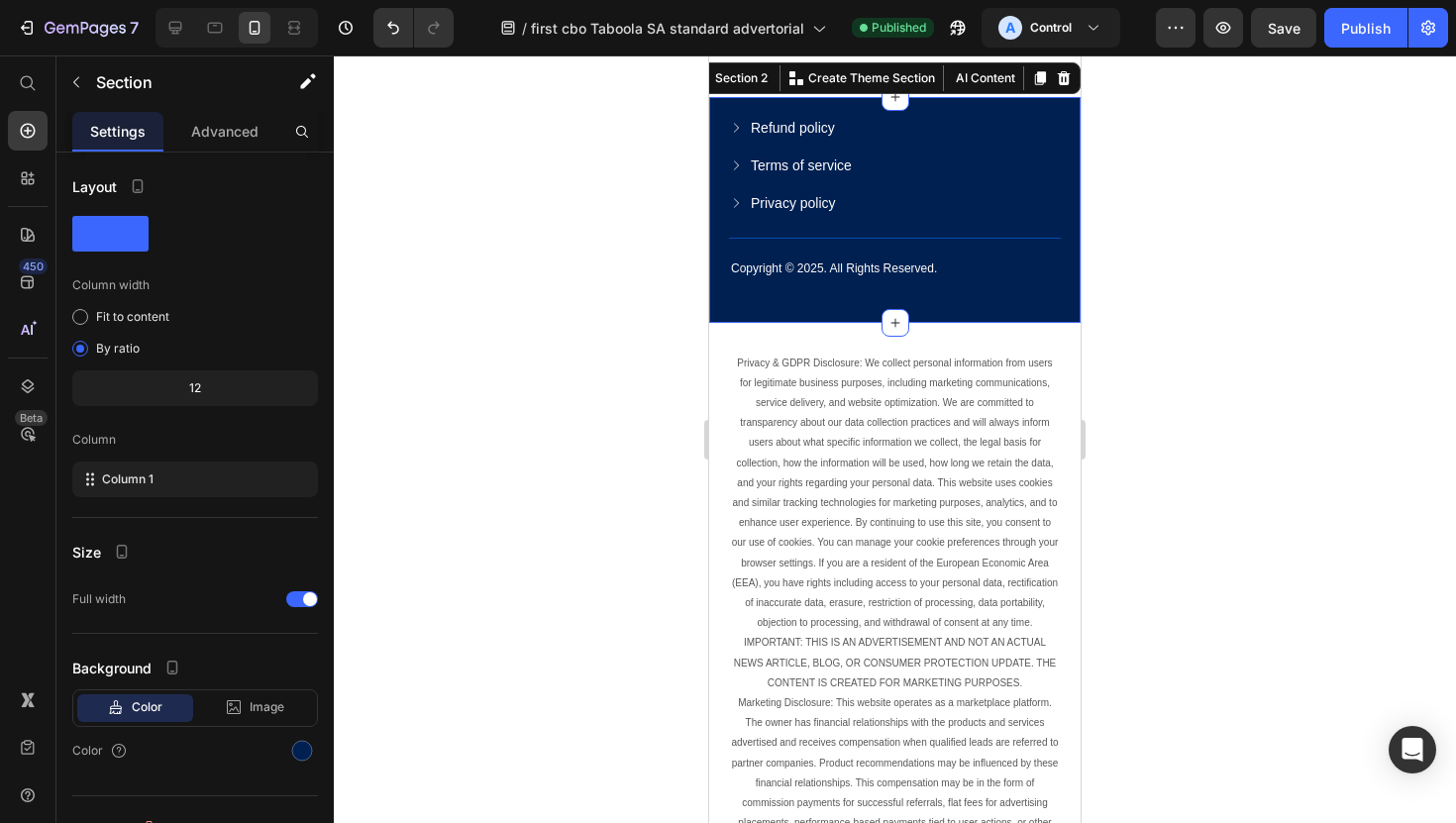 click on "Copyright © 2025. All Rights Reserved. Text Block
Refund policy Button
Terms of service Button
Privacy policy Button                Title Line Row Row Section 2   Create Theme Section AI Content Write with GemAI What would you like to describe here? Tone and Voice Persuasive Product Show more Generate" at bounding box center [894, 210] 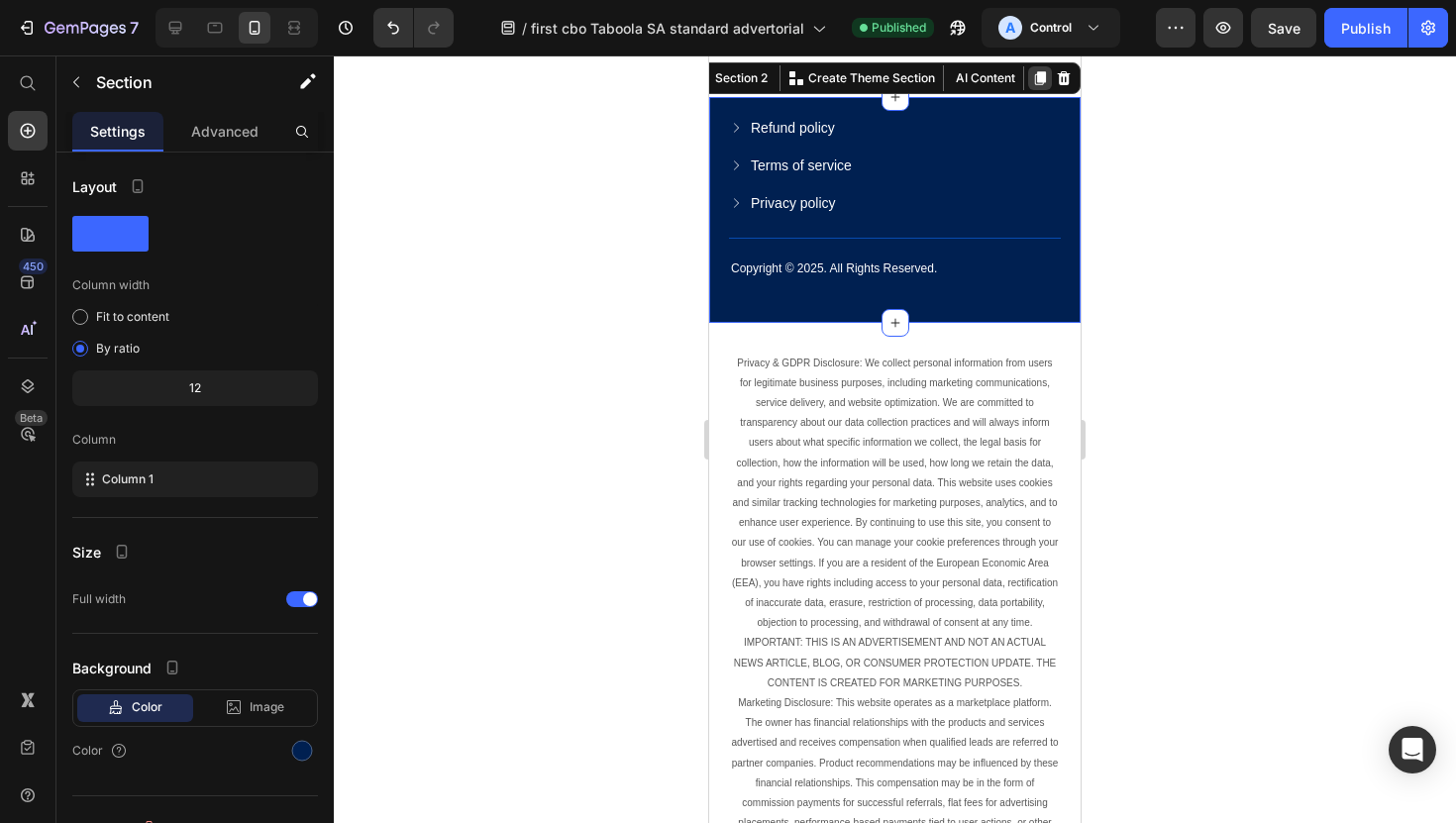 click at bounding box center [1040, 78] 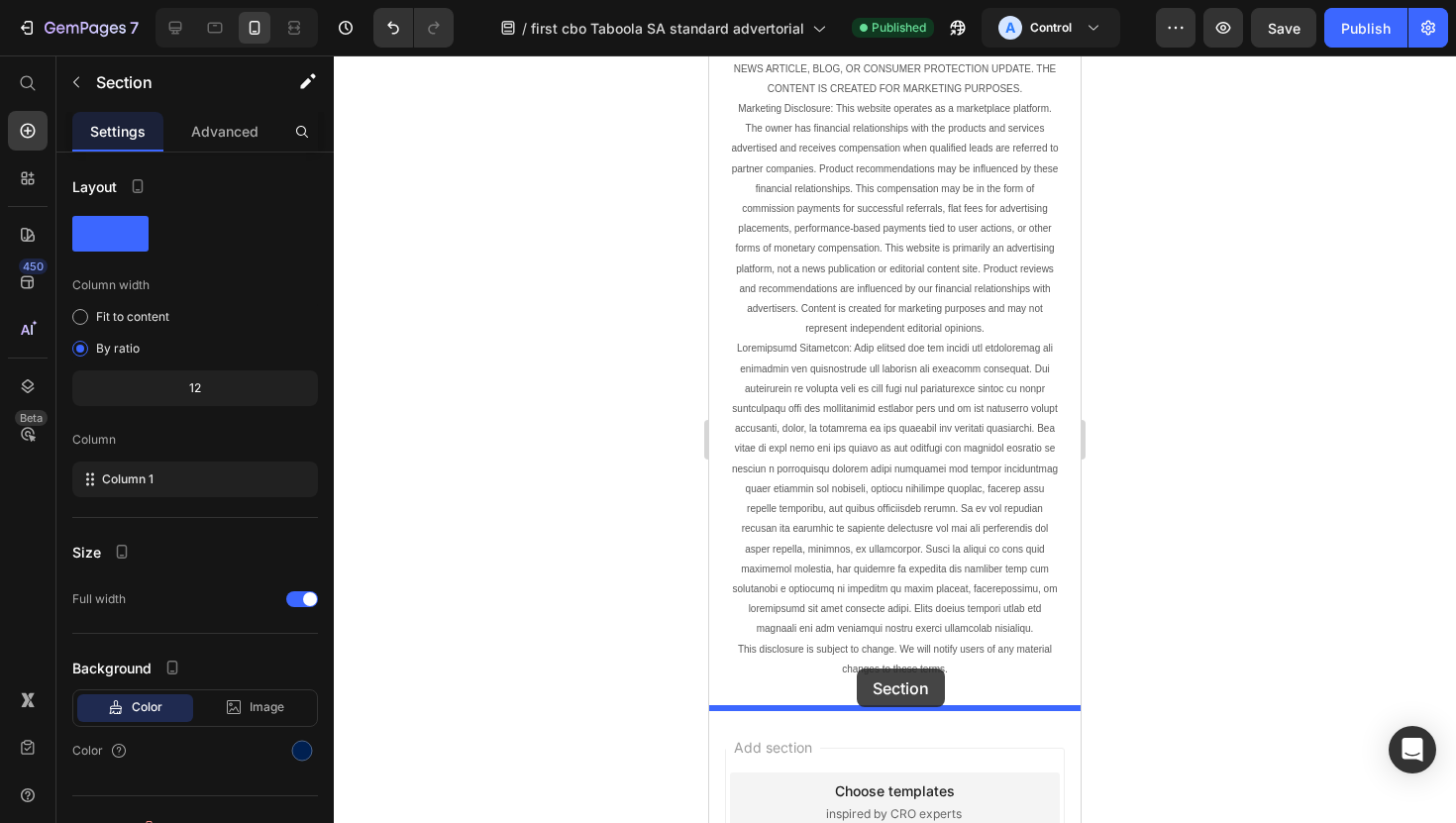 drag, startPoint x: 755, startPoint y: 477, endPoint x: 856, endPoint y: 673, distance: 220.49263 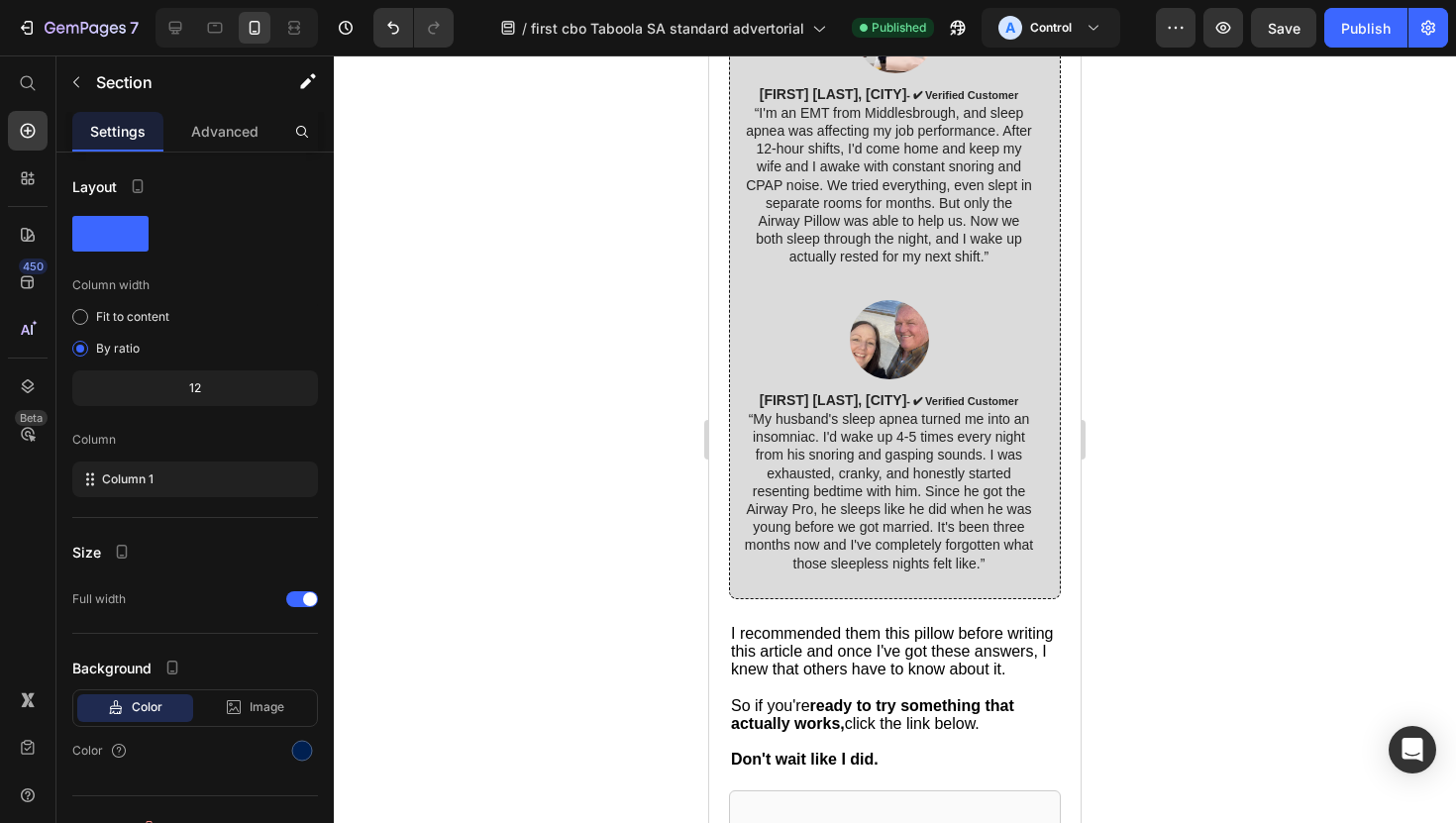 scroll, scrollTop: 12158, scrollLeft: 0, axis: vertical 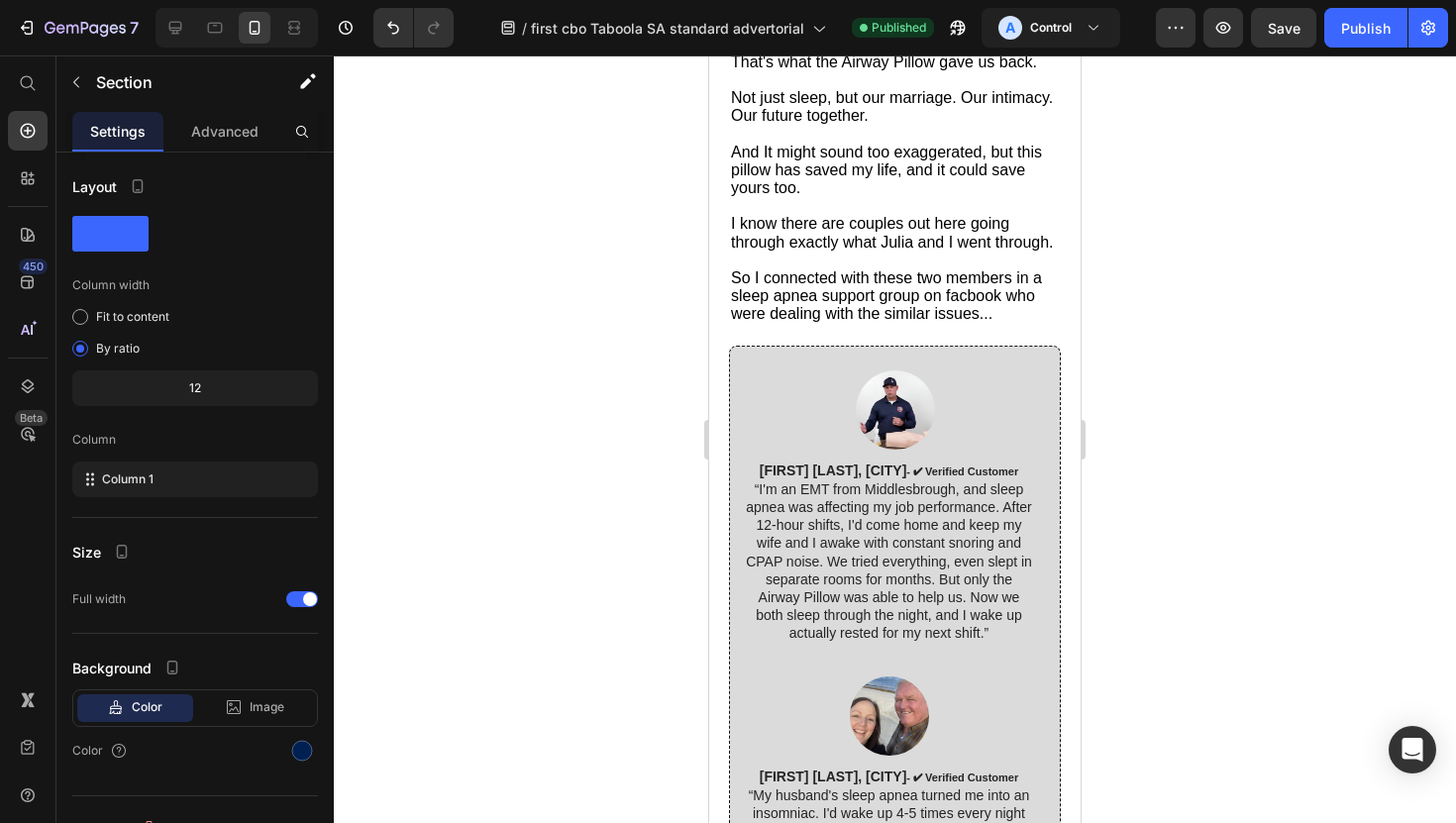 click on "Copyright © 2025. All Rights Reserved." at bounding box center [894, 2269] 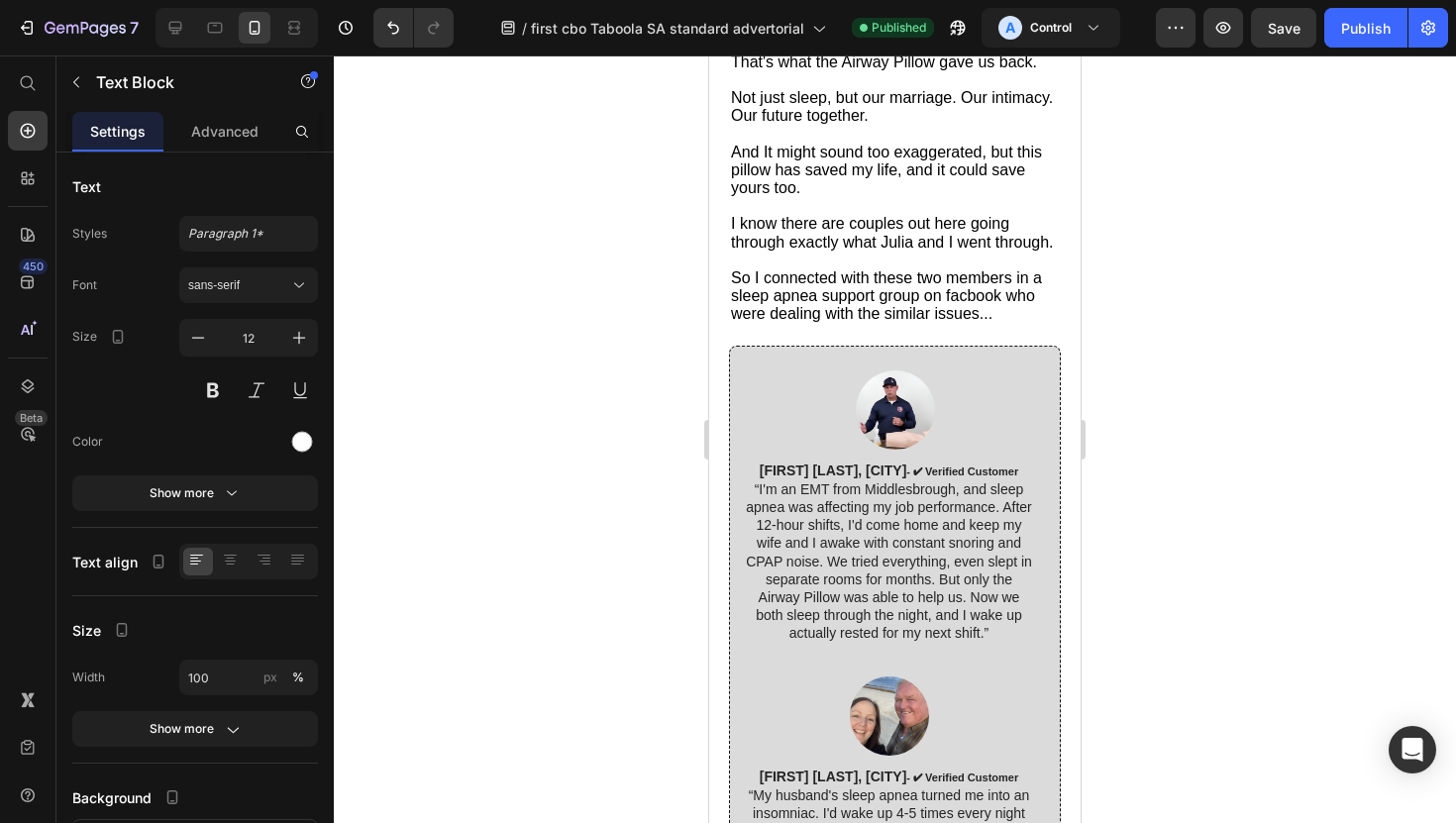click 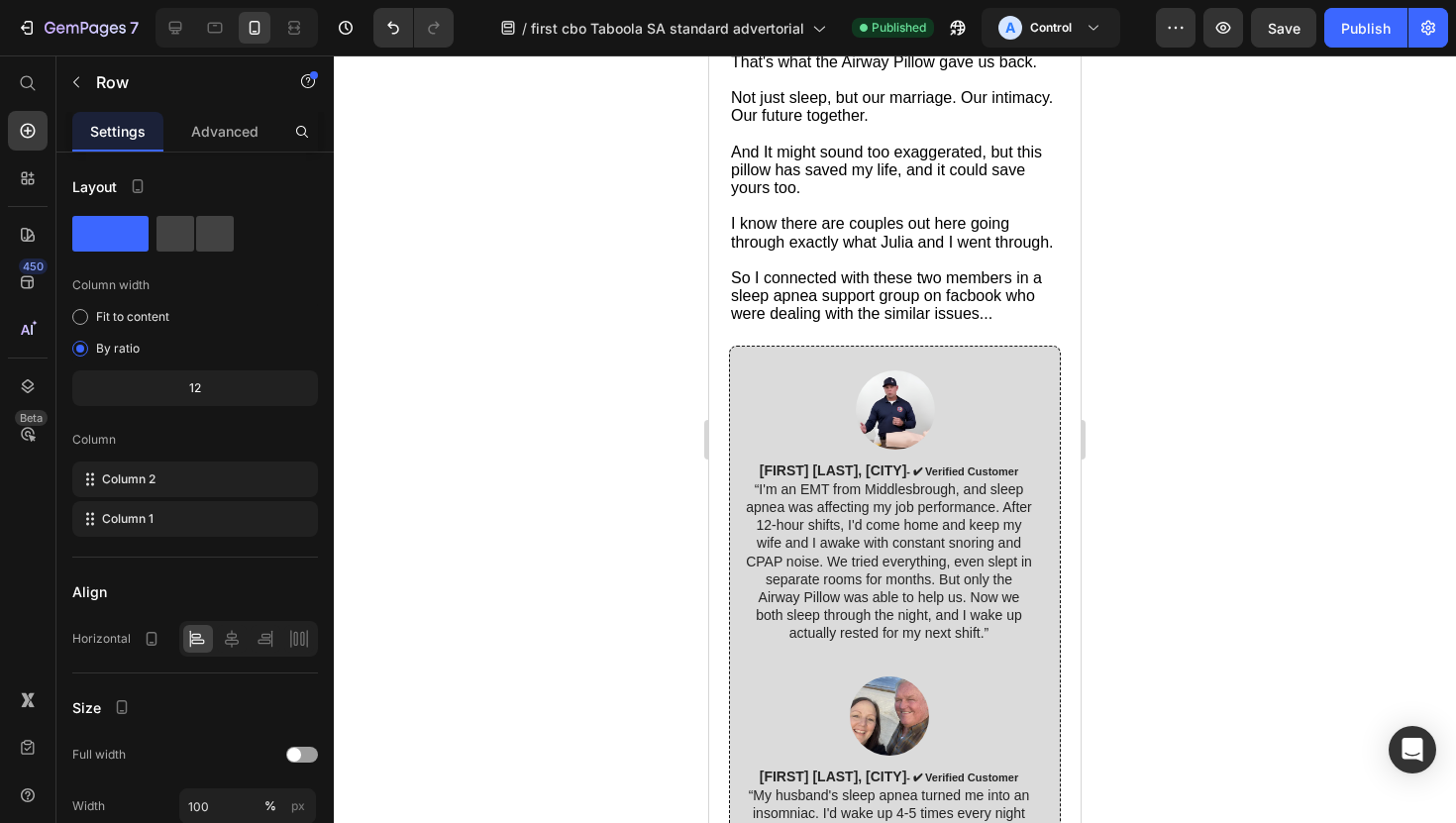 click on "Drop element here" at bounding box center [894, 2289] 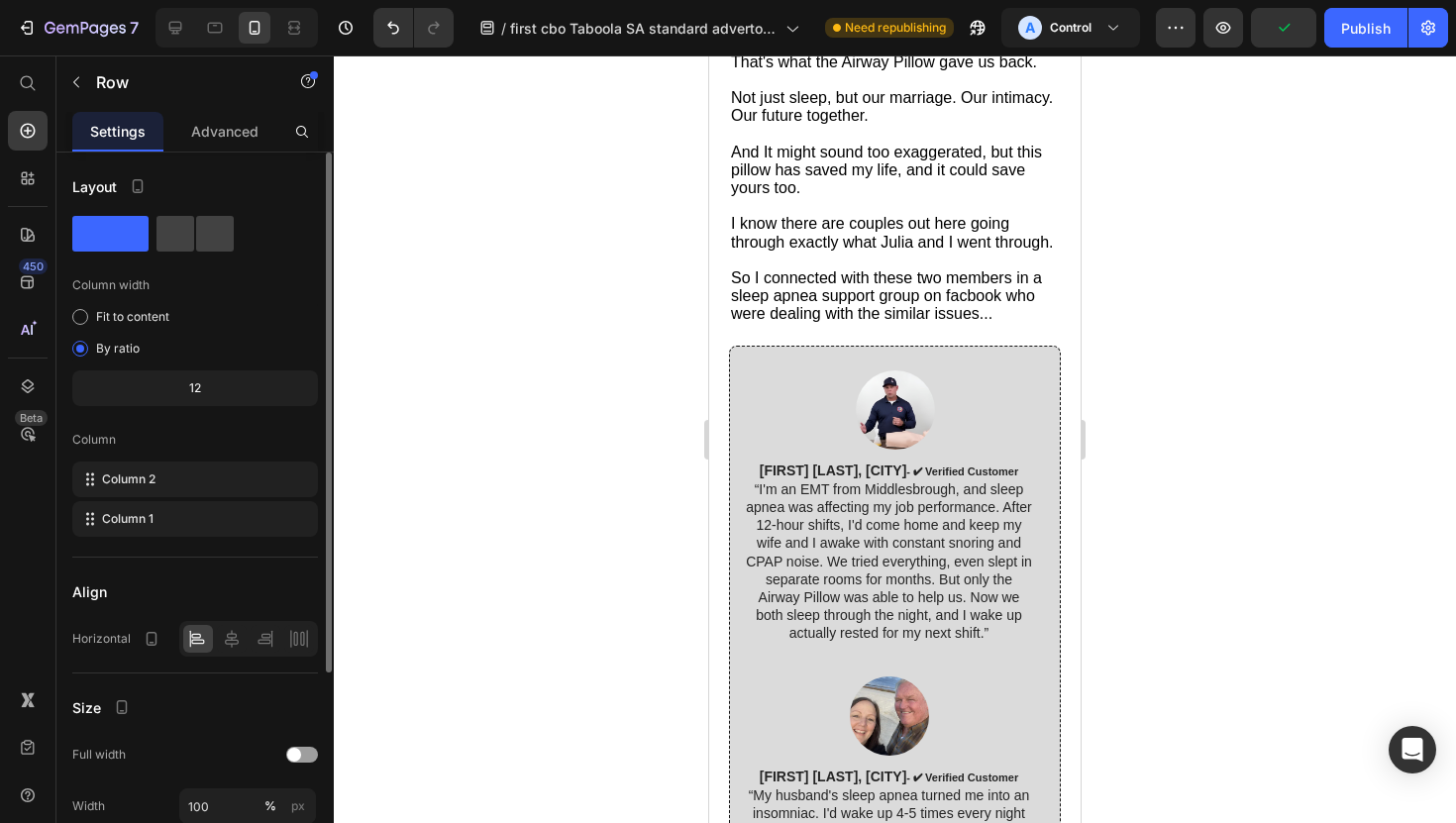 click 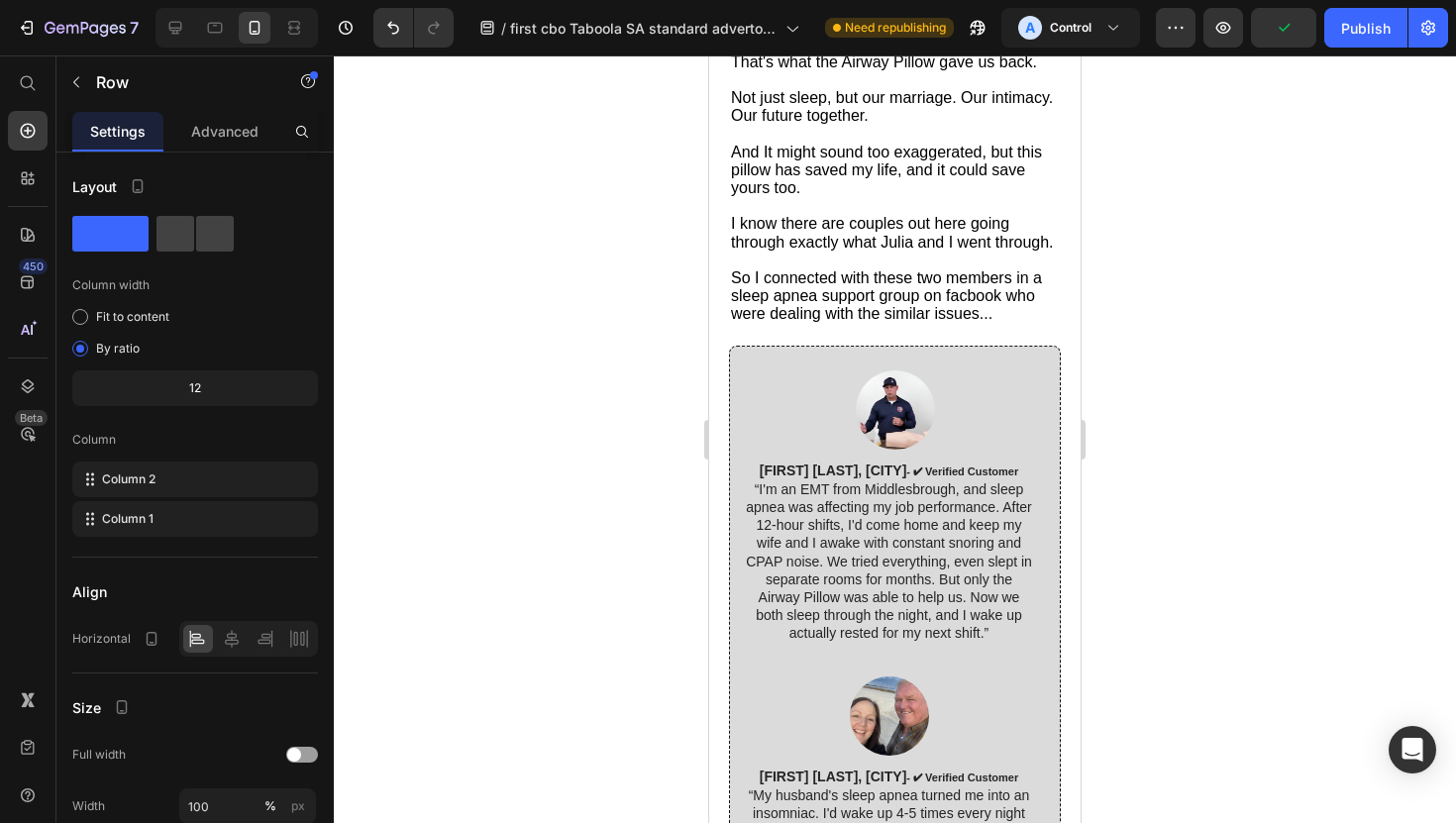 click on "Title Line" at bounding box center [894, 2237] 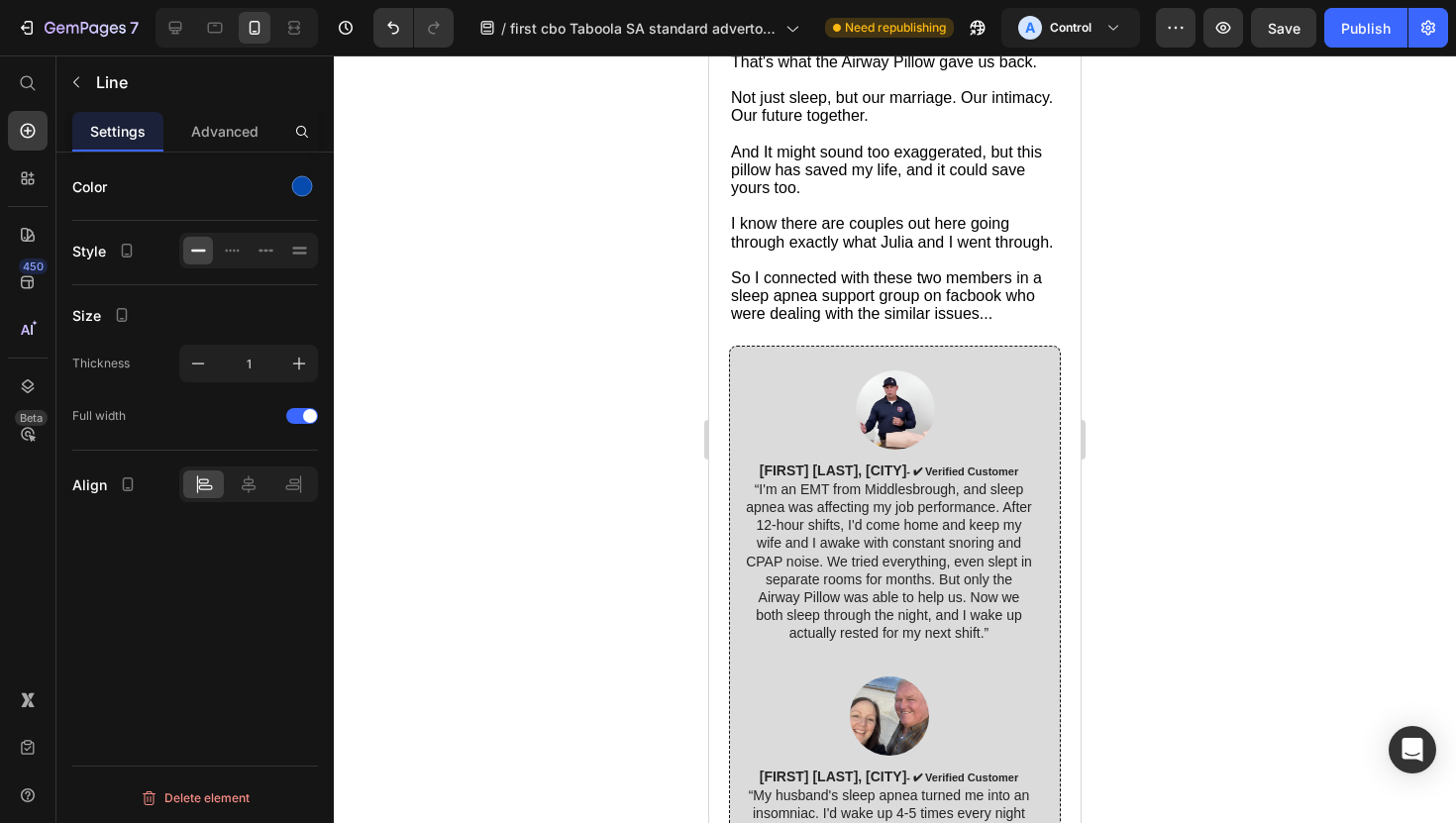 click 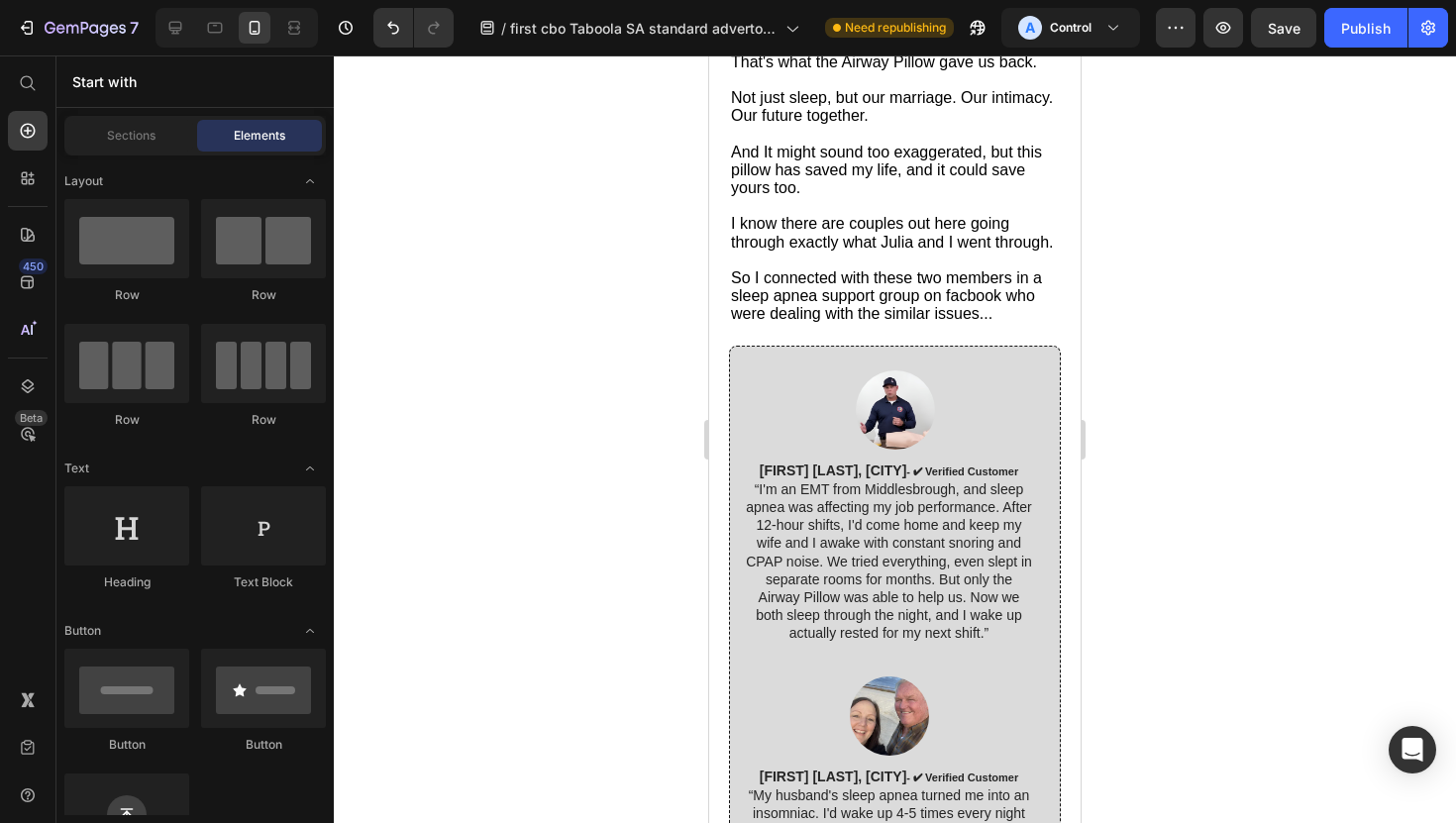 click on "Drop element here
Refund policy Button
Terms of service Button
Privacy policy Button Row Row Section 2" at bounding box center [894, 2208] 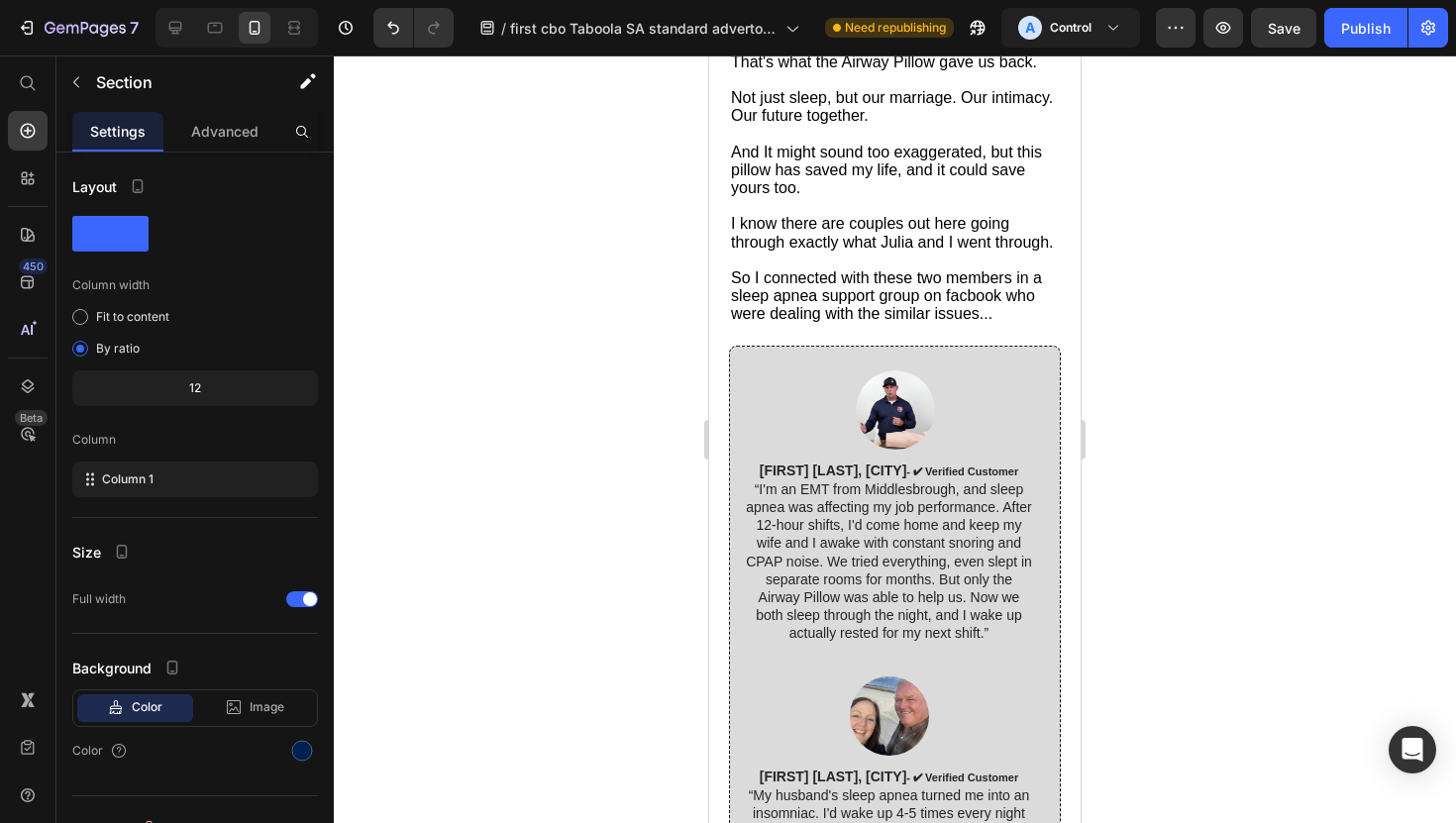 click on "Drop element here" at bounding box center [894, 2246] 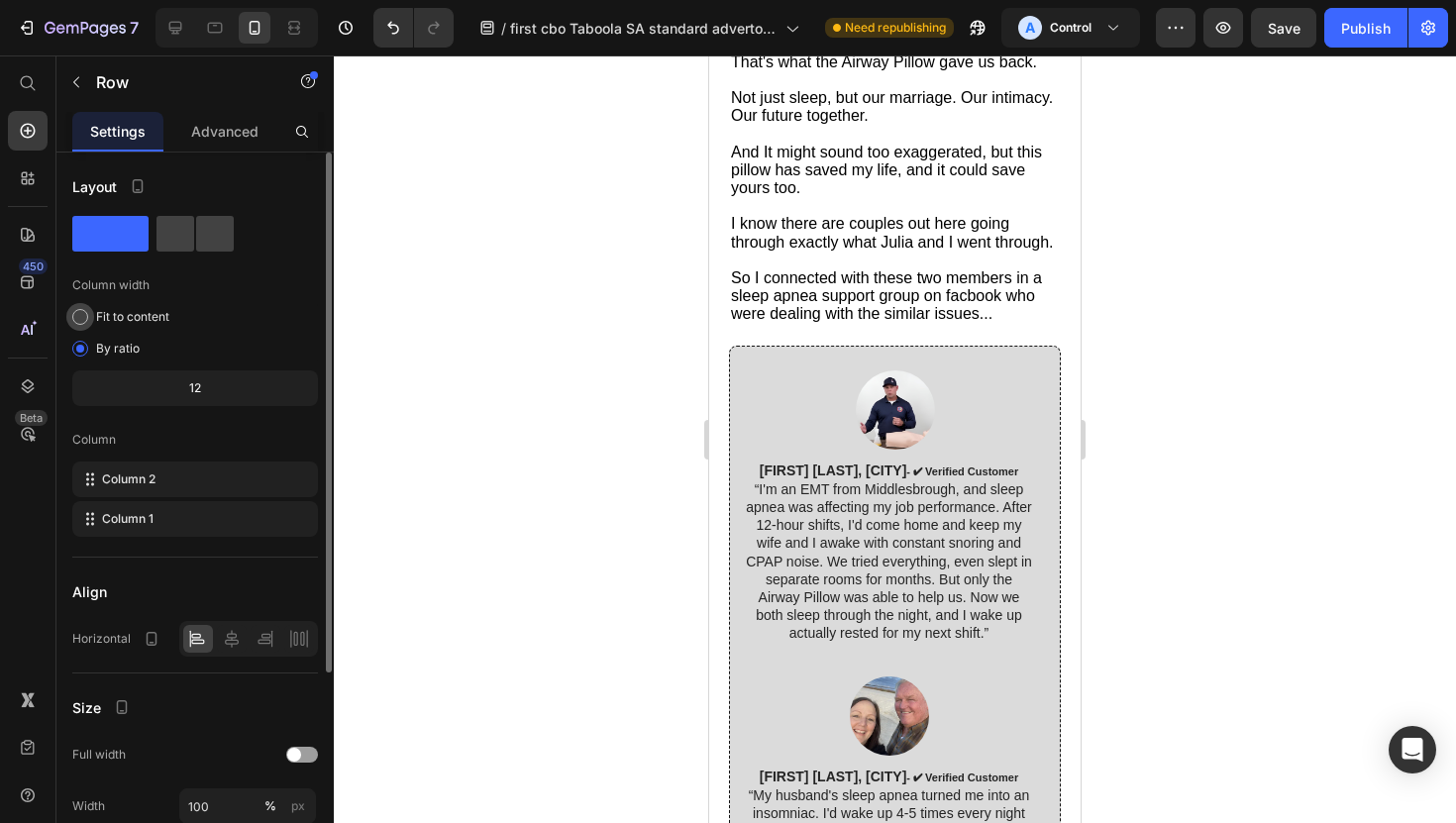click on "Fit to content" at bounding box center (133, 317) 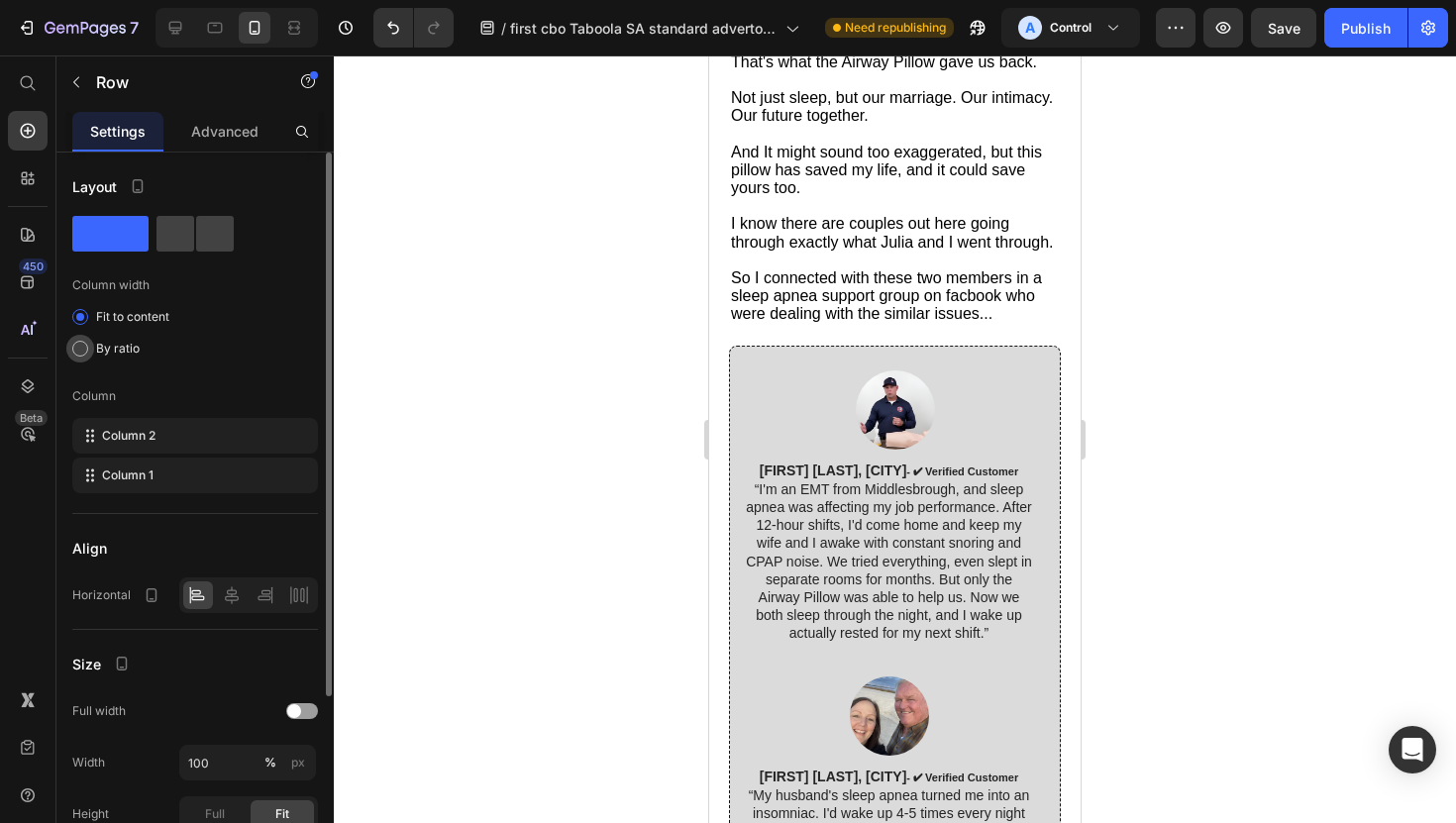 click on "By ratio" at bounding box center (118, 349) 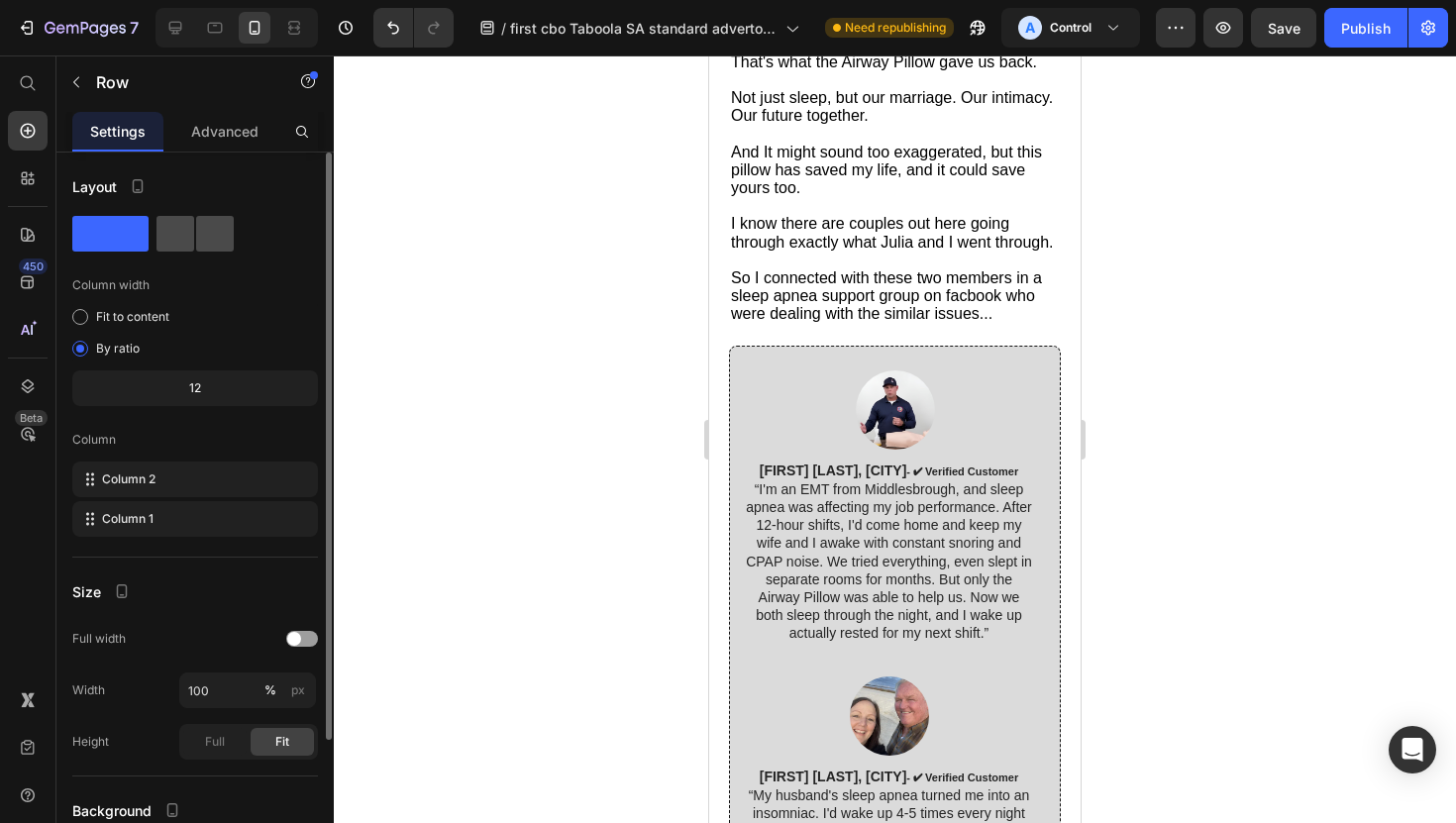 click 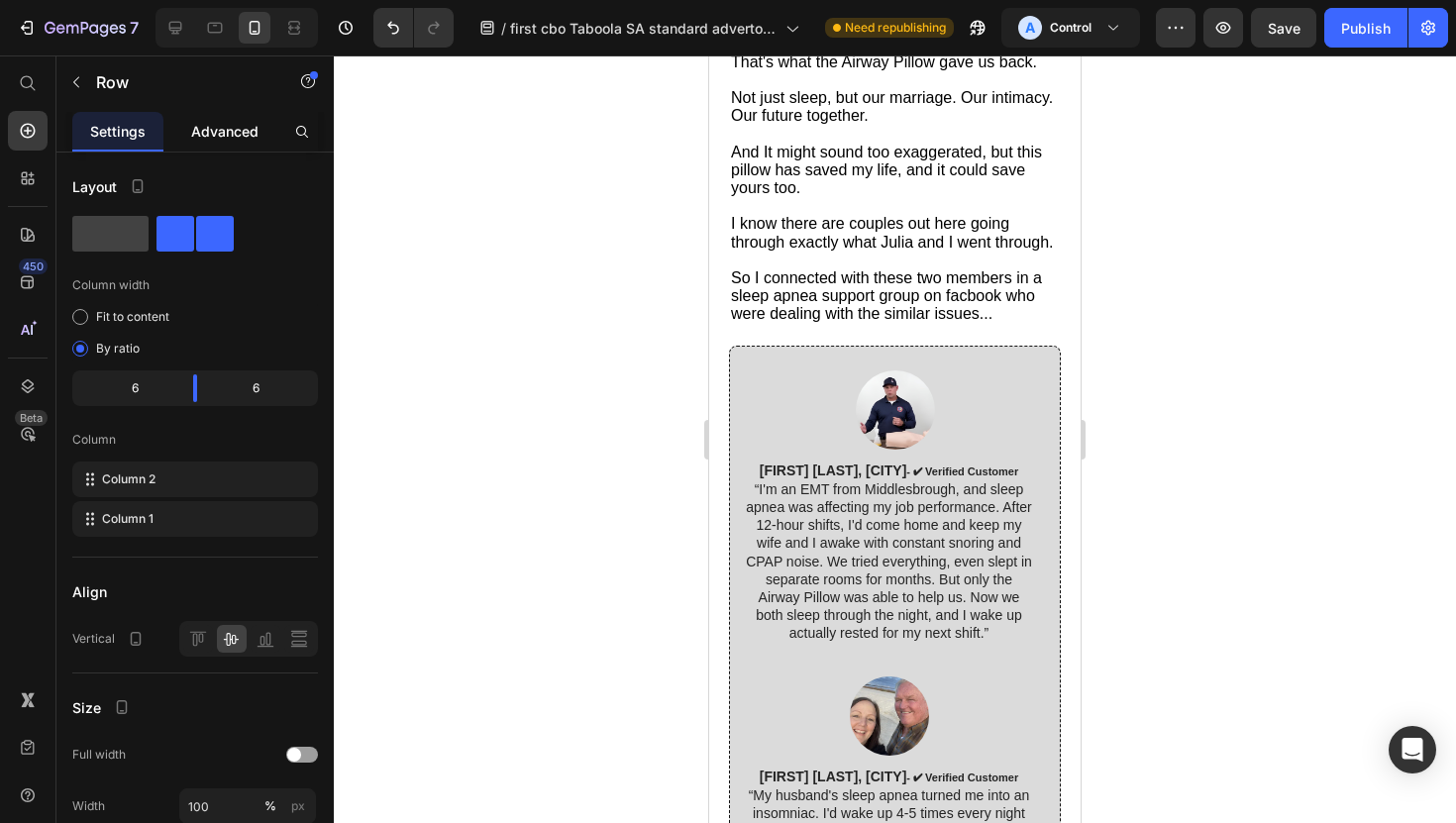 click on "Advanced" at bounding box center [225, 131] 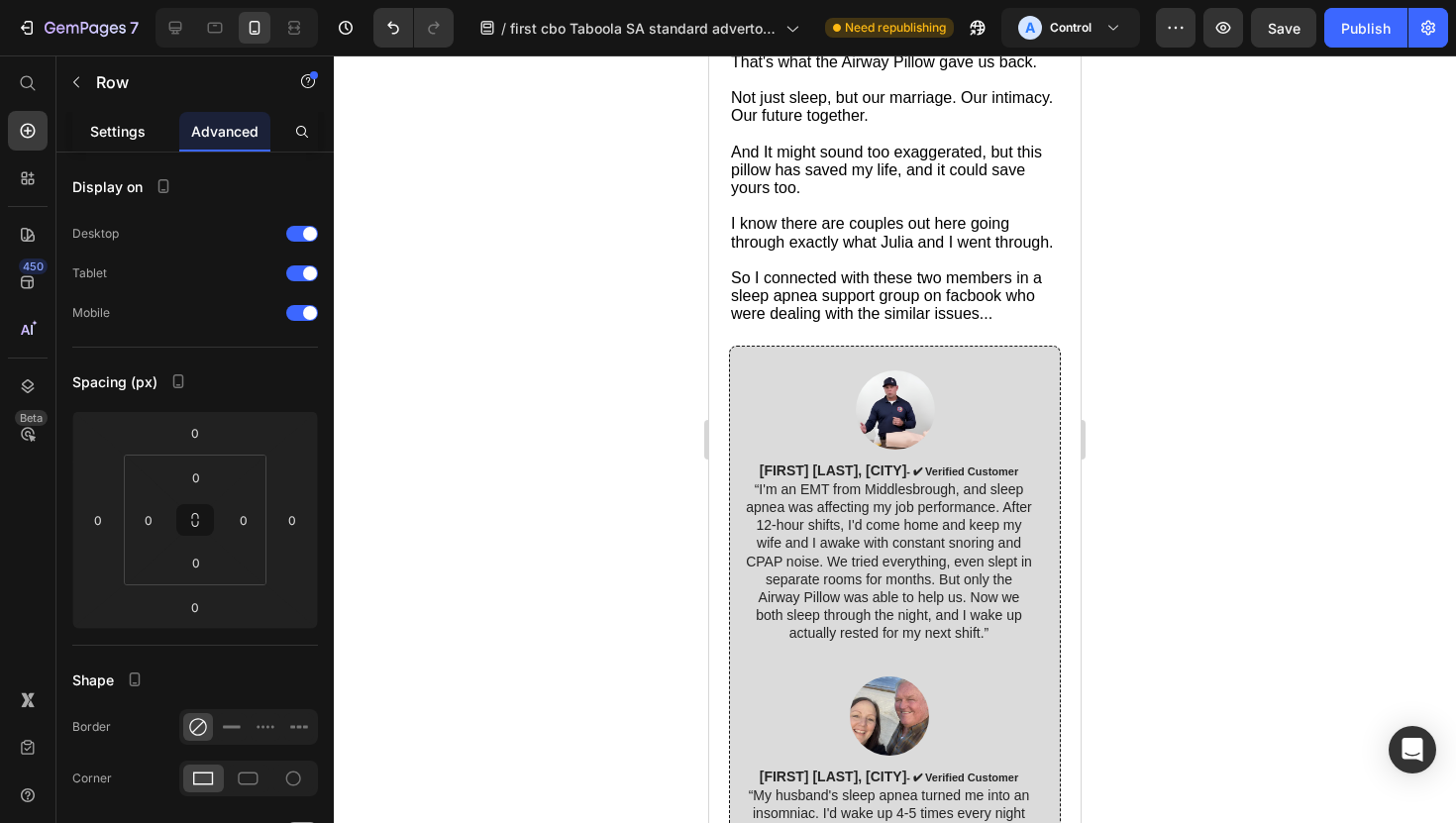 click on "Settings" at bounding box center [118, 131] 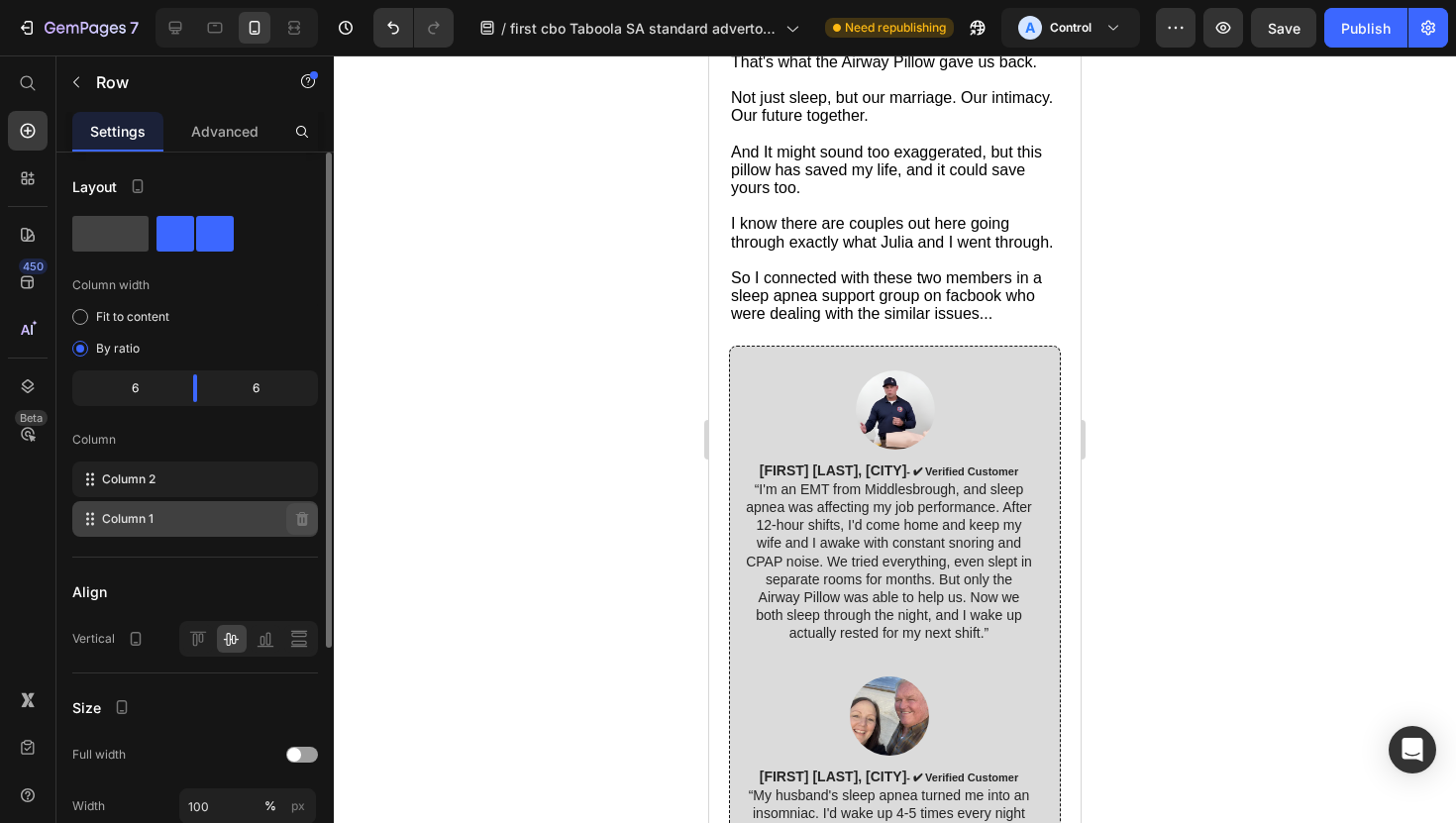 type 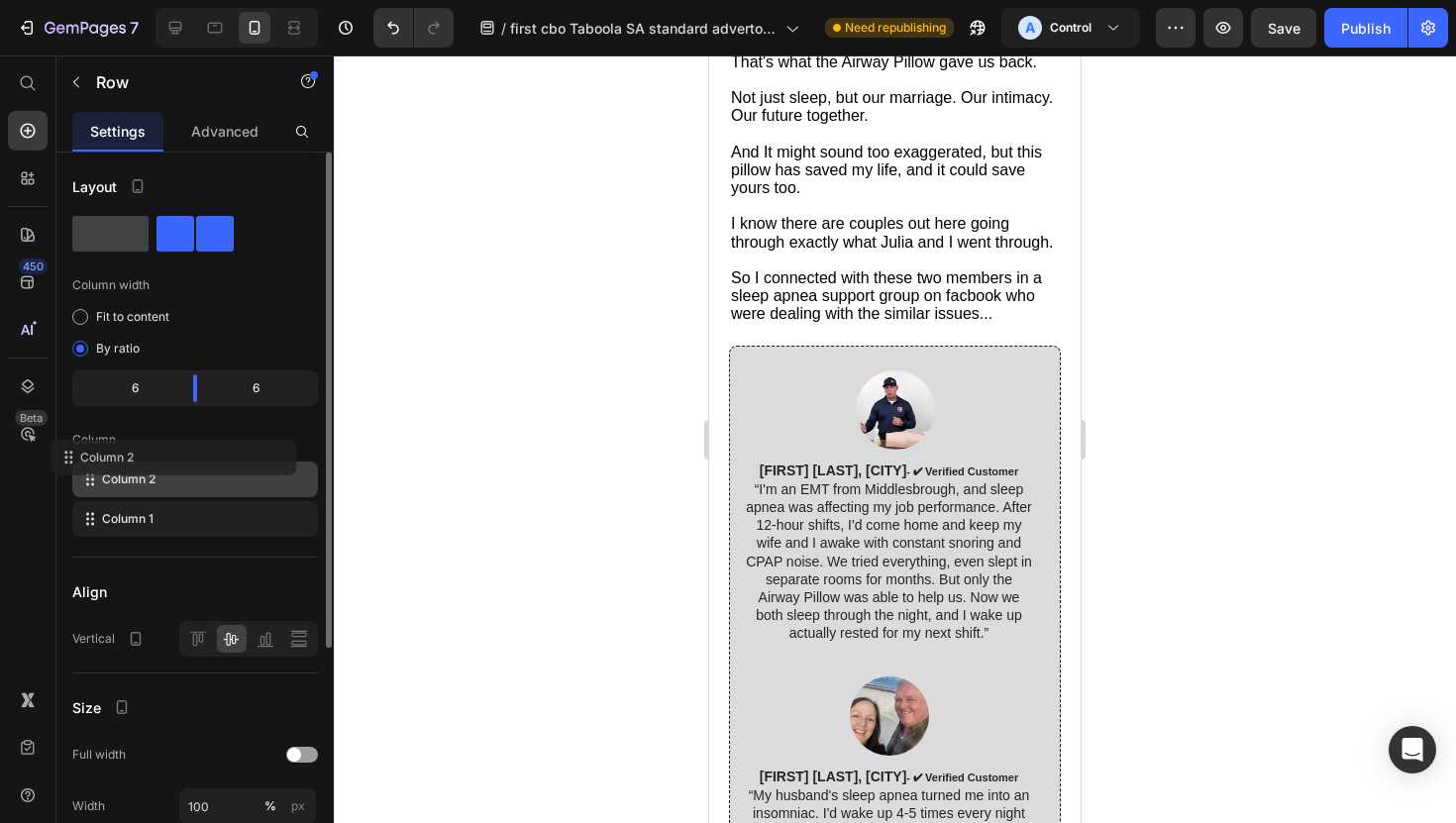 click on "Column" at bounding box center [195, 440] 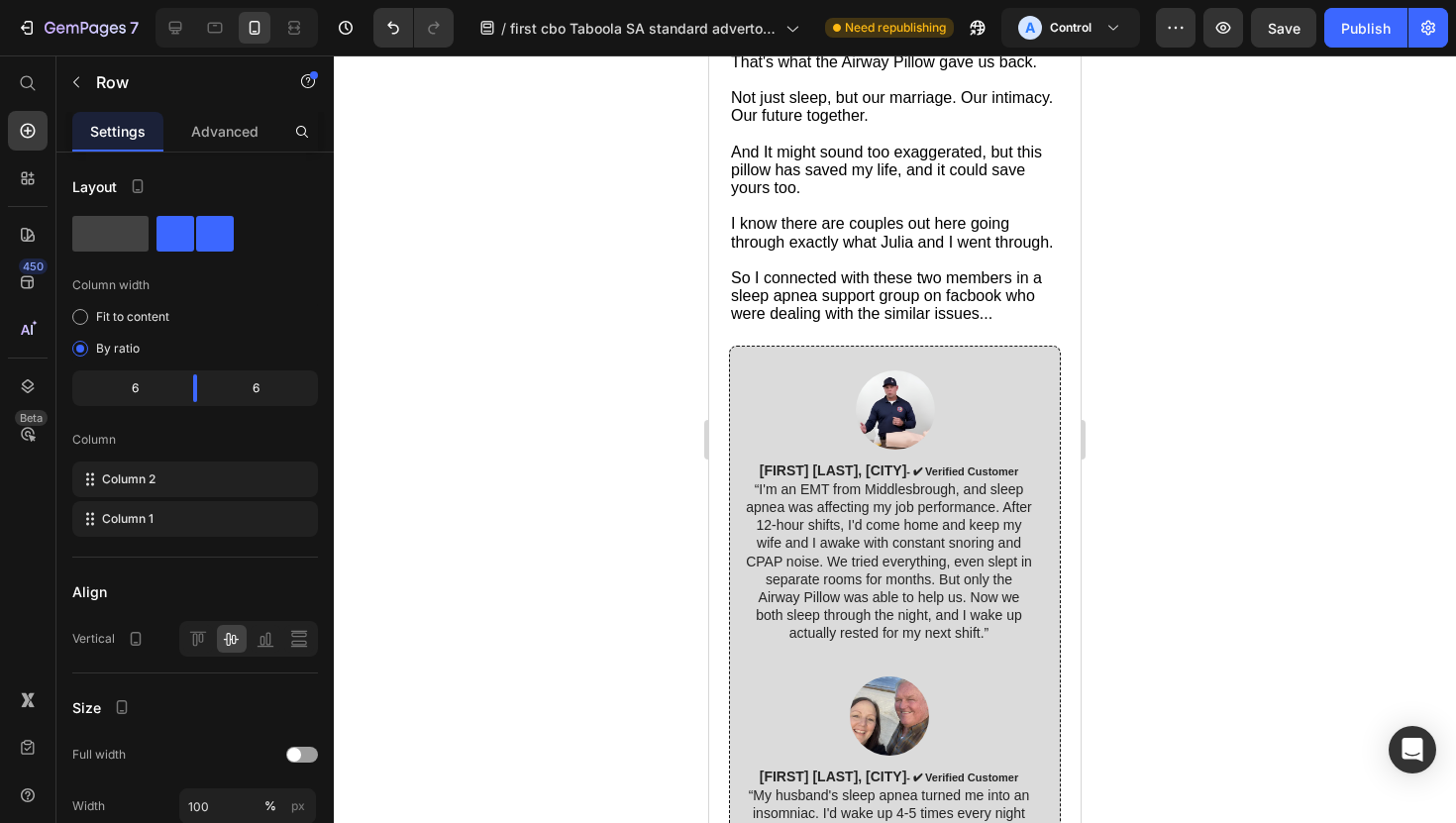 click 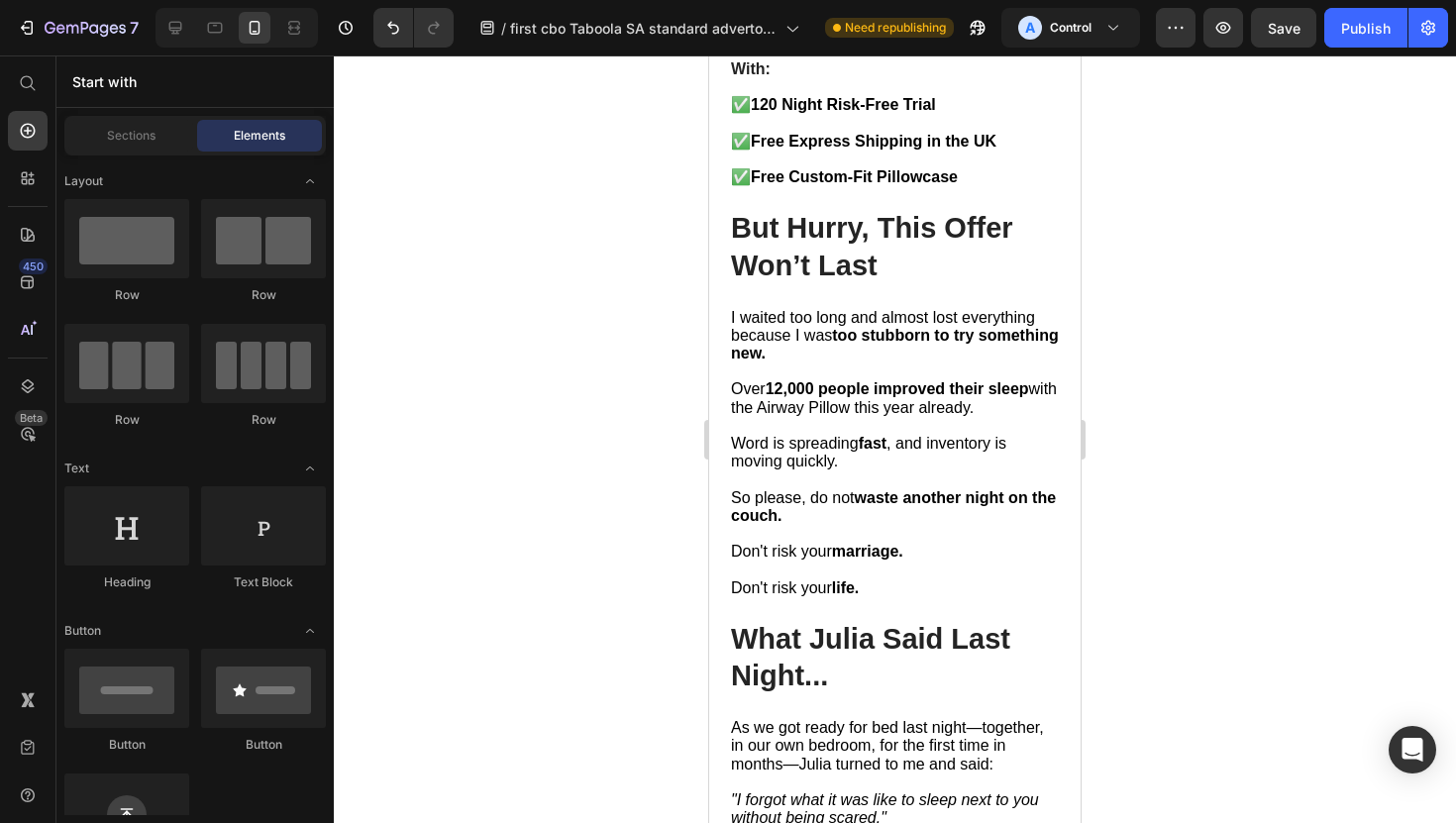 scroll, scrollTop: 11344, scrollLeft: 0, axis: vertical 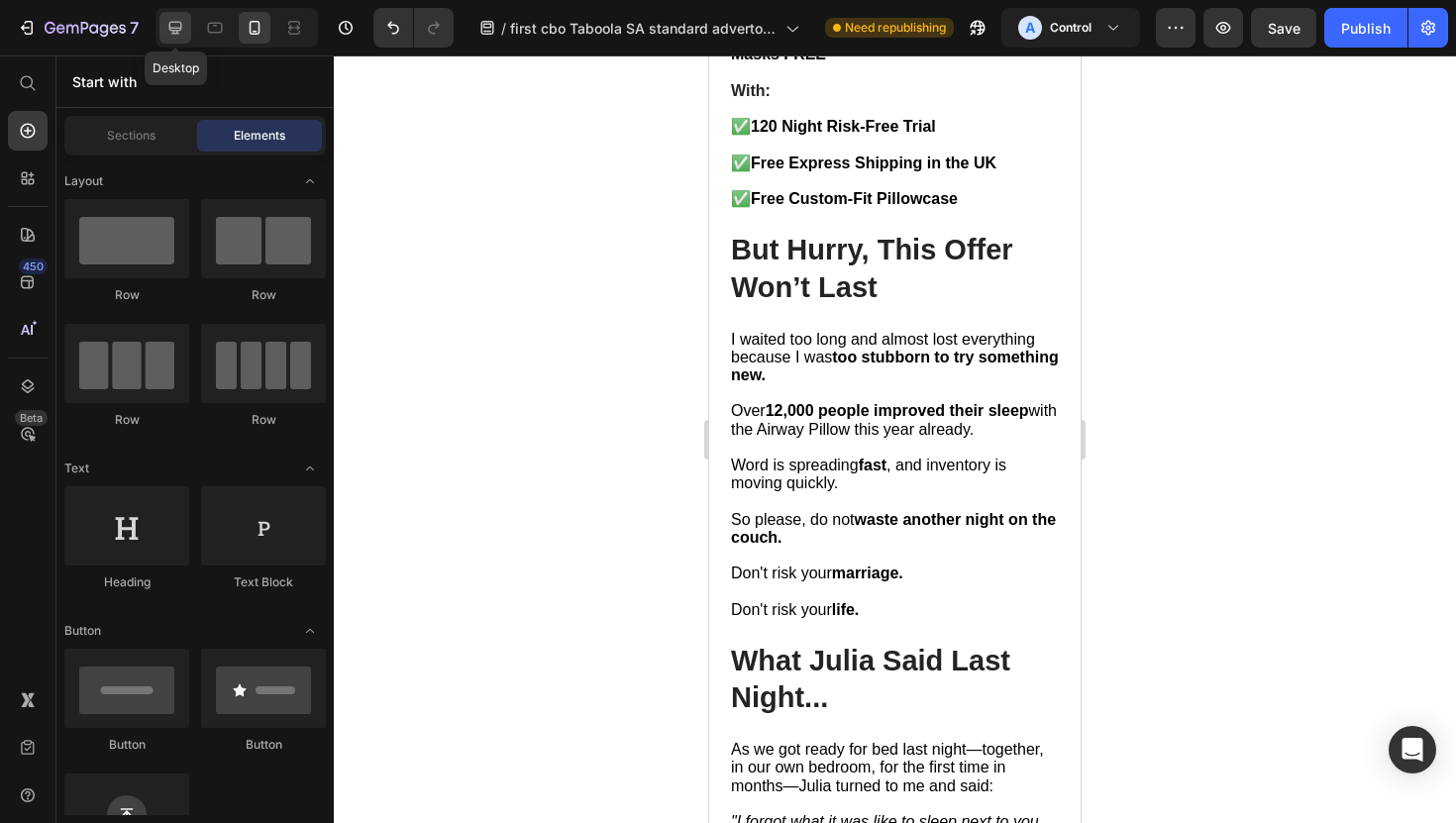 click 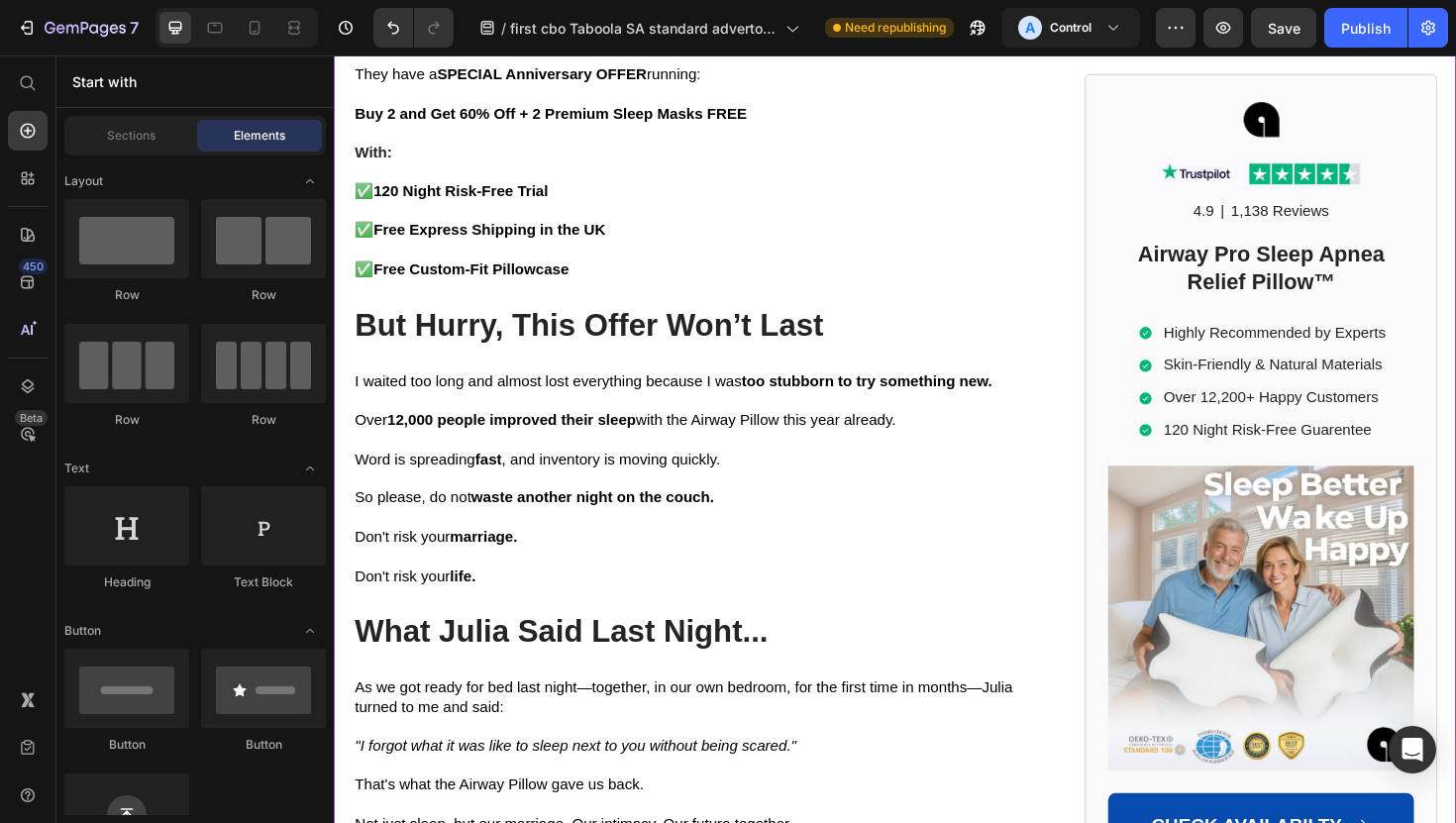 scroll, scrollTop: 12720, scrollLeft: 0, axis: vertical 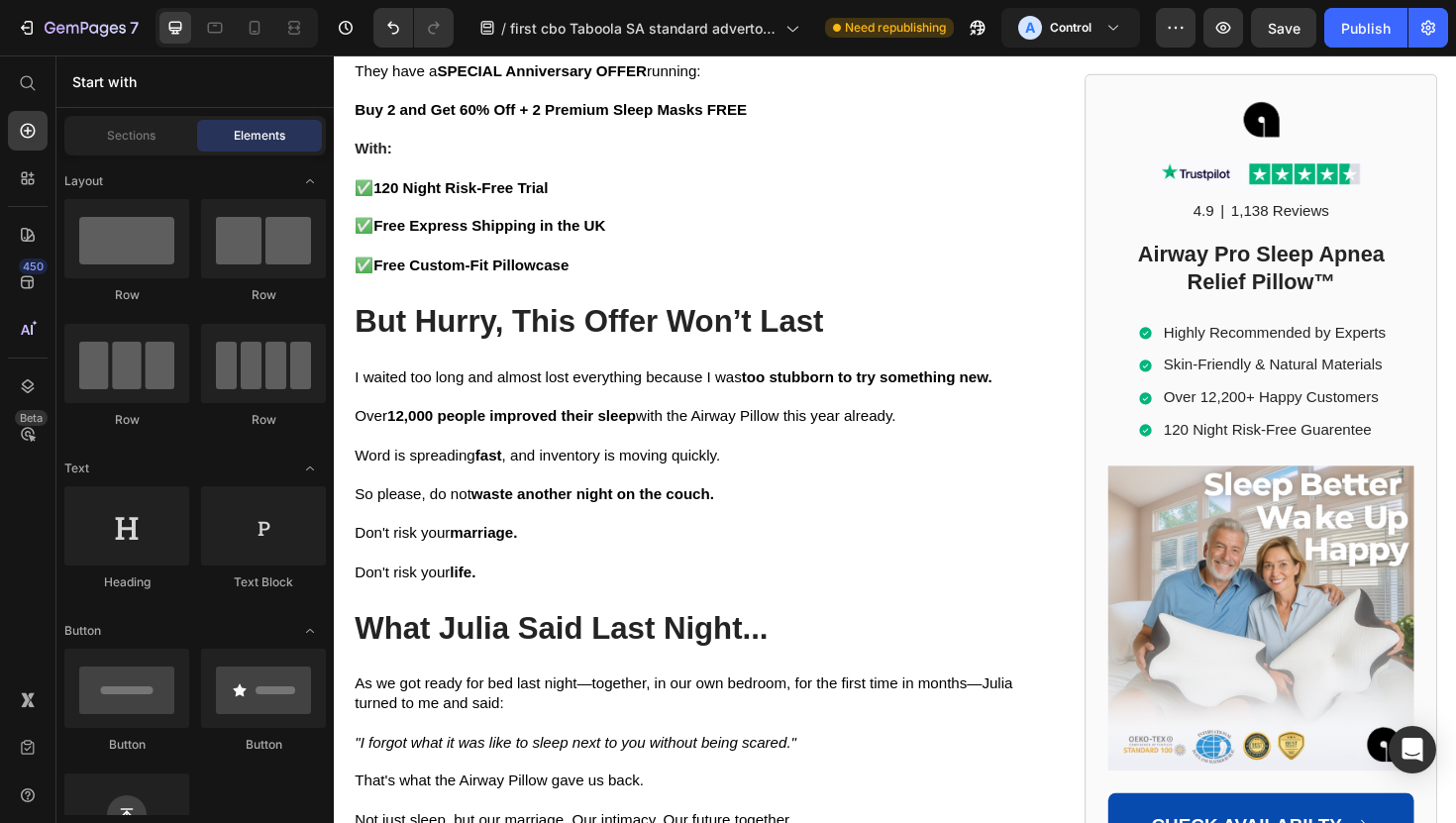 click on "Drop element here" at bounding box center [639, 1810] 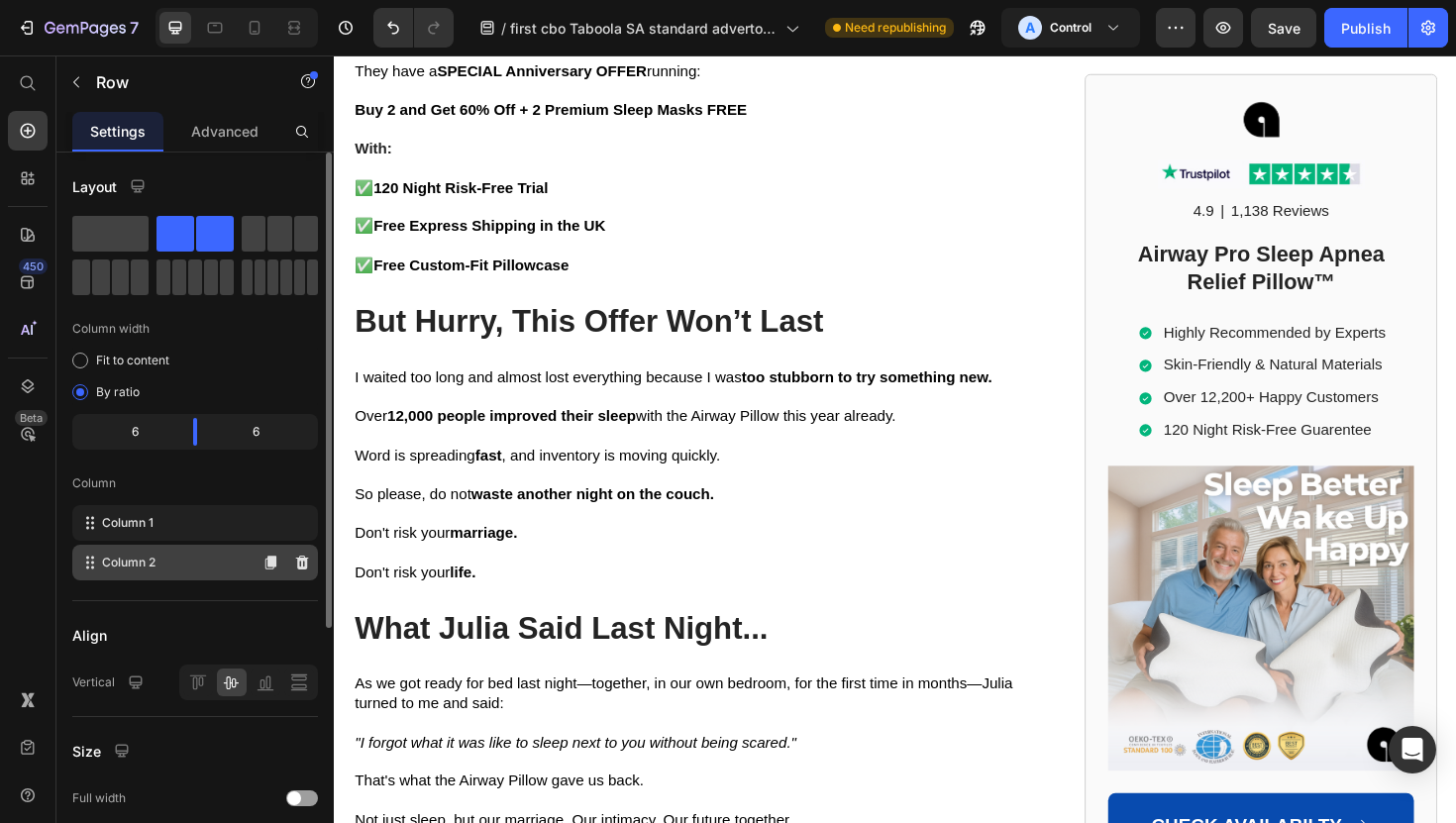 type 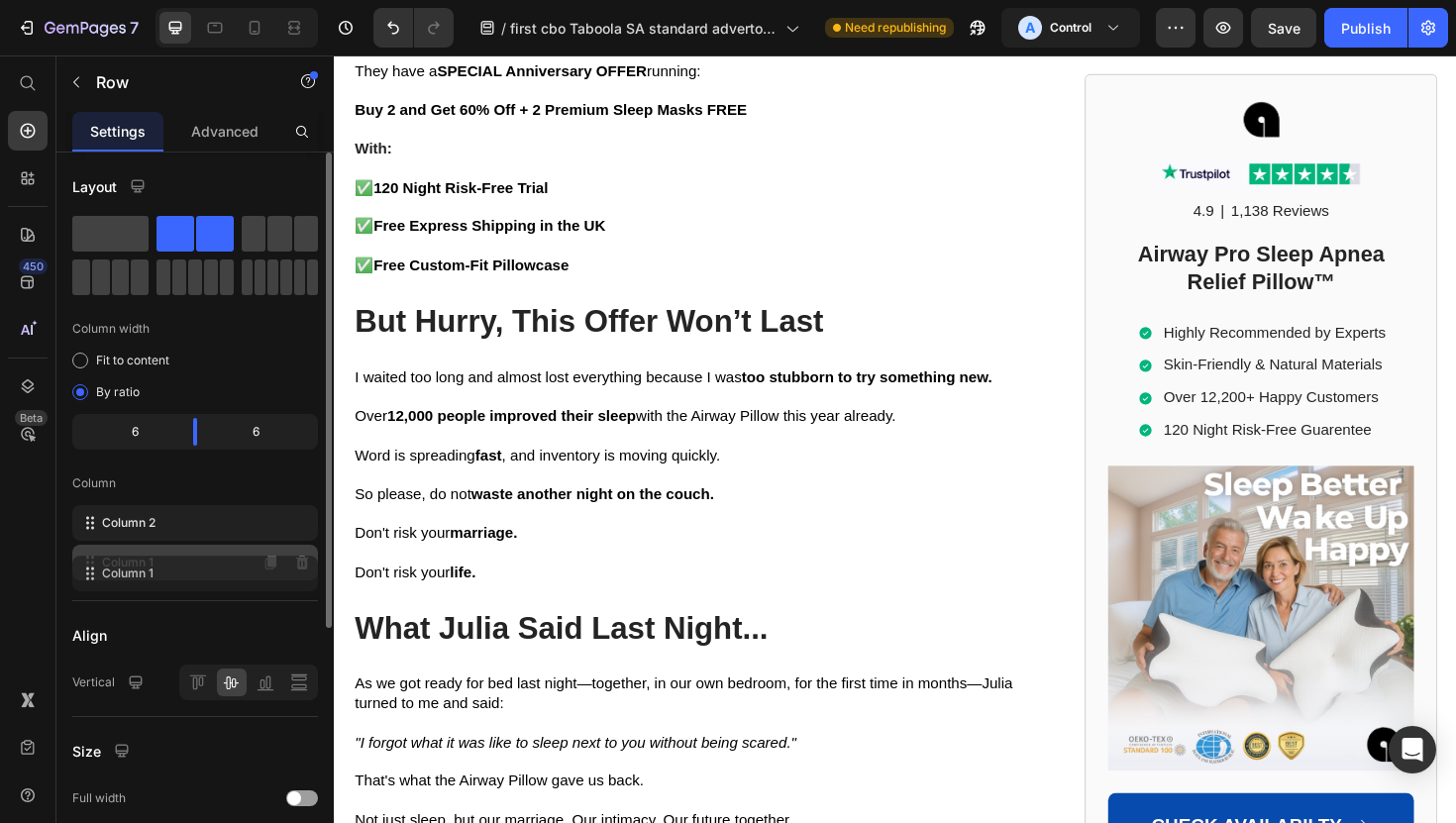 drag, startPoint x: 148, startPoint y: 525, endPoint x: 148, endPoint y: 573, distance: 48 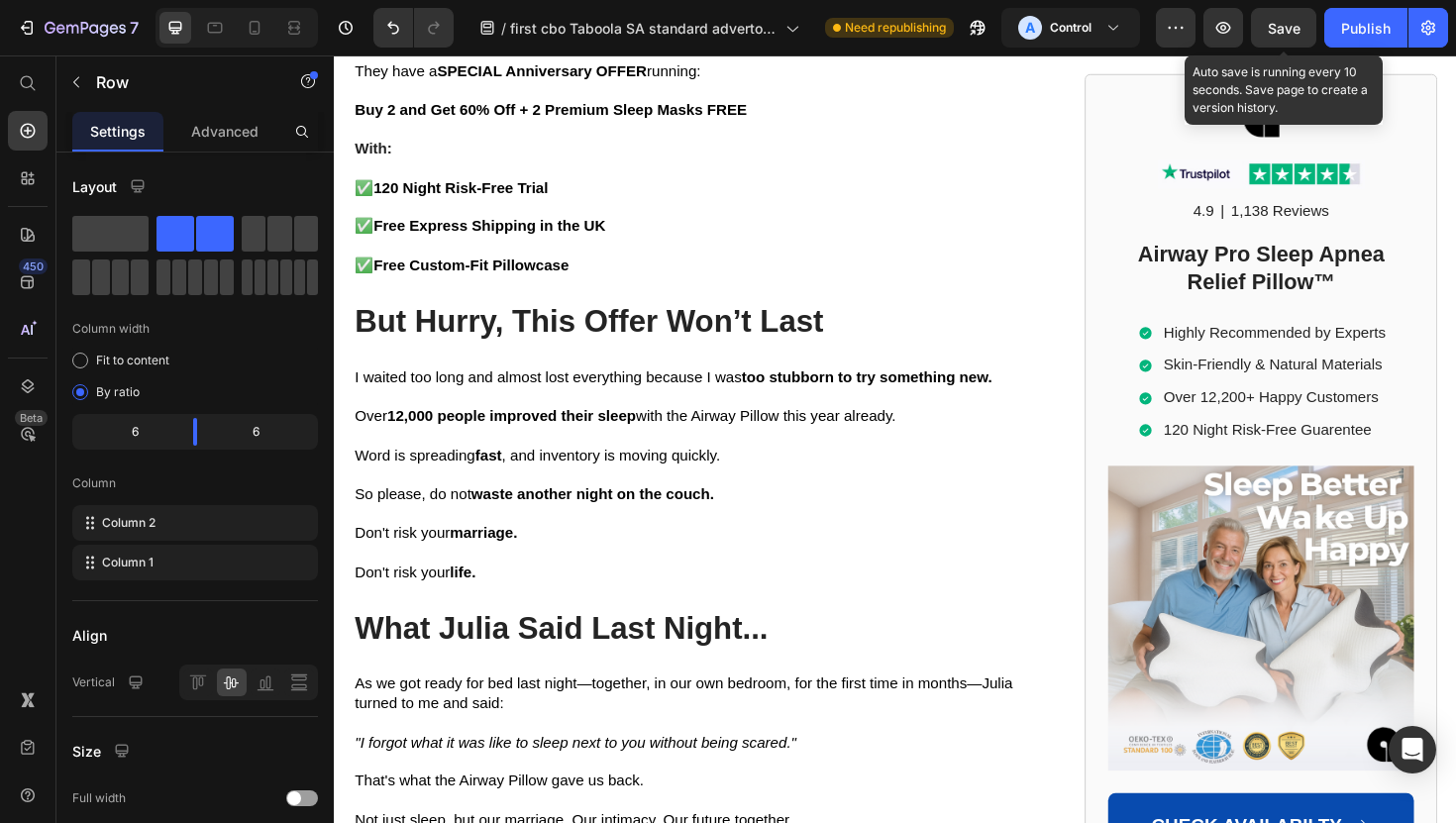 click on "Save" 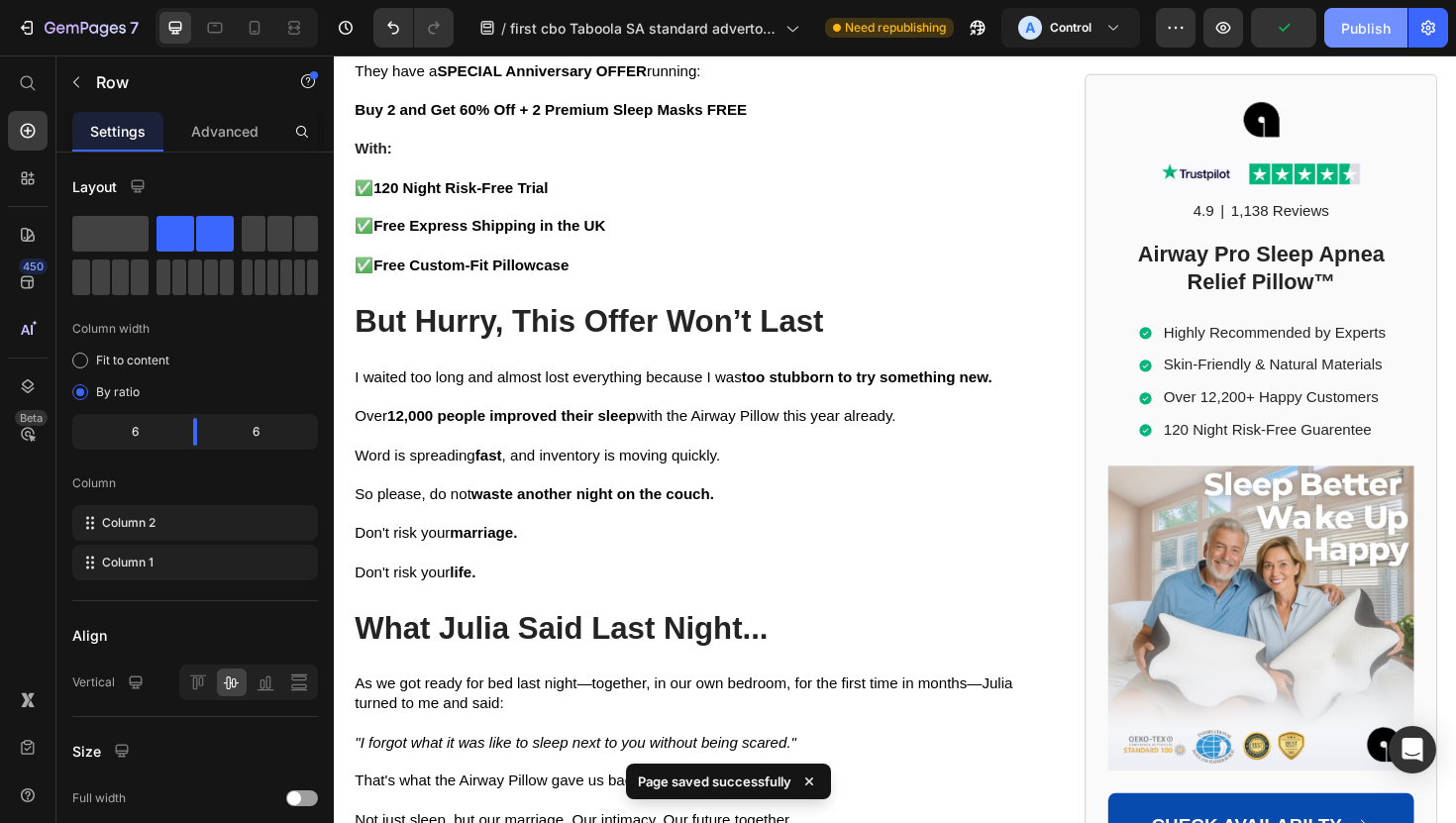 click on "Publish" 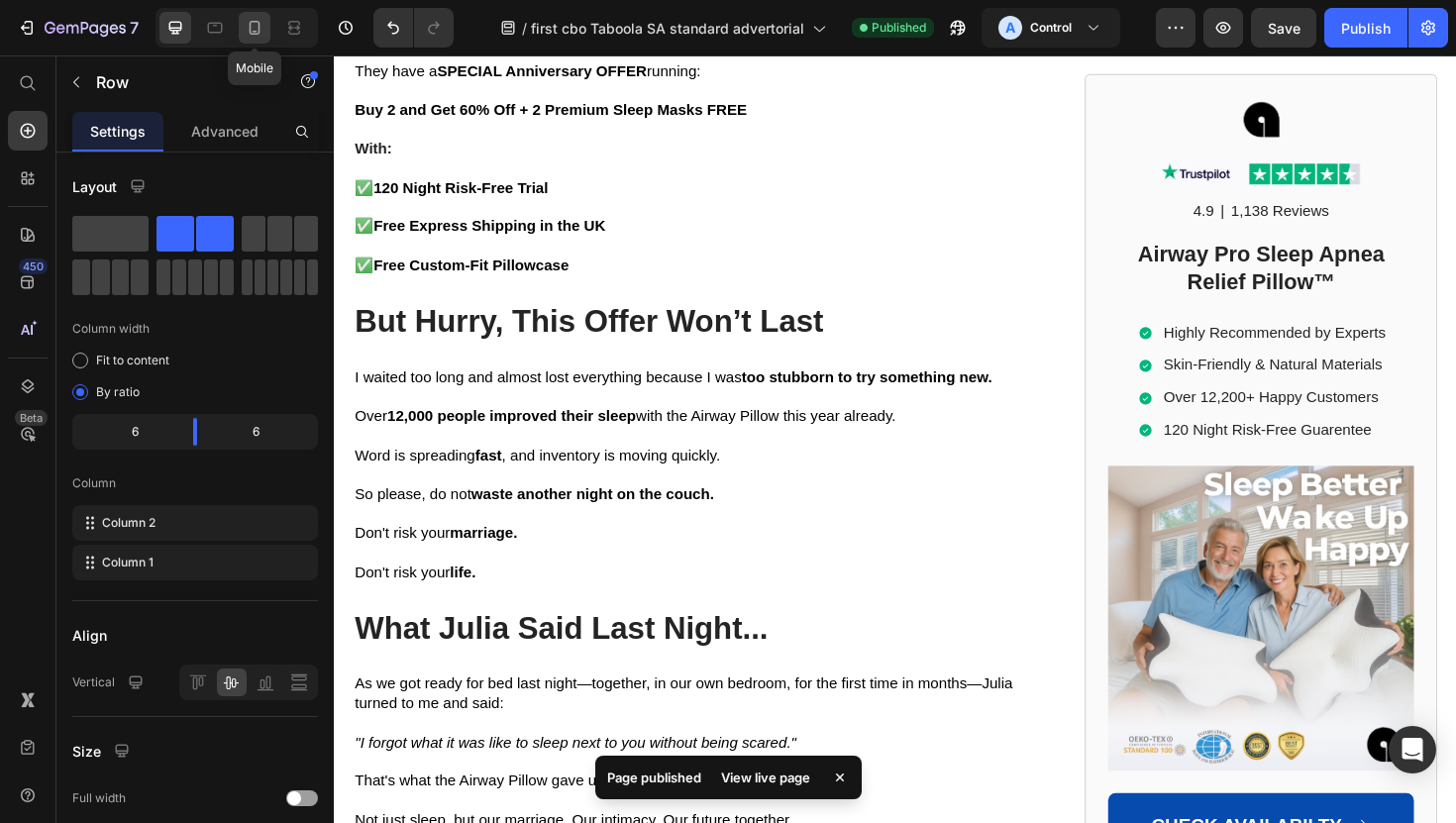 click 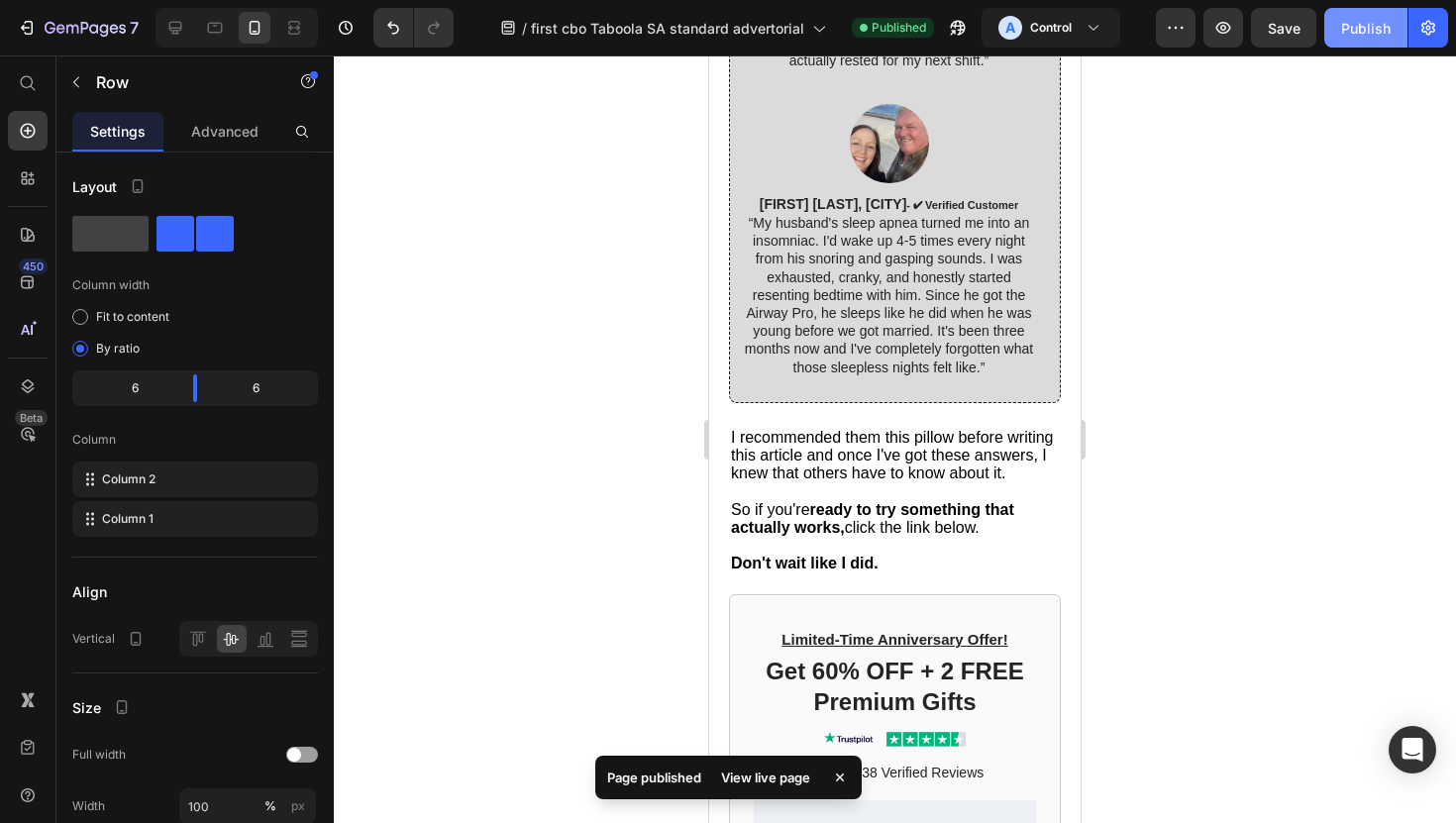 scroll, scrollTop: 12728, scrollLeft: 0, axis: vertical 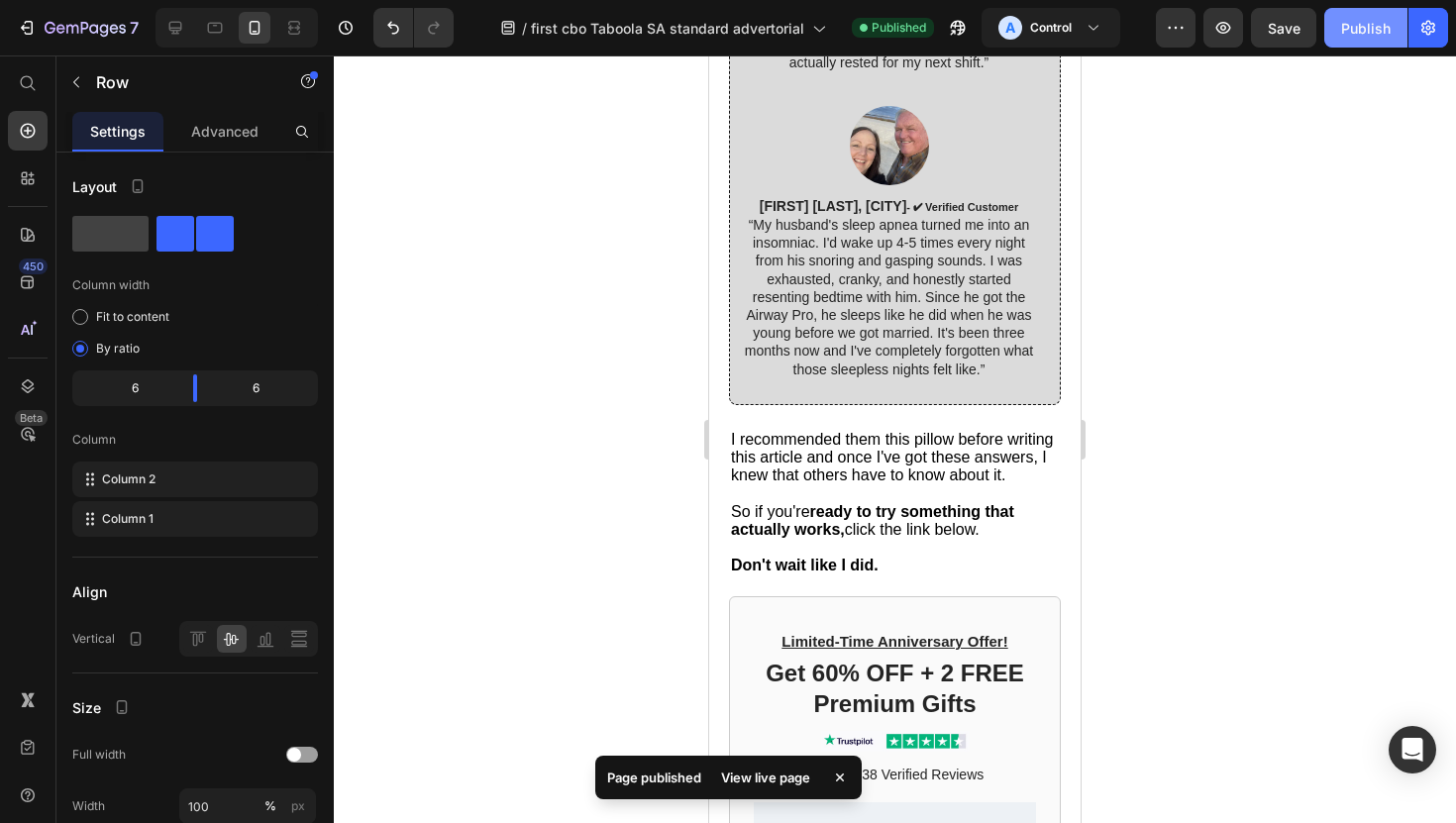click on "Publish" 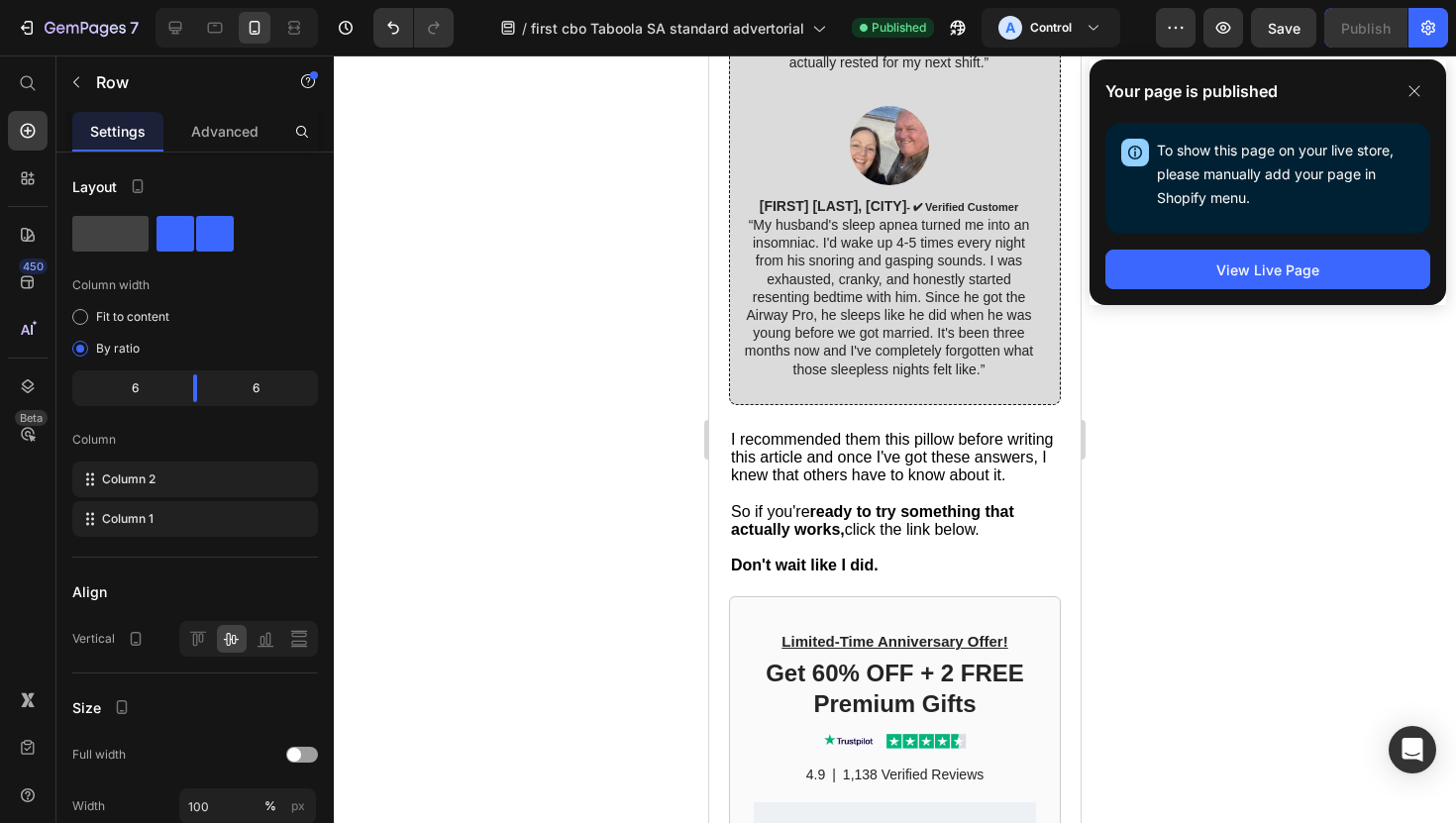 click on "Privacy & GDPR Disclosure: We collect personal information from users for legitimate business purposes, including marketing communications, service delivery, and website optimization. We are committed to transparency about our data collection practices and will always inform users about what specific information we collect, the legal basis for collection, how the information will be used, how long we retain the data, and your rights regarding your personal data. This website uses cookies and similar tracking technologies for marketing purposes, analytics, and to enhance user experience. By continuing to use this site, you consent to our use of cookies. You can manage your cookie preferences through your browser settings. If you are a resident of the European Economic Area (EEA), you have rights including access to your personal data, rectification of inaccurate data, erasure, restriction of processing, data portability, objection to processing, and withdrawal of consent at any time." at bounding box center [895, 1860] 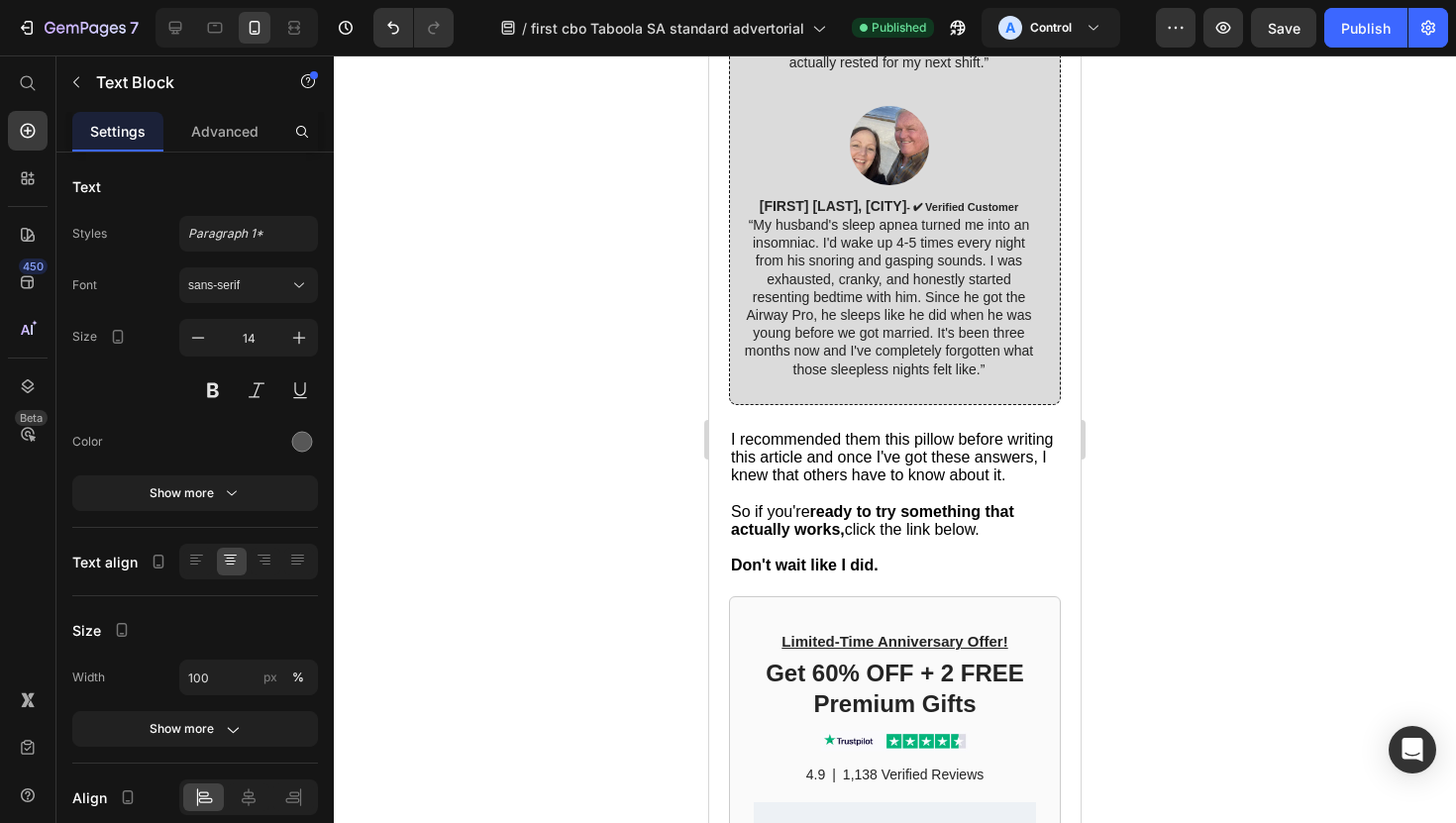 click on "Privacy & GDPR Disclosure: We collect personal information from users for legitimate business purposes, including marketing communications, service delivery, and website optimization. We are committed to transparency about our data collection practices and will always inform users about what specific information we collect, the legal basis for collection, how the information will be used, how long we retain the data, and your rights regarding your personal data. This website uses cookies and similar tracking technologies for marketing purposes, analytics, and to enhance user experience. By continuing to use this site, you consent to our use of cookies. You can manage your cookie preferences through your browser settings. If you are a resident of the European Economic Area (EEA), you have rights including access to your personal data, rectification of inaccurate data, erasure, restriction of processing, data portability, objection to processing, and withdrawal of consent at any time." at bounding box center [895, 1860] 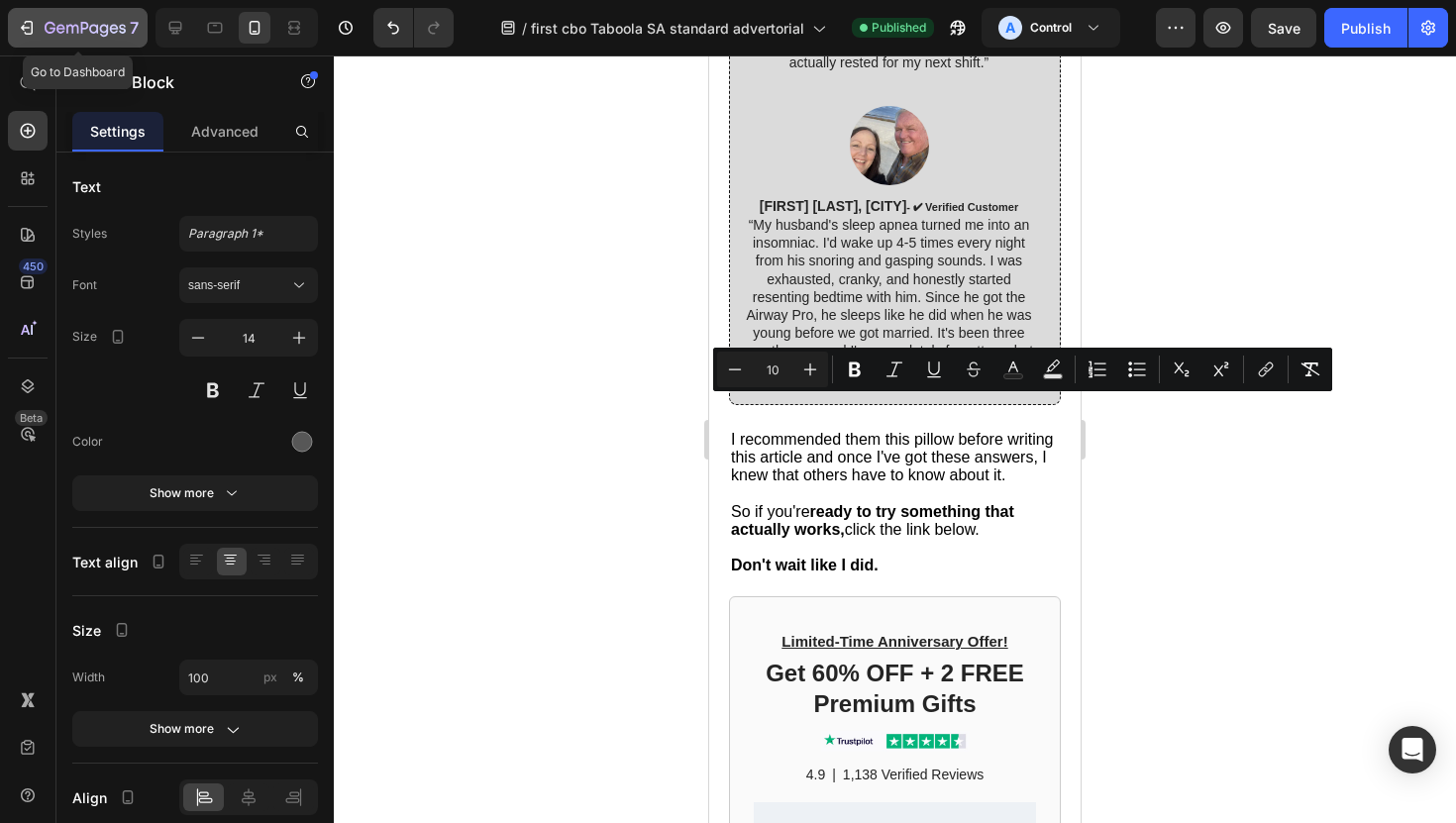 click 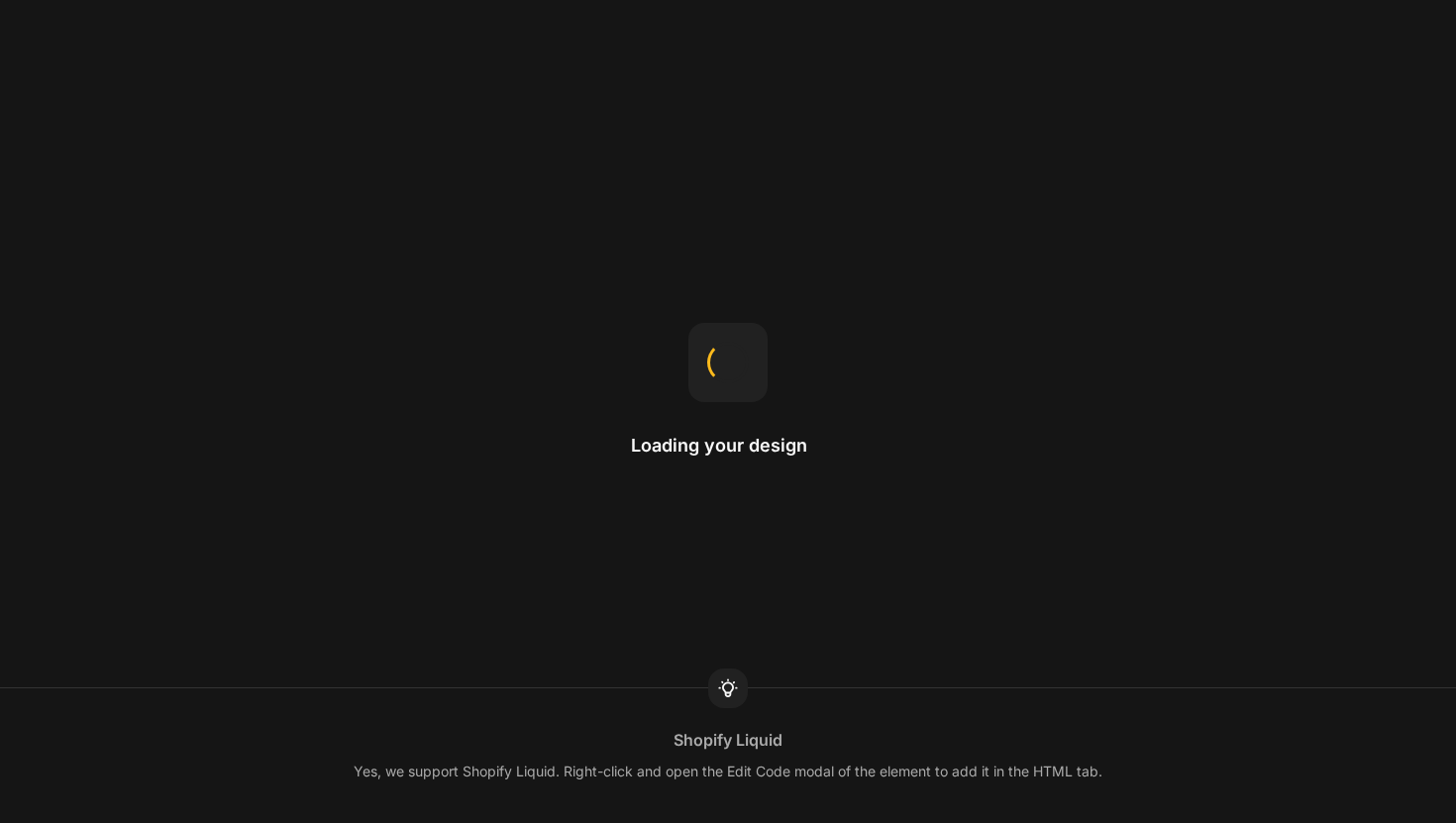 scroll, scrollTop: 0, scrollLeft: 0, axis: both 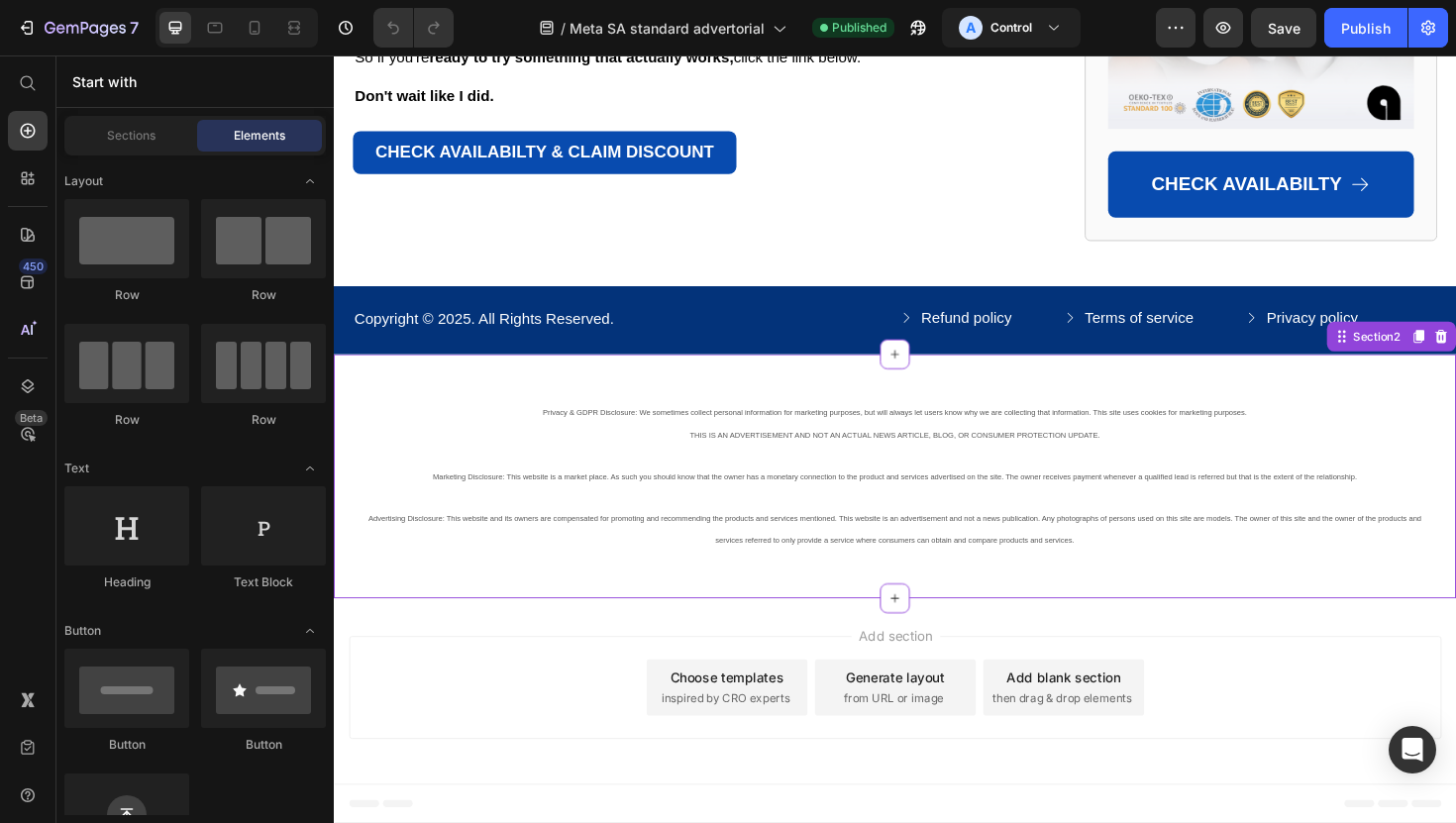 click on "Privacy & GDPR Disclosure: We sometimes collect personal information for marketing purposes, but will always let users know why we are collecting that information. This site uses cookies for marketing purposes. THIS IS AN ADVERTISEMENT AND NOT AN ACTUAL NEWS ARTICLE, BLOG, OR CONSUMER PROTECTION UPDATE. Marketing Disclosure: This website is a market place. As such you should know that the owner has a monetary connection to the product and services advertised on the site. The owner receives payment whenever a qualified lead is referred but that is the extent of the relationship." at bounding box center [928, 467] 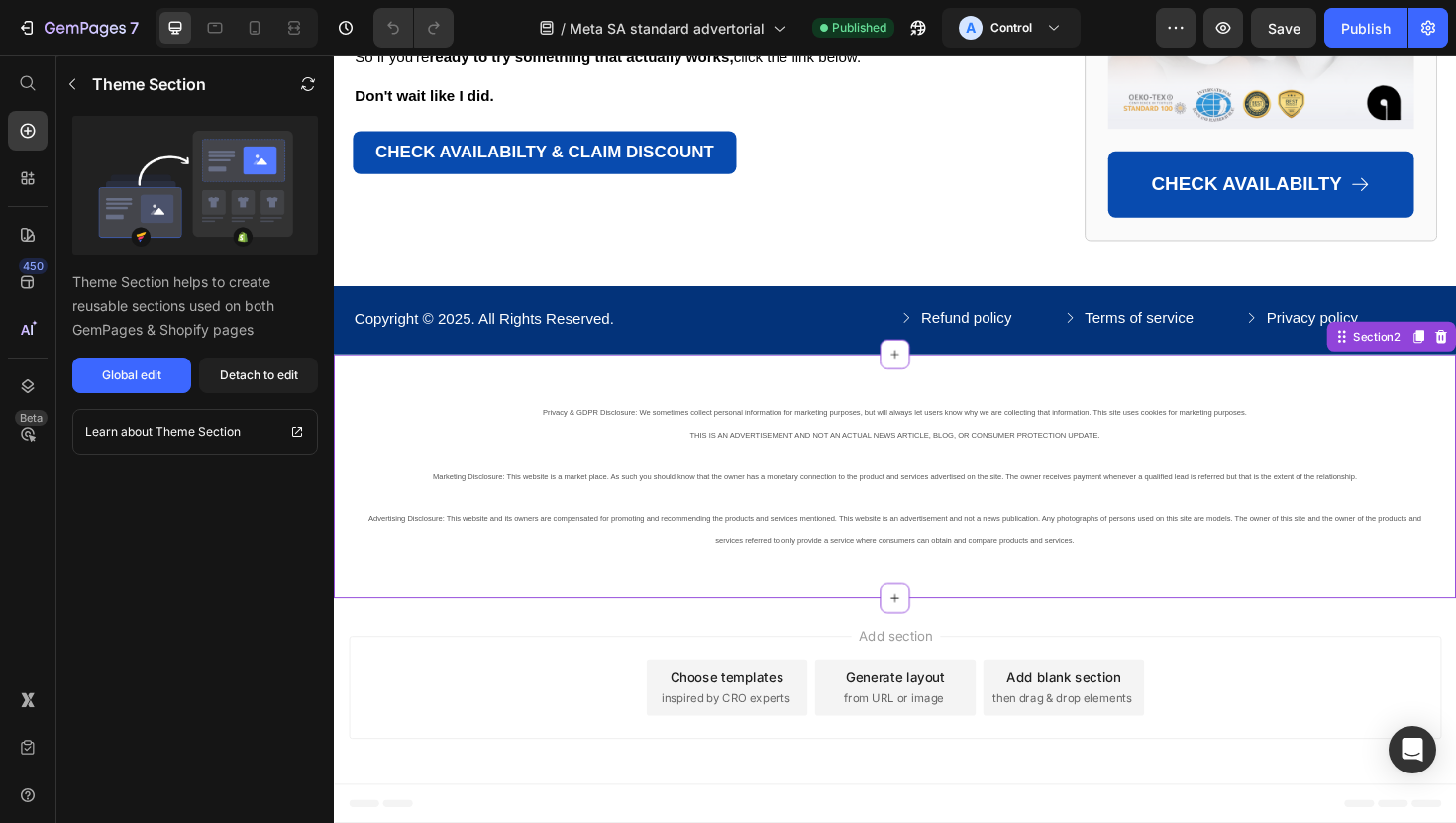 click on "Privacy & GDPR Disclosure: We sometimes collect personal information for marketing purposes, but will always let users know why we are collecting that information. This site uses cookies for marketing purposes. THIS IS AN ADVERTISEMENT AND NOT AN ACTUAL NEWS ARTICLE, BLOG, OR CONSUMER PROTECTION UPDATE. Marketing Disclosure: This website is a market place. As such you should know that the owner has a monetary connection to the product and services advertised on the site. The owner receives payment whenever a qualified lead is referred but that is the extent of the relationship." at bounding box center (928, 467) 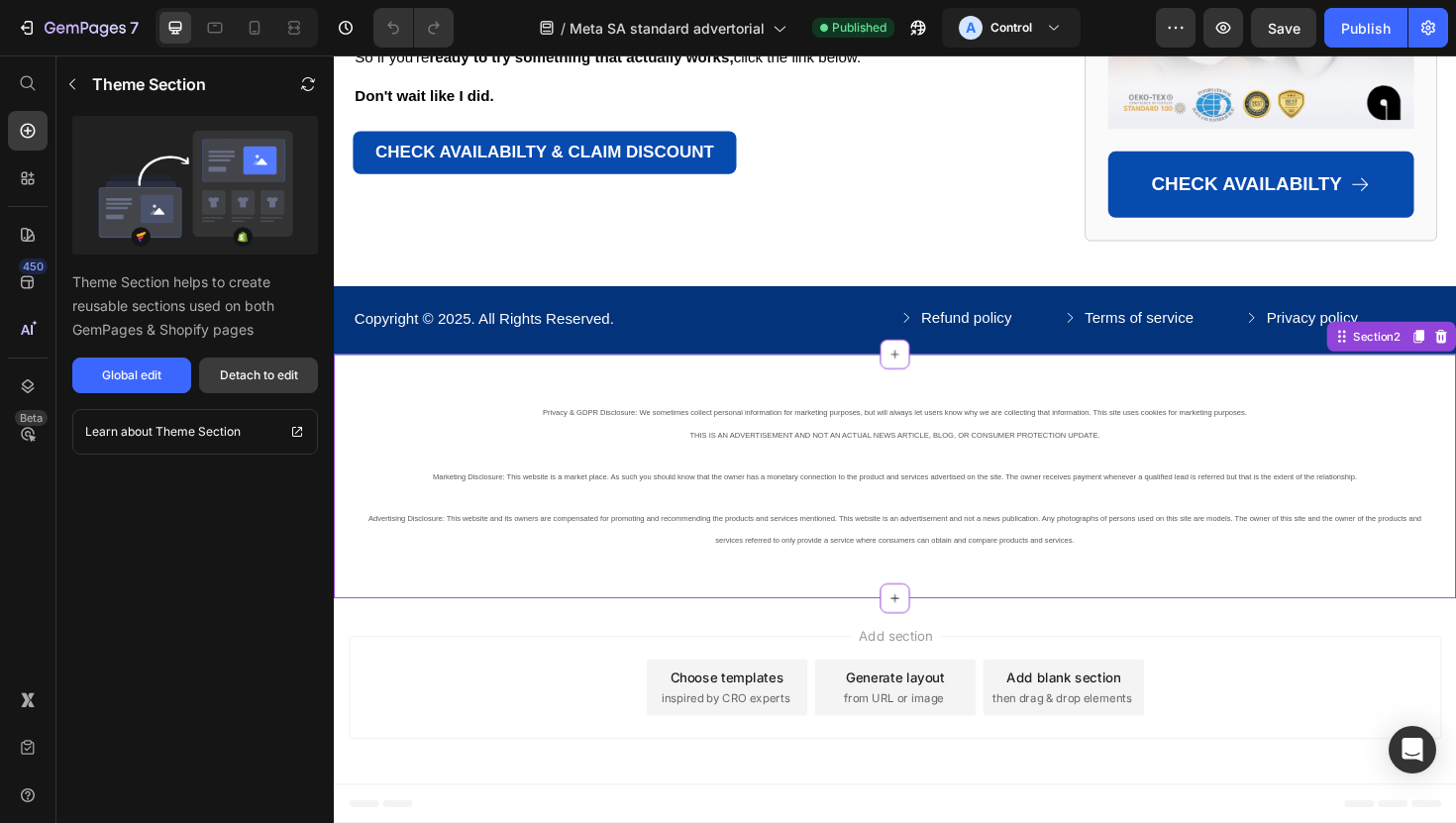 click on "Detach to edit" at bounding box center [259, 375] 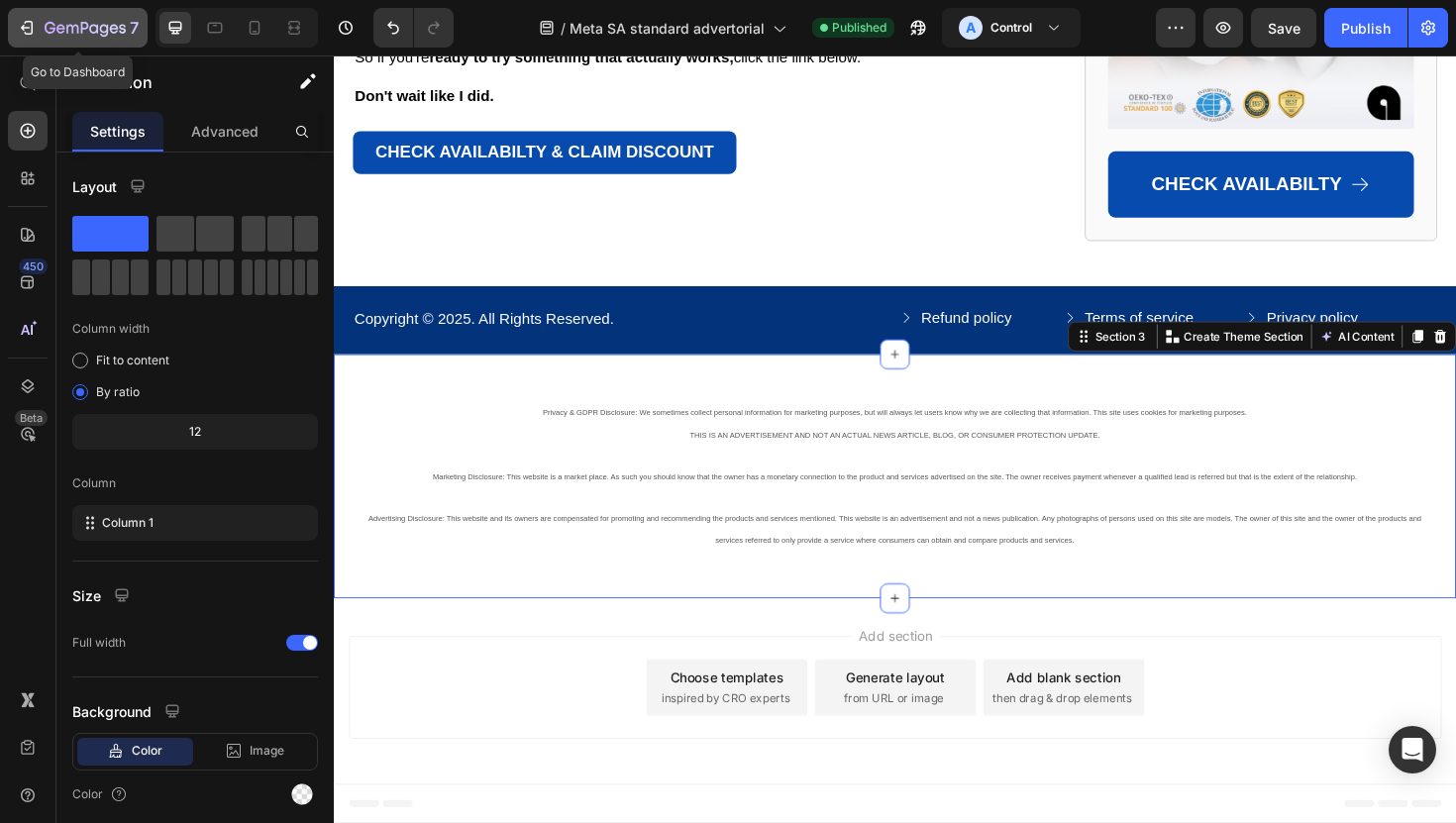 click 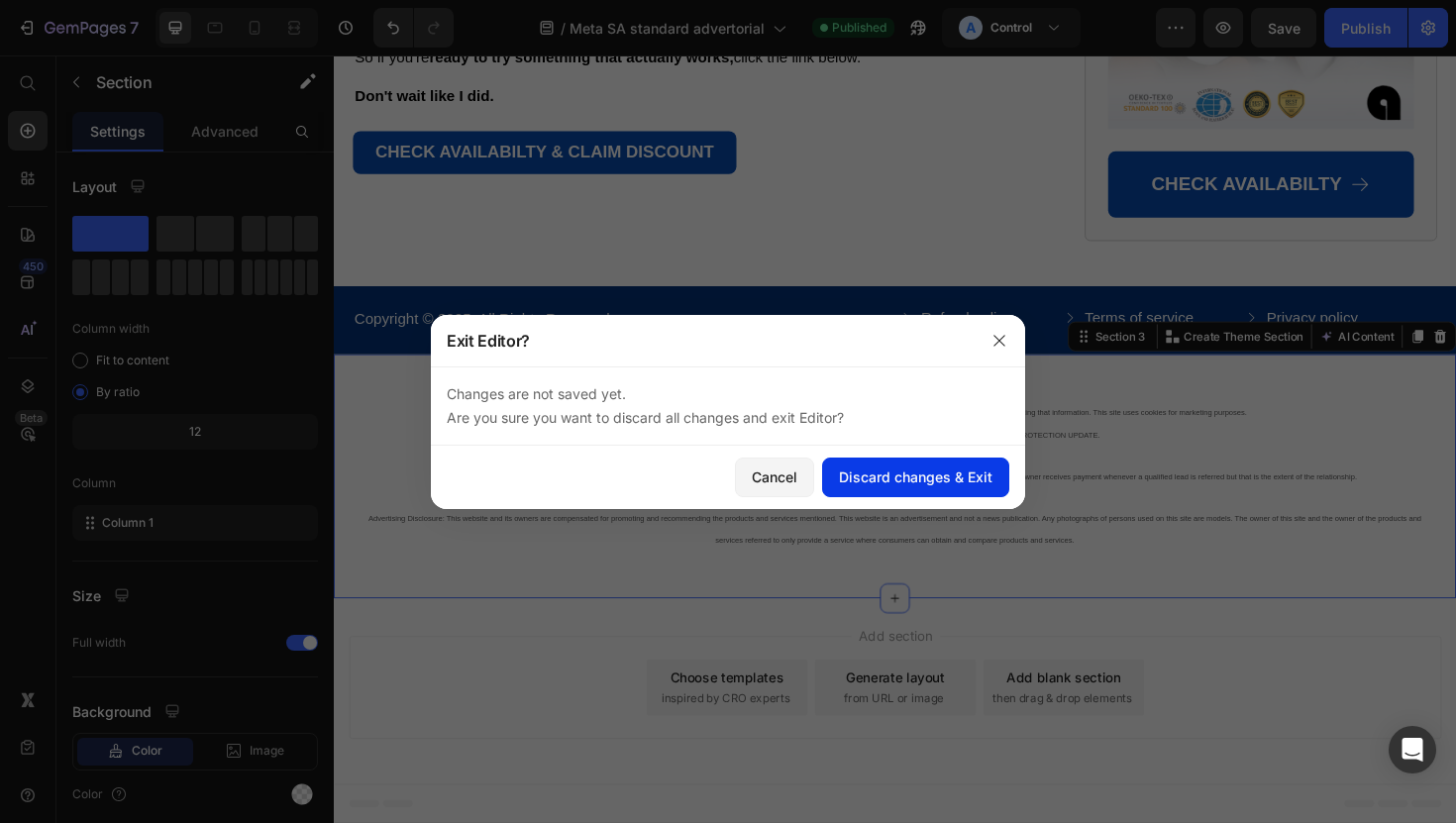 click on "Discard changes & Exit" at bounding box center (915, 476) 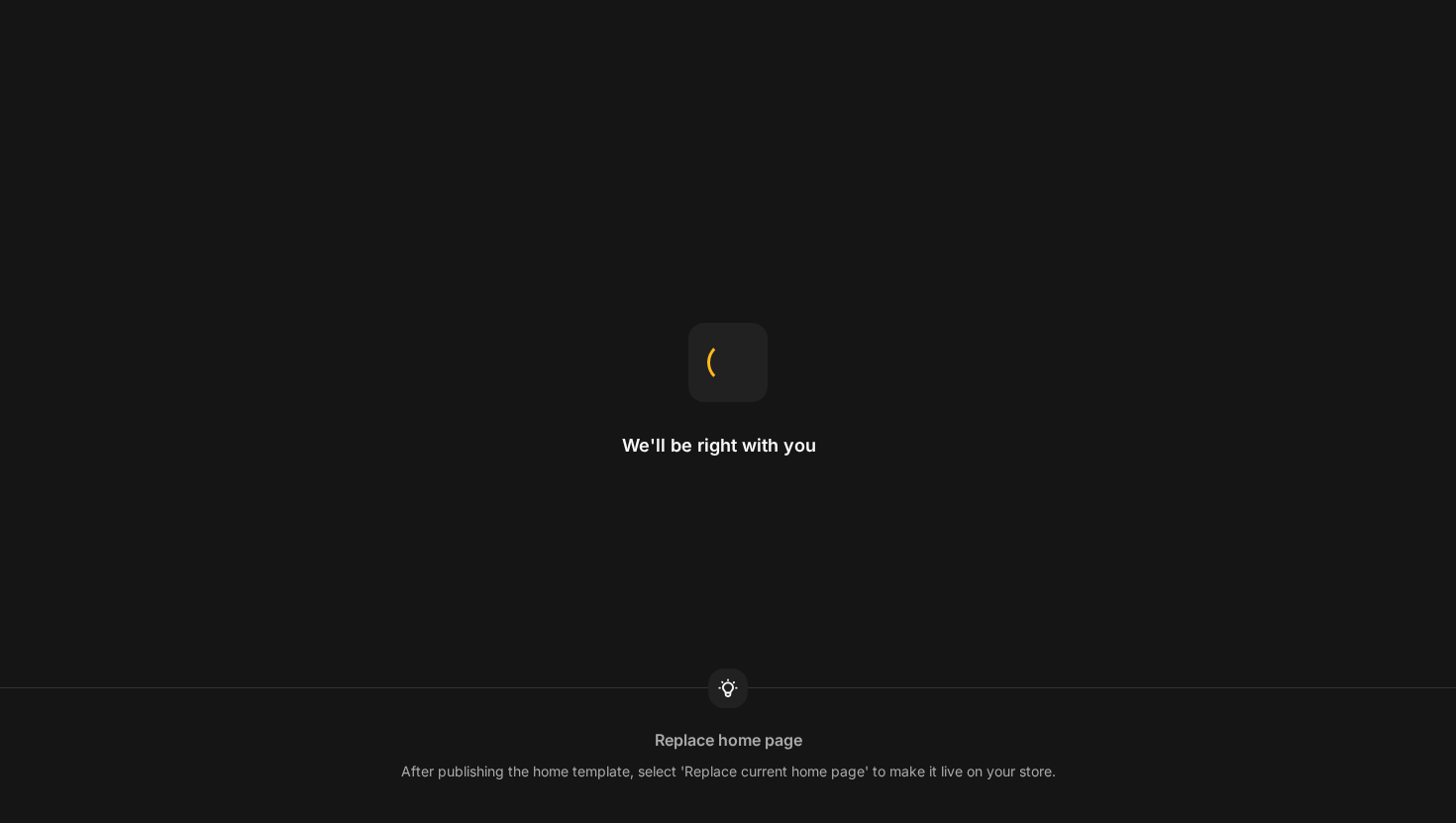 scroll, scrollTop: 0, scrollLeft: 0, axis: both 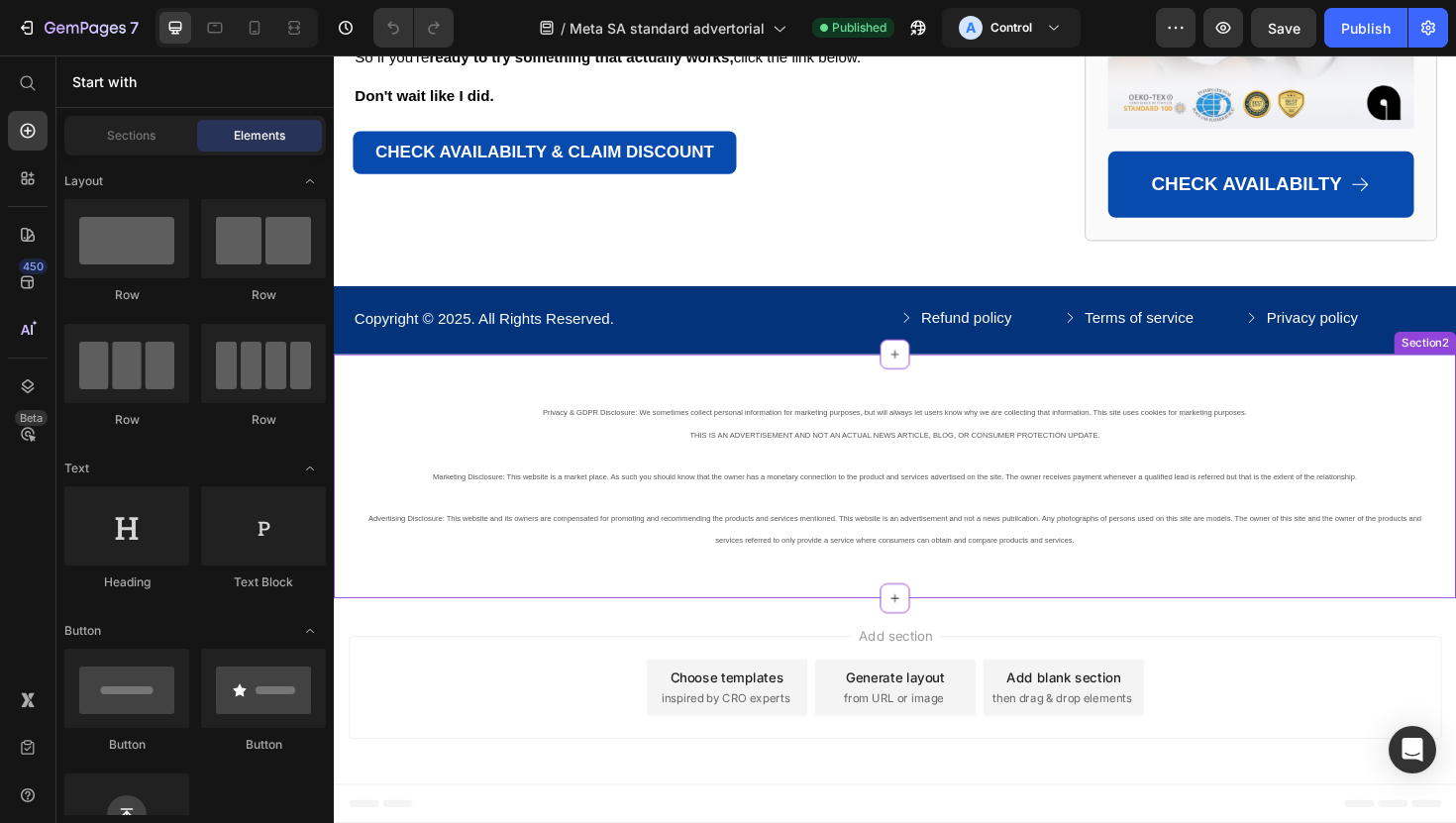 click on "Privacy & GDPR Disclosure: We sometimes collect personal information for marketing purposes, but will always let users know why we are collecting that information. This site uses cookies for marketing purposes. THIS IS AN ADVERTISEMENT AND NOT AN ACTUAL NEWS ARTICLE, BLOG, OR CONSUMER PROTECTION UPDATE. Marketing Disclosure: This website is a market place. As such you should know that the owner has a monetary connection to the product and services advertised on the site. The owner receives payment whenever a qualified lead is referred but that is the extent of the relationship." at bounding box center (928, 467) 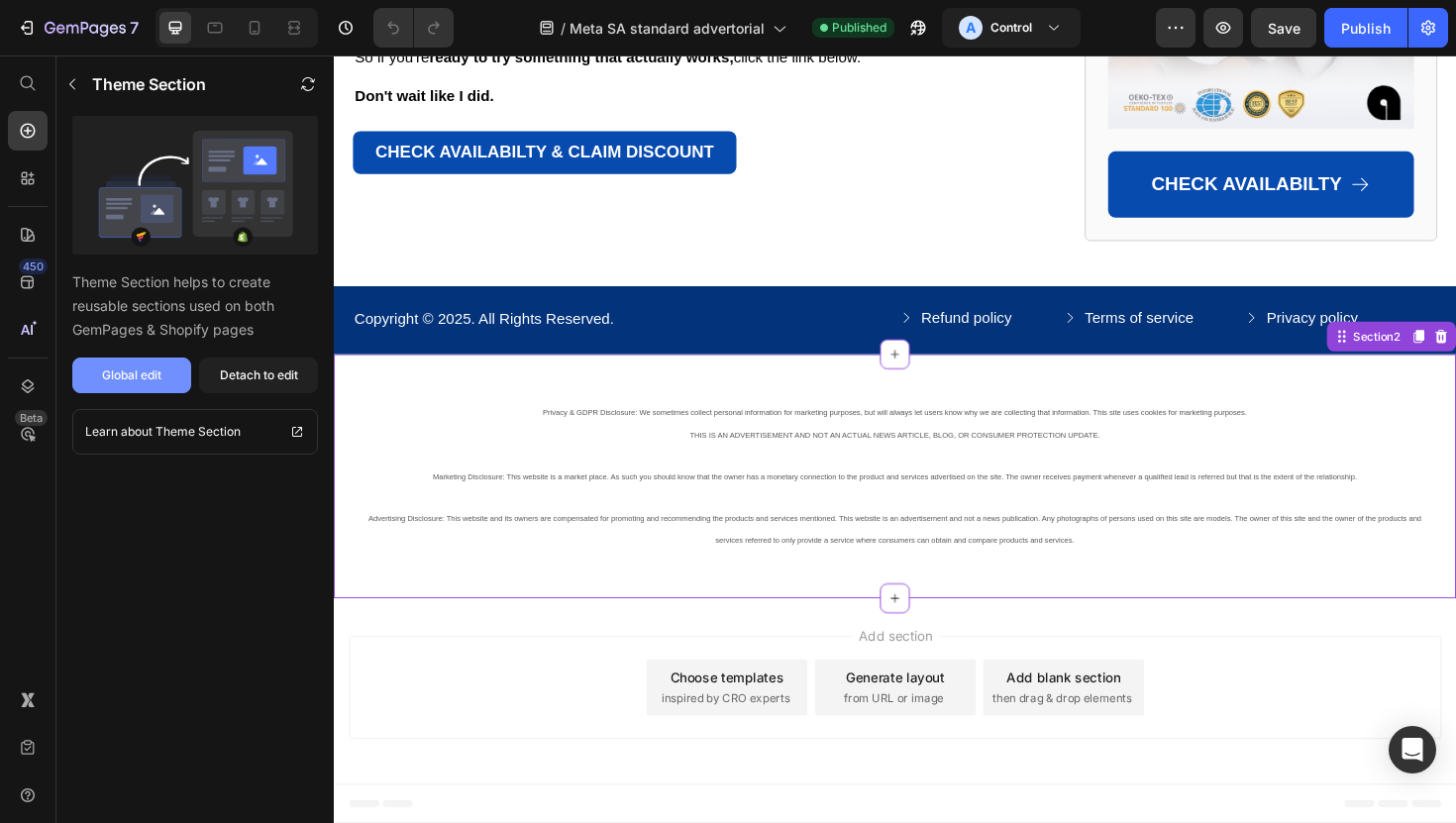 click on "Global edit" at bounding box center [132, 375] 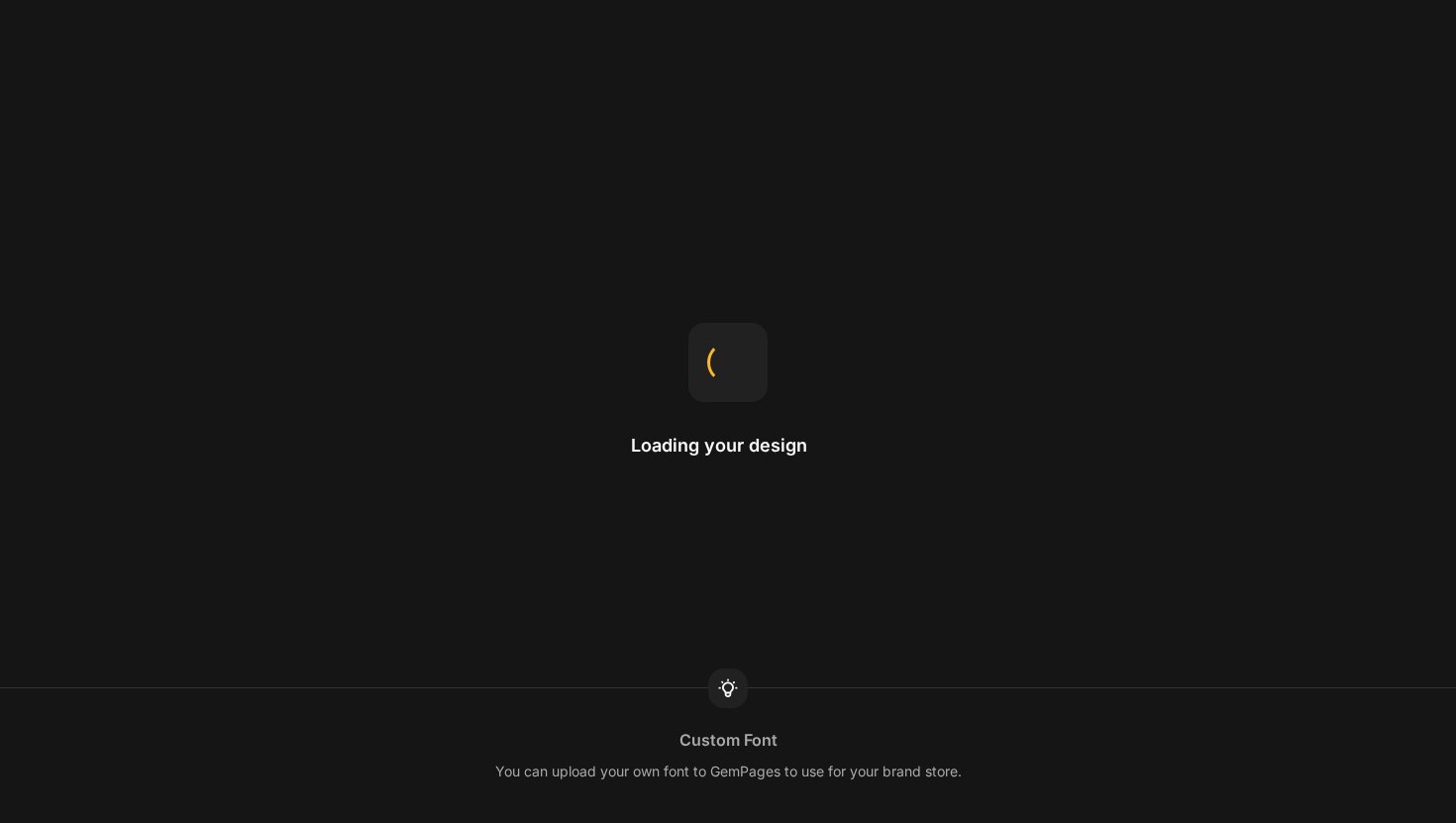 scroll, scrollTop: 0, scrollLeft: 0, axis: both 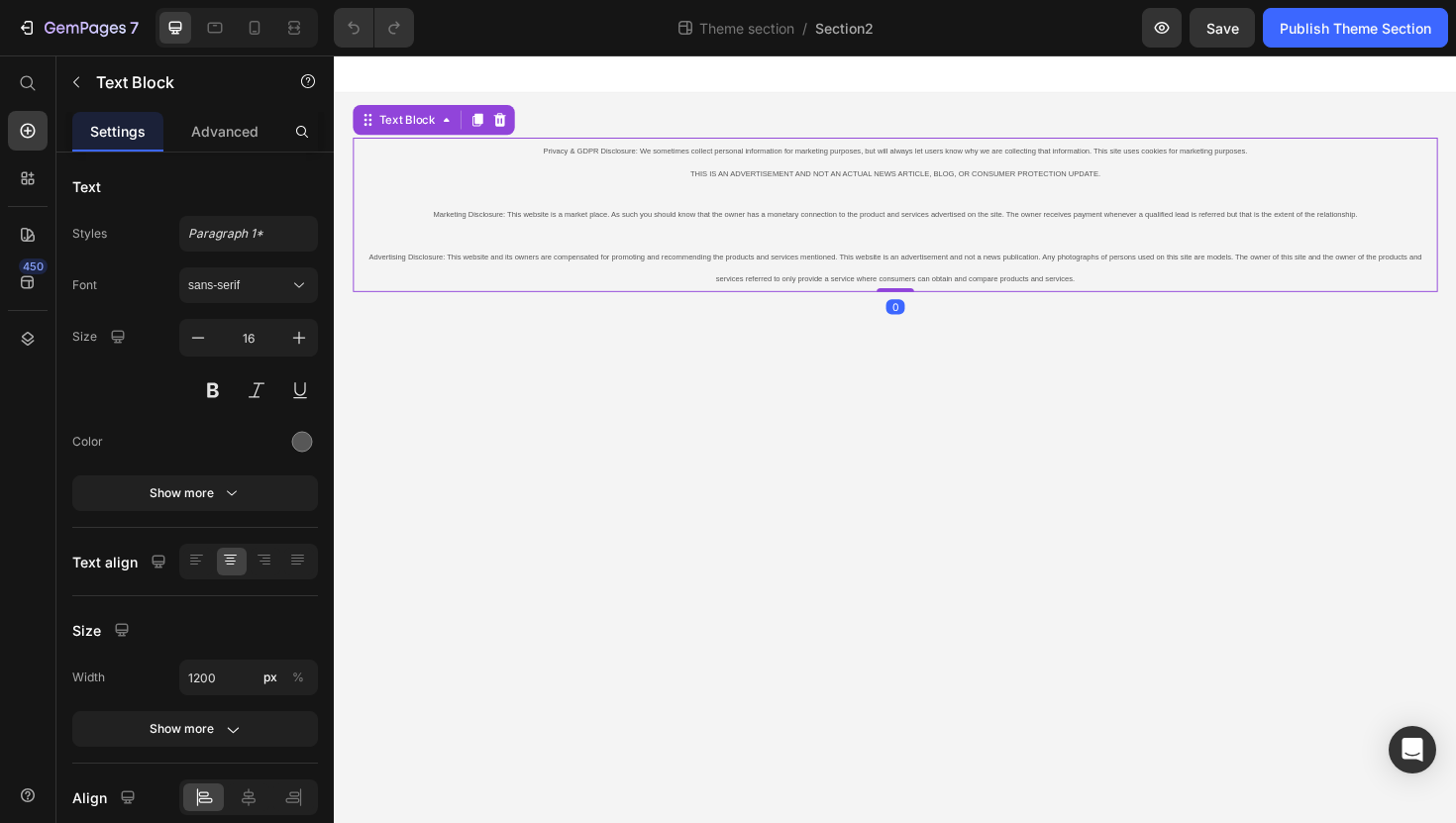click on "Privacy & GDPR Disclosure: We sometimes collect personal information for marketing purposes, but will always let users know why we are collecting that information. This site uses cookies for marketing purposes. THIS IS AN ADVERTISEMENT AND NOT AN ACTUAL NEWS ARTICLE, BLOG, OR CONSUMER PROTECTION UPDATE. Marketing Disclosure: This website is a market place. As such you should know that the owner has a monetary connection to the product and services advertised on the site. The owner receives payment whenever a qualified lead is referred but that is the extent of the relationship." at bounding box center [928, 190] 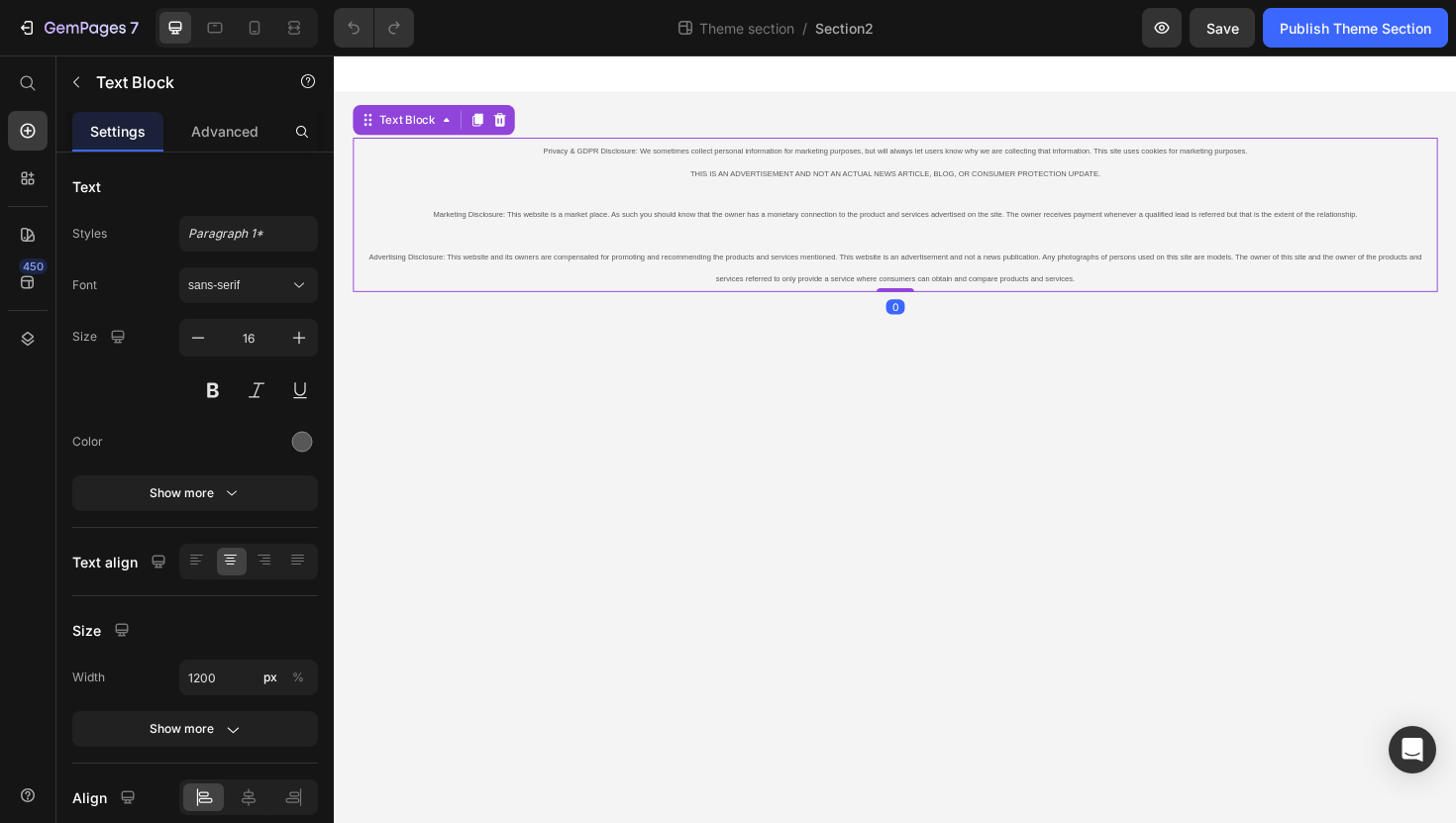 click on "Privacy & GDPR Disclosure: We sometimes collect personal information for marketing purposes, but will always let users know why we are collecting that information. This site uses cookies for marketing purposes. THIS IS AN ADVERTISEMENT AND NOT AN ACTUAL NEWS ARTICLE, BLOG, OR CONSUMER PROTECTION UPDATE. Marketing Disclosure: This website is a market place. As such you should know that the owner has a monetary connection to the product and services advertised on the site. The owner receives payment whenever a qualified lead is referred but that is the extent of the relationship." at bounding box center (928, 190) 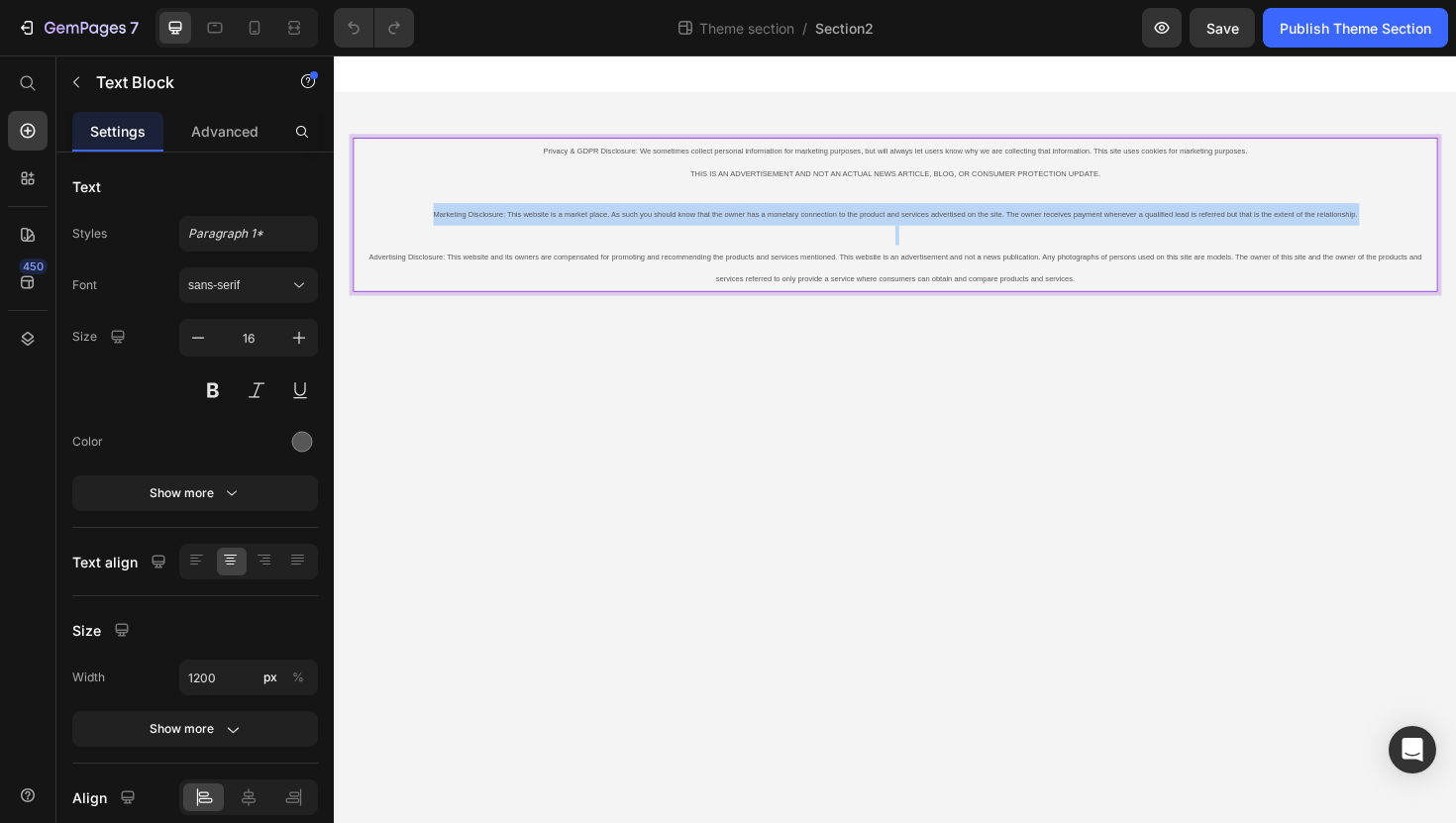 click on "Privacy & GDPR Disclosure: We sometimes collect personal information for marketing purposes, but will always let users know why we are collecting that information. This site uses cookies for marketing purposes. THIS IS AN ADVERTISEMENT AND NOT AN ACTUAL NEWS ARTICLE, BLOG, OR CONSUMER PROTECTION UPDATE. Marketing Disclosure: This website is a market place. As such you should know that the owner has a monetary connection to the product and services advertised on the site. The owner receives payment whenever a qualified lead is referred but that is the extent of the relationship." at bounding box center [928, 190] 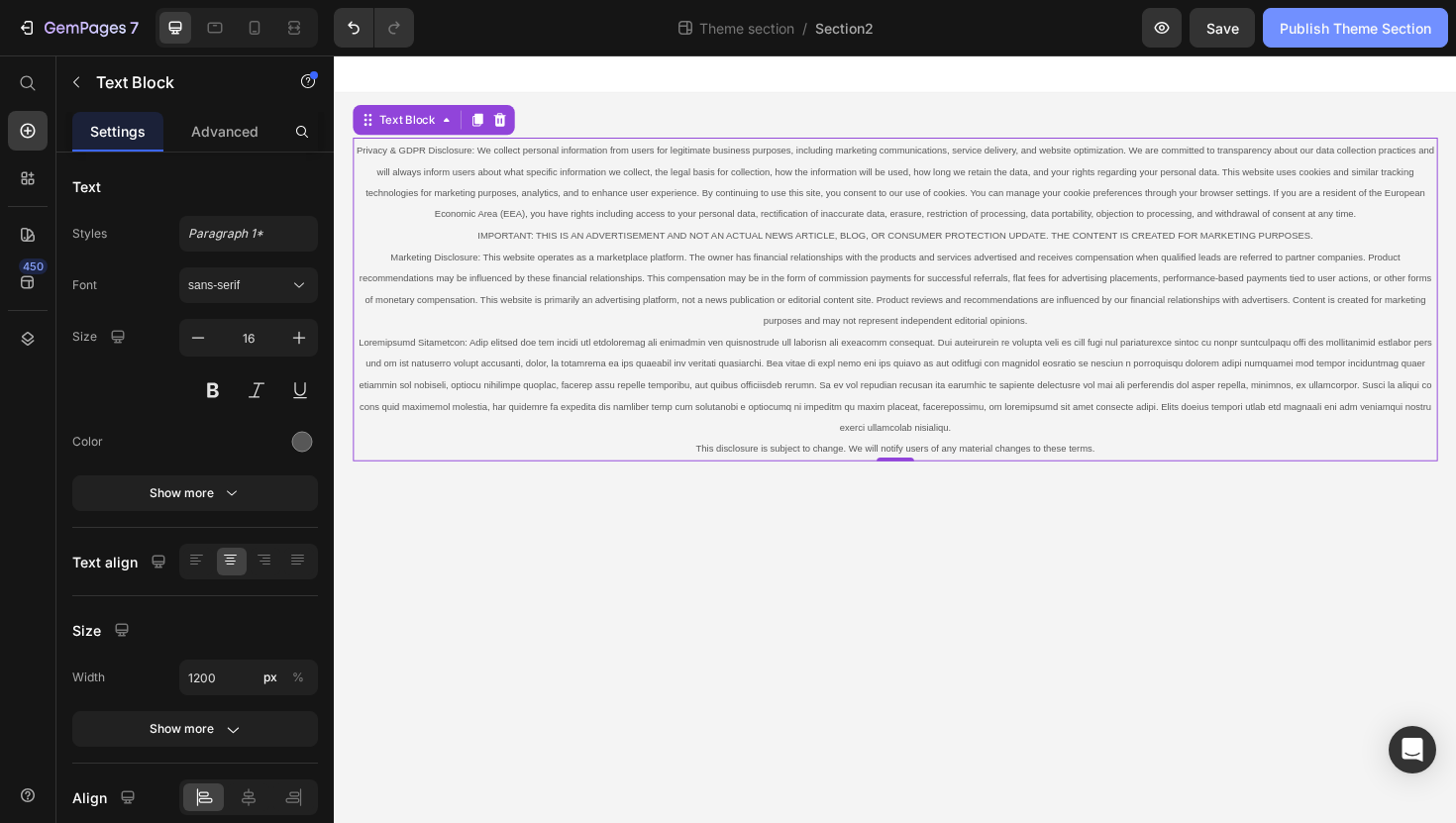 click on "Publish Theme Section" 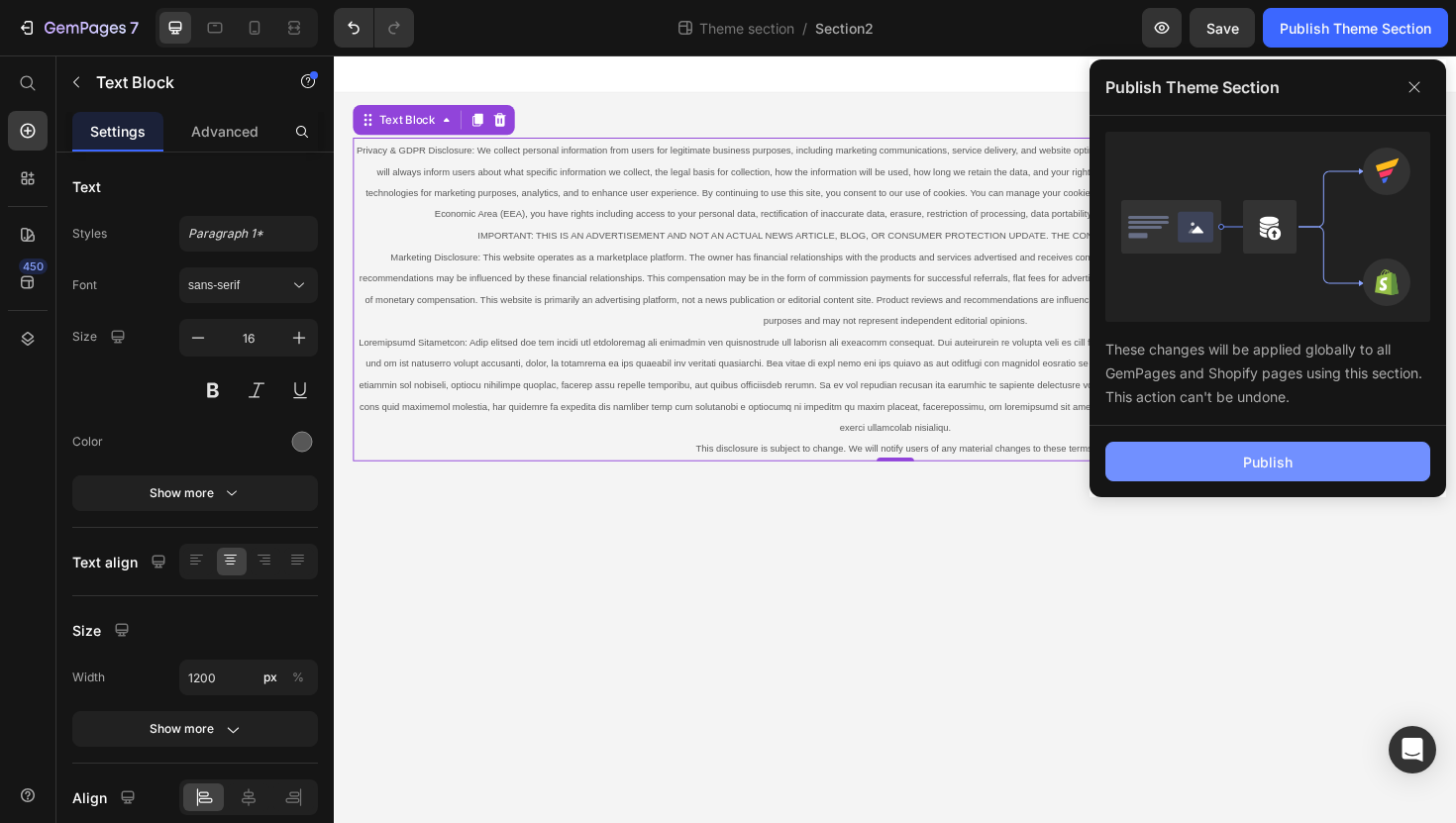 click on "Publish" at bounding box center (1268, 462) 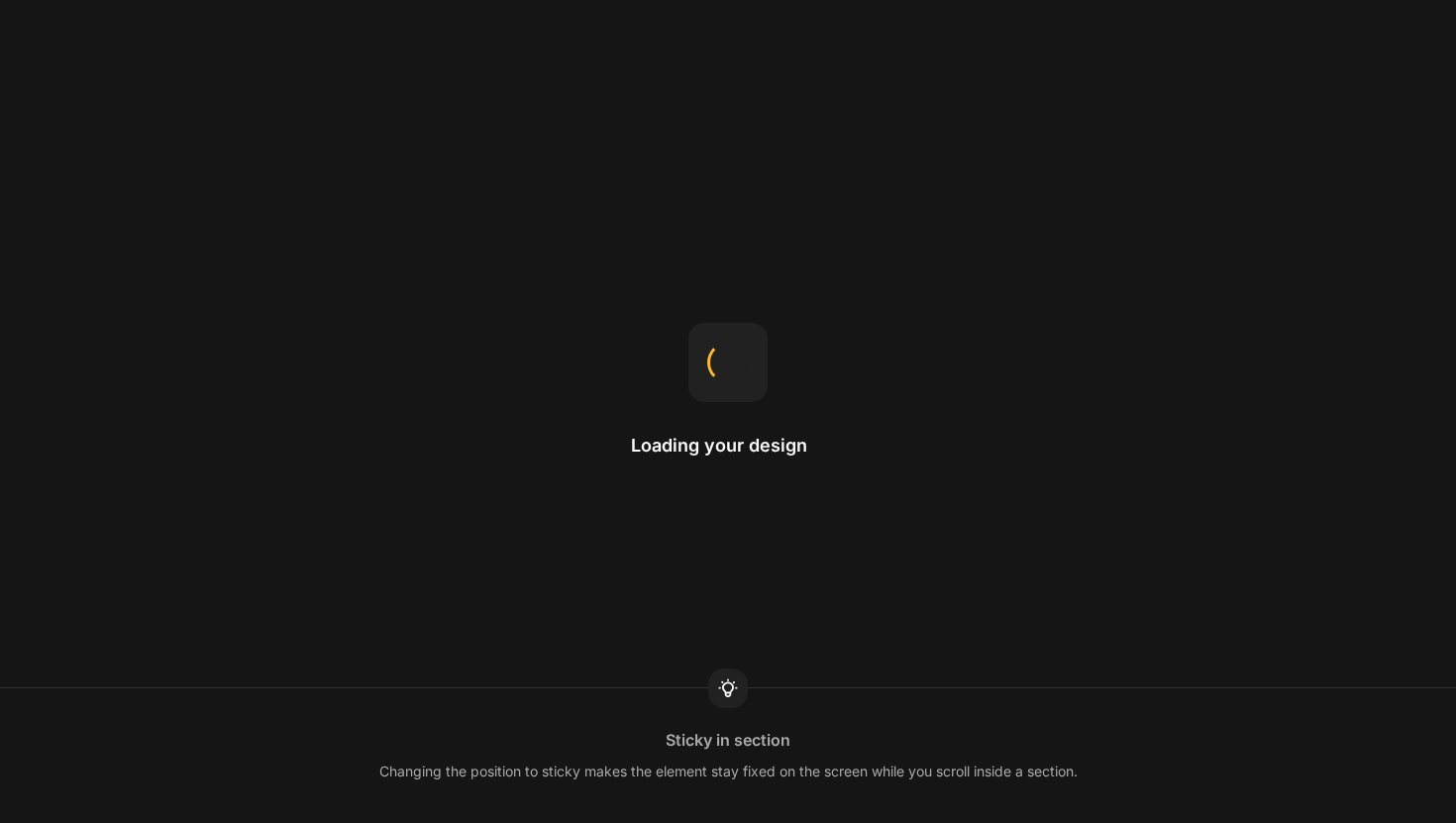 scroll, scrollTop: 0, scrollLeft: 0, axis: both 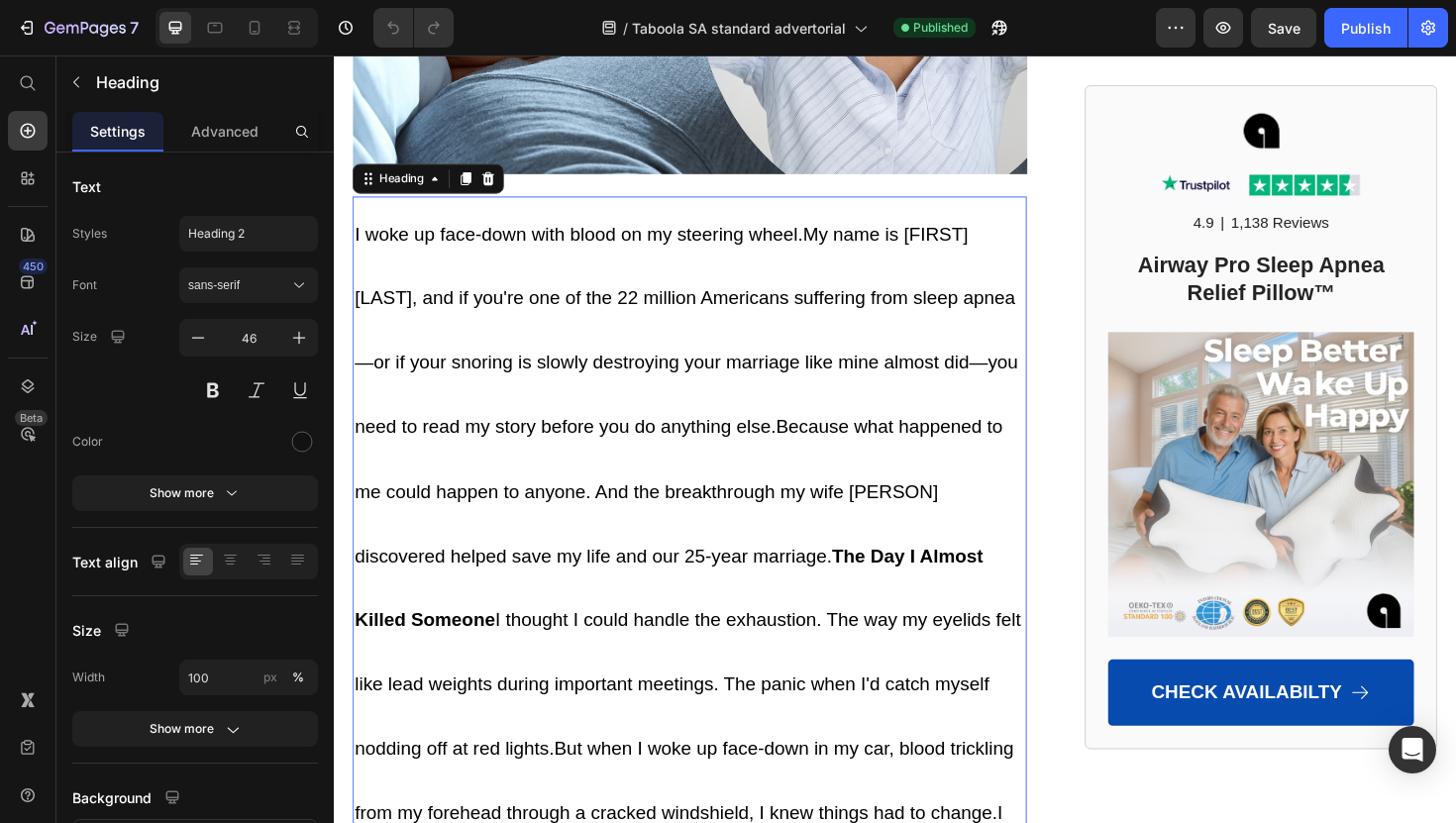 click on "I woke up face-down with blood on my steering wheel. My name is [FIRST] [LAST], and if you're one of the 22 million Americans suffering from sleep apnea—or if your snoring is slowly destroying your marriage like mine almost did—you need to read my story before you do anything else. Because what happened to me could happen to anyone. And the breakthrough my wife [PERSON] discovered helped save my life and our 25-year marriage. The Day I Almost Killed Someone I thought I could handle the exhaustion. The way my eyelids felt like lead weights during important meetings. The panic when I'd catch myself nodding off at red lights. But when I woke up face-down in my car, blood trickling from my forehead through a cracked windshield, I knew things had to change. I had fallen asleep behind the wheel—again. My car had rolled off the road into a ditch. Thank God I was driving alone that day, without [PERSON] and our two kids. The thought of what could have happened still makes my hands shake. The Slow Death of Our Marriage" at bounding box center [710, 2489] 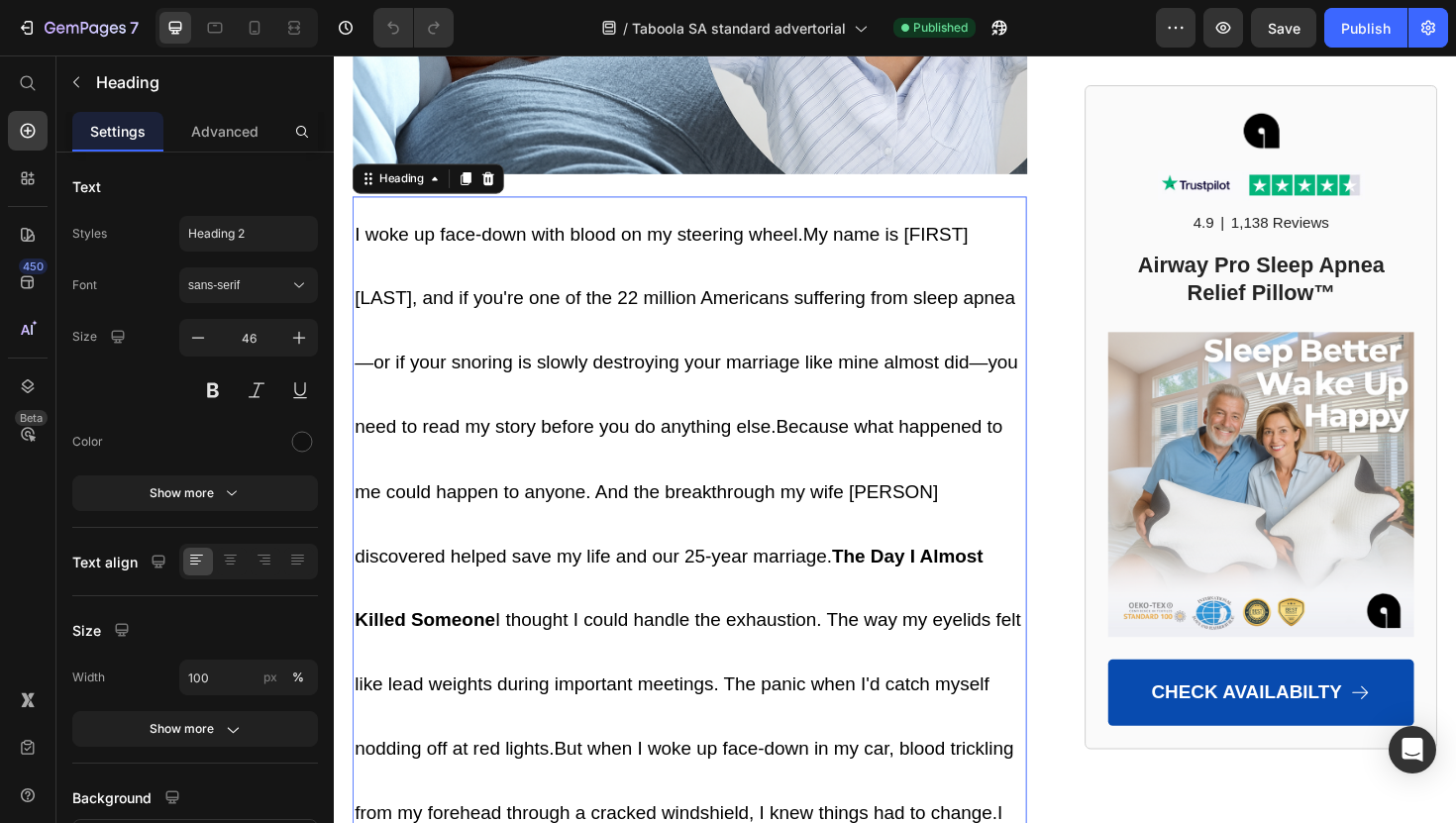 click on "I woke up face-down with blood on my steering wheel. My name is [FIRST] [LAST], and if you're one of the 22 million Americans suffering from sleep apnea—or if your snoring is slowly destroying your marriage like mine almost did—you need to read my story before you do anything else. Because what happened to me could happen to anyone. And the breakthrough my wife [PERSON] discovered helped save my life and our 25-year marriage. The Day I Almost Killed Someone I thought I could handle the exhaustion. The way my eyelids felt like lead weights during important meetings. The panic when I'd catch myself nodding off at red lights. But when I woke up face-down in my car, blood trickling from my forehead through a cracked windshield, I knew things had to change. I had fallen asleep behind the wheel—again. My car had rolled off the road into a ditch. Thank God I was driving alone that day, without [PERSON] and our two kids. The thought of what could have happened still makes my hands shake. The Slow Death of Our Marriage" at bounding box center [710, 2489] 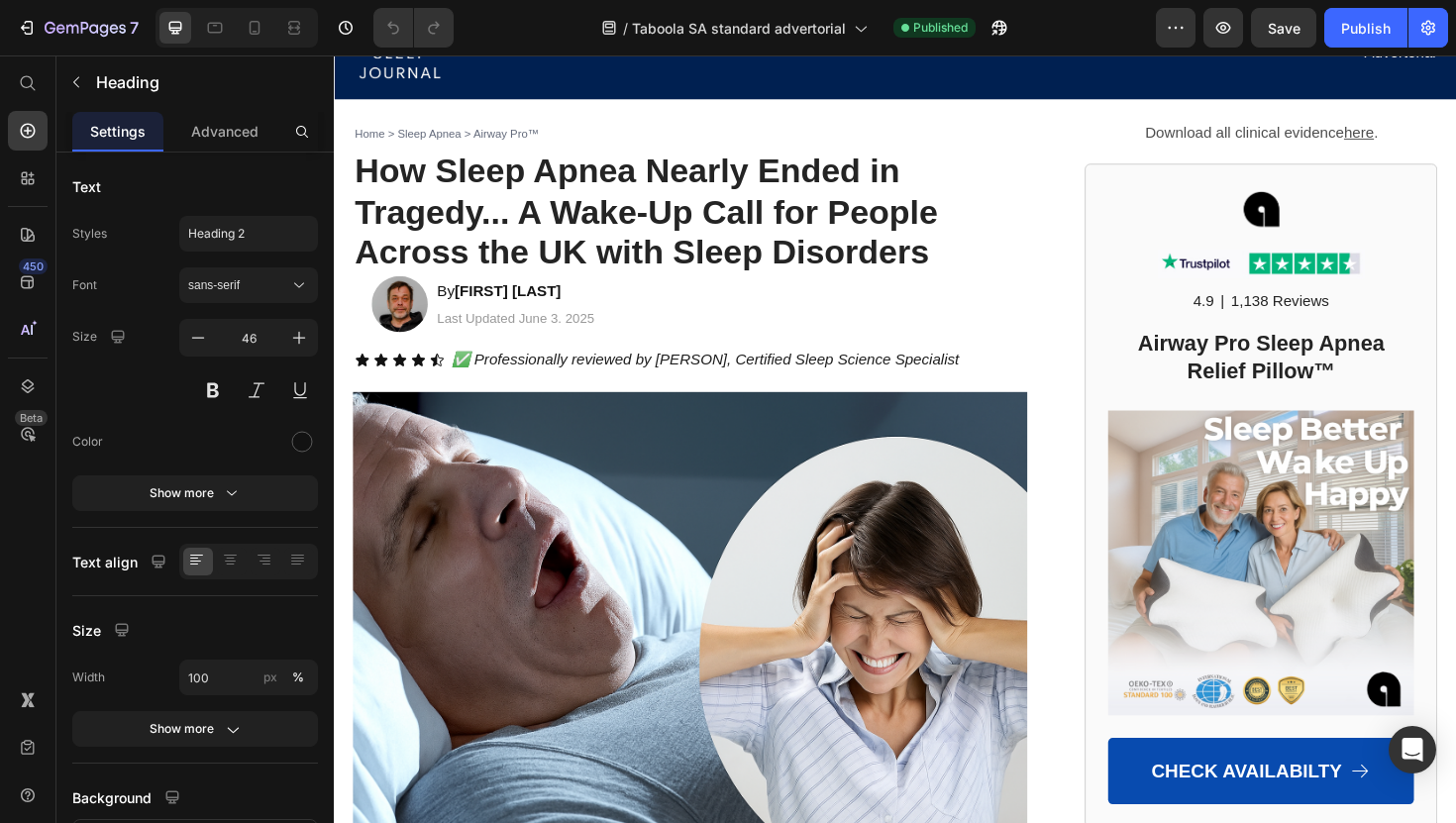 scroll, scrollTop: 0, scrollLeft: 0, axis: both 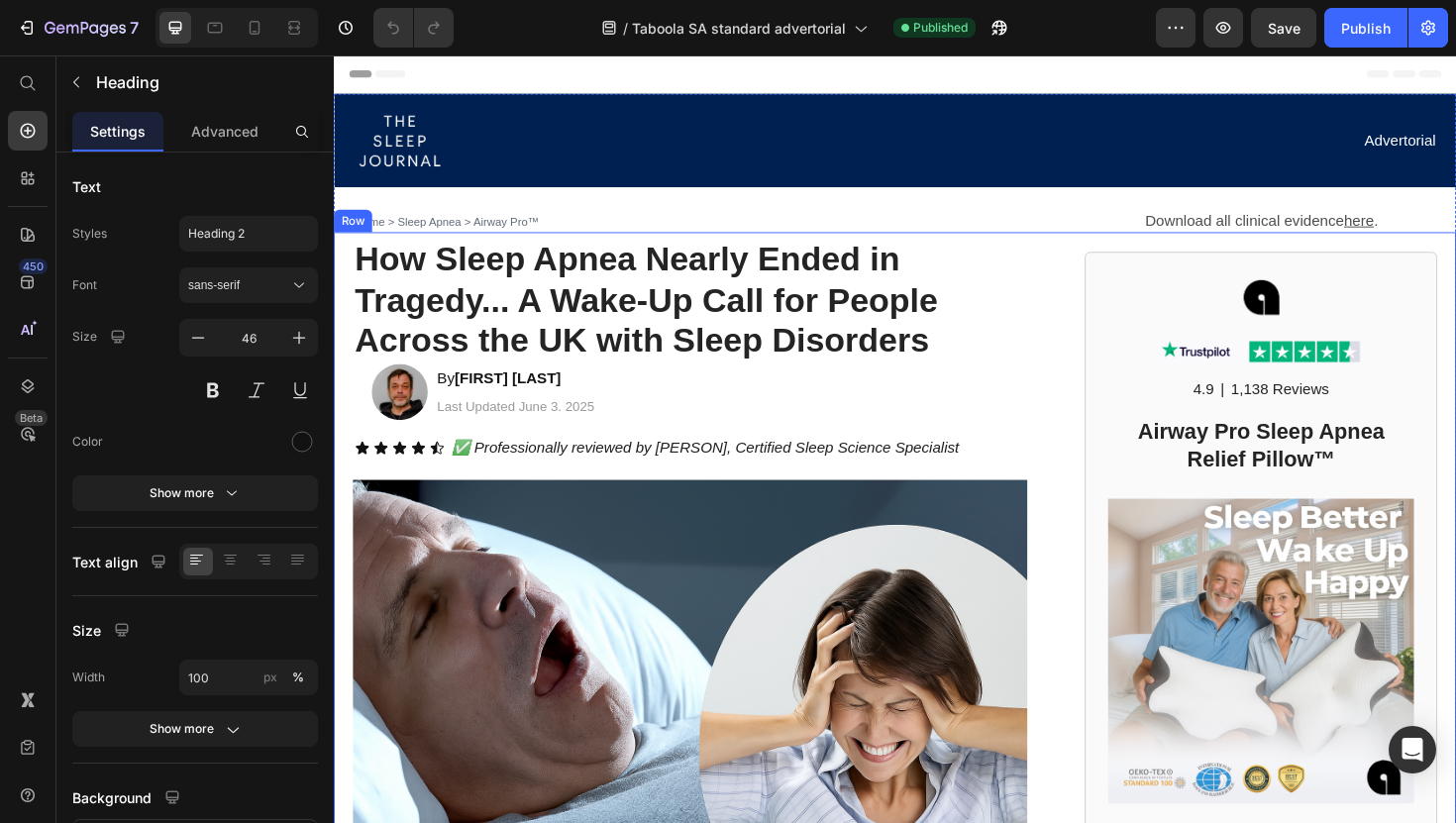 click on "Home > Sleep Apnea > Airway Pro™  Text Block How Sleep Apnea Nearly Ended in Tragedy...  A Wake-Up Call for People Across the UK with Sleep Disorders Heading How Sleep Apnea Nearly Ended in Tragedy...  A Wake-Up Call for People Across the UK with Sleep Disorders Heading Image By  [FIRST] [LAST] Text Block Last Updated June 3. 2025 Text Block Row ✅ Professionally reviewed by [PERSON], Certified Sleep Science Specialist Text Block Icon Icon Icon Icon Icon List Row Image I woke up face-down with blood on my steering wheel.My name is [FIRST] [LAST], and if you're one of the 22 million Americans suffering from sleep apnea—or if your snoring is slowly destroying your marriage like mine almost did—you need to read my story before you do anything else.Because what happened to me could happen to anyone. And the breakthrough my wife [PERSON] discovered helped save my life and our 25-year marriage. The Day I Almost Killed Someone The Slow Death of Our Marriage The Night I Found My Wife on the Floor Heading  0 Row ." at bounding box center [928, 2908] 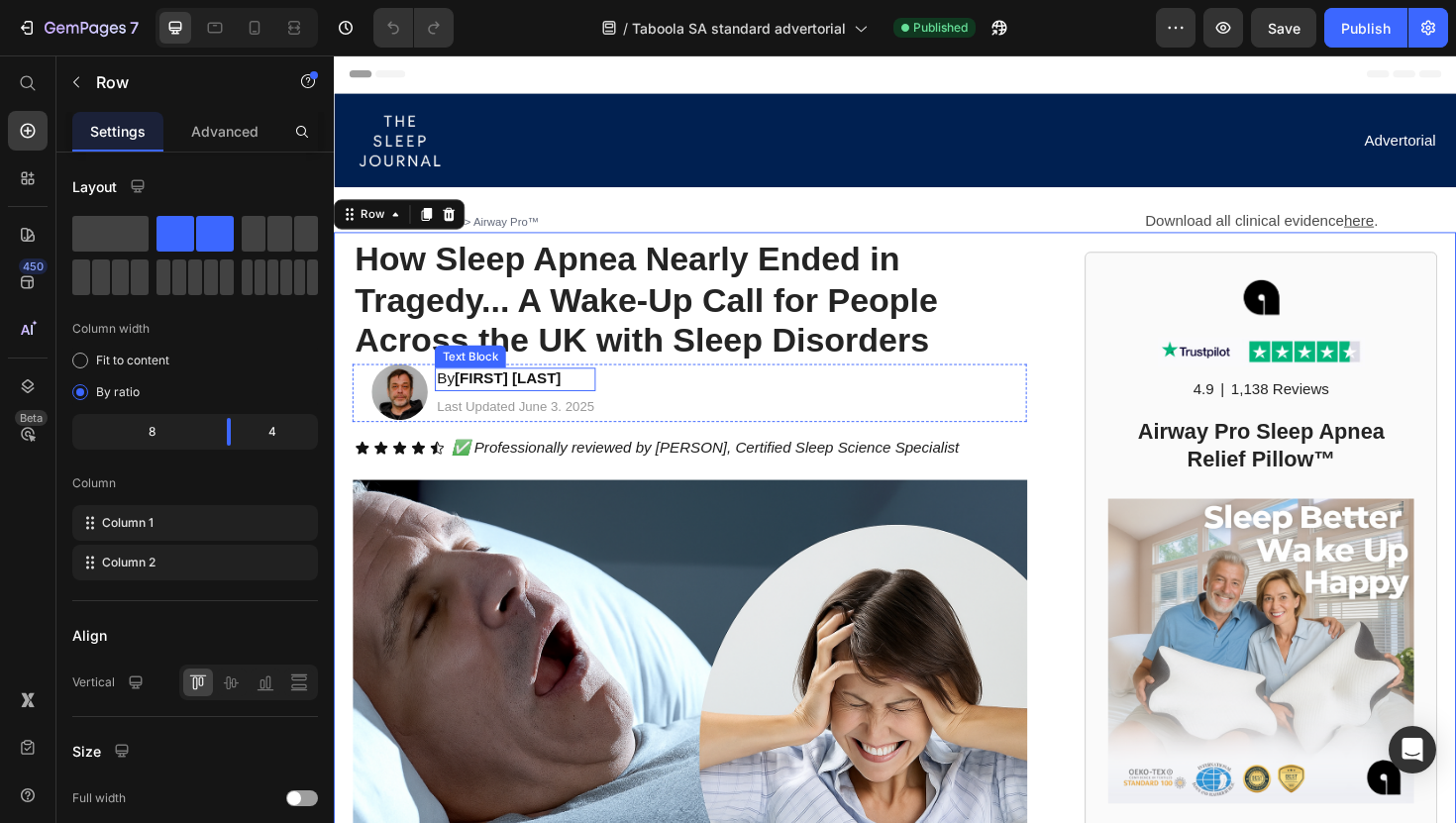 click on "How Sleep Apnea Nearly Ended in Tragedy... A Wake-Up Call for People Across the UK with Sleep Disorders" at bounding box center (664, 314) 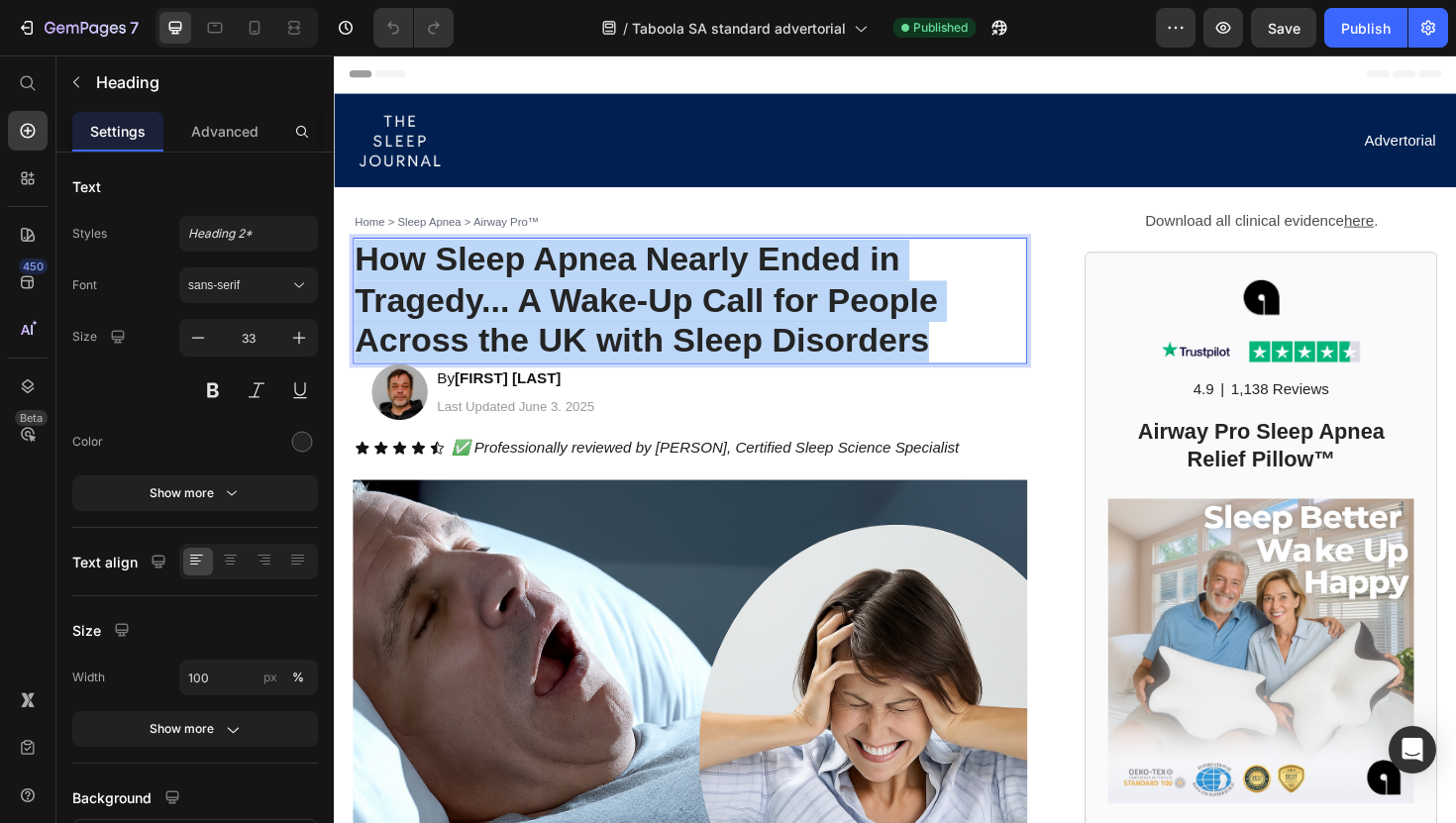 click on "How Sleep Apnea Nearly Ended in Tragedy... A Wake-Up Call for People Across the UK with Sleep Disorders" at bounding box center [664, 314] 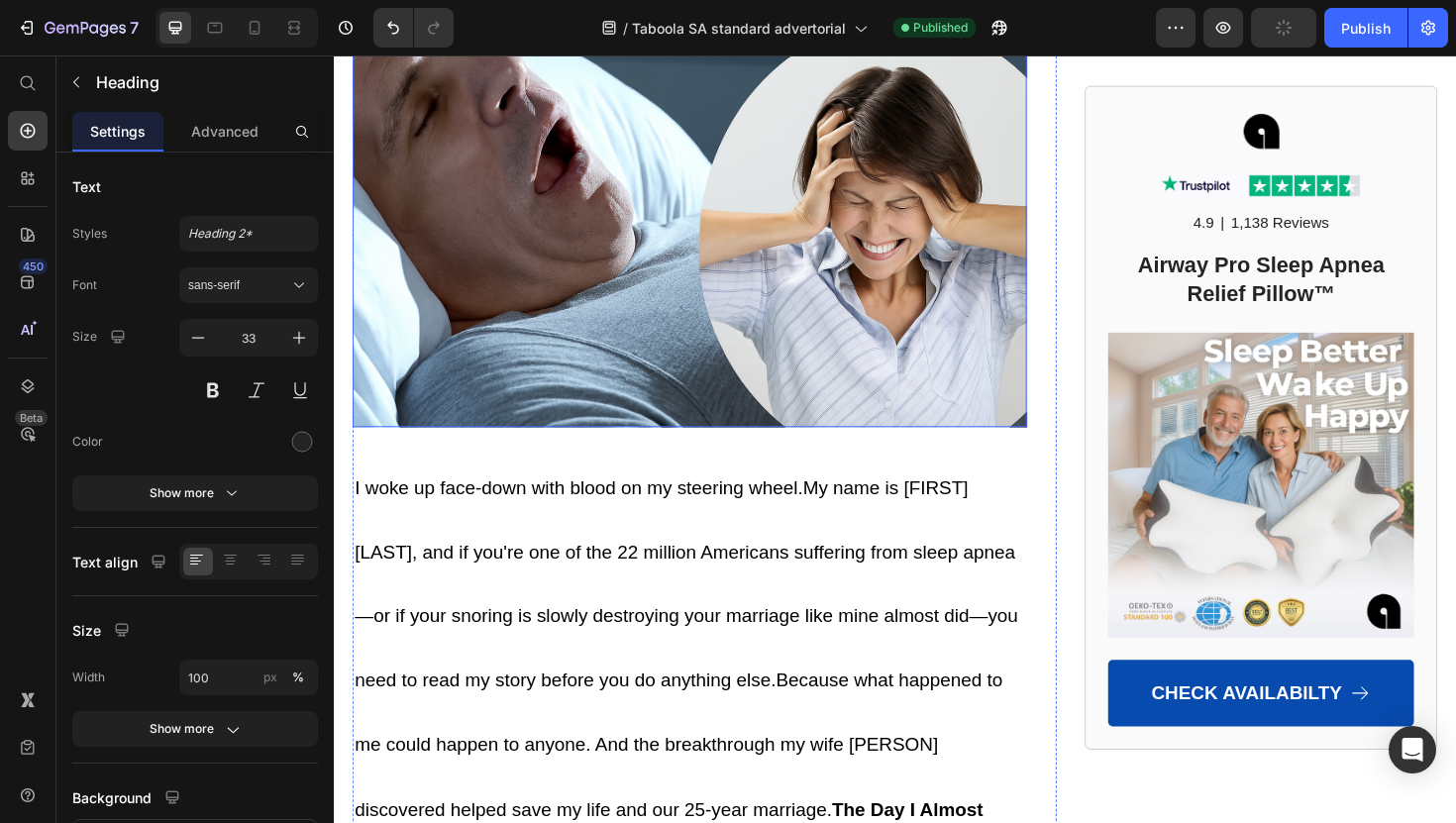 scroll, scrollTop: 523, scrollLeft: 0, axis: vertical 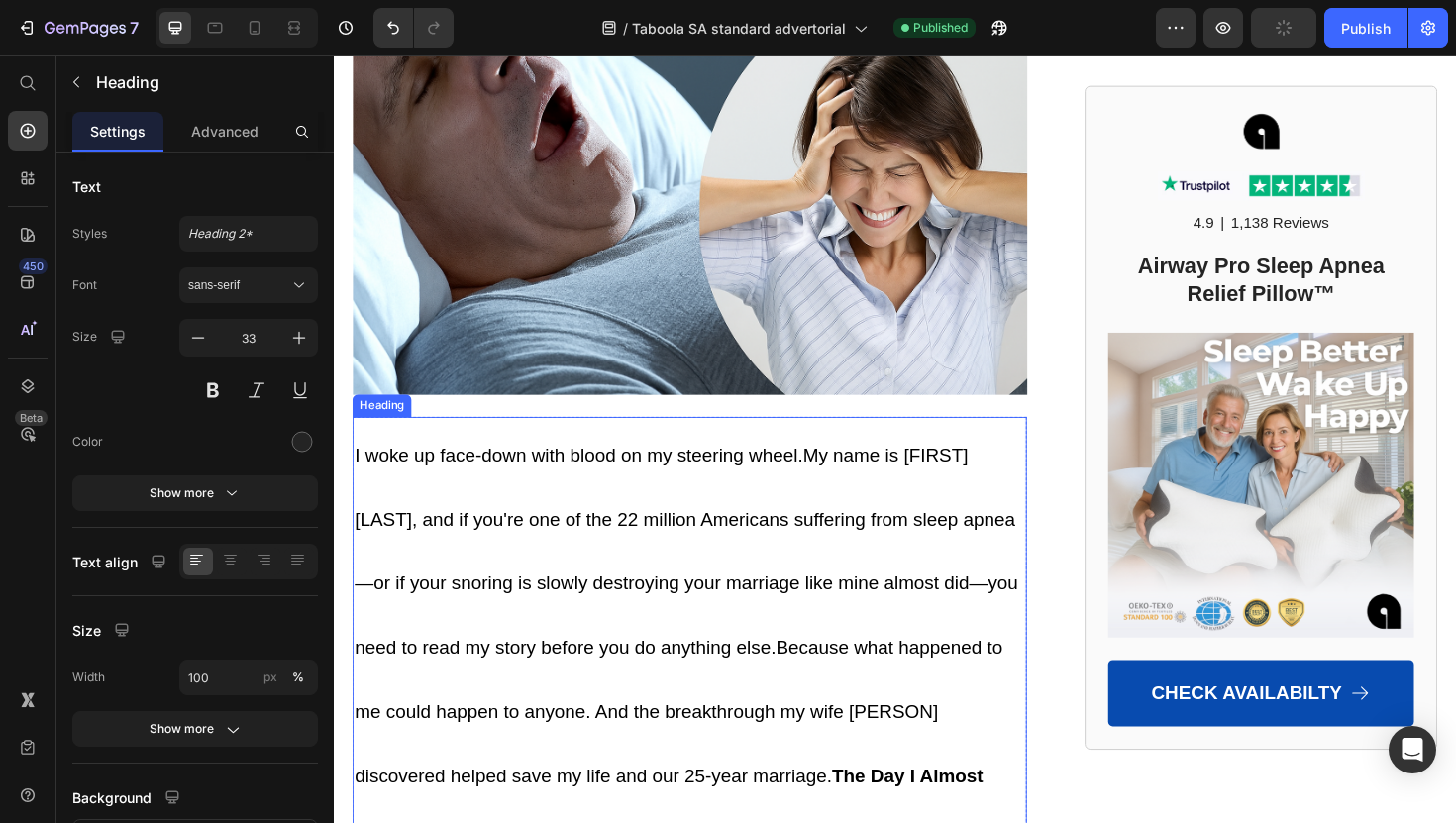 click on "I woke up face-down with blood on my steering wheel.My name is [FIRST] [LAST], and if you're one of the 22 million Americans suffering from sleep apnea—or if your snoring is slowly destroying your marriage like mine almost did—you need to read my story before you do anything else.Because what happened to me could happen to anyone. And the breakthrough my wife [PERSON] discovered helped save my life and our 25-year marriage. The Day I Almost Killed Someone I thought I could handle the exhaustion. The way my eyelids felt like lead weights during important meetings. The panic when I'd catch myself nodding off at red lights.But when I woke up face-down in my car, blood trickling from my forehead through a cracked windshield, I knew things had to change.I had fallen asleep behind the wheel—again. My car had rolled off the road into a ditch.Thank God I was driving alone that day, without [PERSON] and our two kids. The thought of what could have happened still makes my hands shake. The Slow Death of Our Marriage" at bounding box center (710, 2726) 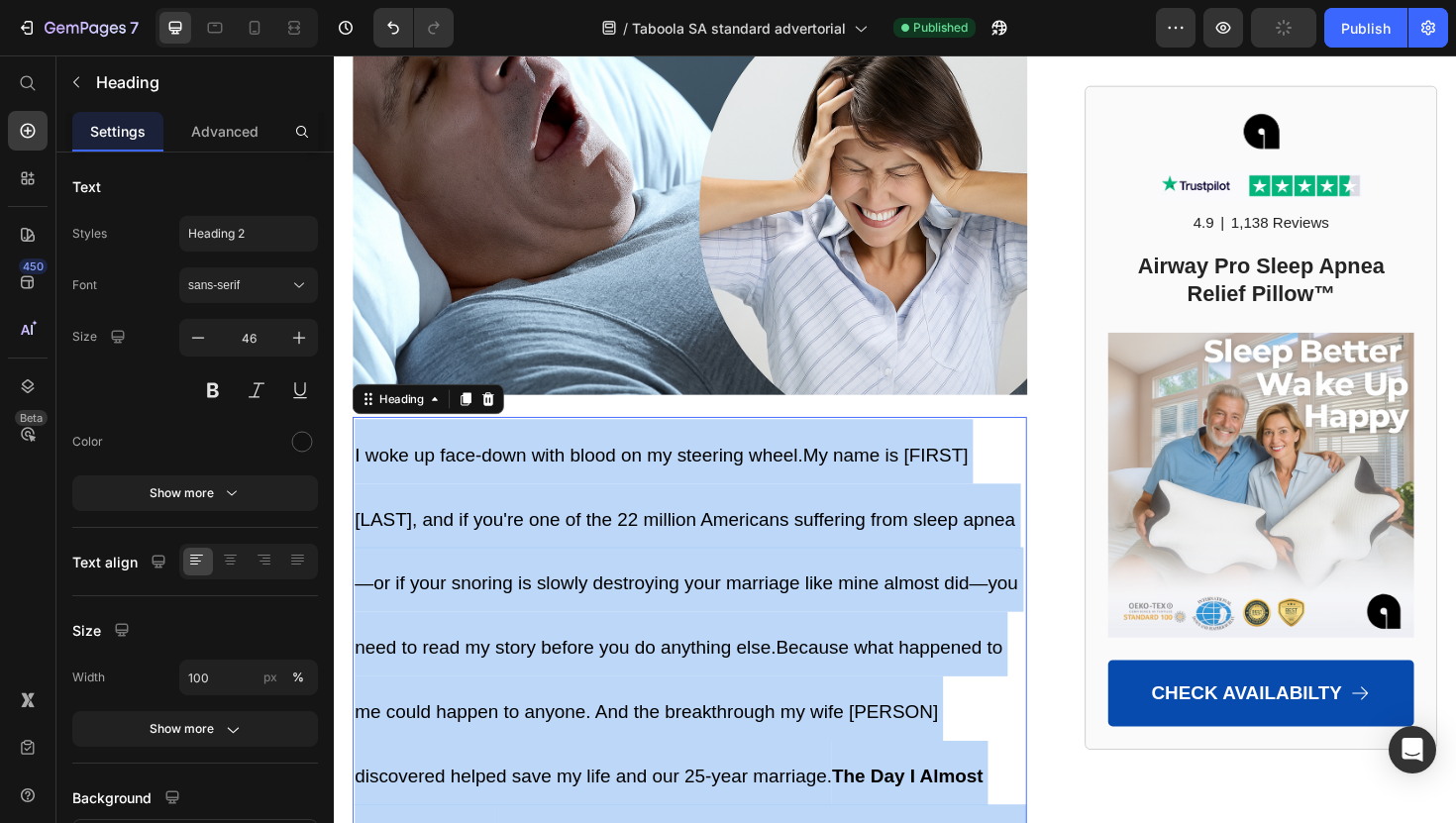 click on "I woke up face-down with blood on my steering wheel.My name is [FIRST] [LAST], and if you're one of the 22 million Americans suffering from sleep apnea—or if your snoring is slowly destroying your marriage like mine almost did—you need to read my story before you do anything else.Because what happened to me could happen to anyone. And the breakthrough my wife [PERSON] discovered helped save my life and our 25-year marriage. The Day I Almost Killed Someone I thought I could handle the exhaustion. The way my eyelids felt like lead weights during important meetings. The panic when I'd catch myself nodding off at red lights.But when I woke up face-down in my car, blood trickling from my forehead through a cracked windshield, I knew things had to change.I had fallen asleep behind the wheel—again. My car had rolled off the road into a ditch.Thank God I was driving alone that day, without [PERSON] and our two kids. The thought of what could have happened still makes my hands shake. The Slow Death of Our Marriage" at bounding box center [710, 2726] 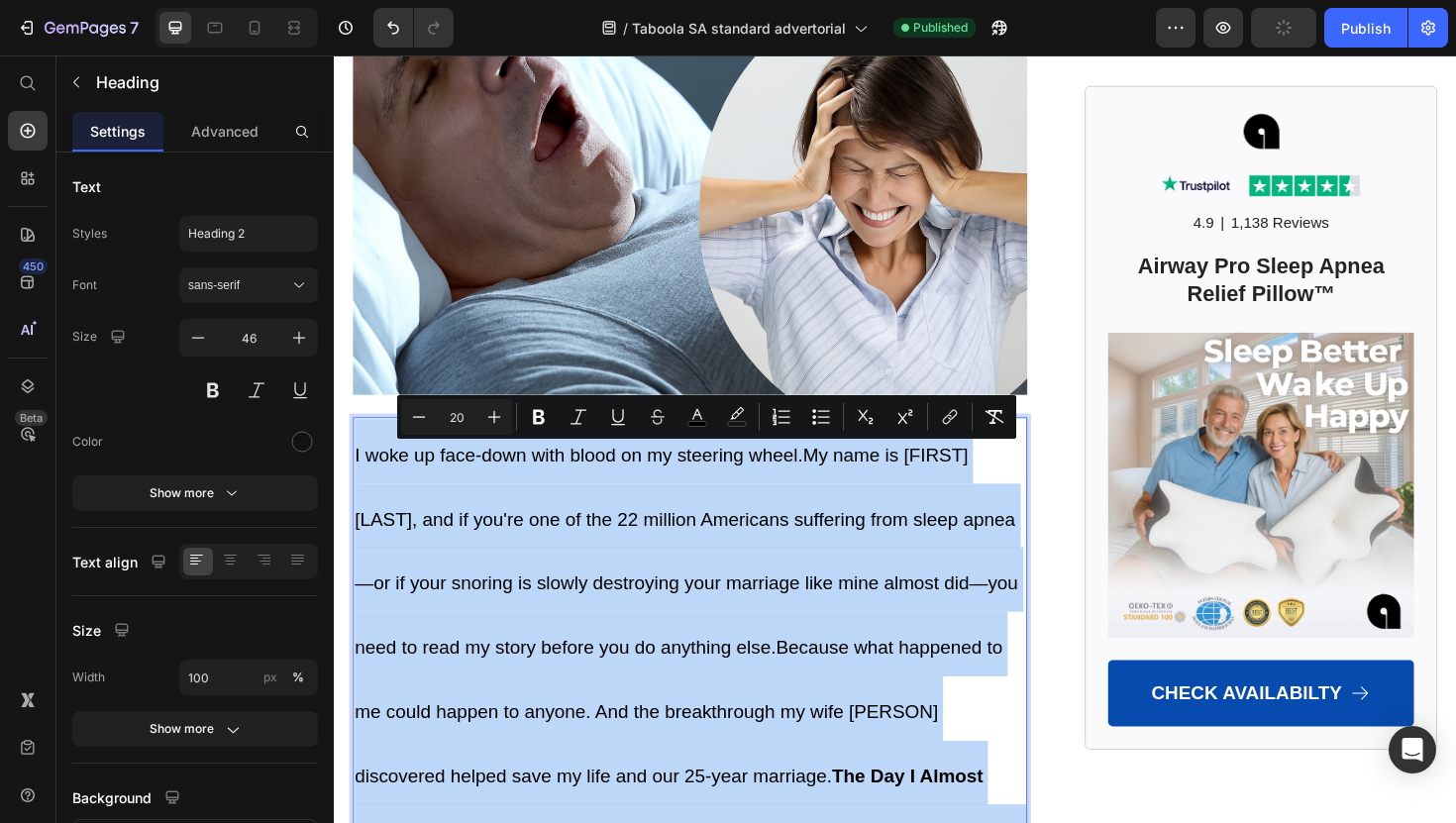 type on "46" 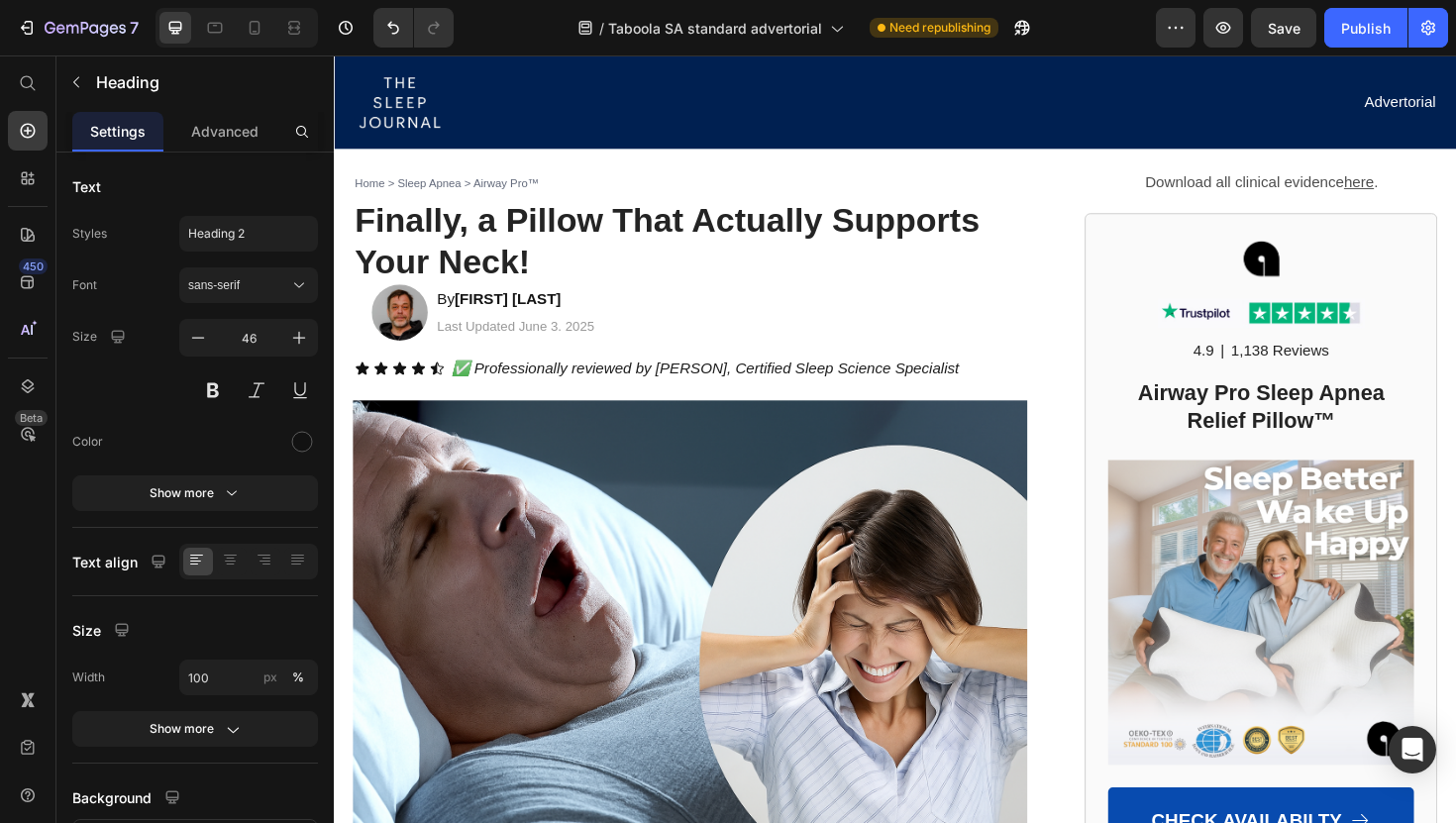 scroll, scrollTop: 0, scrollLeft: 0, axis: both 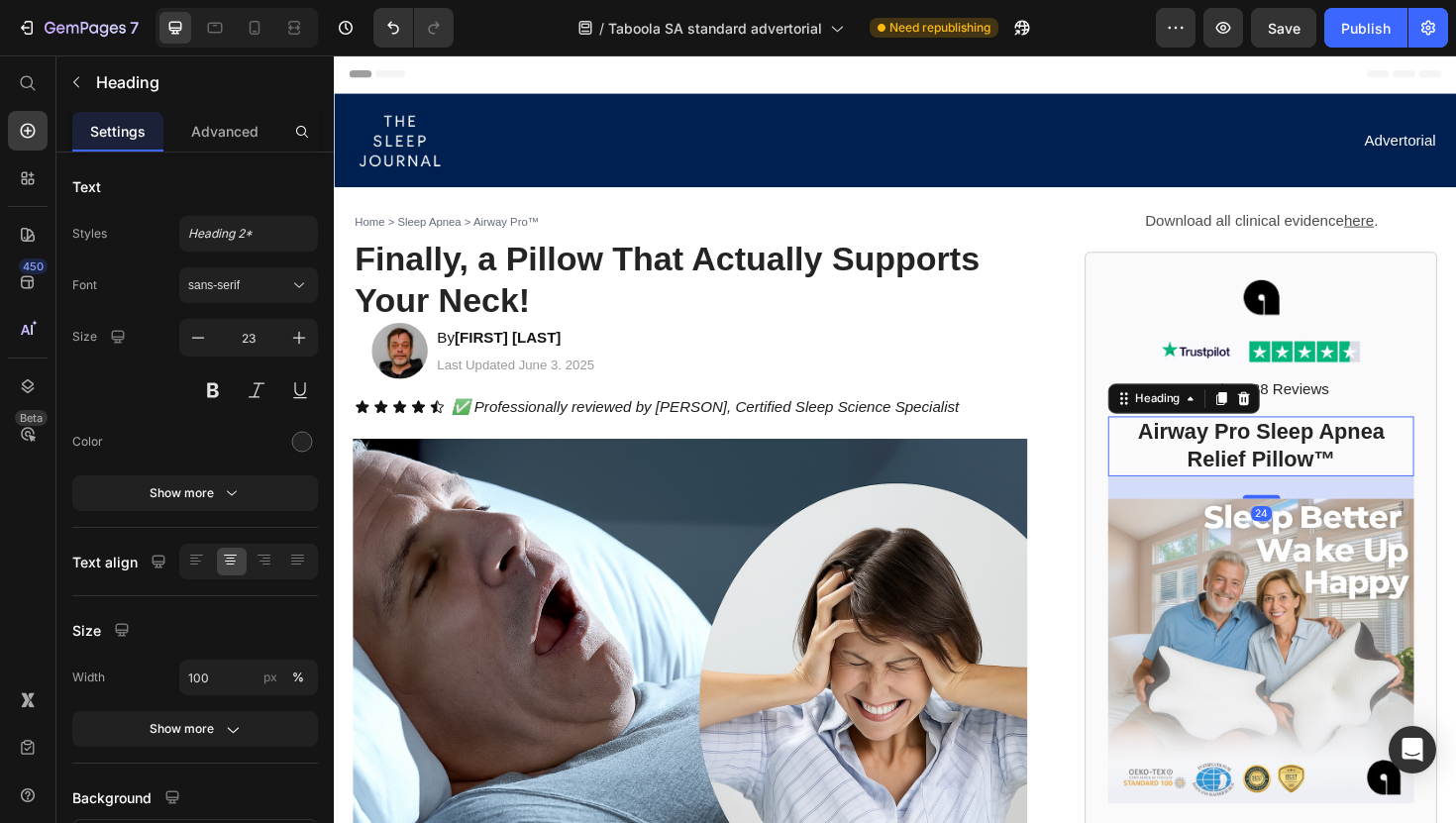 click on "Airway Pro Sleep Apnea Relief Pillow™" at bounding box center (1315, 469) 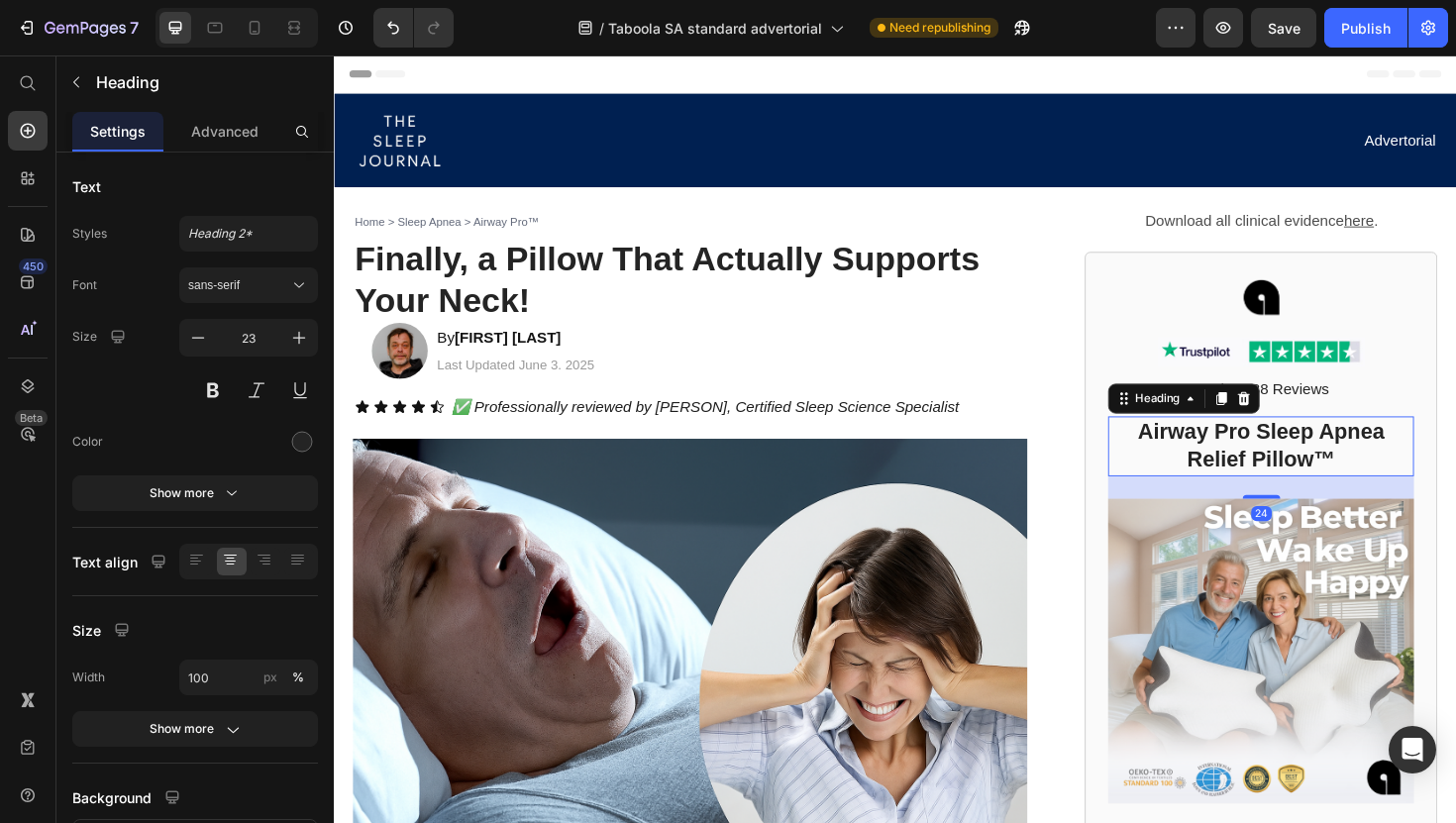 click on "Airway Pro Sleep Apnea Relief Pillow™" at bounding box center (1315, 469) 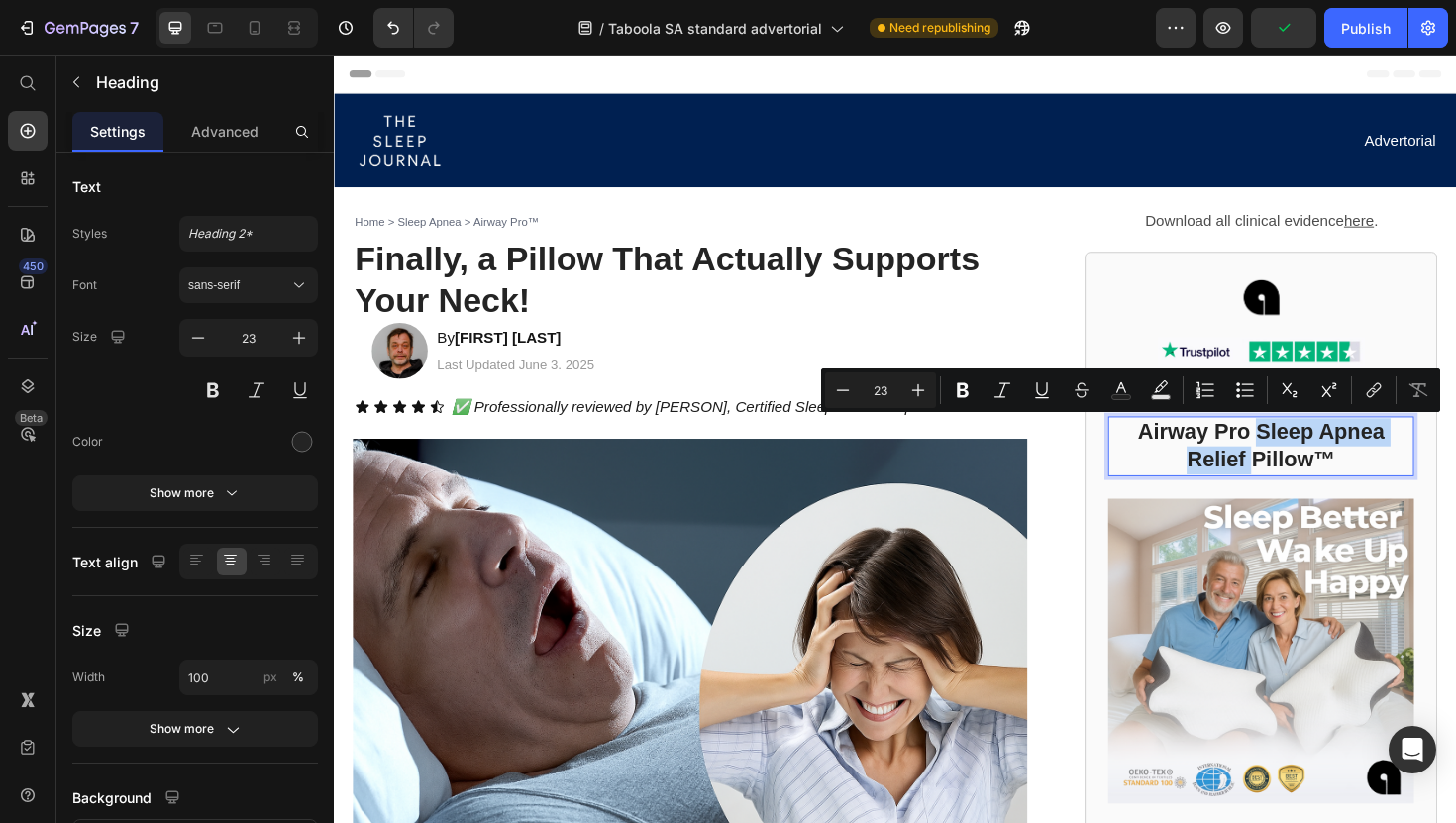 drag, startPoint x: 1315, startPoint y: 457, endPoint x: 1309, endPoint y: 487, distance: 30.594117 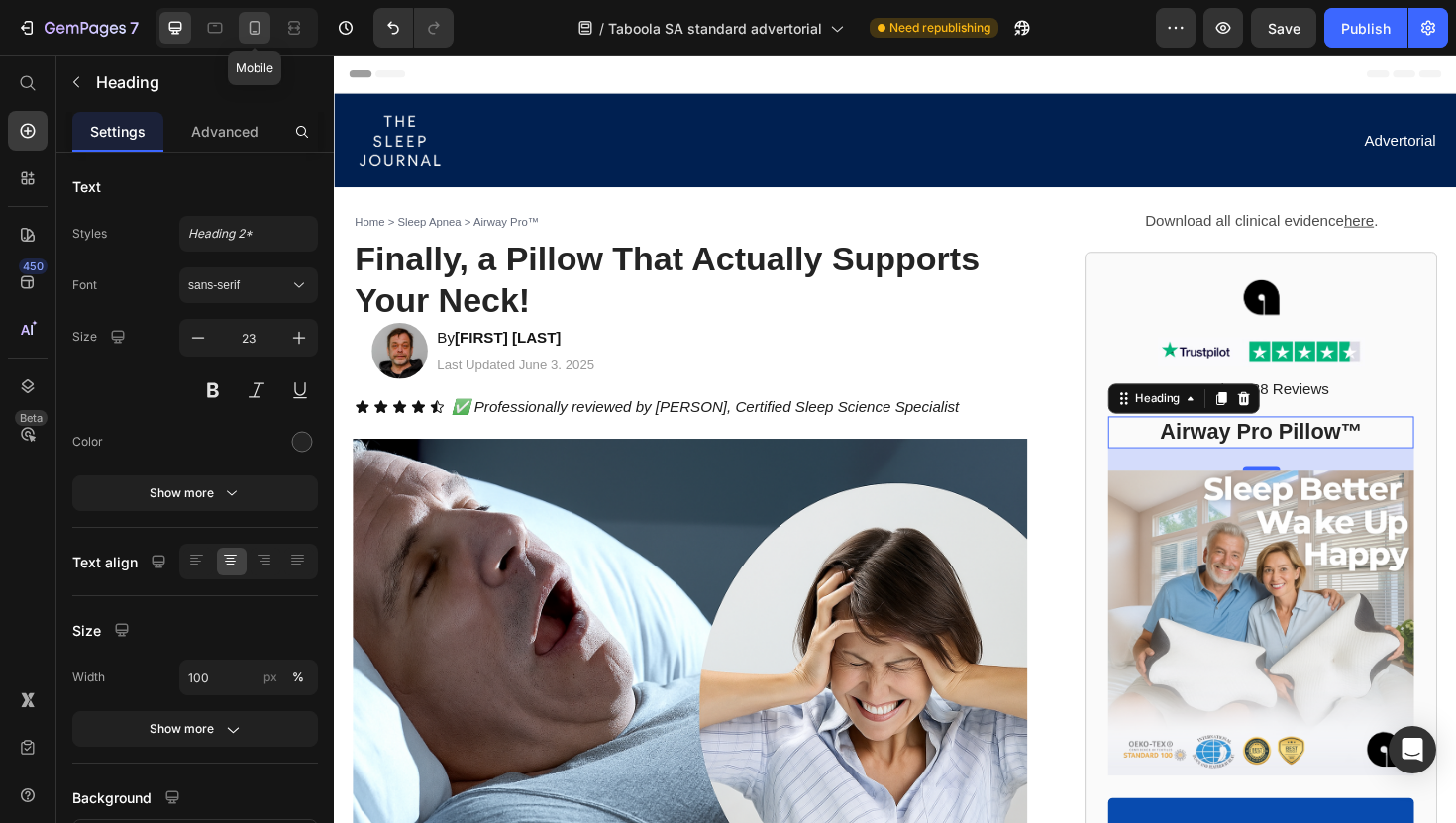 click 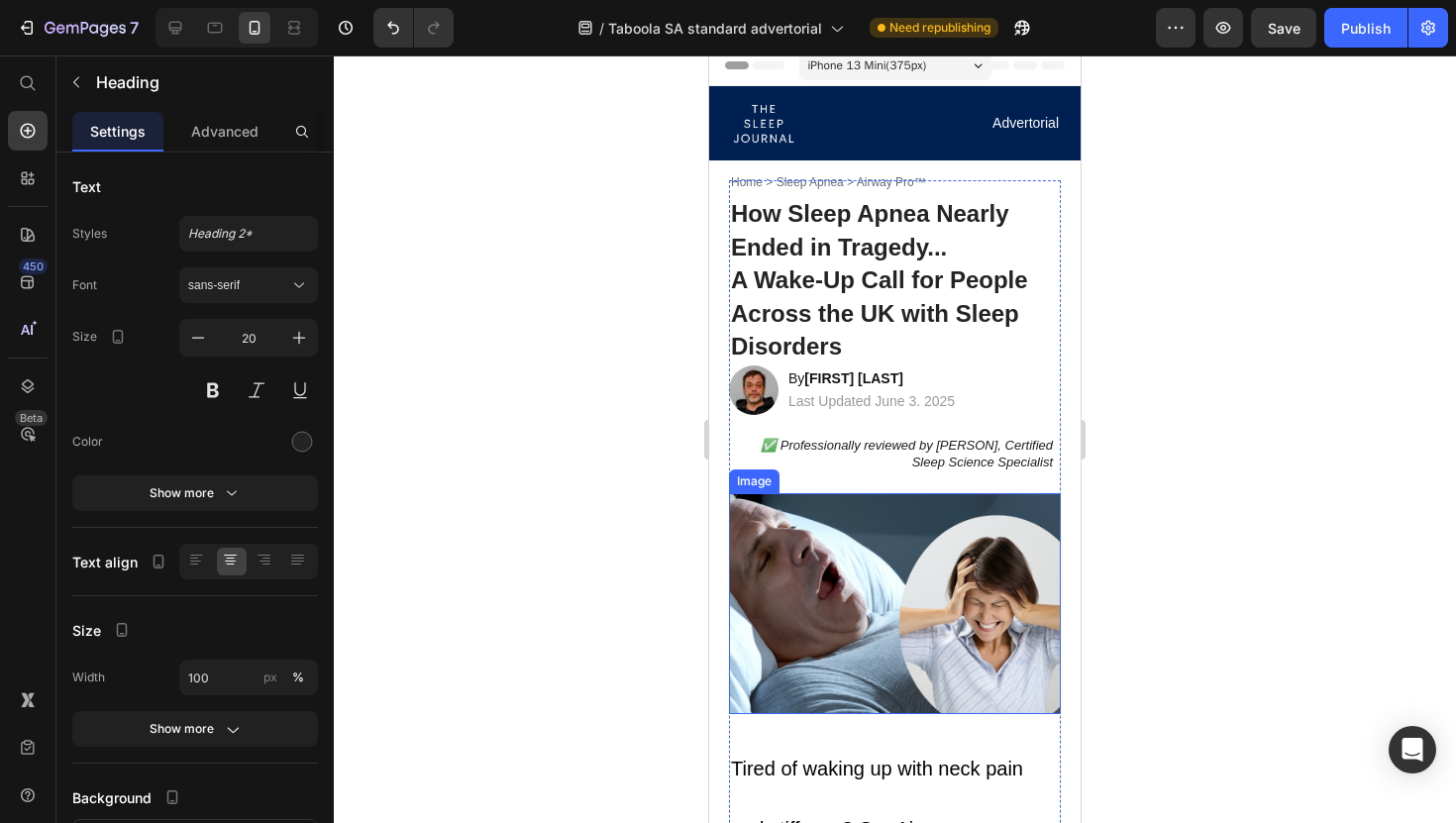 scroll, scrollTop: 0, scrollLeft: 0, axis: both 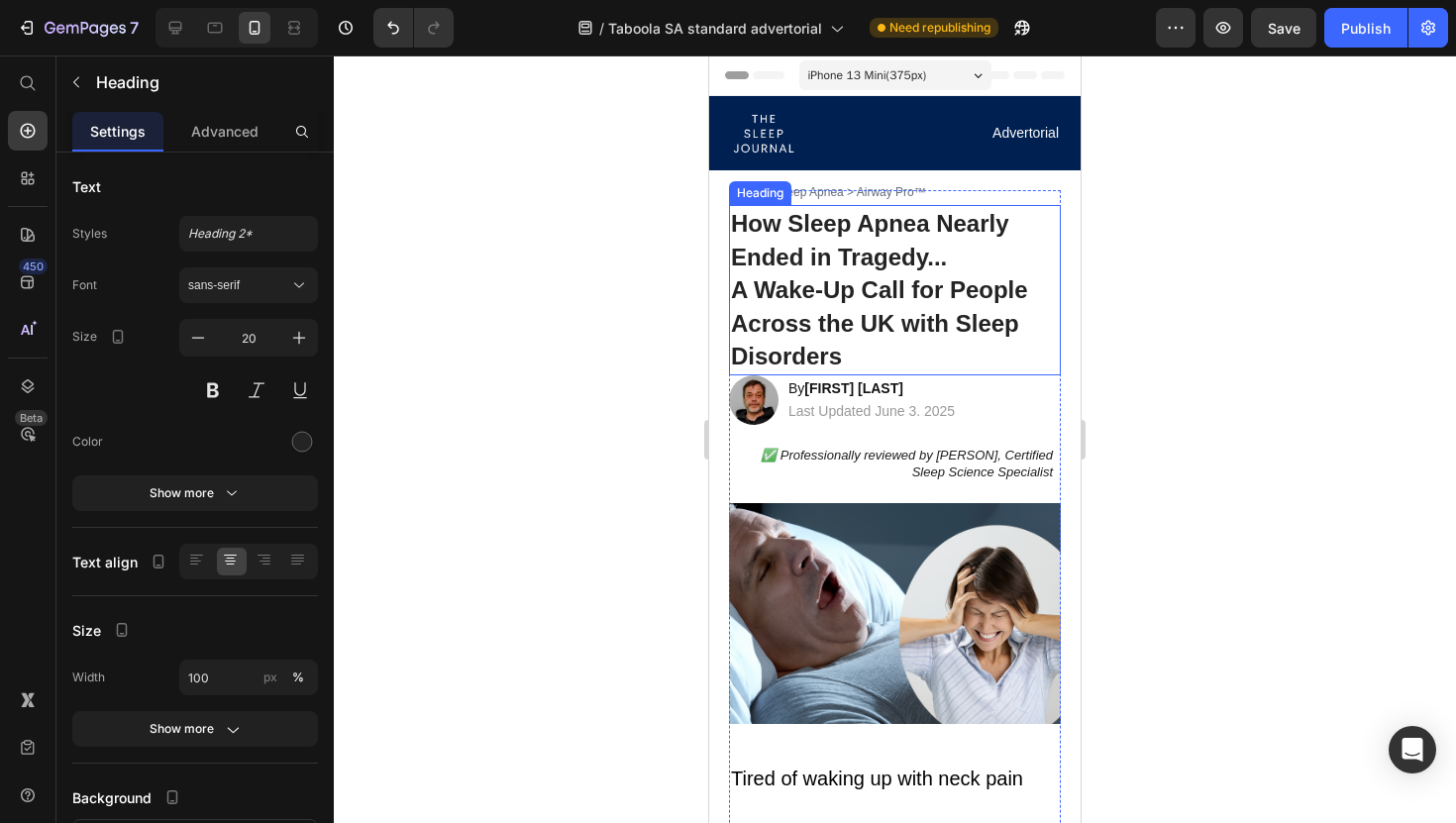click on "A Wake-Up Call for People Across the UK with Sleep Disorders" at bounding box center [880, 323] 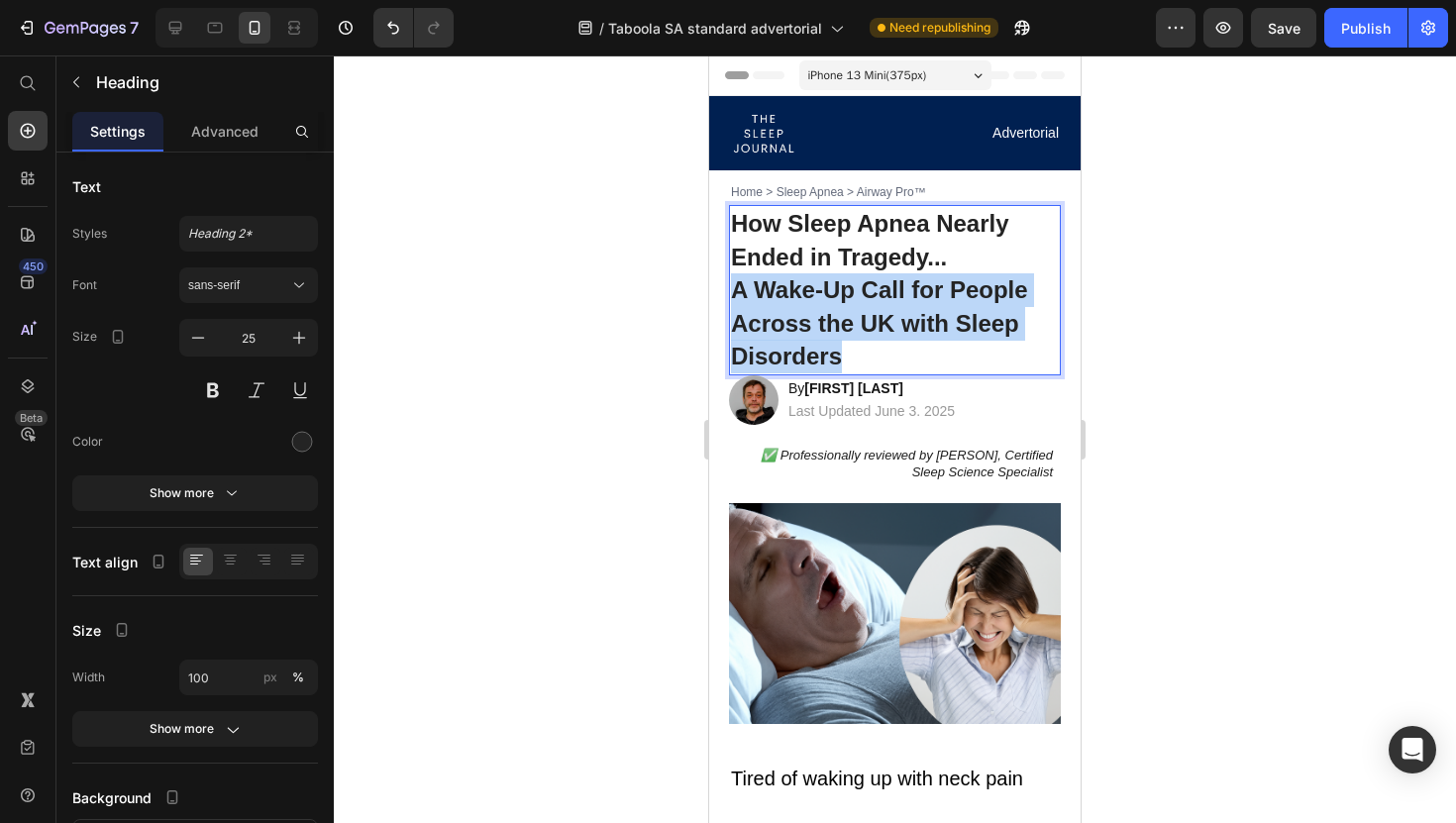 click on "A Wake-Up Call for People Across the UK with Sleep Disorders" at bounding box center [880, 323] 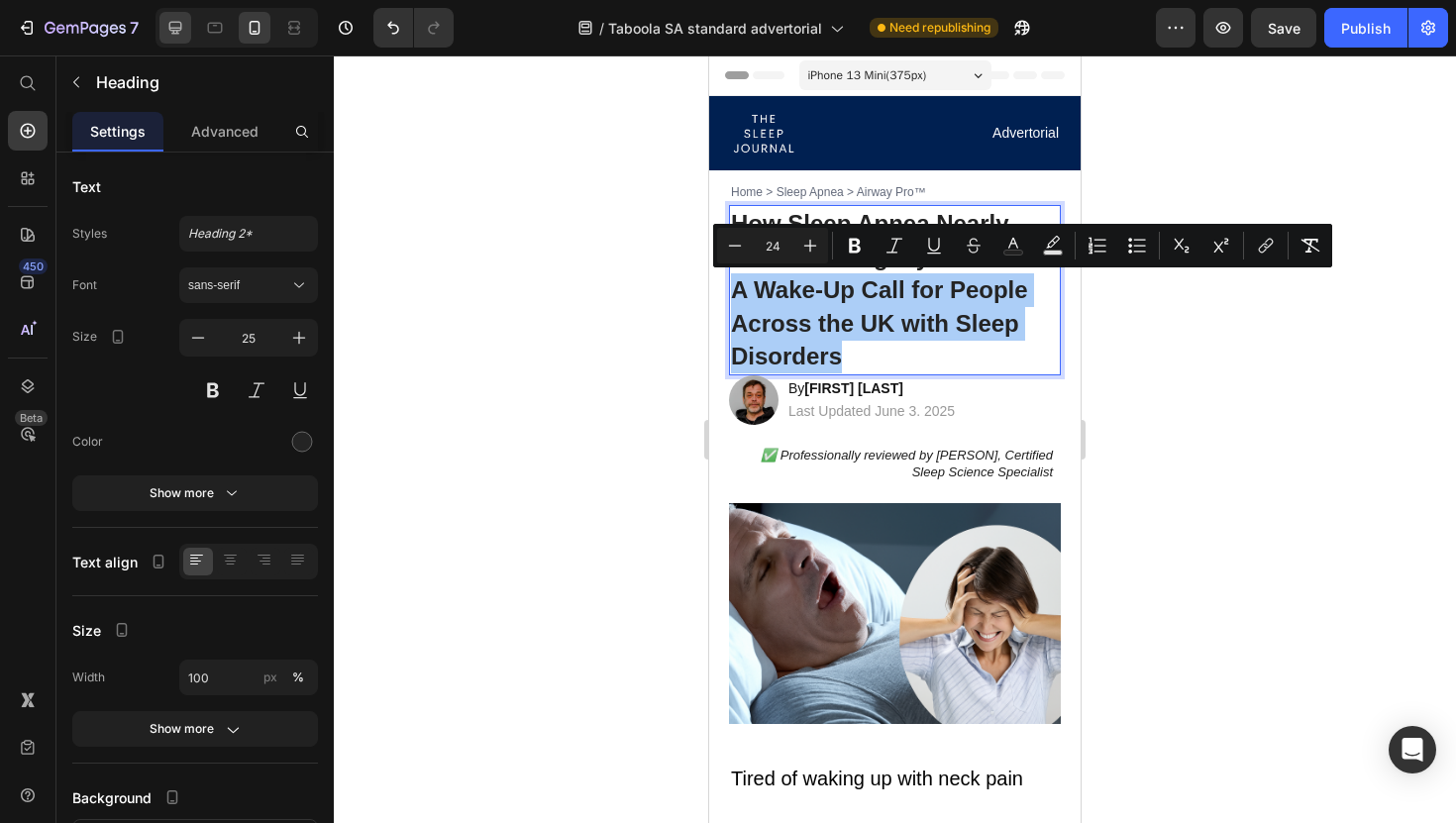 click 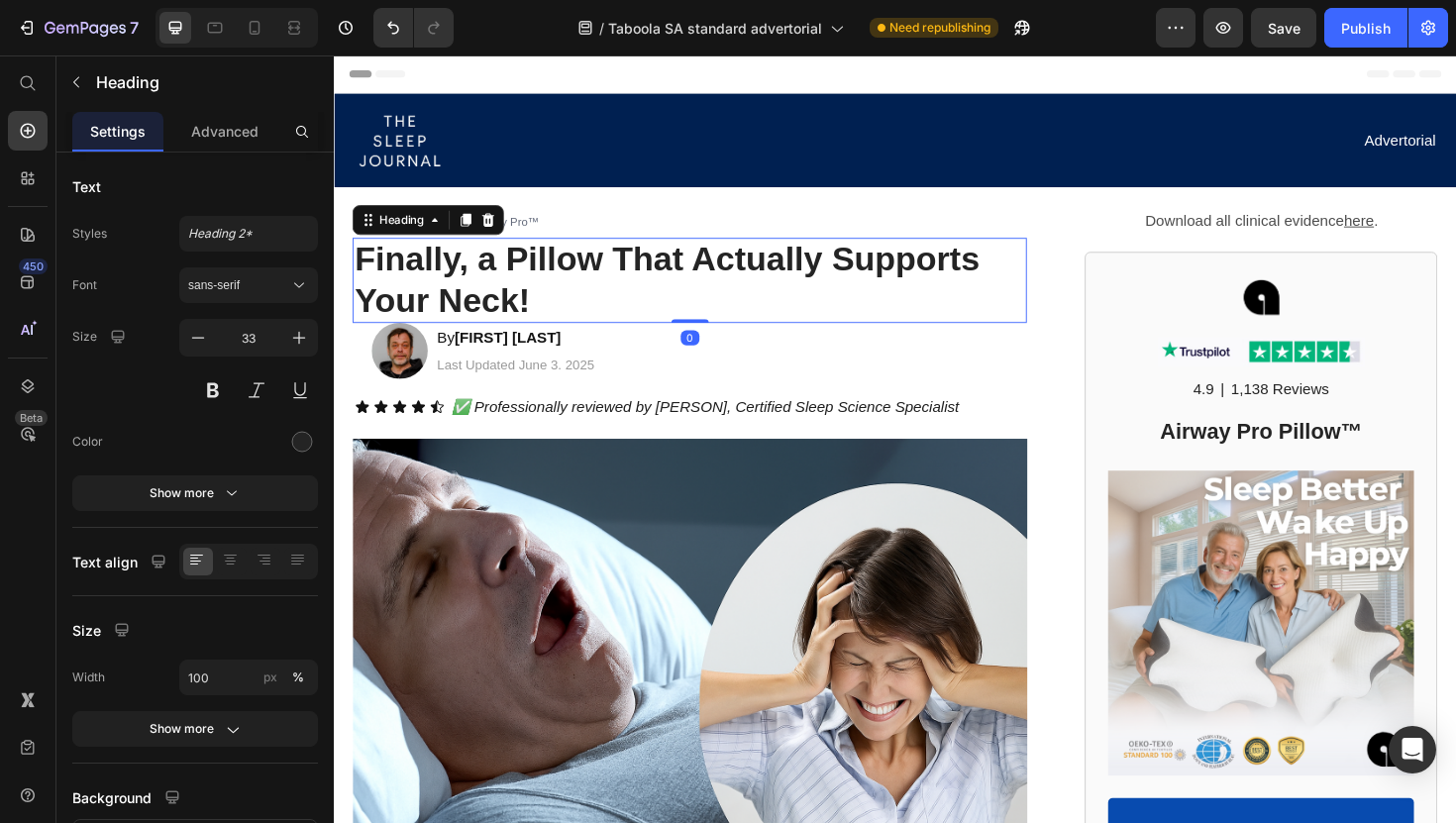 click on "Finally, a Pillow That Actually Supports Your Neck!" at bounding box center (686, 292) 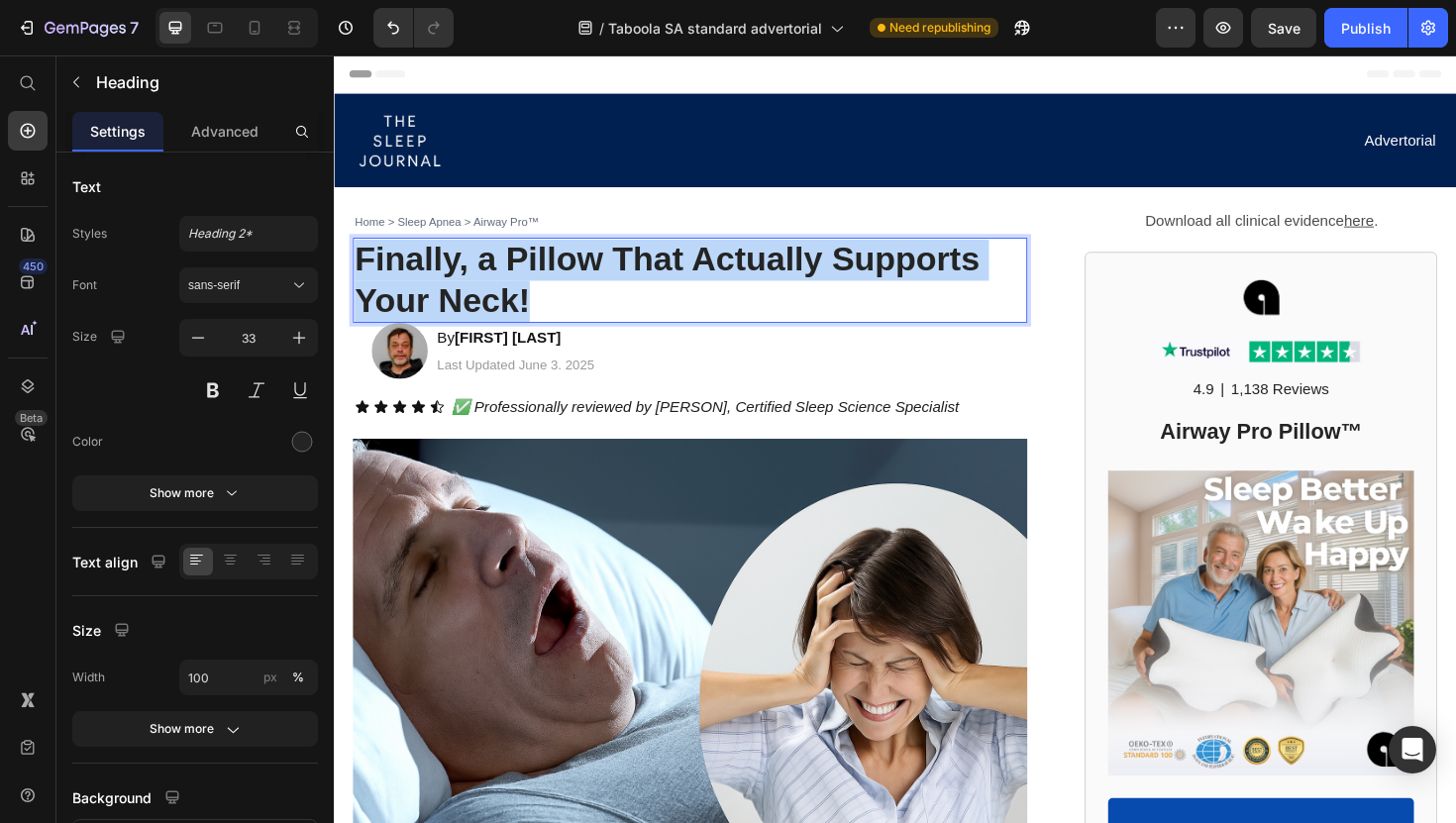 click on "Finally, a Pillow That Actually Supports Your Neck!" at bounding box center (686, 292) 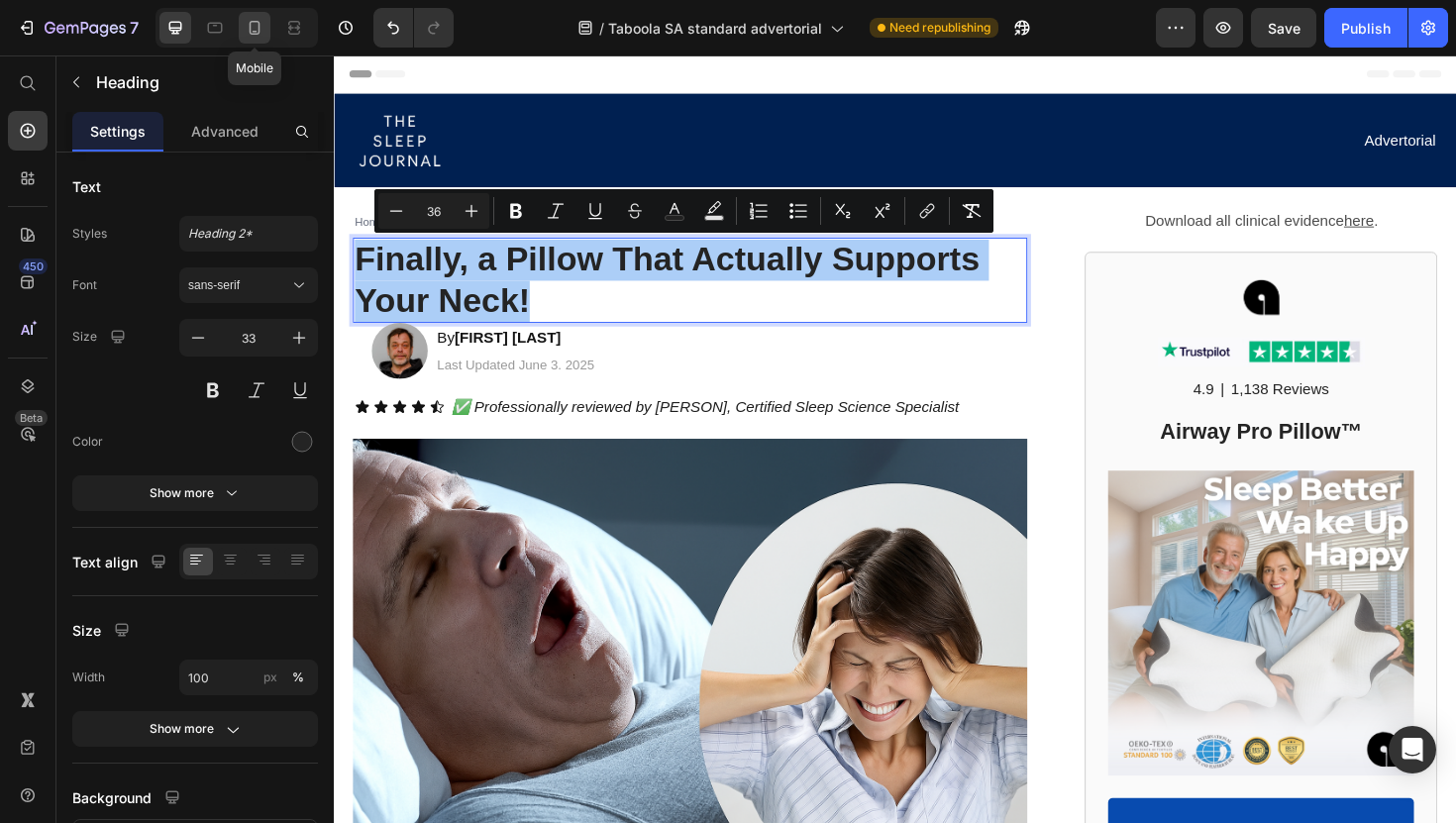 click 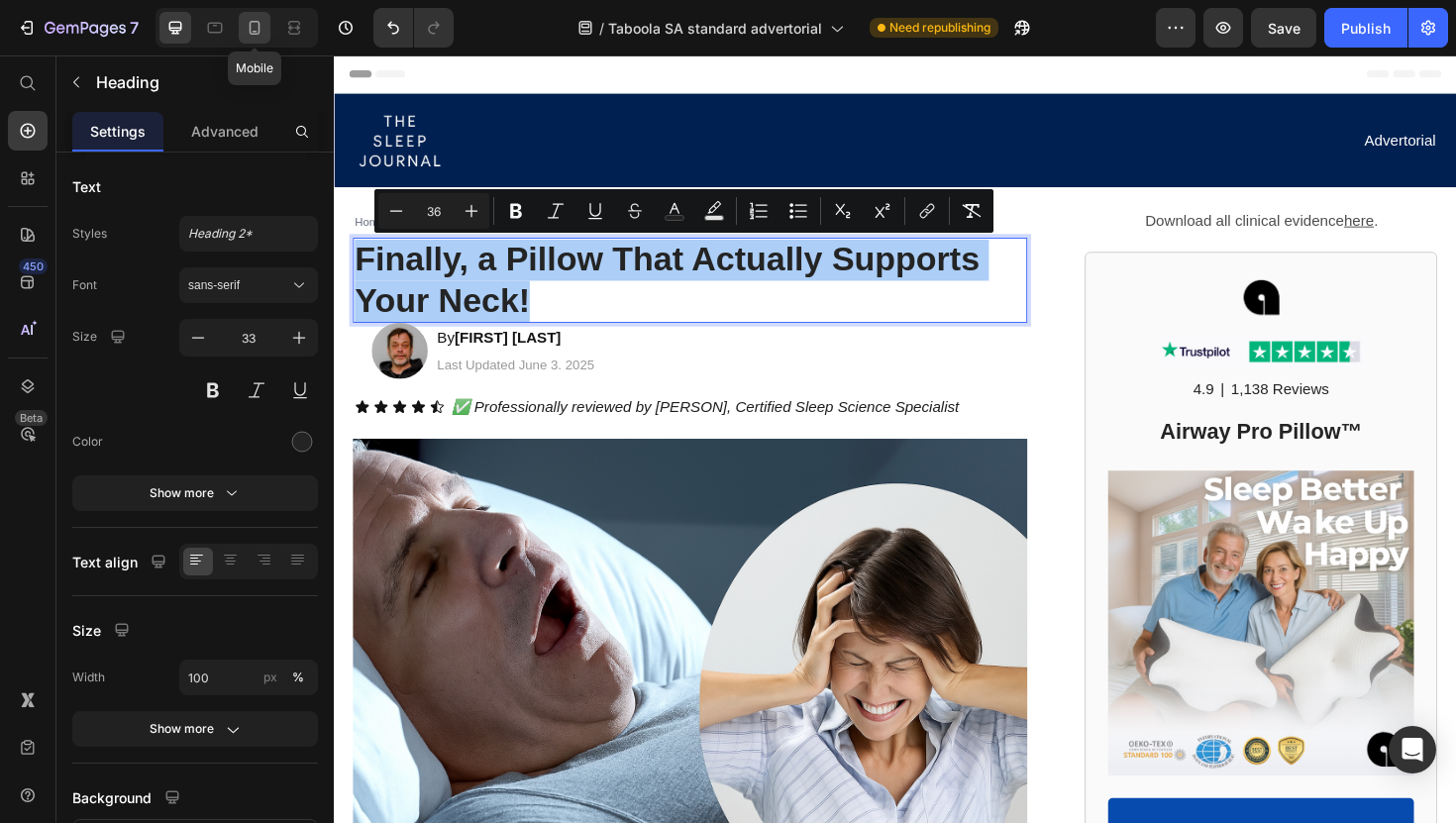 type on "24" 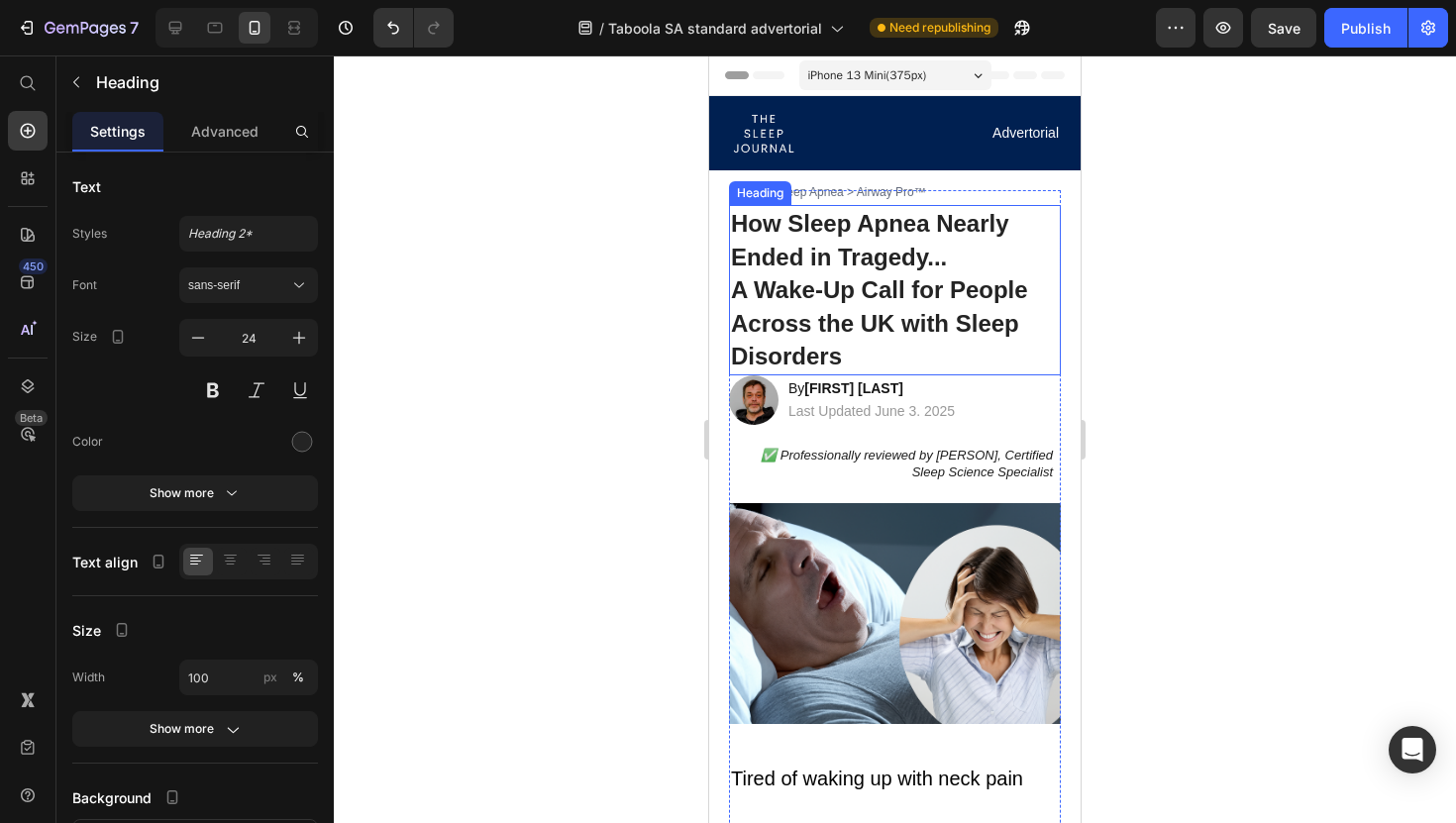 click on "A Wake-Up Call for People Across the UK with Sleep Disorders" at bounding box center [880, 323] 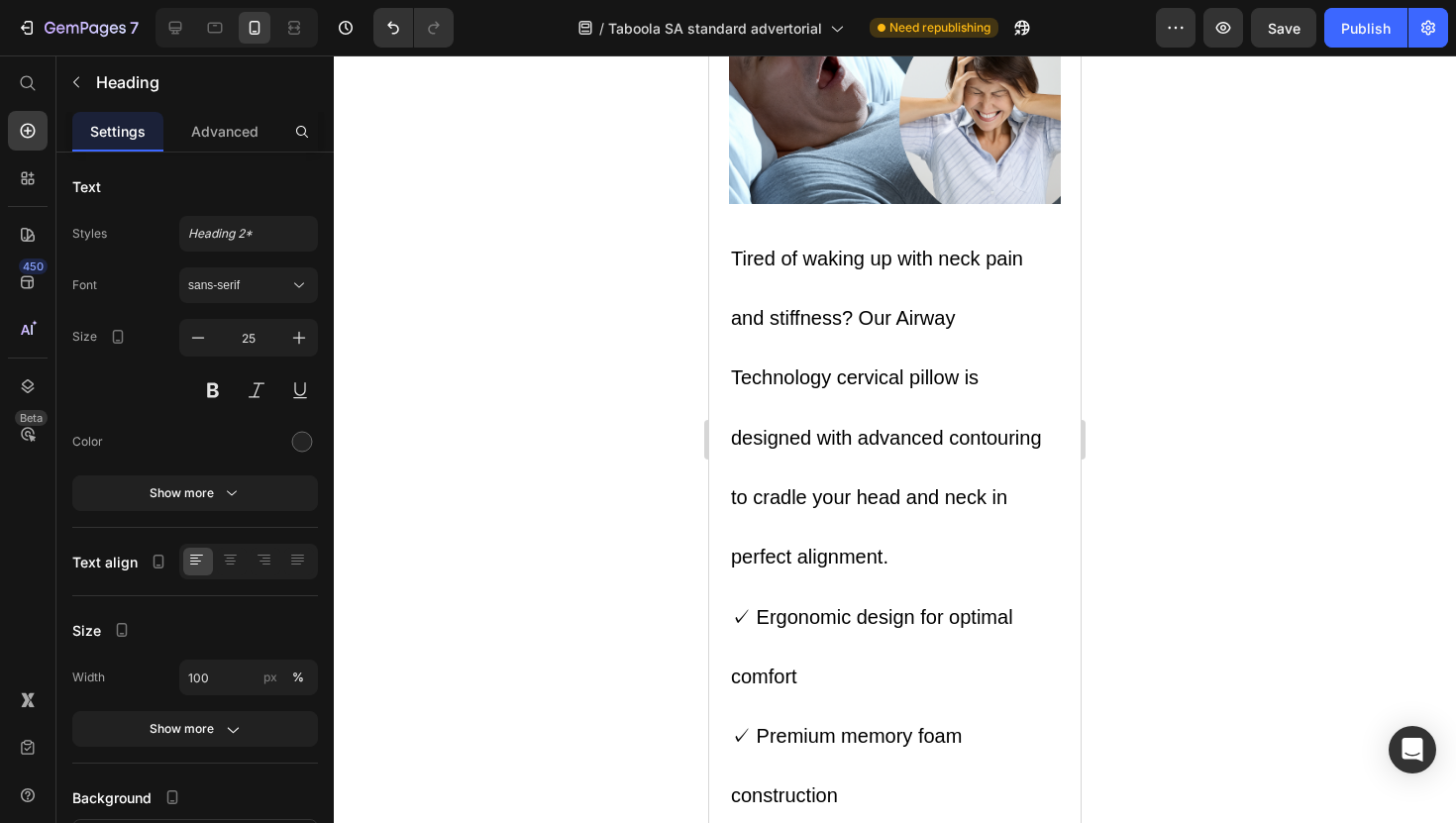 scroll, scrollTop: 0, scrollLeft: 0, axis: both 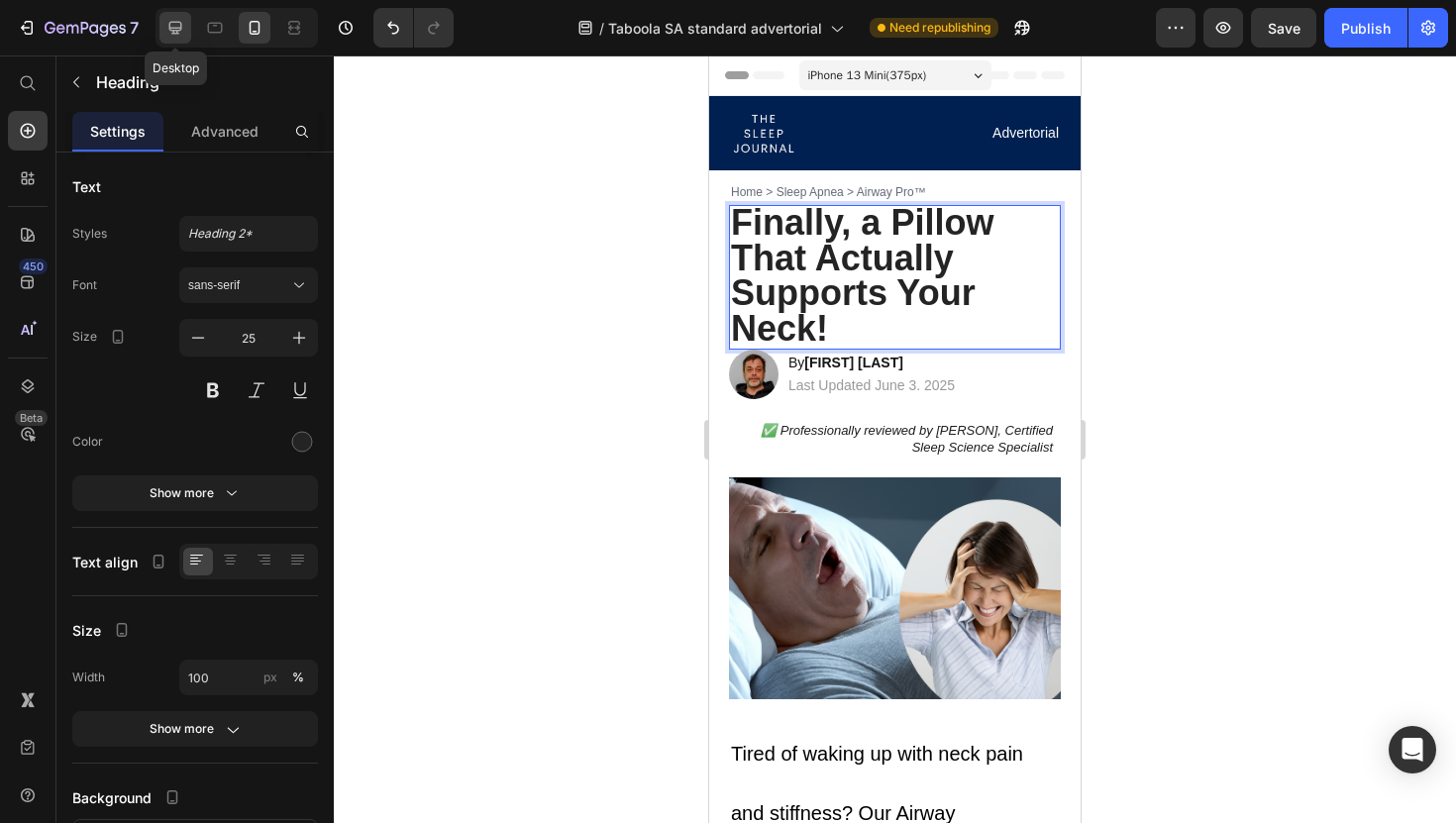 click 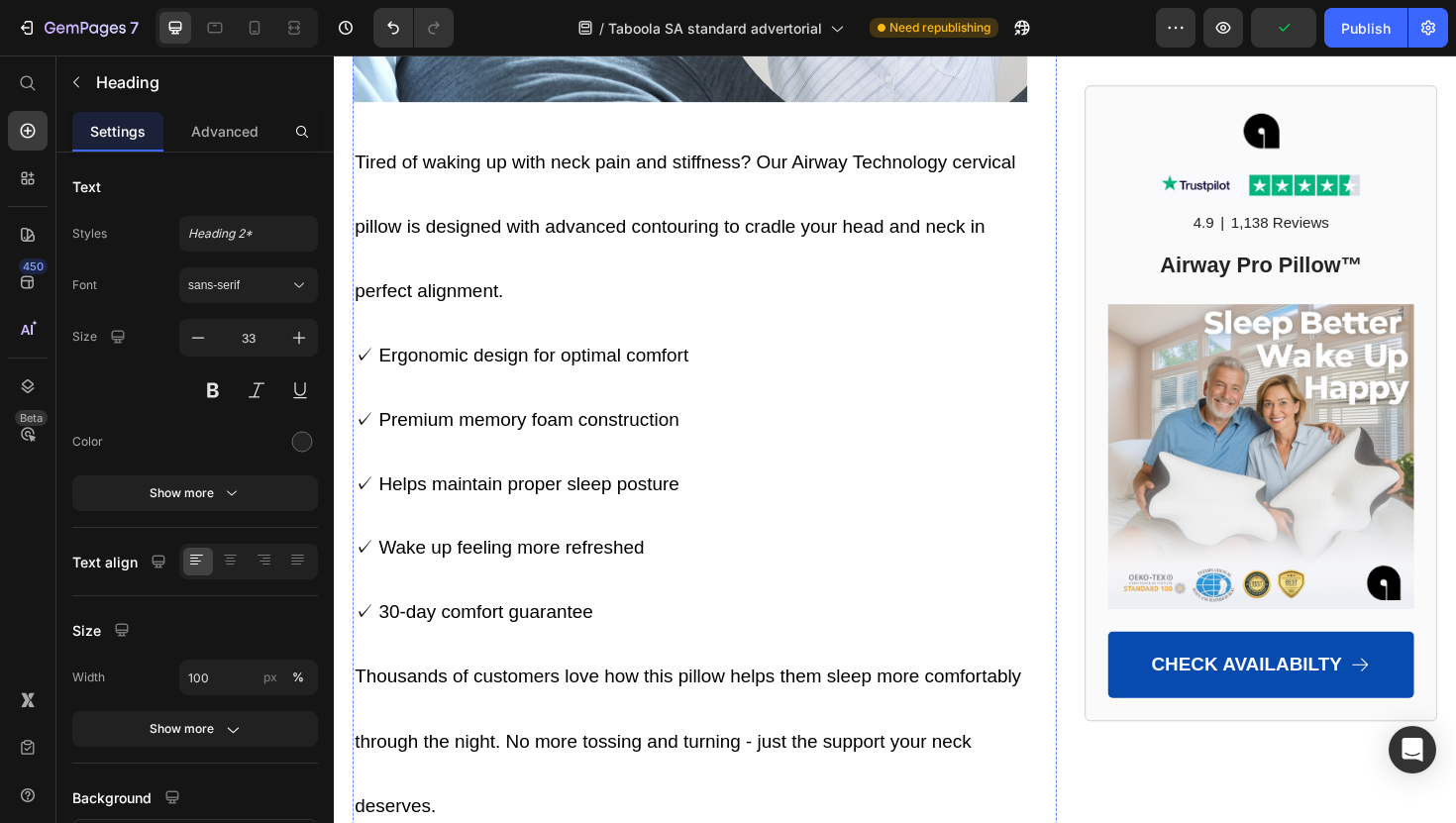 scroll, scrollTop: 0, scrollLeft: 0, axis: both 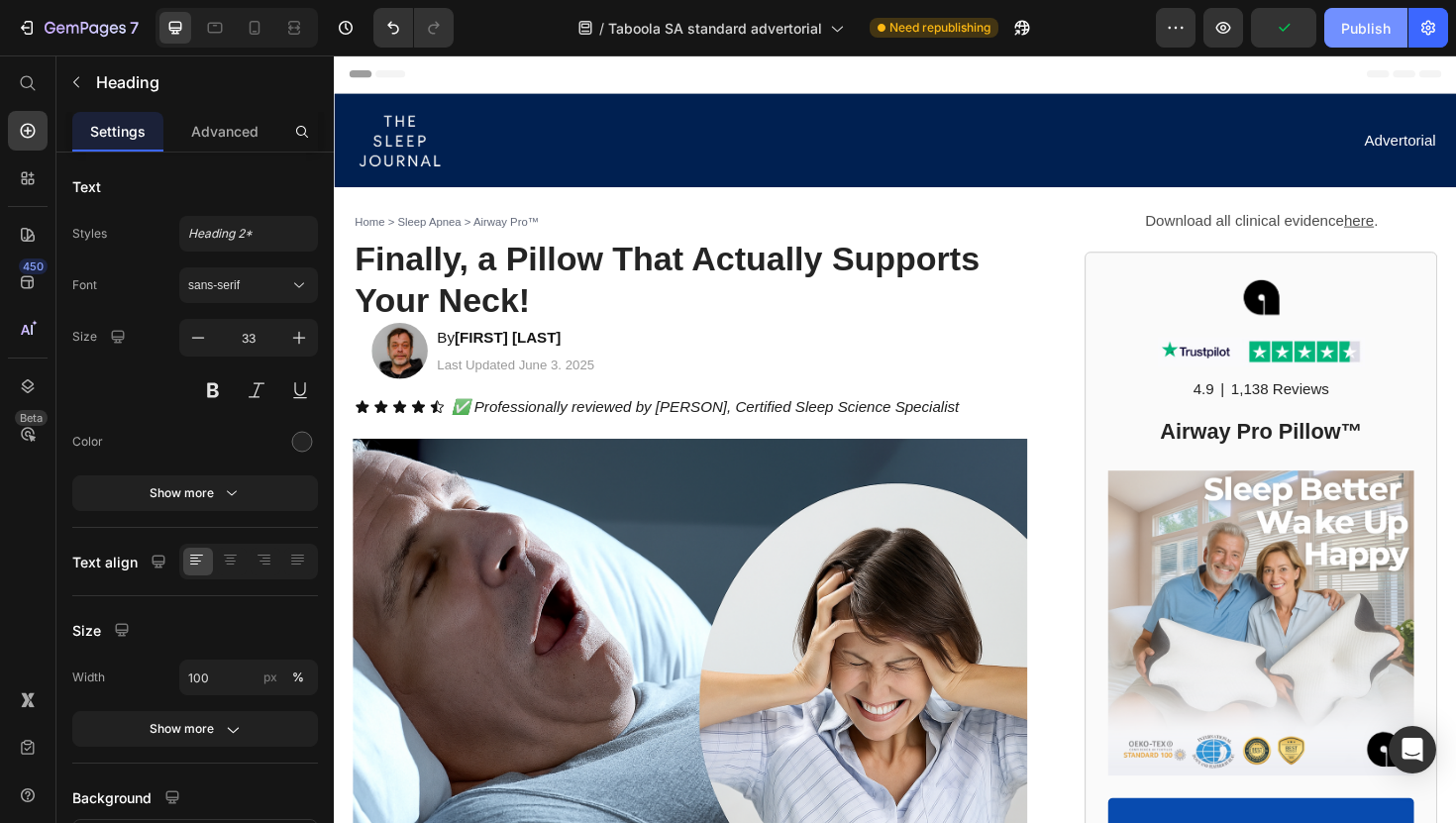 click on "Publish" at bounding box center (1366, 28) 